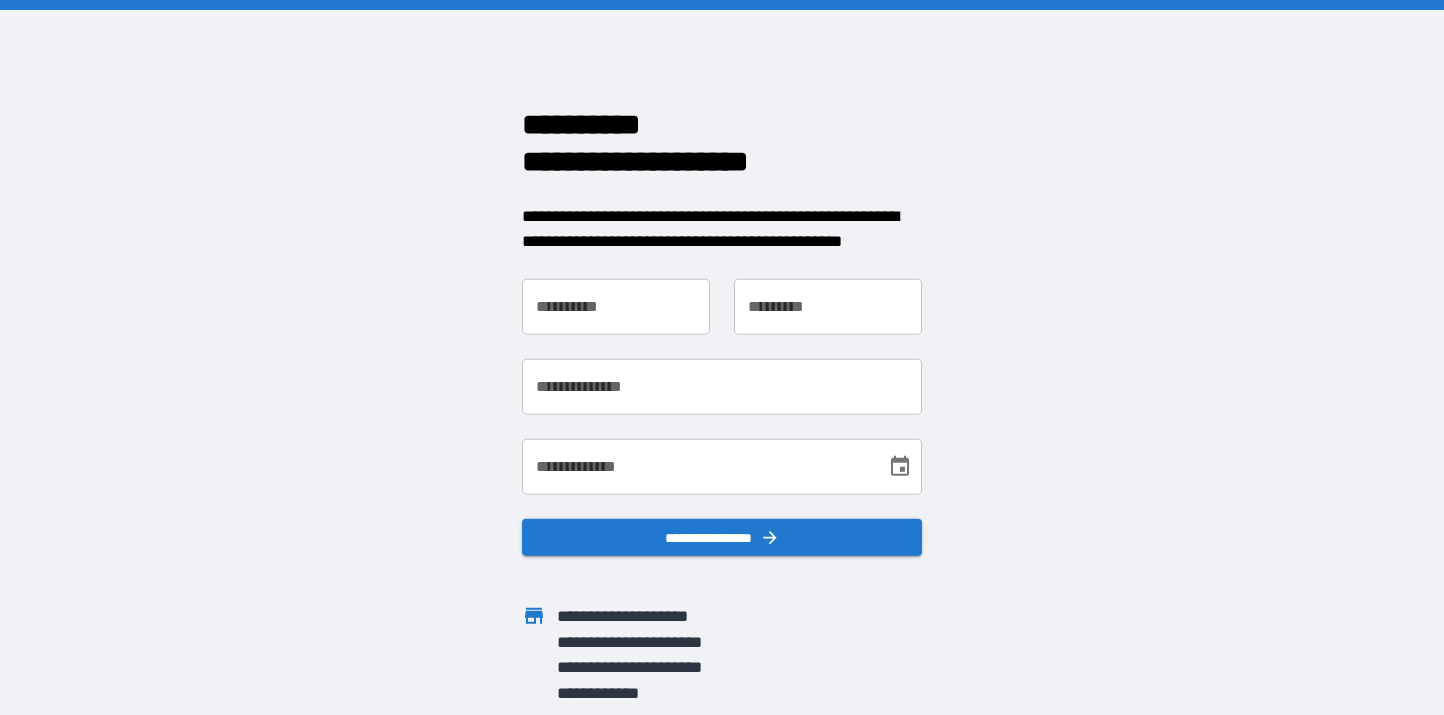 scroll, scrollTop: 0, scrollLeft: 0, axis: both 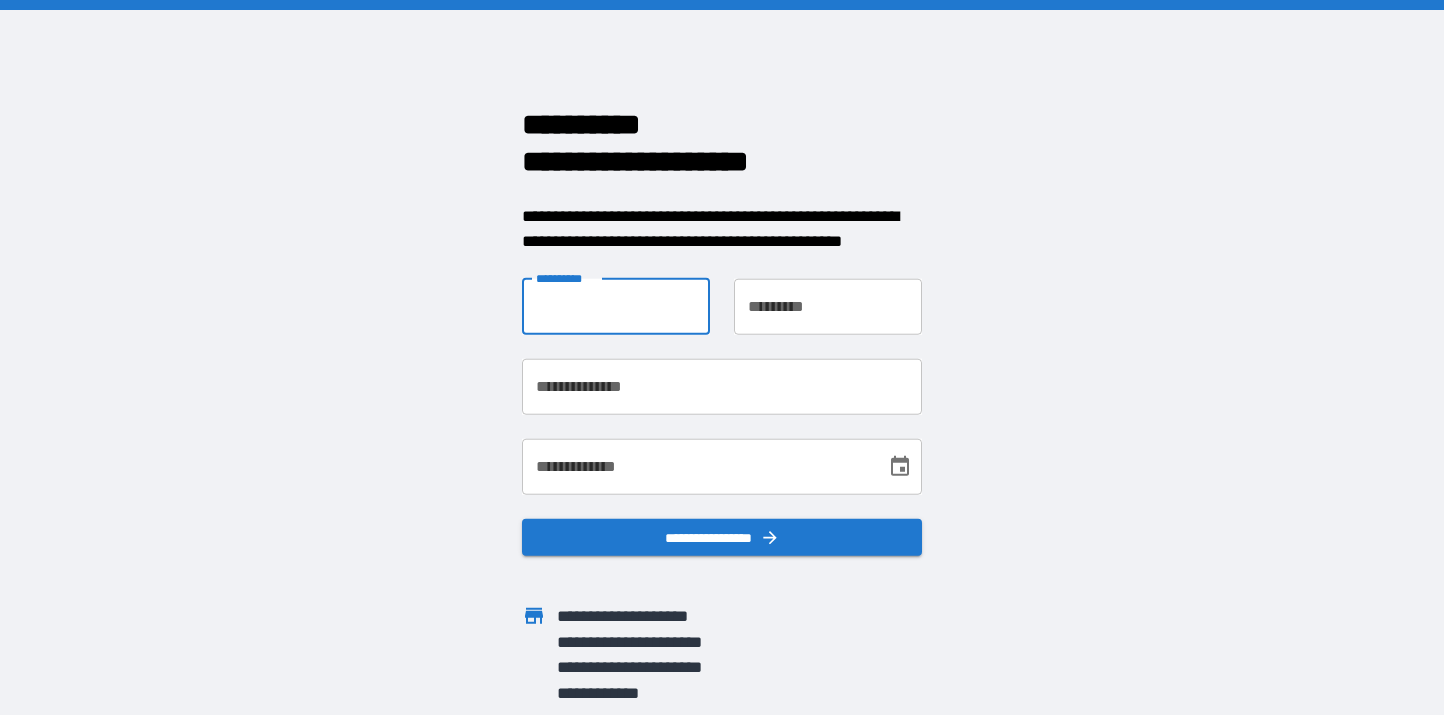 click on "**********" at bounding box center [616, 306] 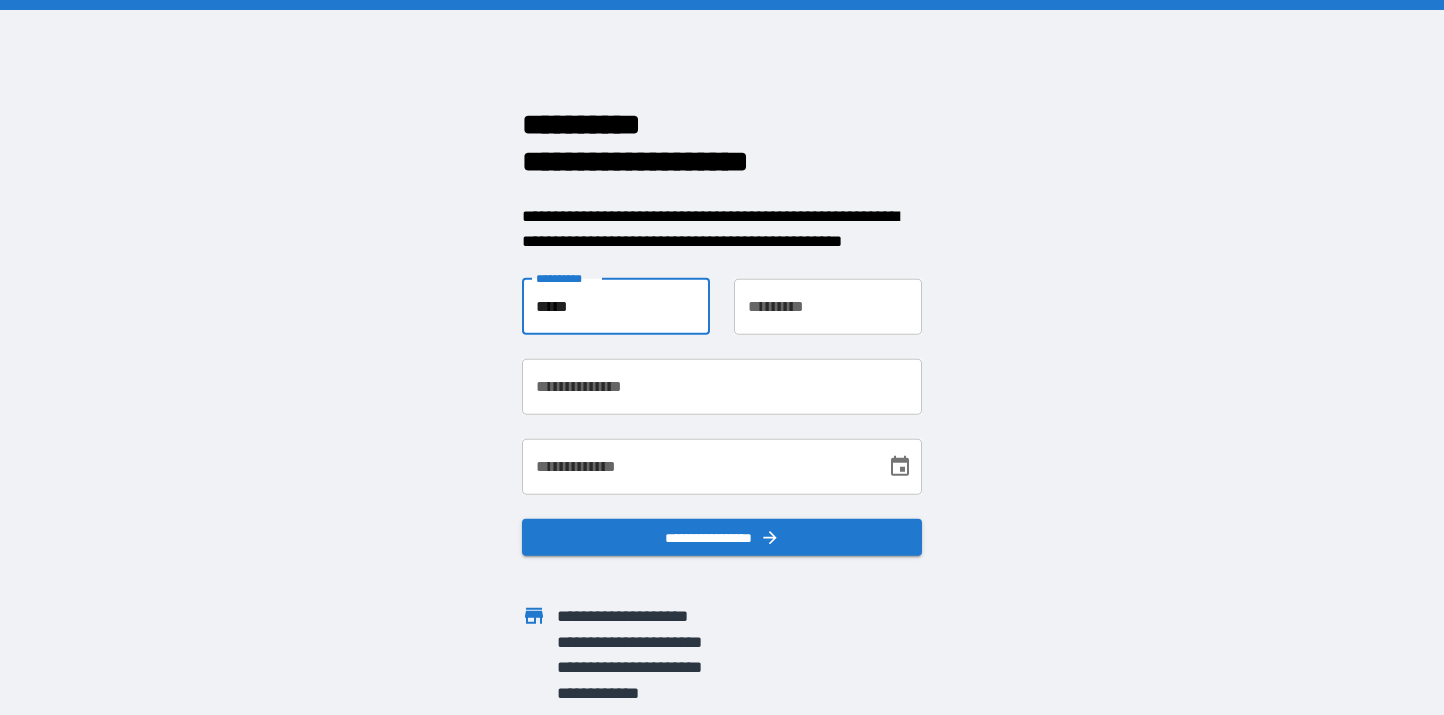 type on "*****" 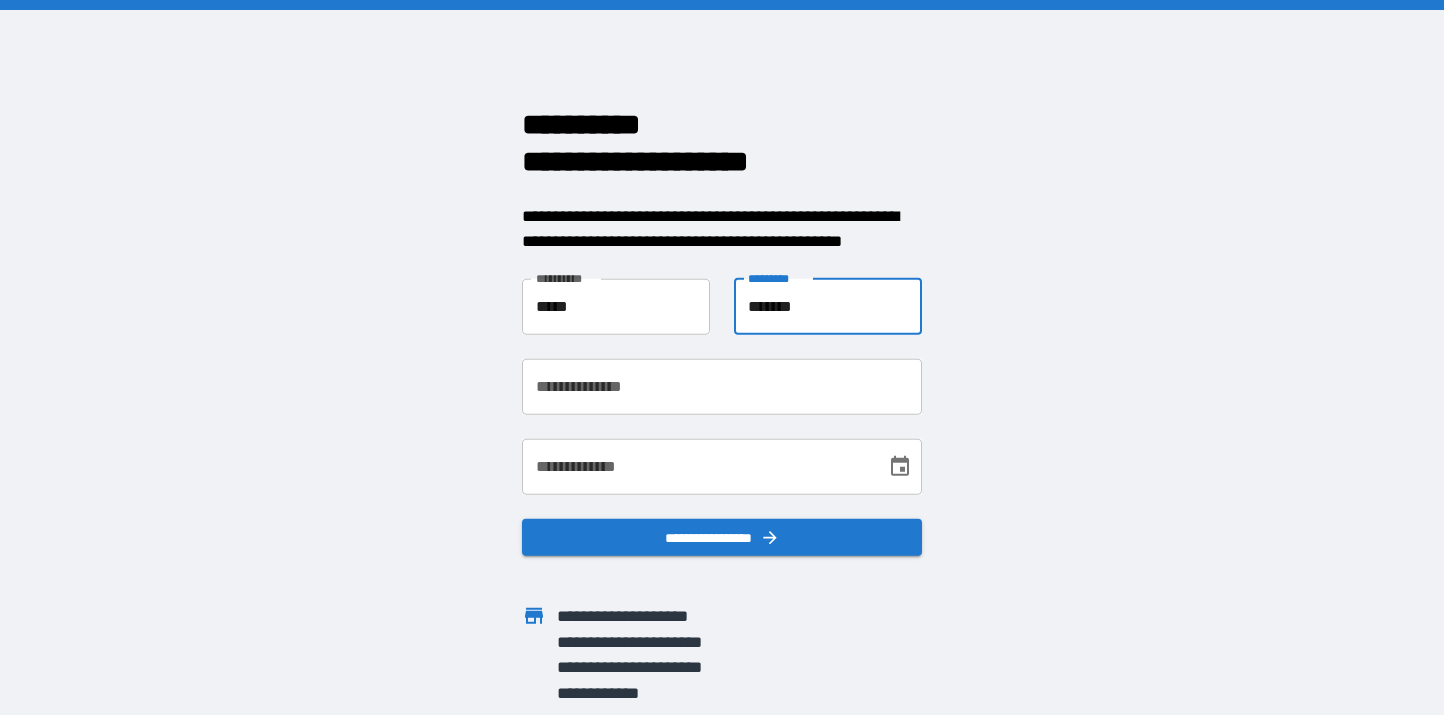 type on "*******" 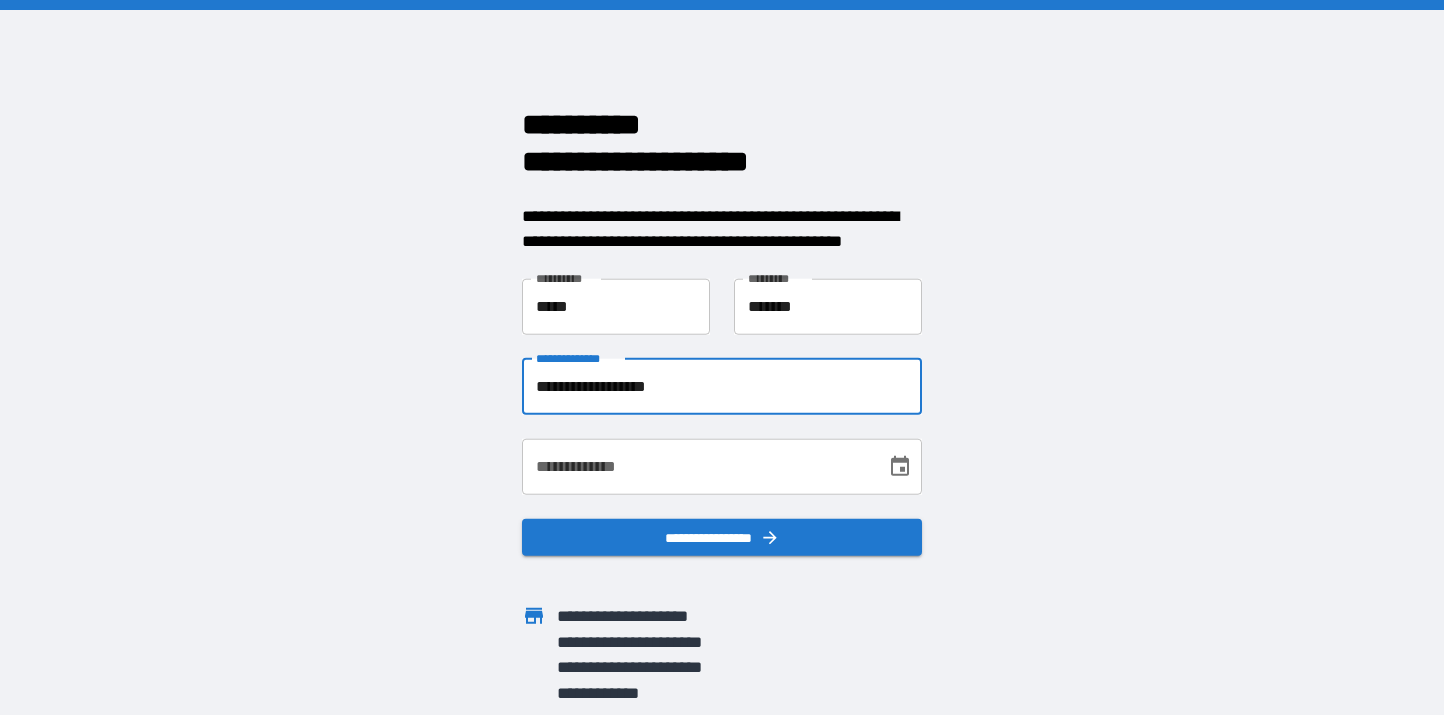type on "**********" 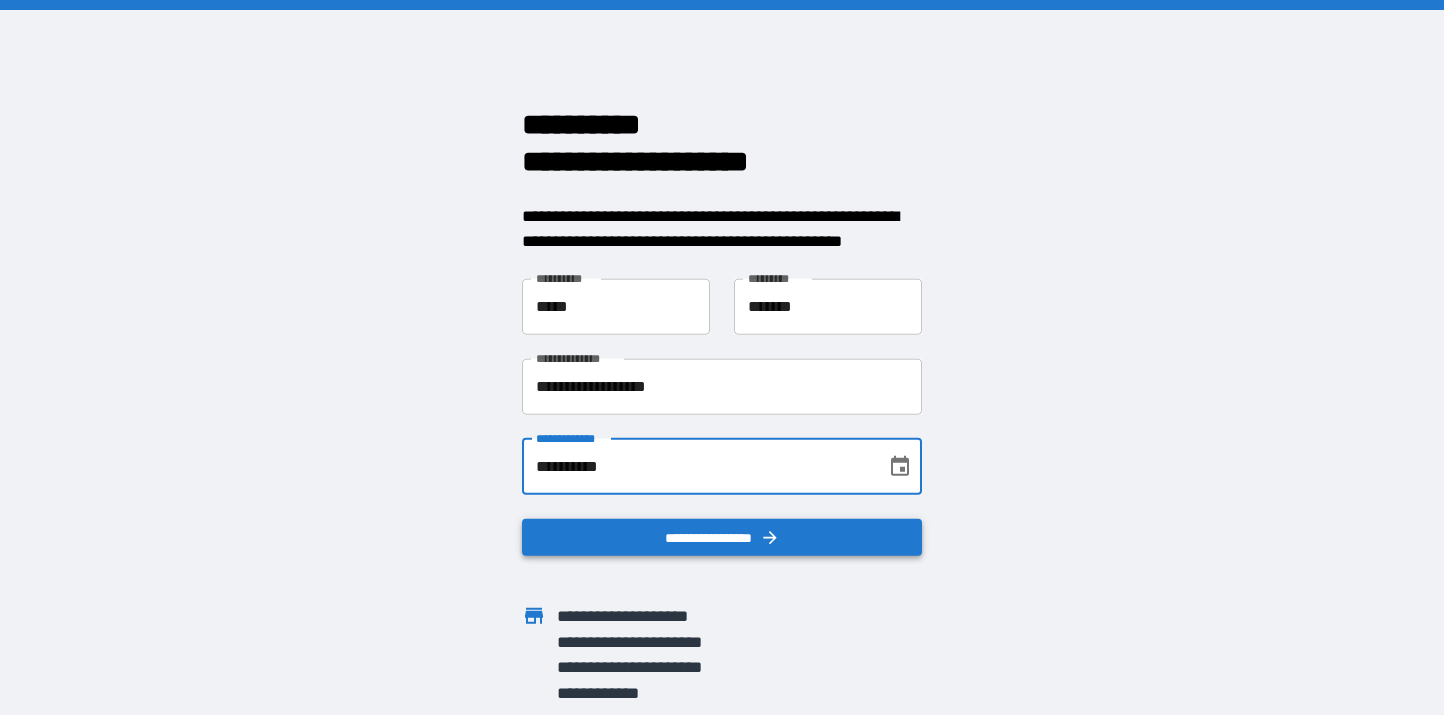 type on "**********" 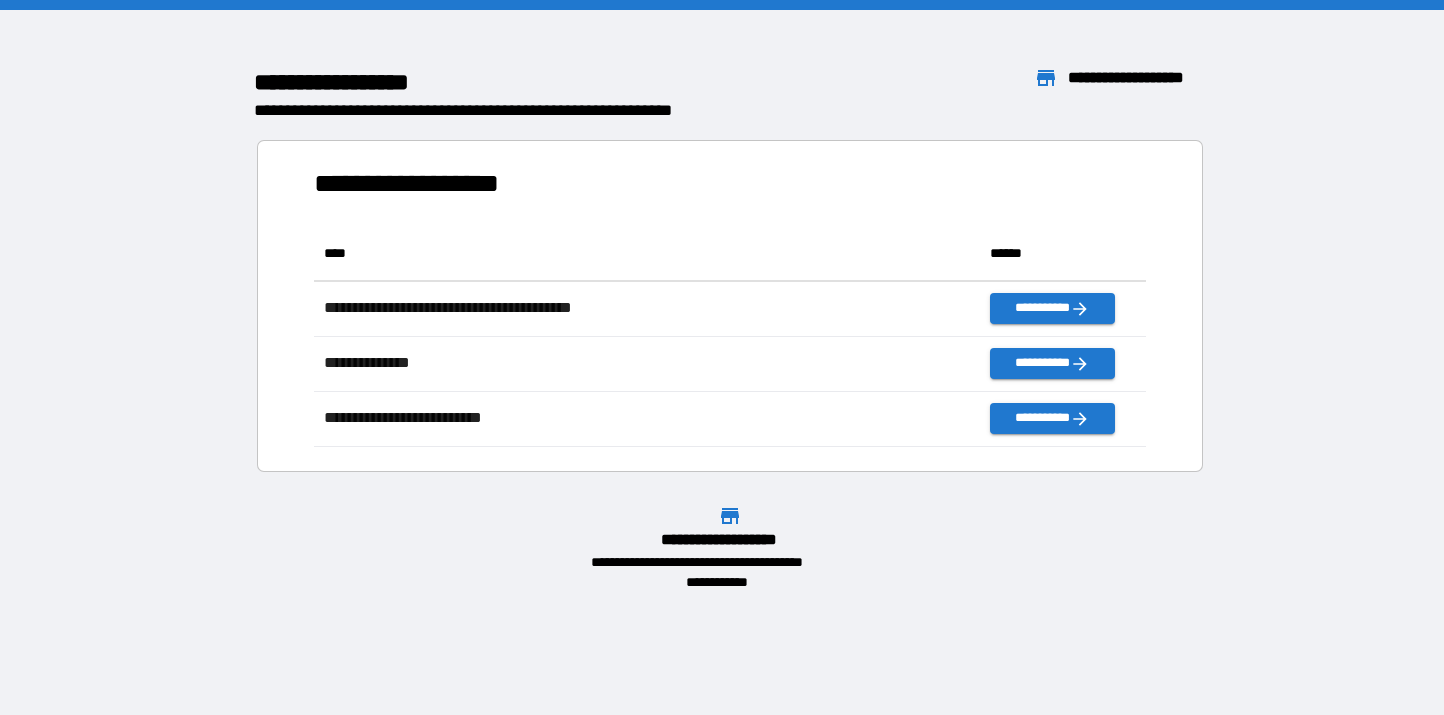 scroll, scrollTop: 1, scrollLeft: 1, axis: both 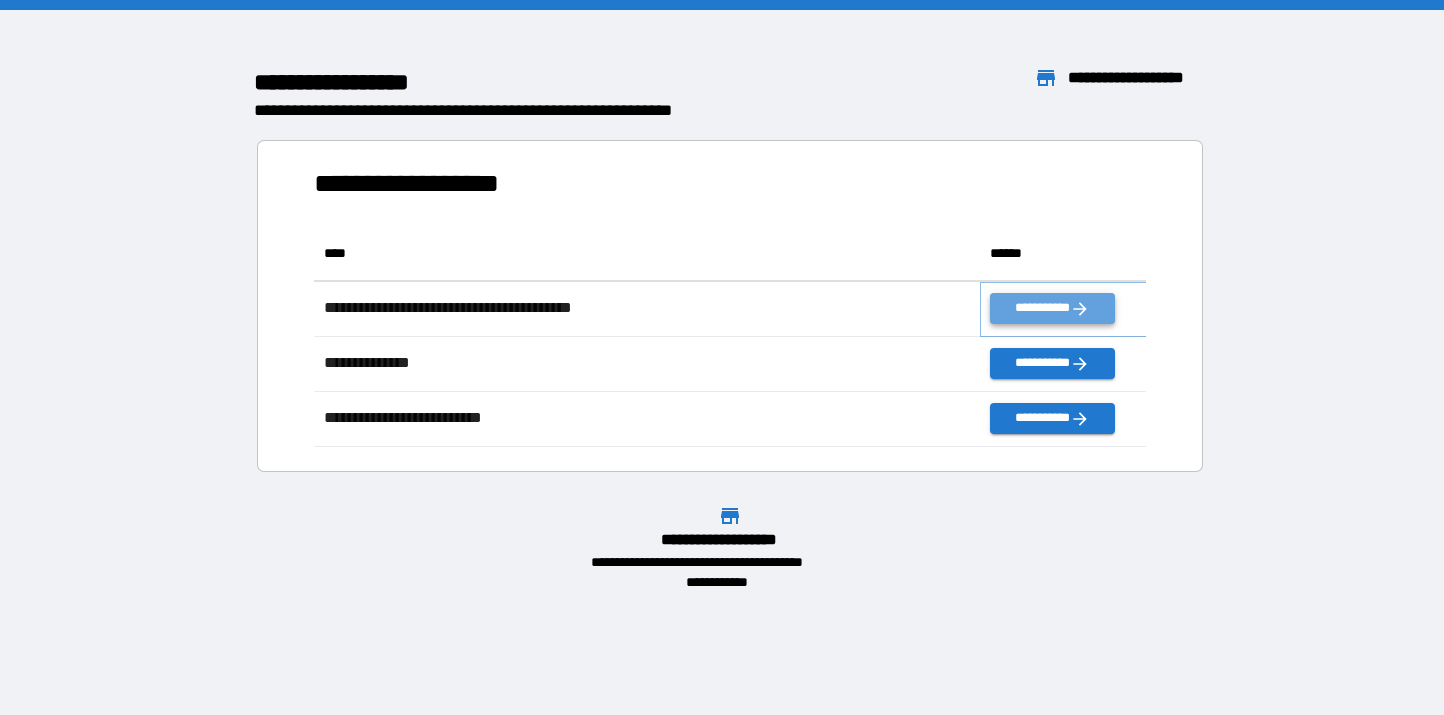click 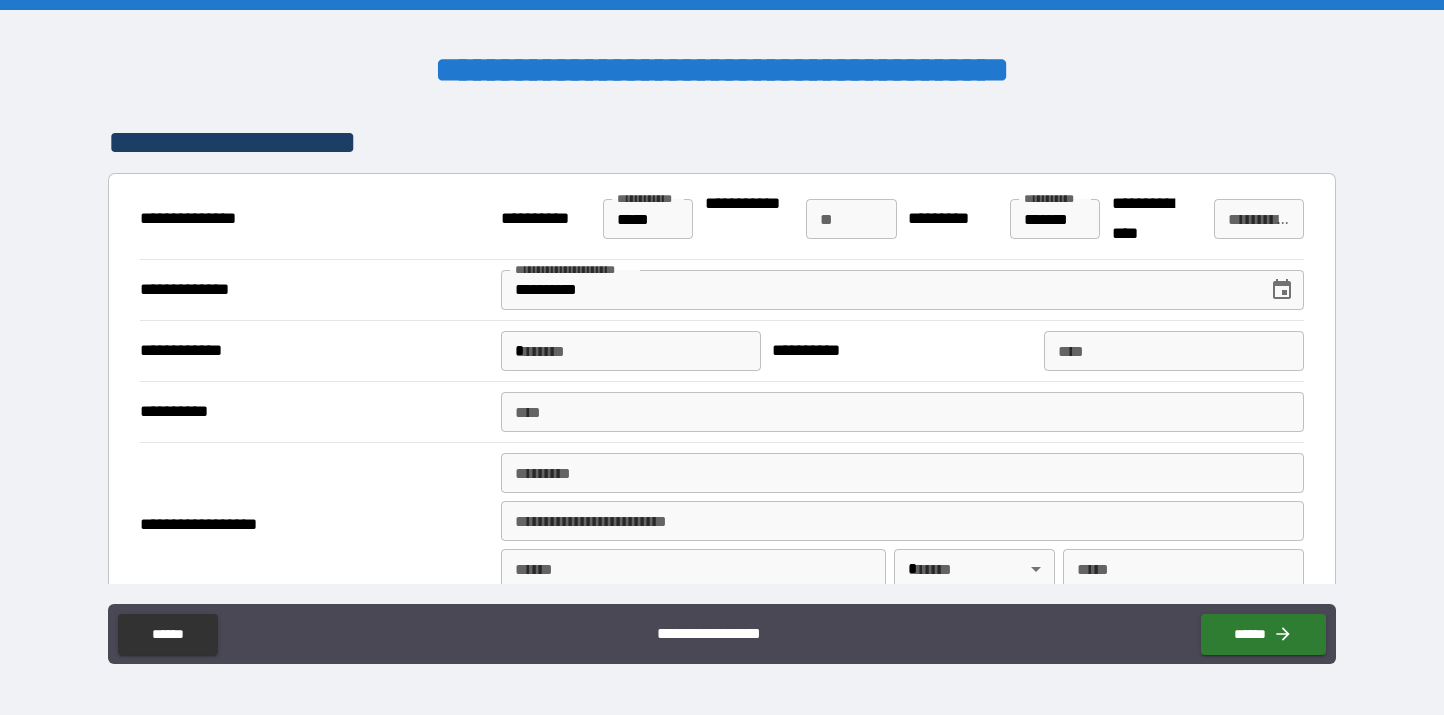 click on "*" at bounding box center [631, 351] 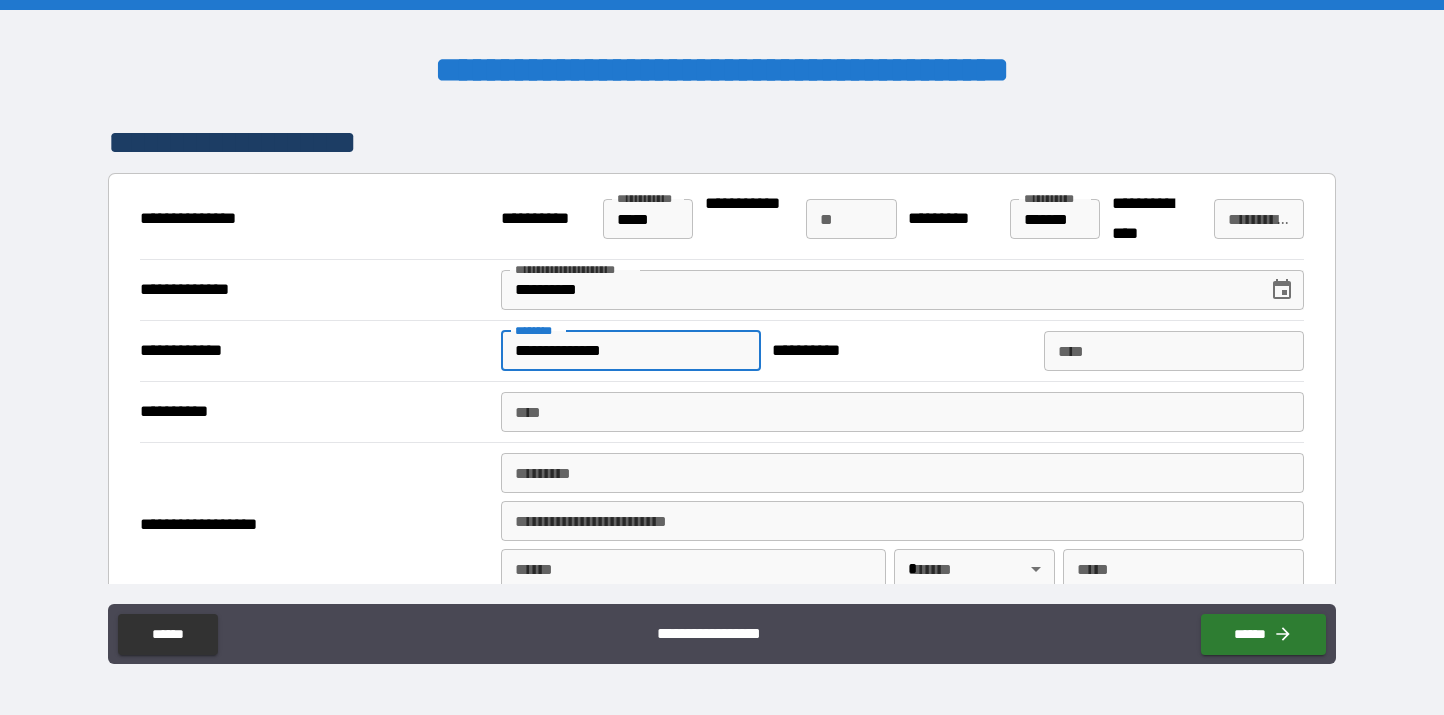 type on "**********" 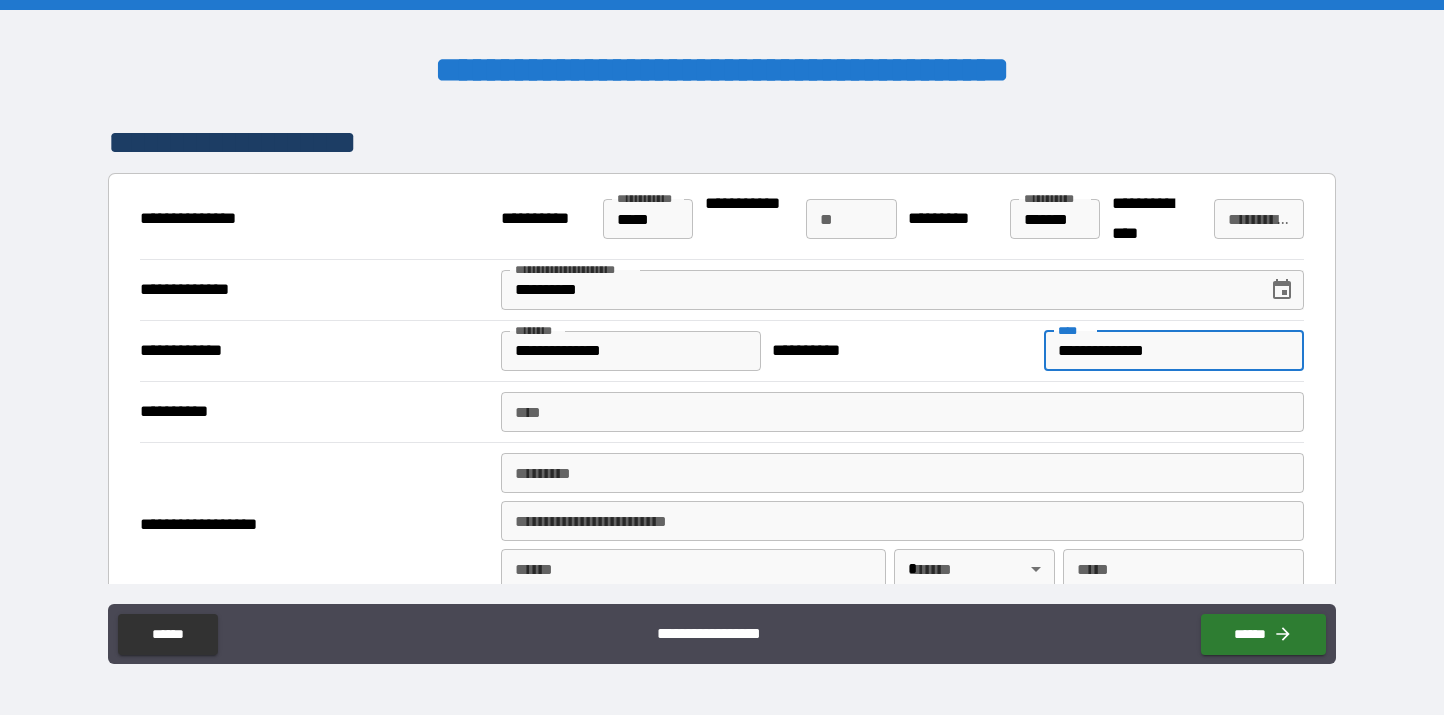 type on "**********" 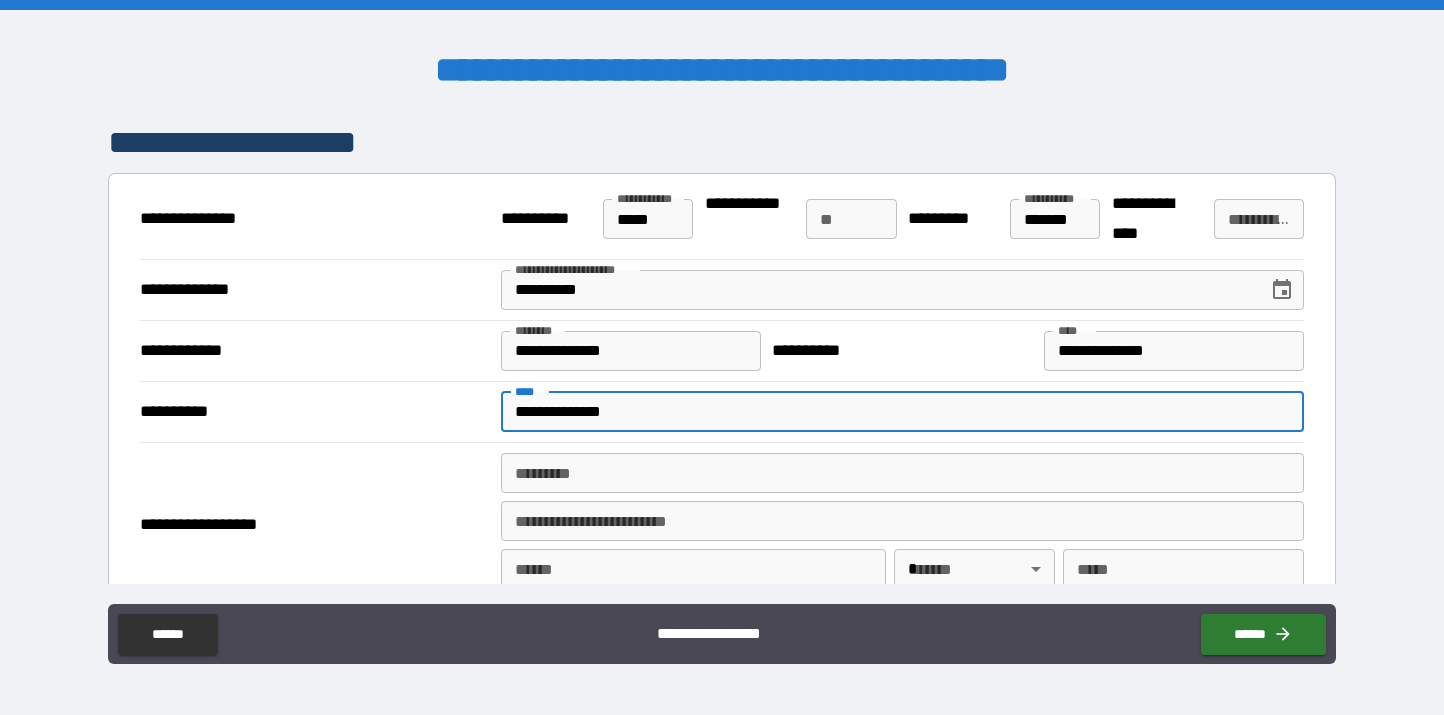 type on "**********" 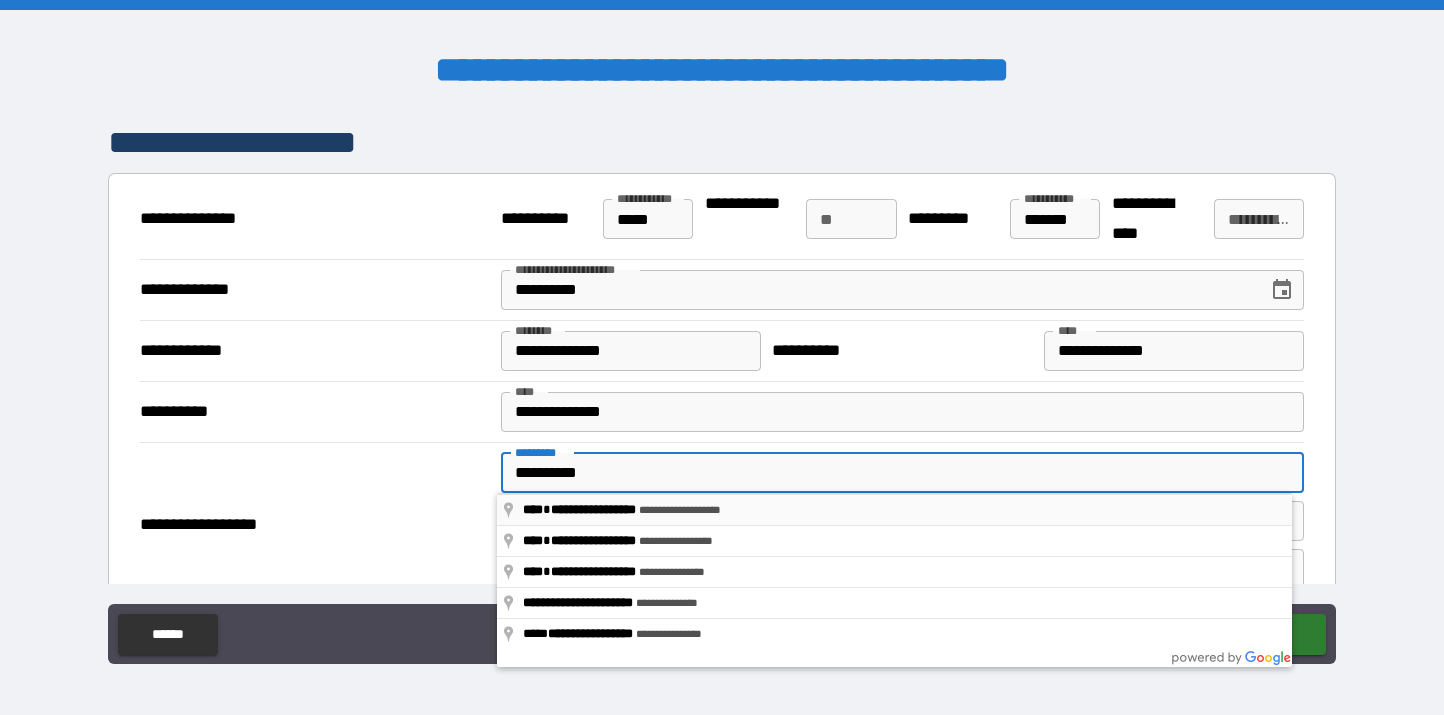 type on "**********" 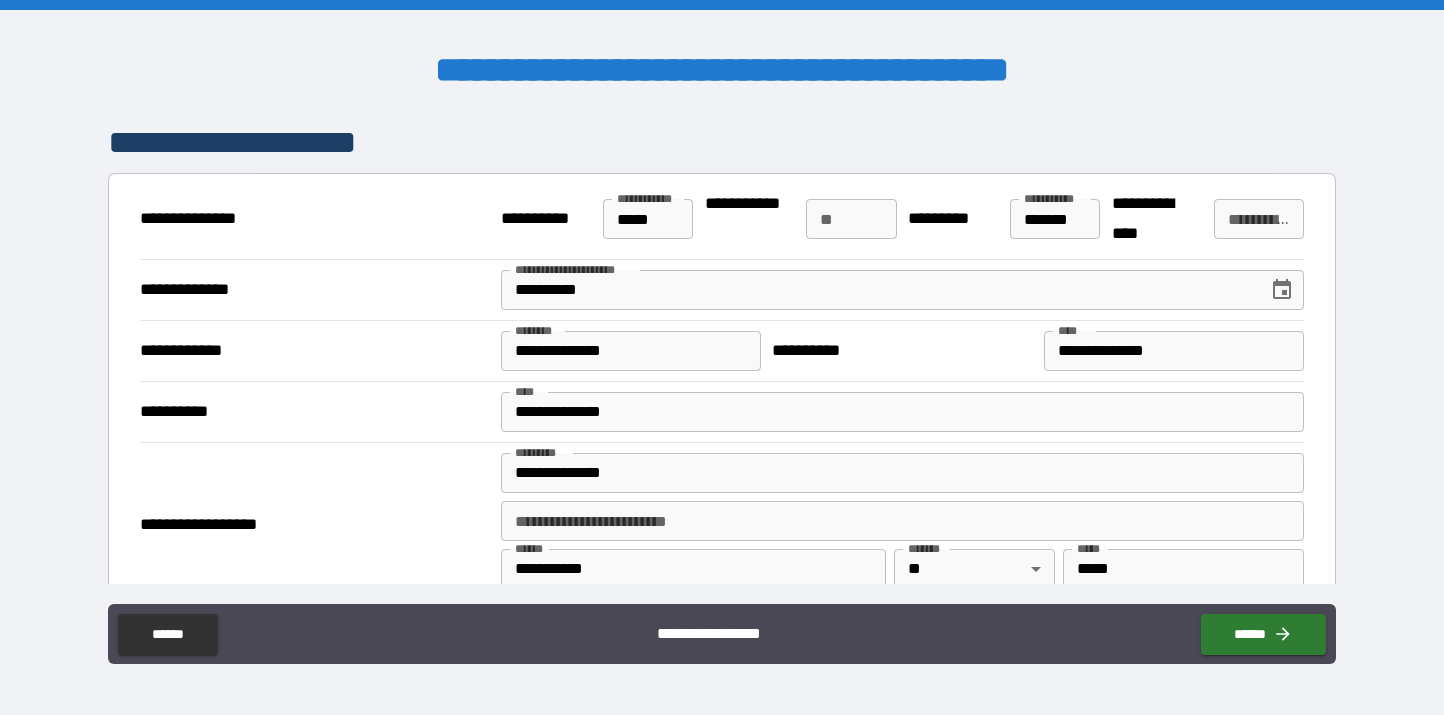 click on "**********" at bounding box center (314, 525) 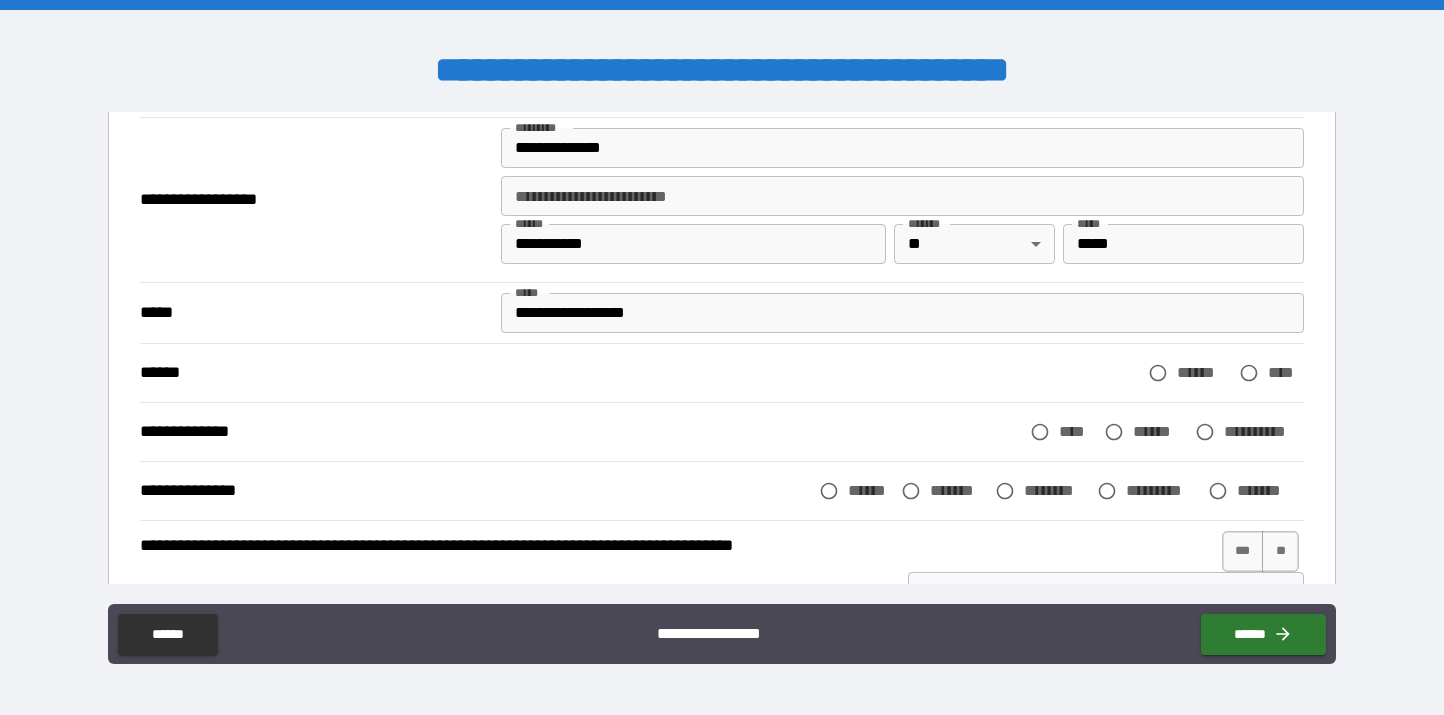 scroll, scrollTop: 324, scrollLeft: 0, axis: vertical 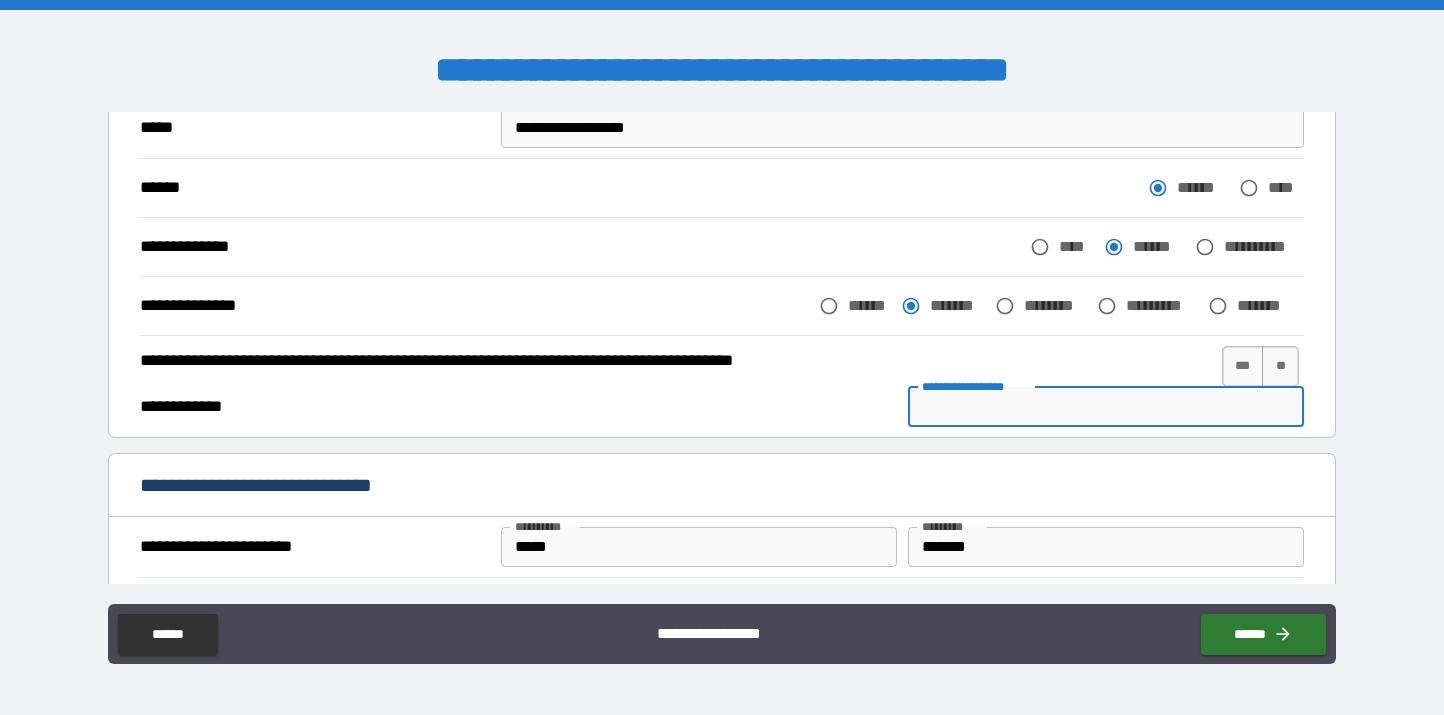 click on "**********" at bounding box center [1106, 407] 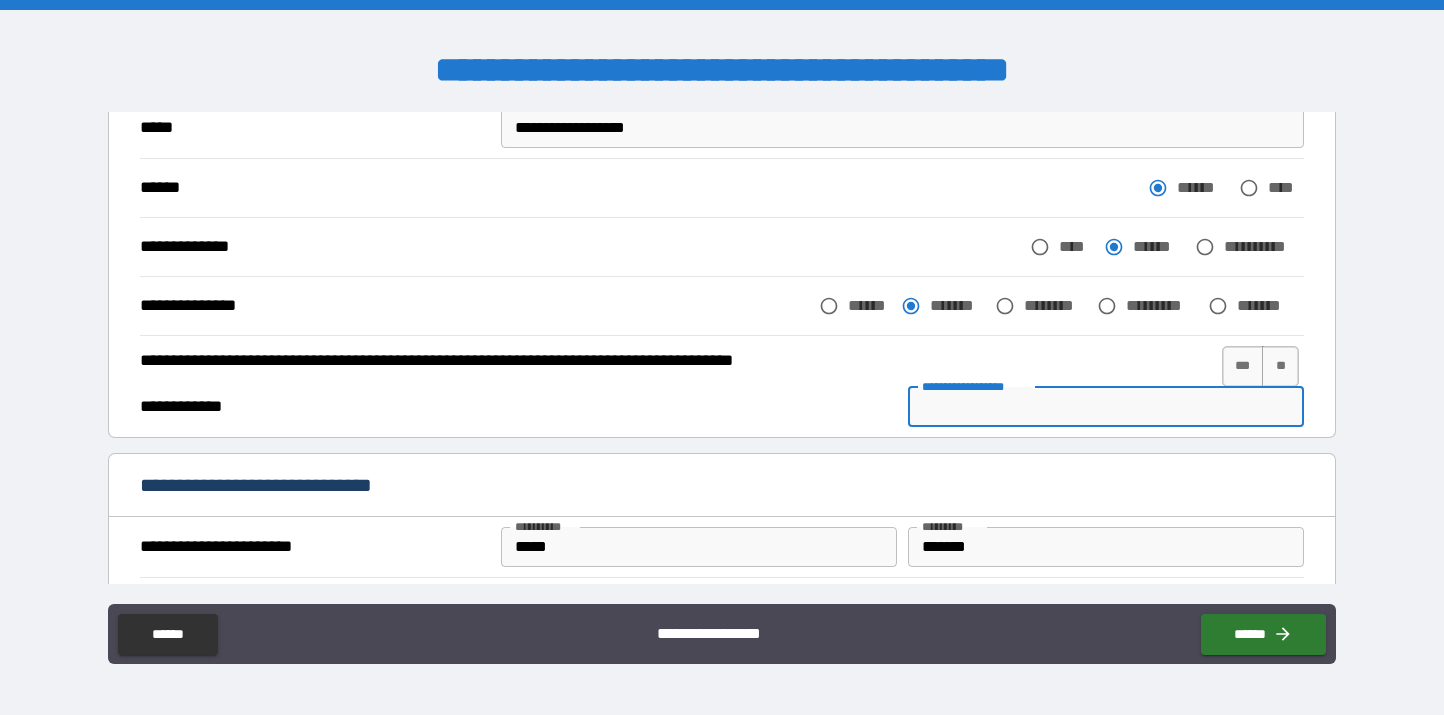 click on "**********" at bounding box center [722, 386] 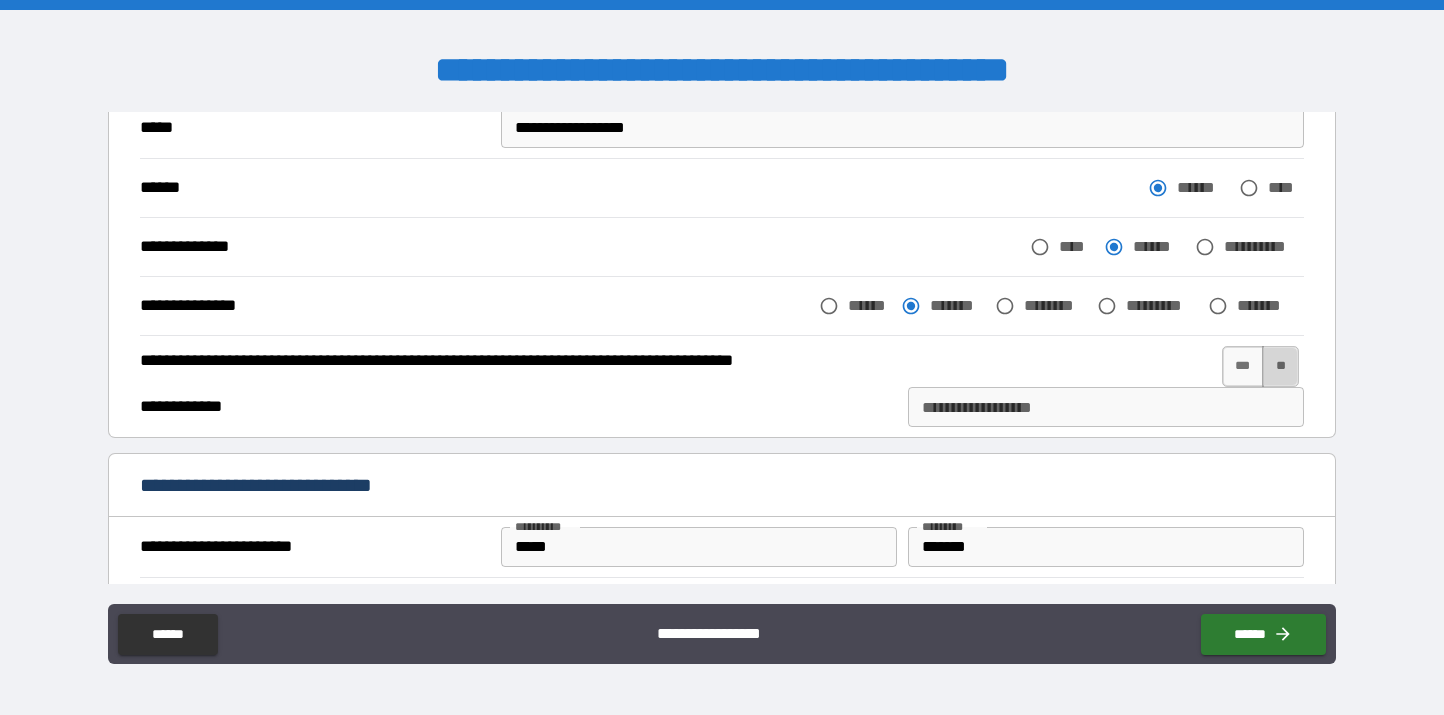click on "**" at bounding box center (1280, 366) 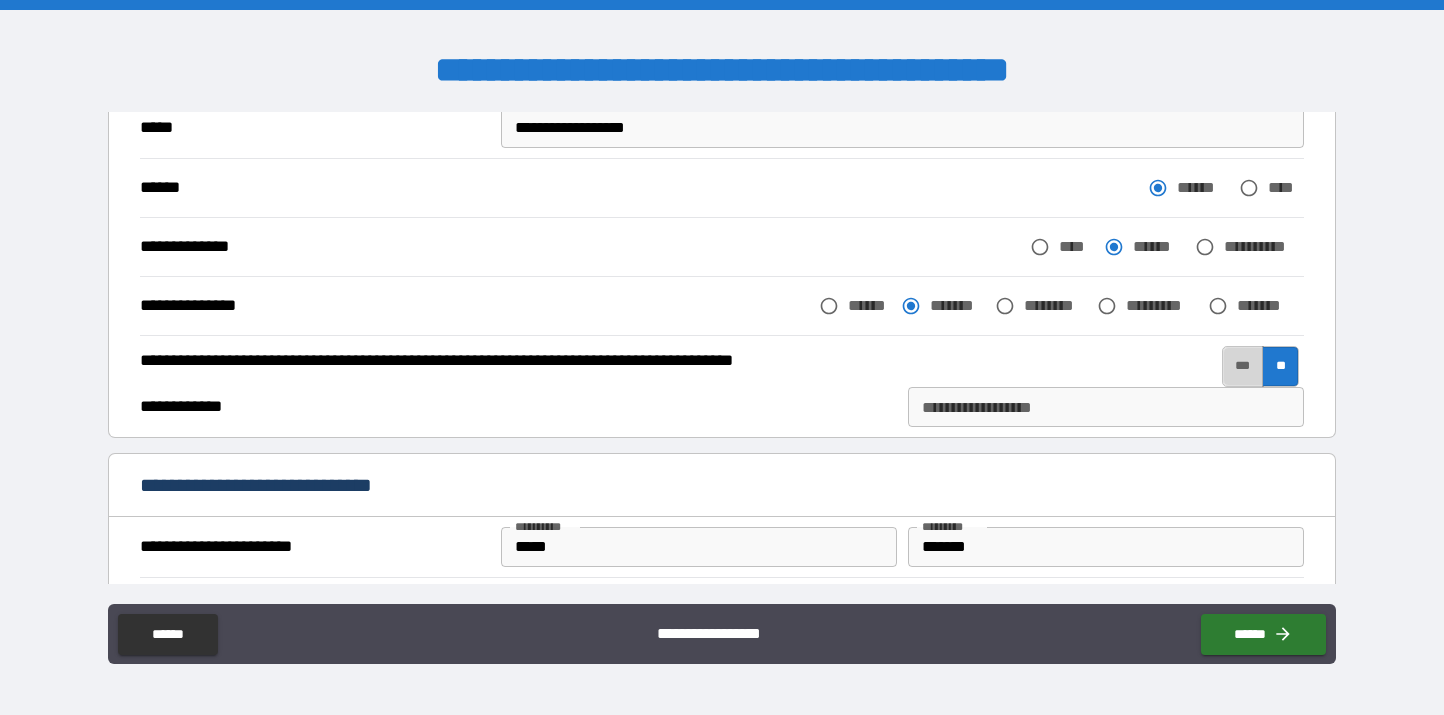 click on "***" at bounding box center (1243, 366) 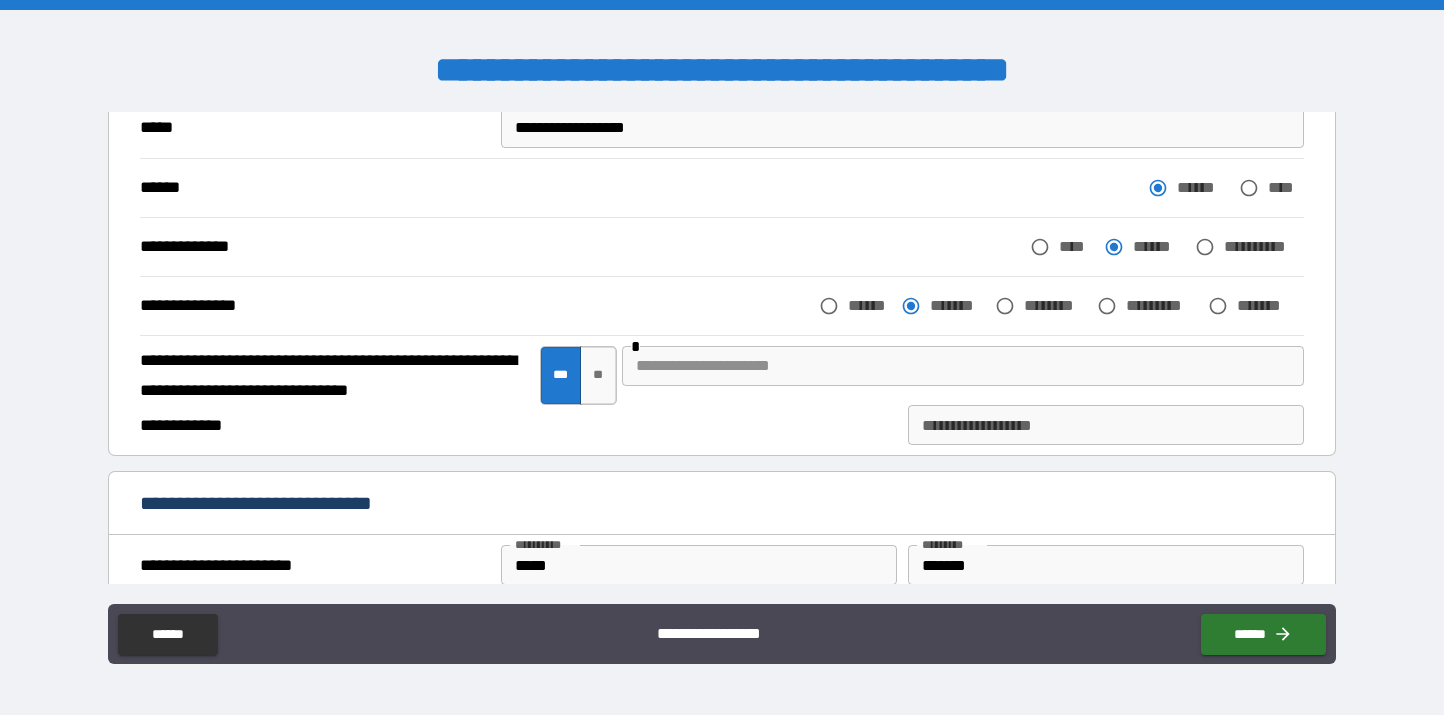click on "**********" at bounding box center (1106, 425) 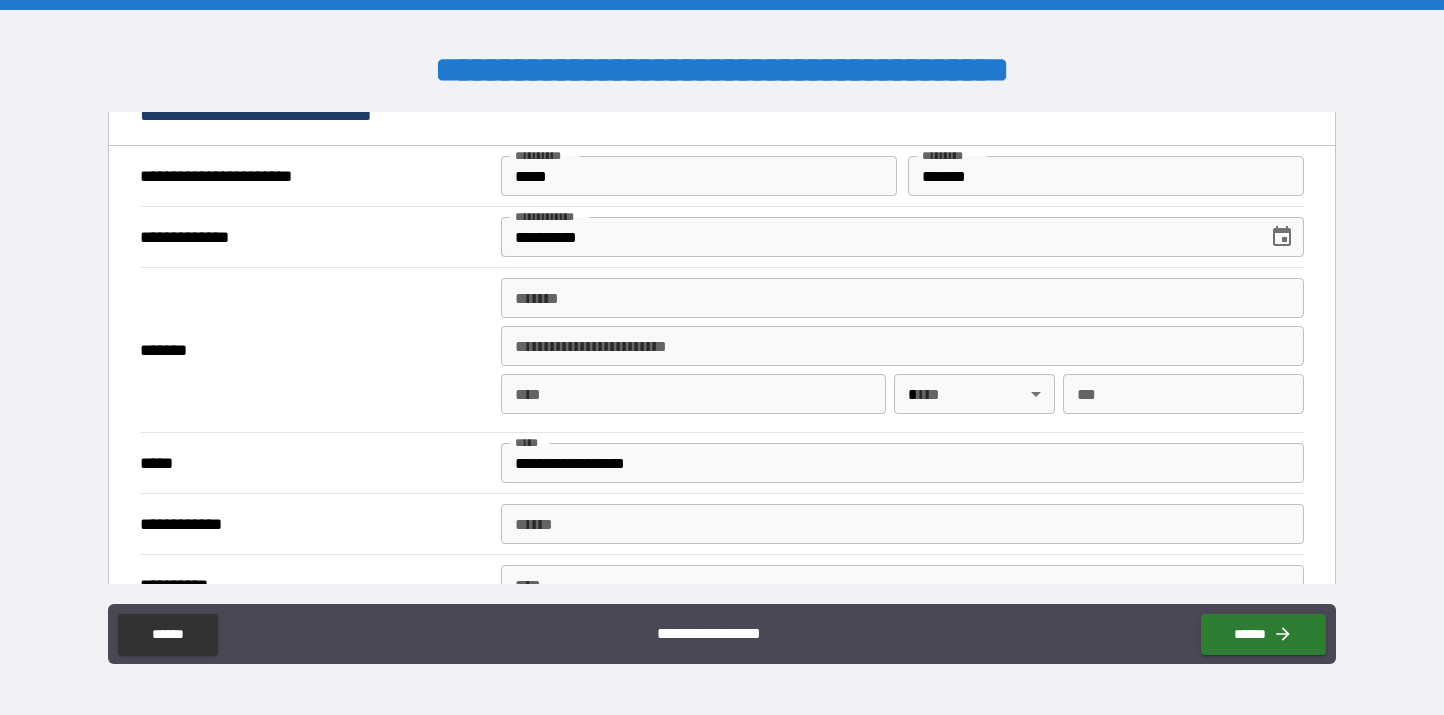 scroll, scrollTop: 900, scrollLeft: 0, axis: vertical 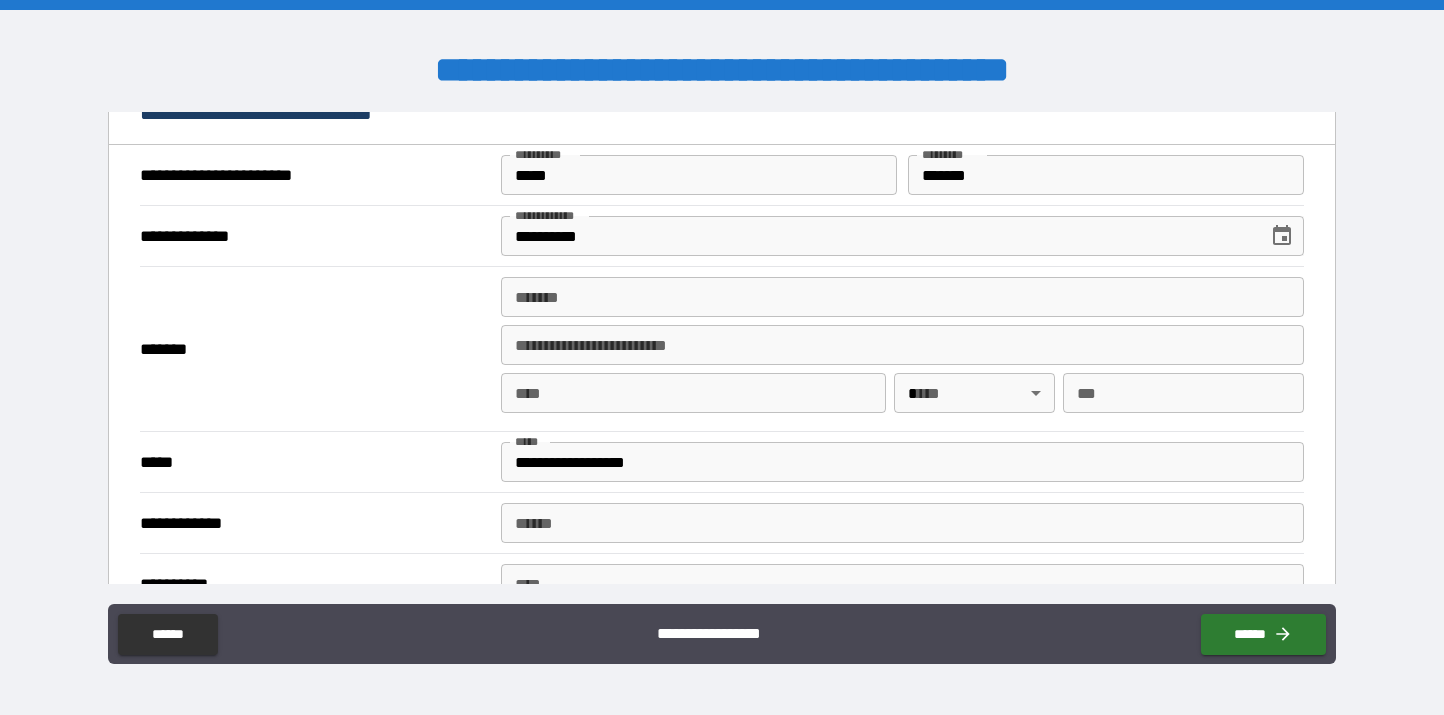 type on "**********" 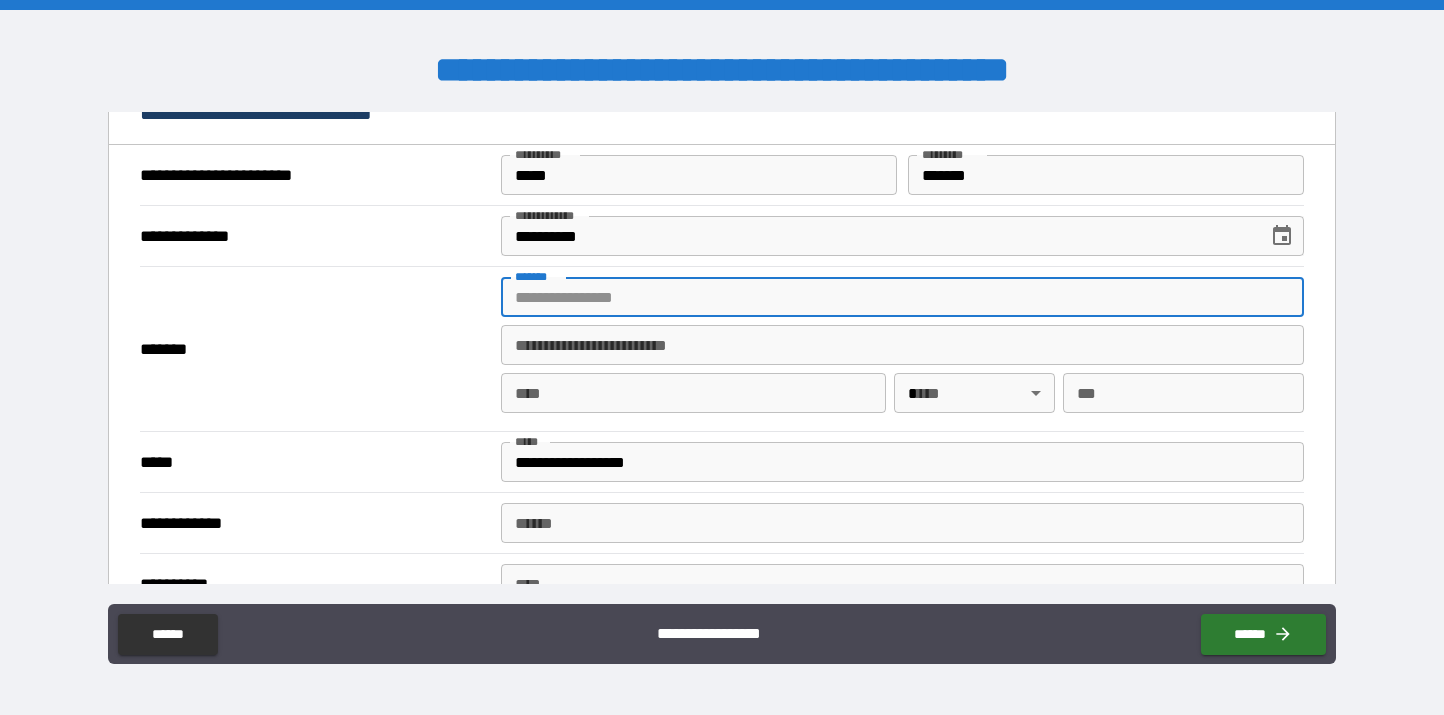 click on "******* *******" at bounding box center (902, 297) 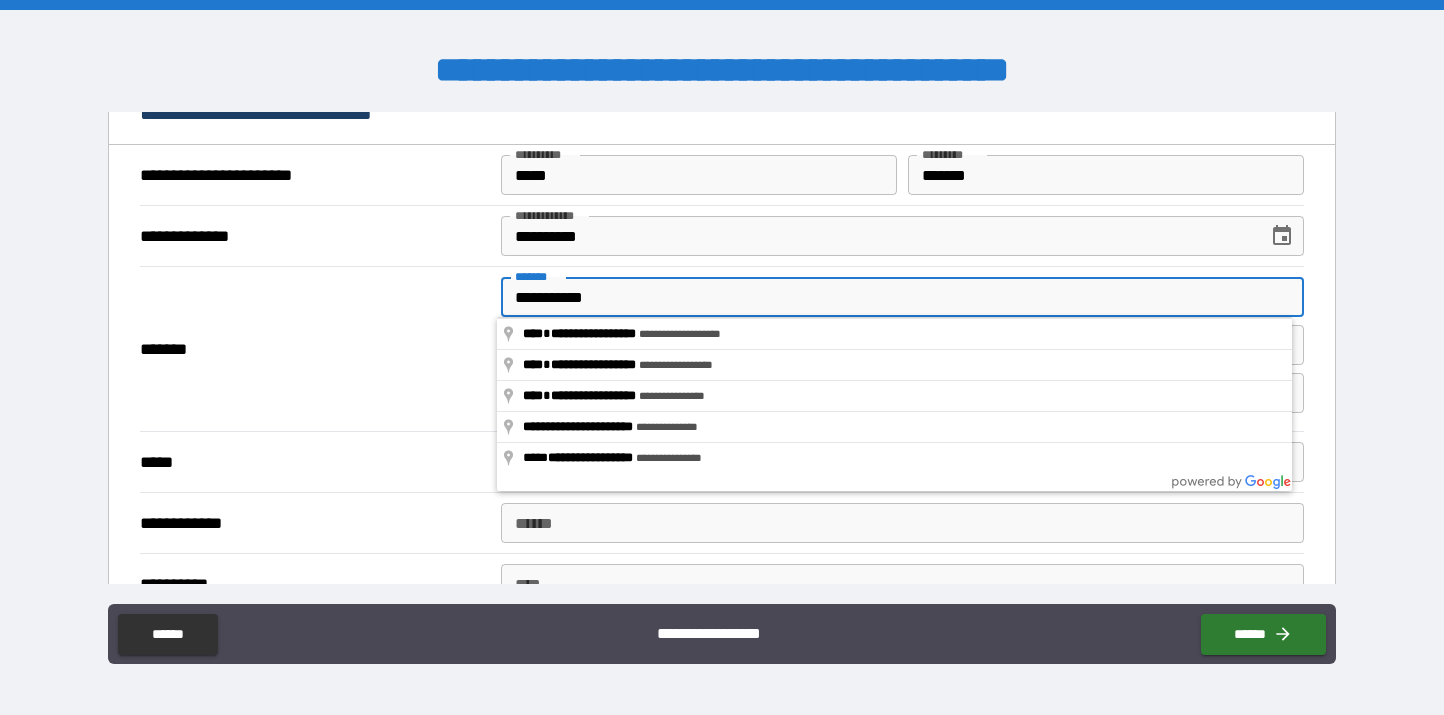 type on "**********" 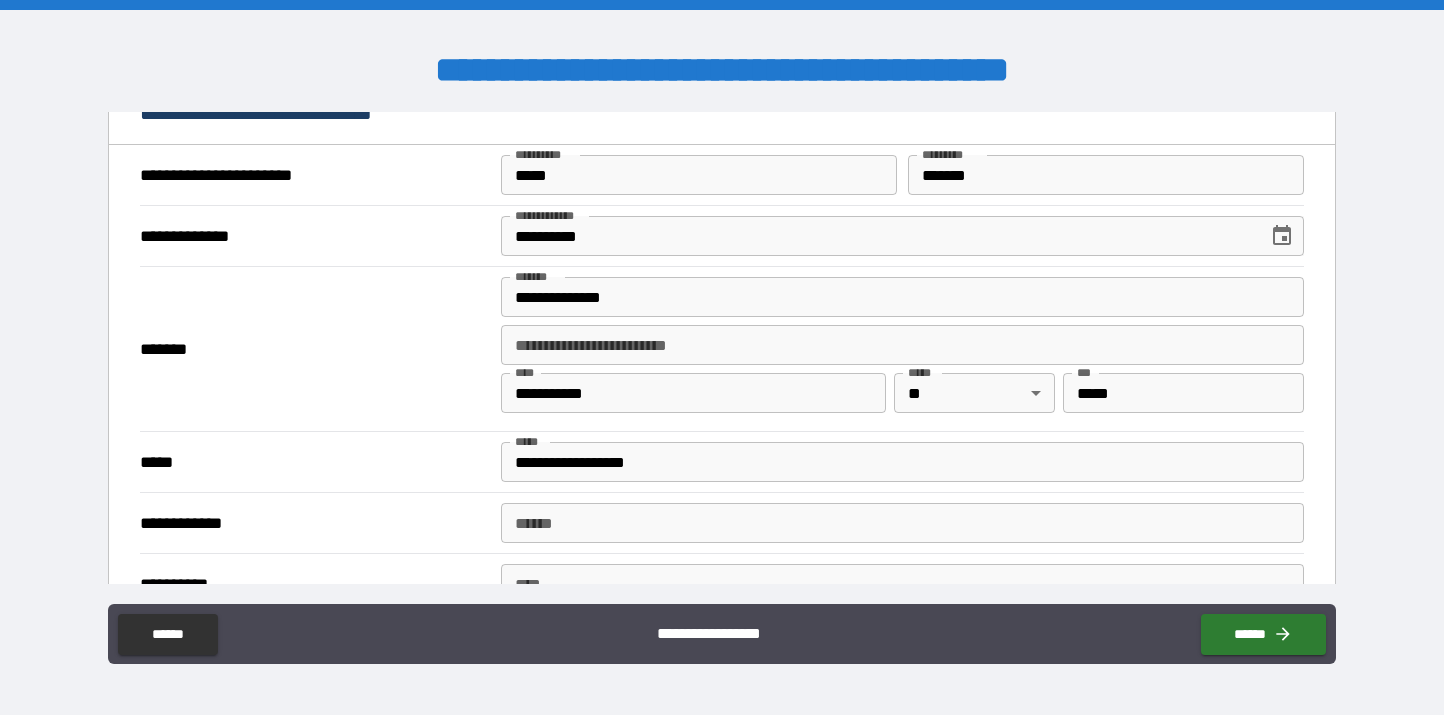 click on "*******" at bounding box center (314, 349) 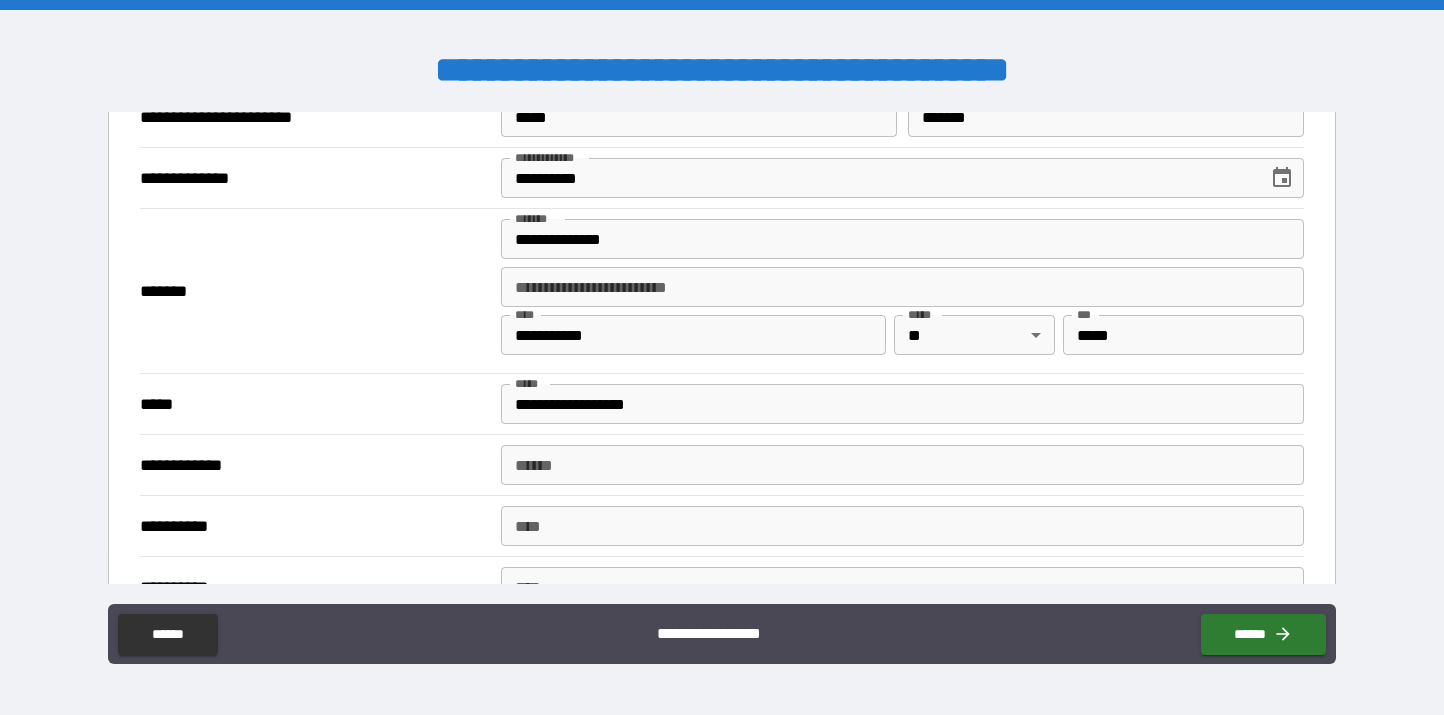 scroll, scrollTop: 966, scrollLeft: 0, axis: vertical 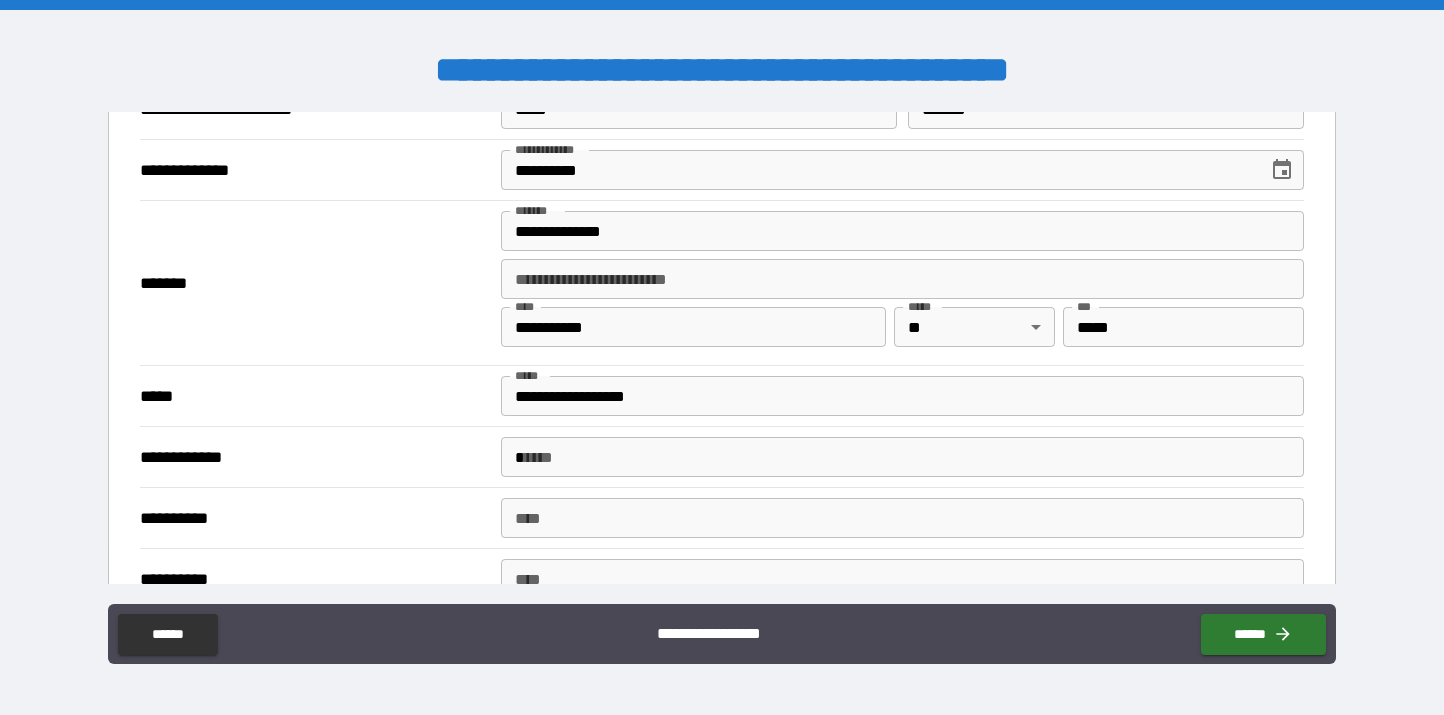 click on "*" at bounding box center [902, 457] 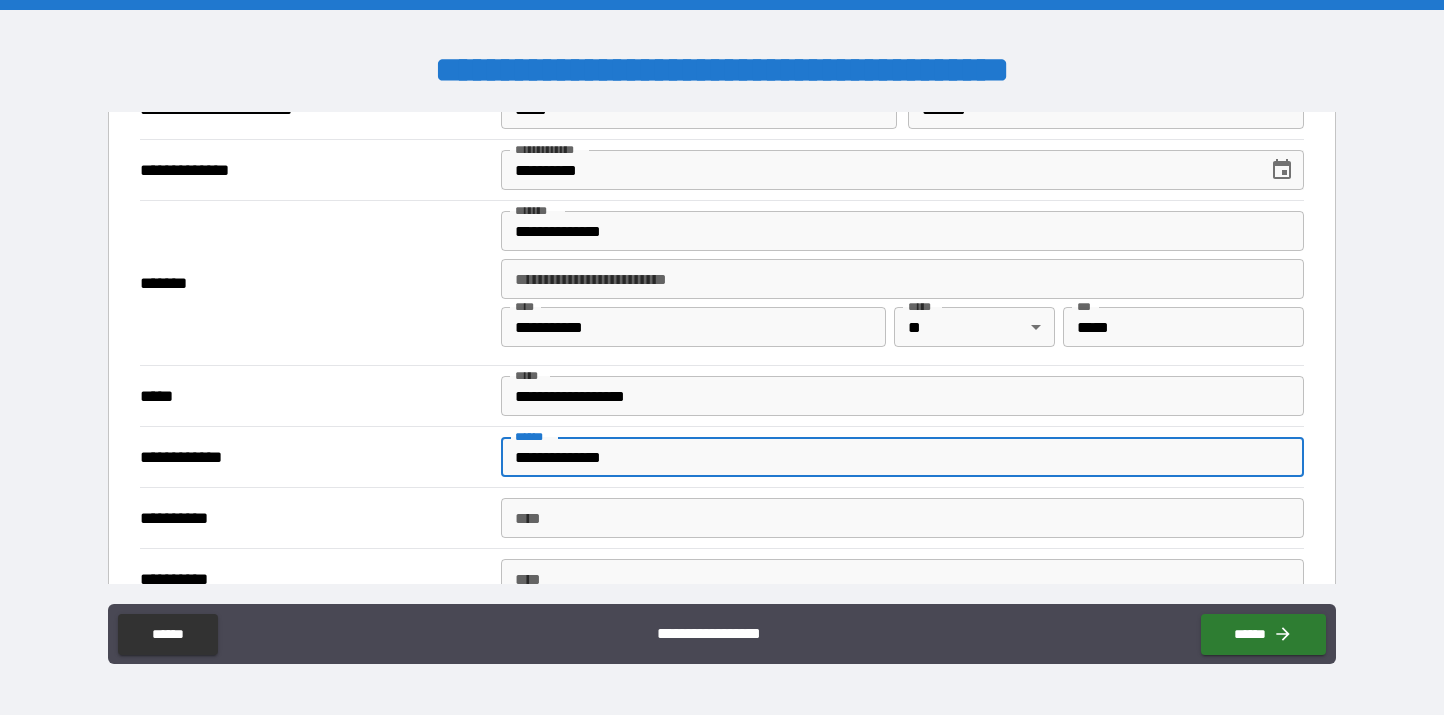 type on "**********" 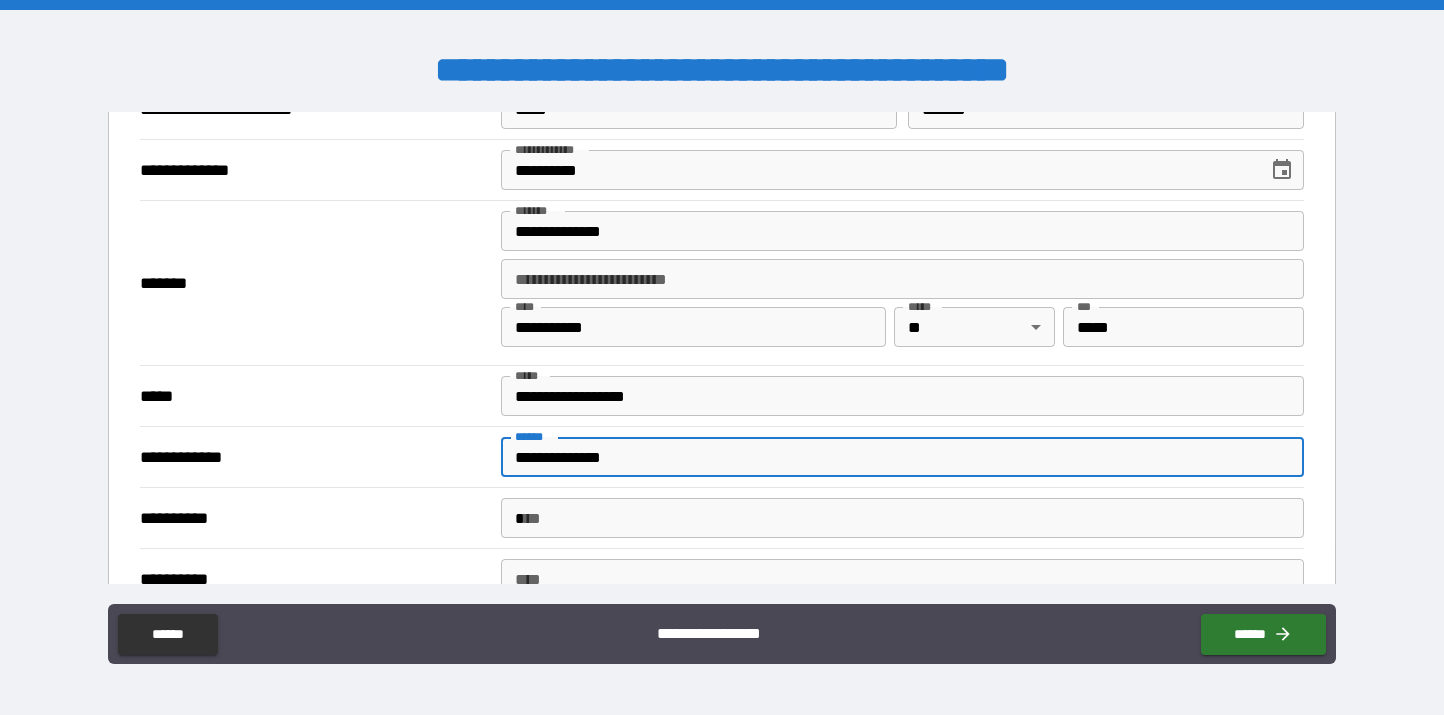 click on "**** * ****" at bounding box center (902, 518) 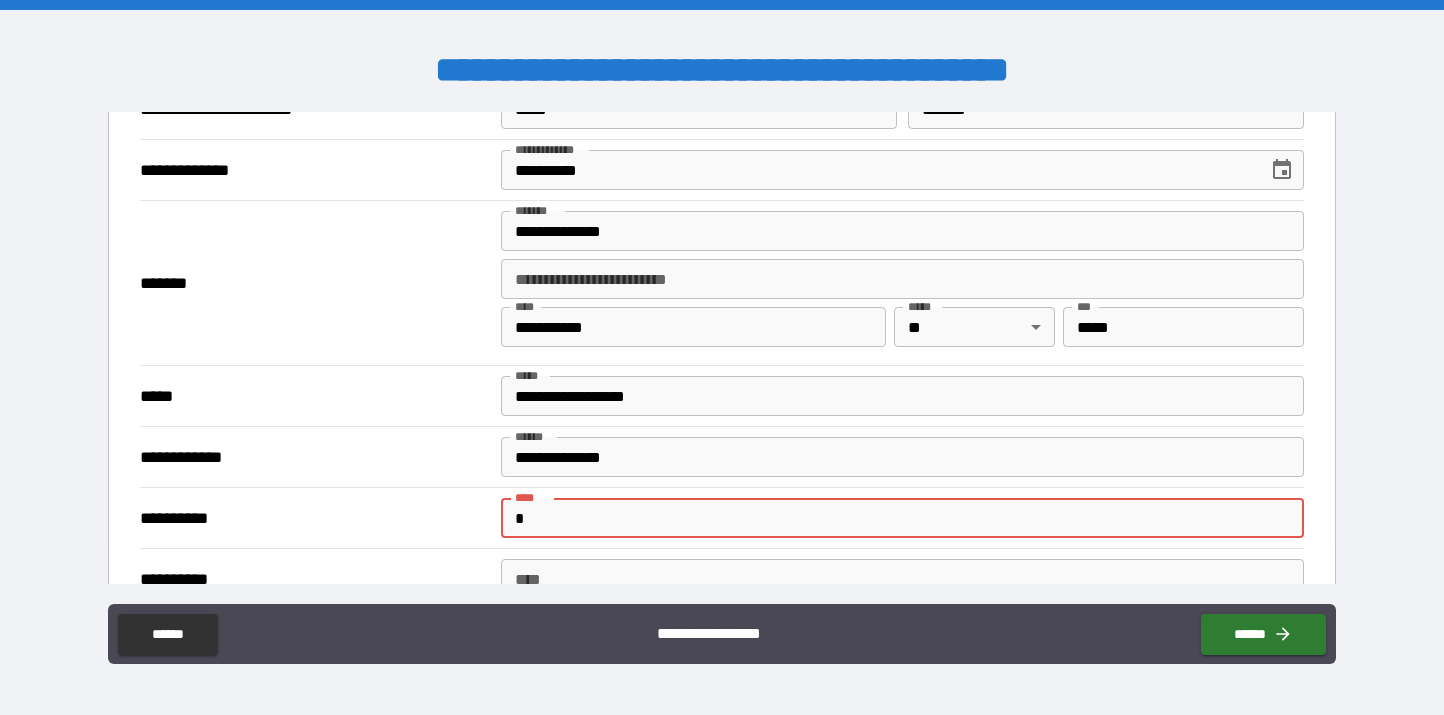 paste on "**********" 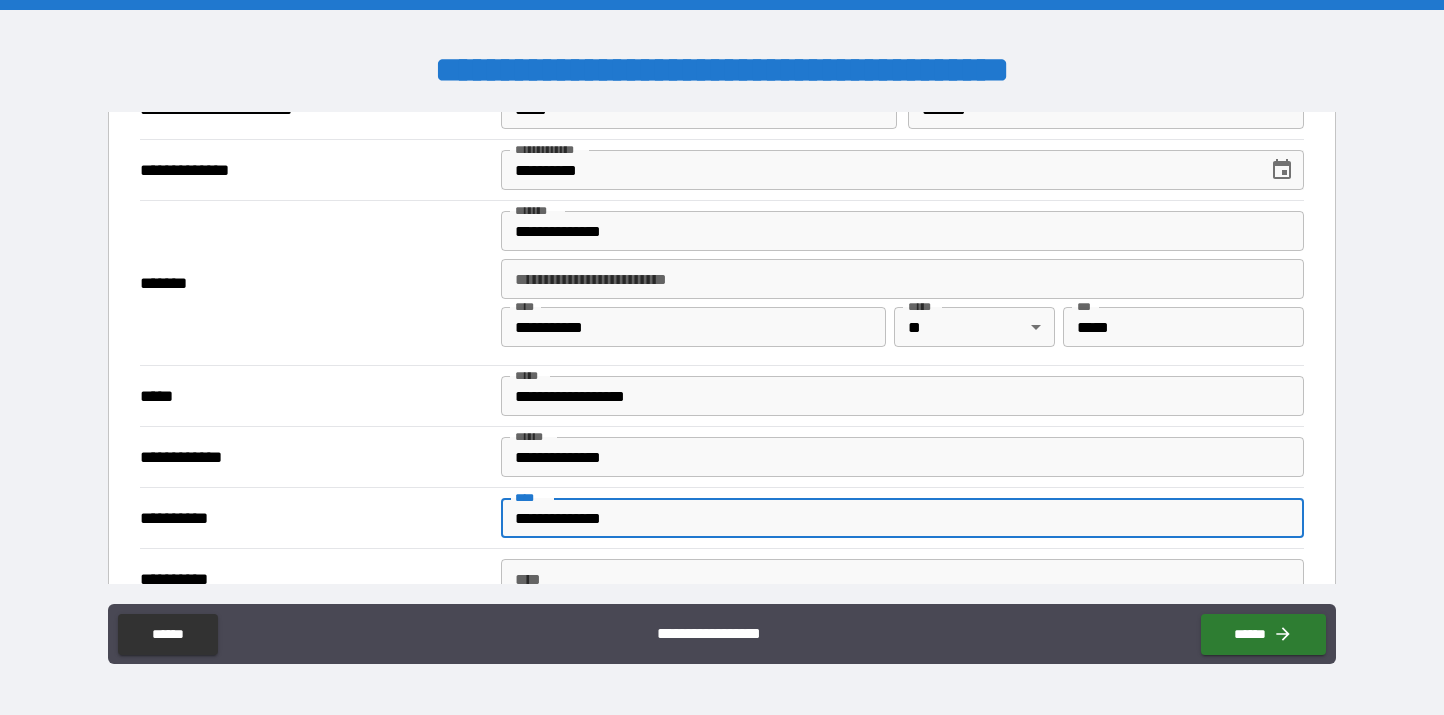 scroll, scrollTop: 1053, scrollLeft: 0, axis: vertical 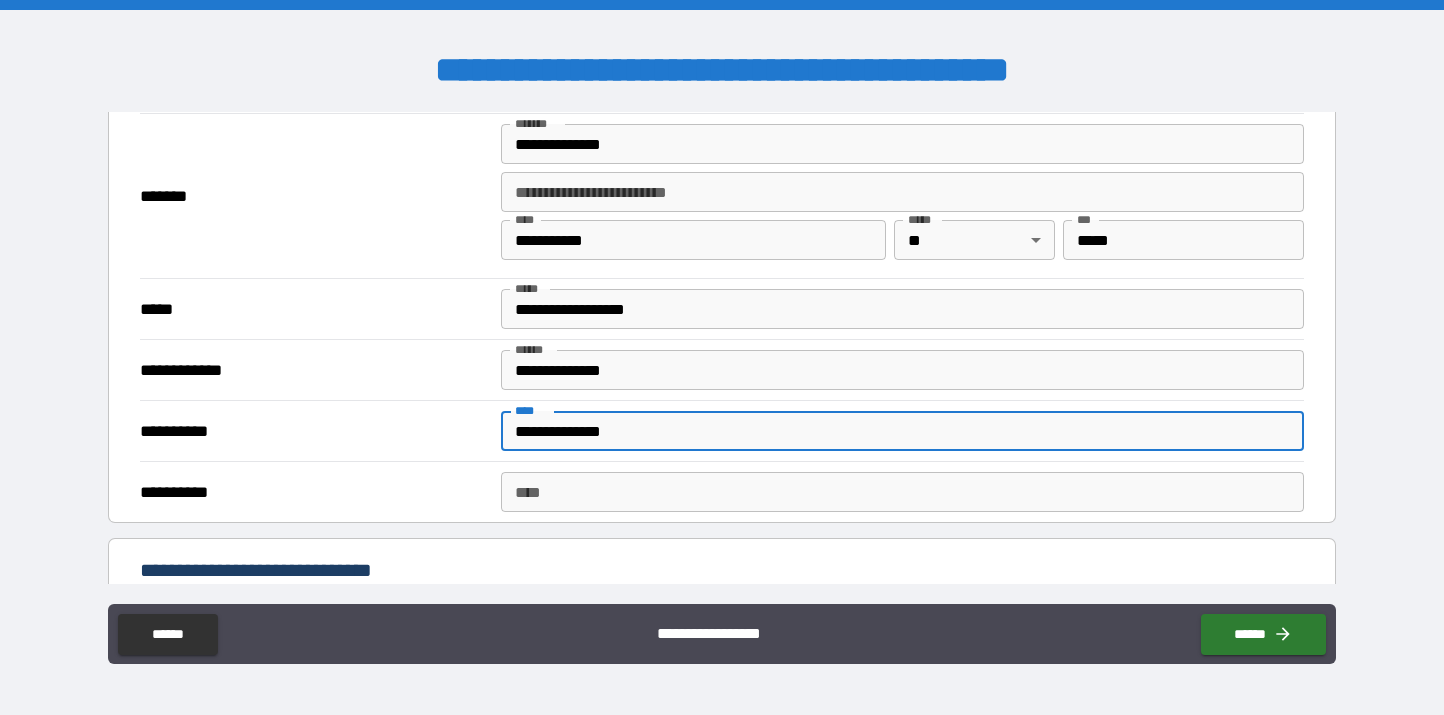 type on "**********" 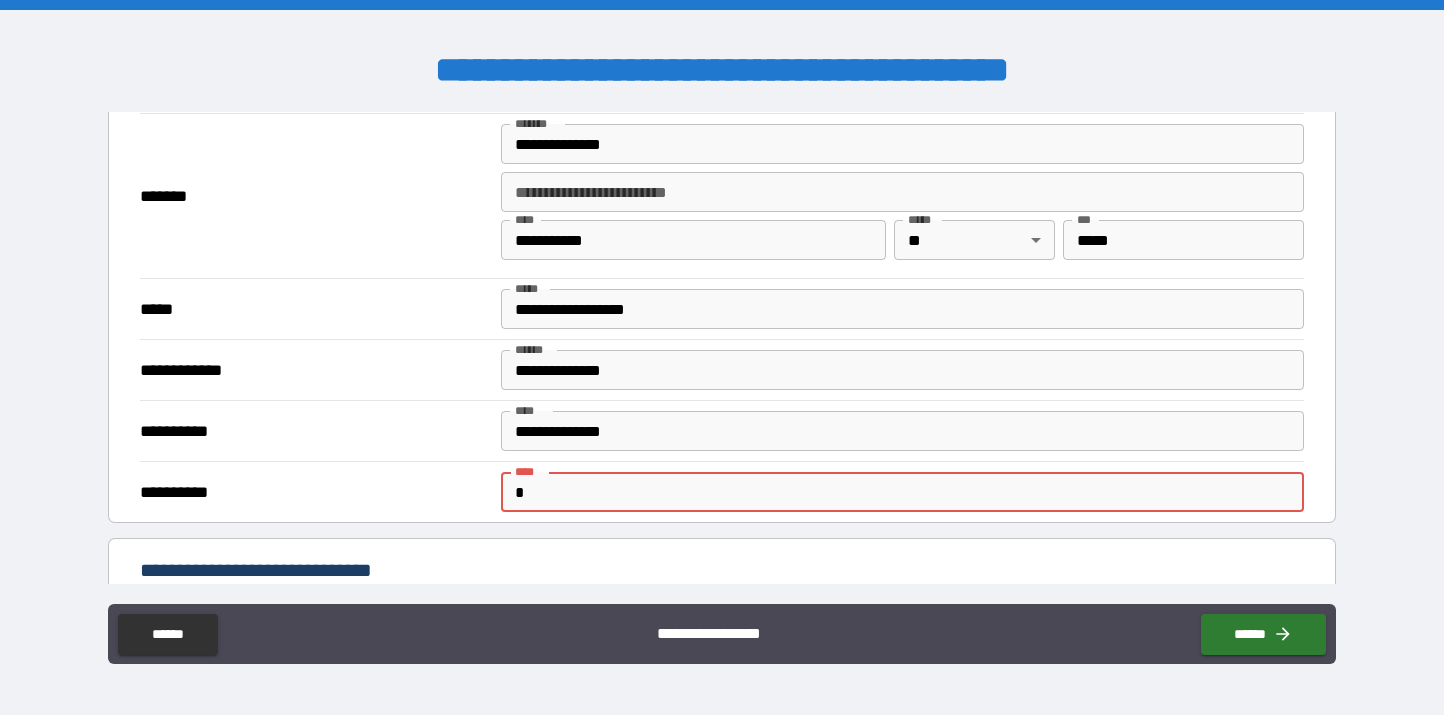click on "*" at bounding box center [902, 492] 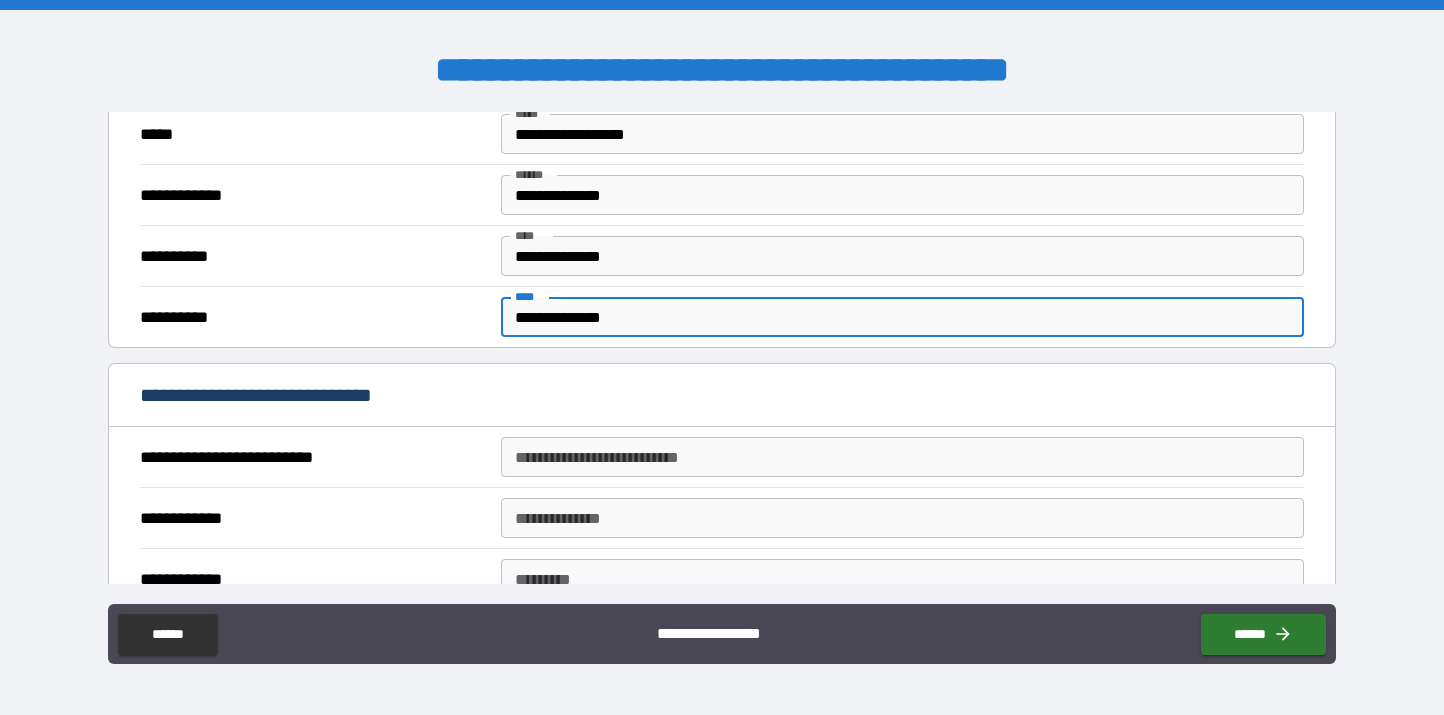 scroll, scrollTop: 1282, scrollLeft: 0, axis: vertical 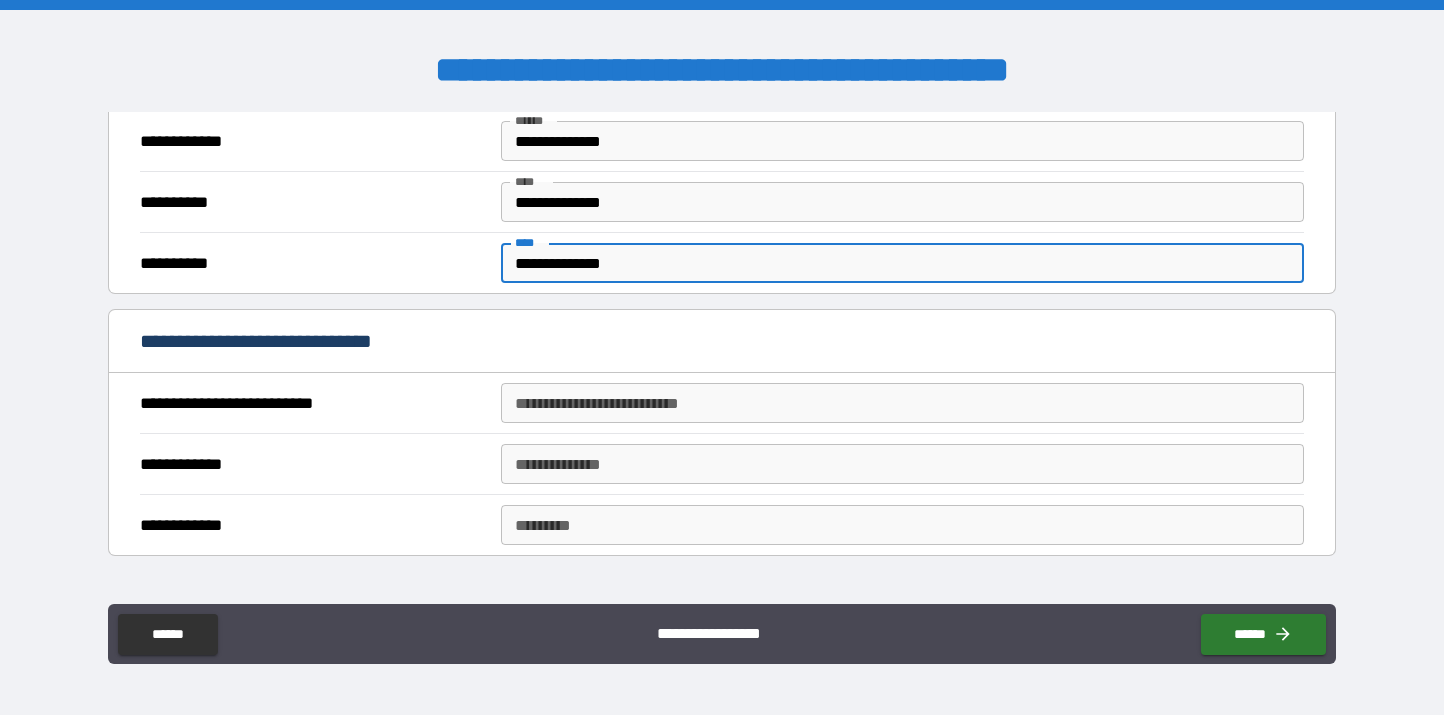type on "**********" 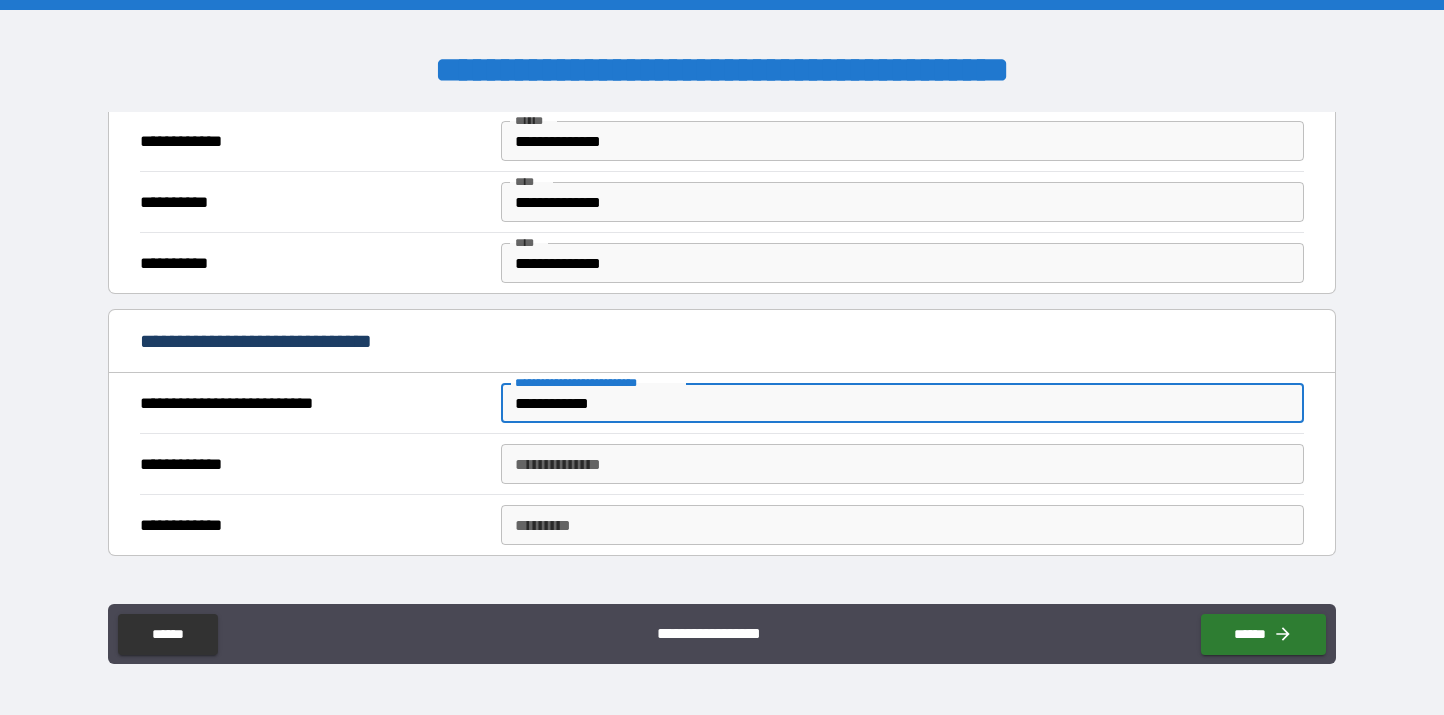 type on "**********" 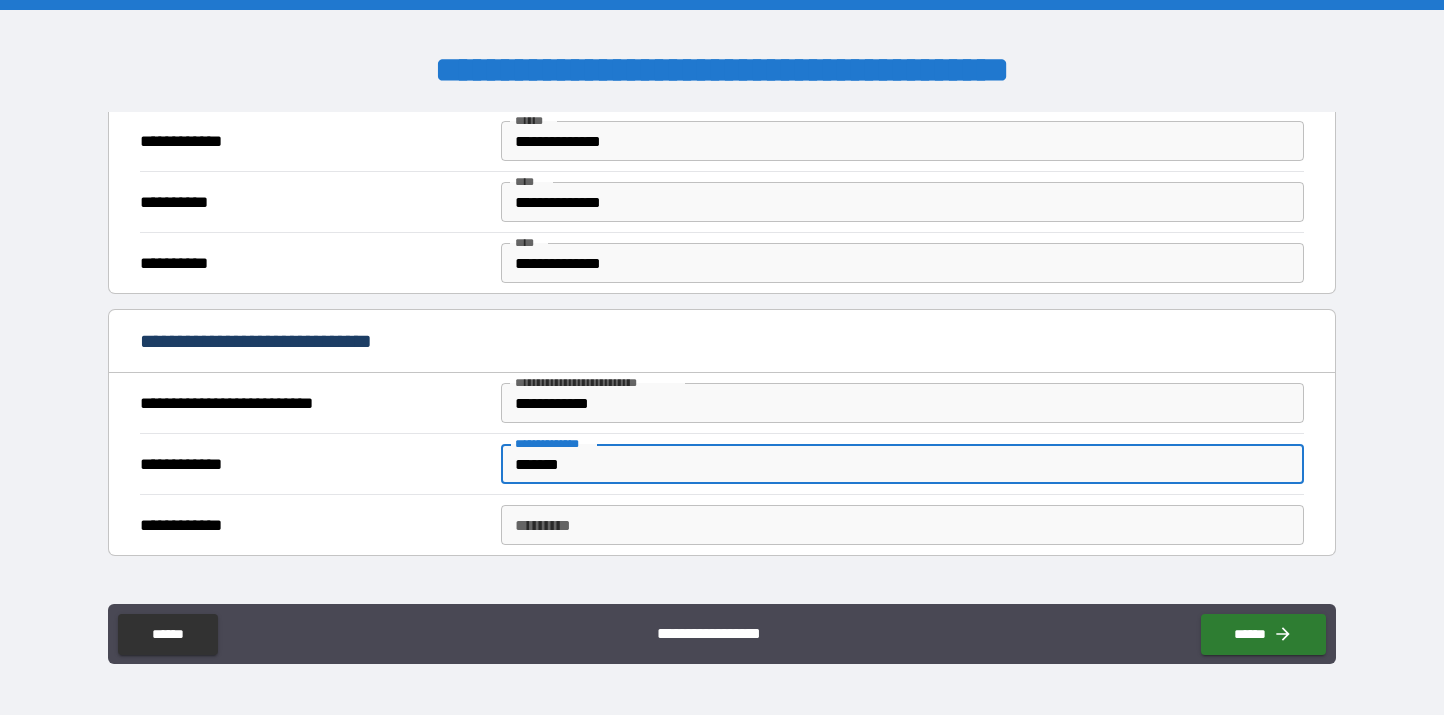 type on "*******" 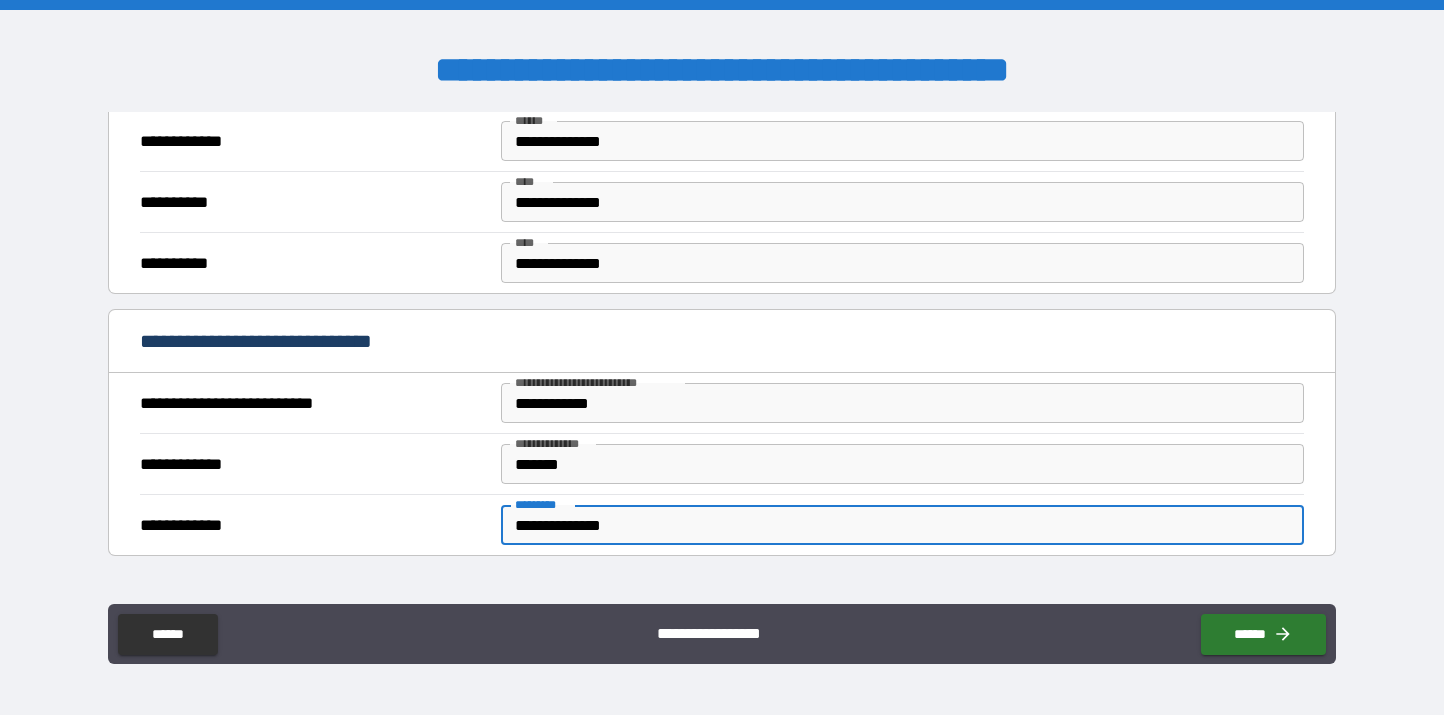 type on "**********" 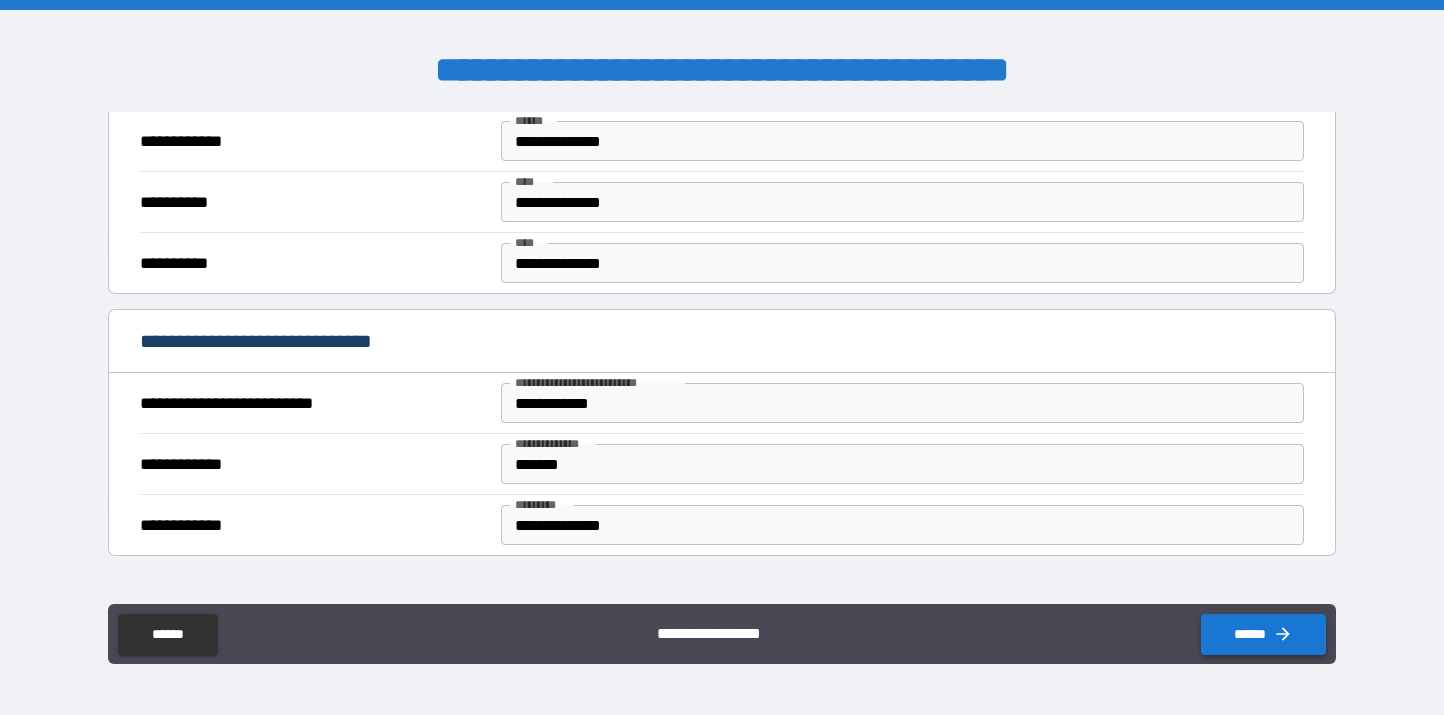 click on "******" at bounding box center [1263, 634] 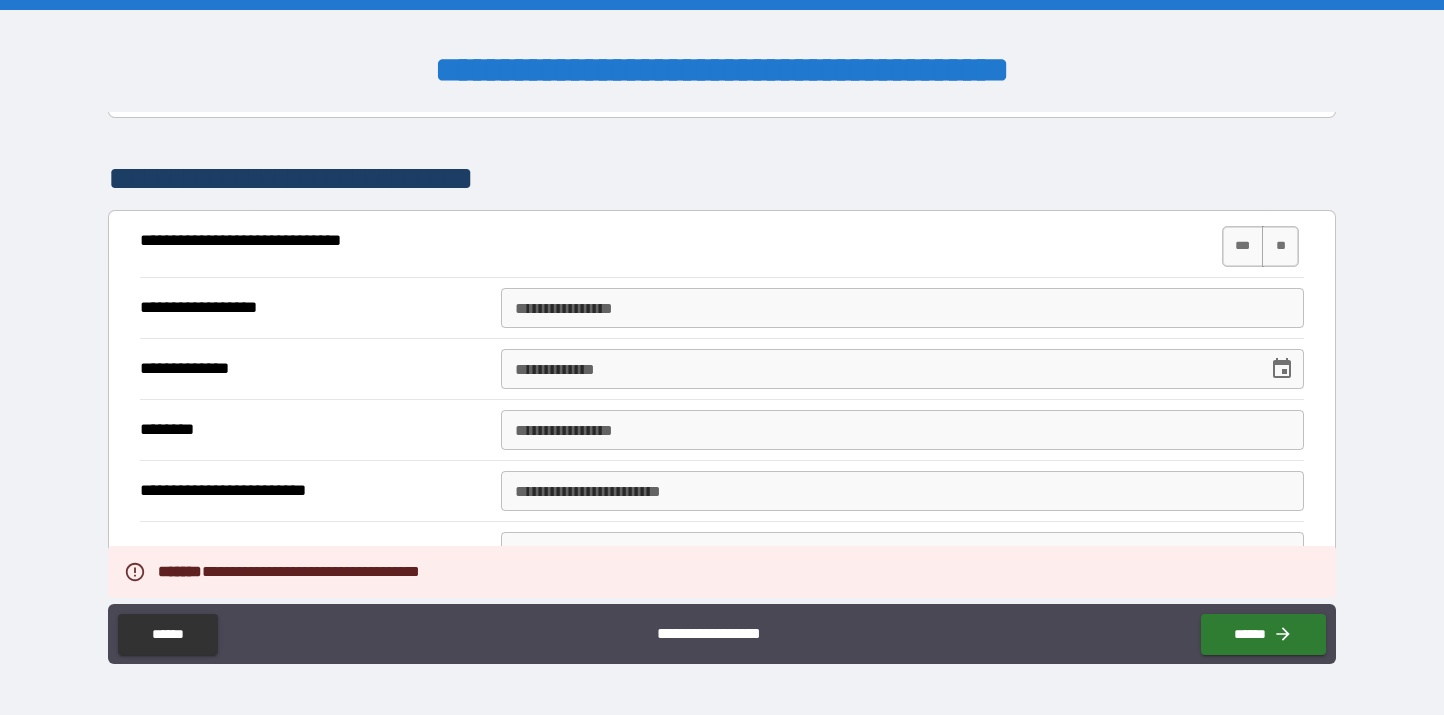 scroll, scrollTop: 1719, scrollLeft: 0, axis: vertical 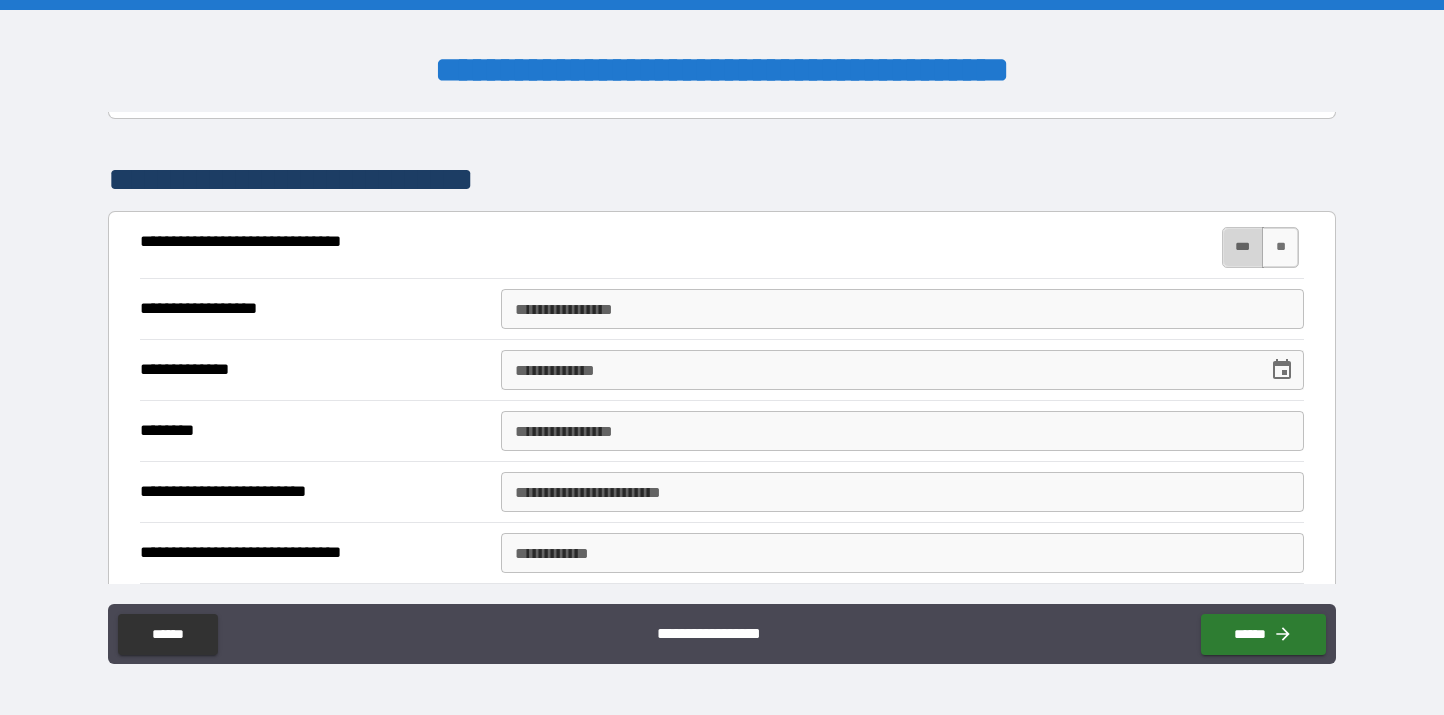 click on "***" at bounding box center (1243, 247) 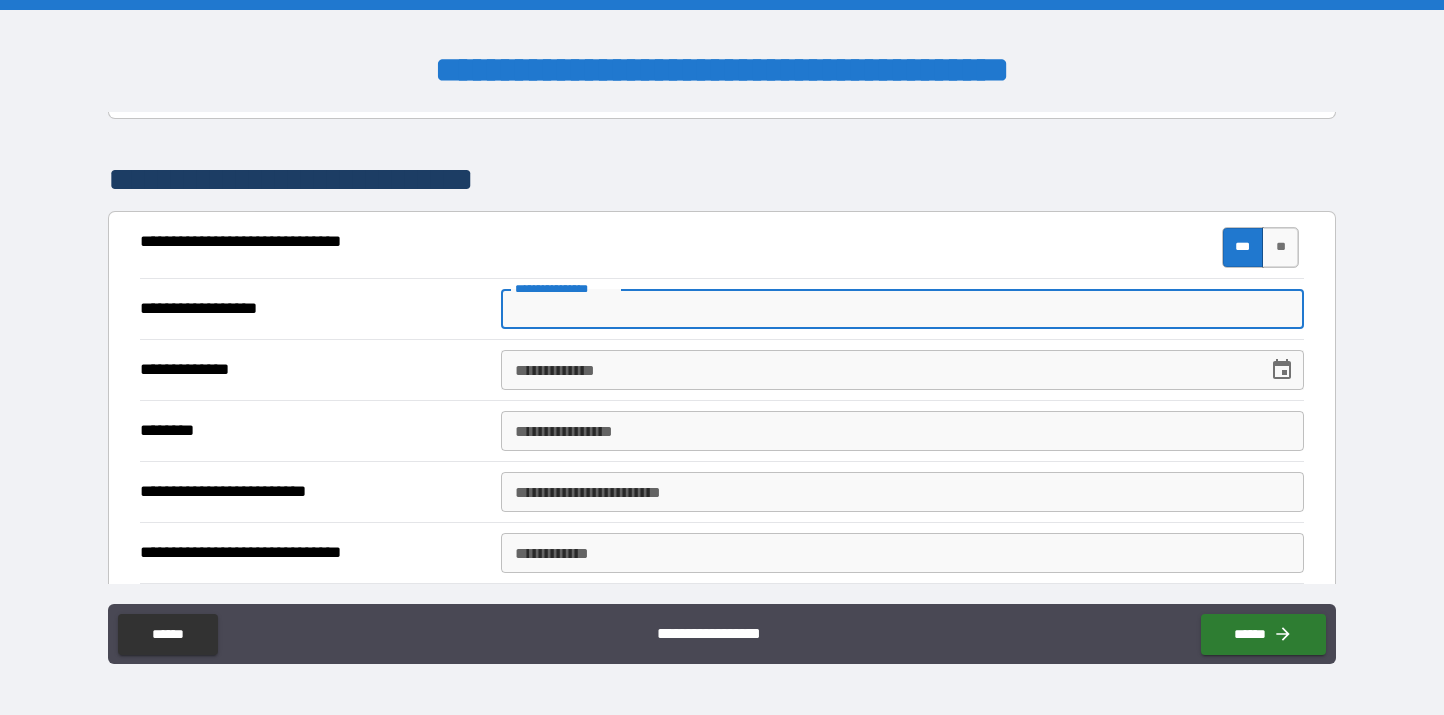 click on "**********" at bounding box center (902, 309) 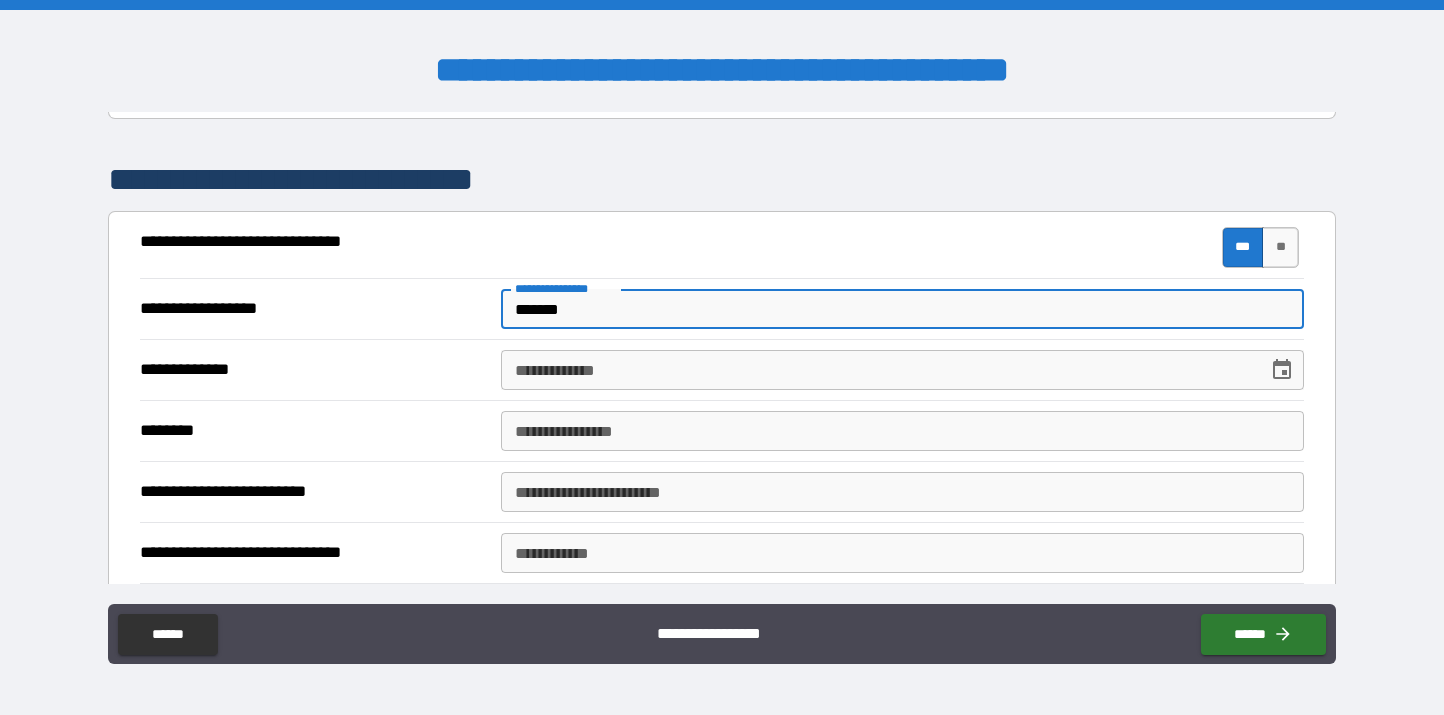 type on "*****" 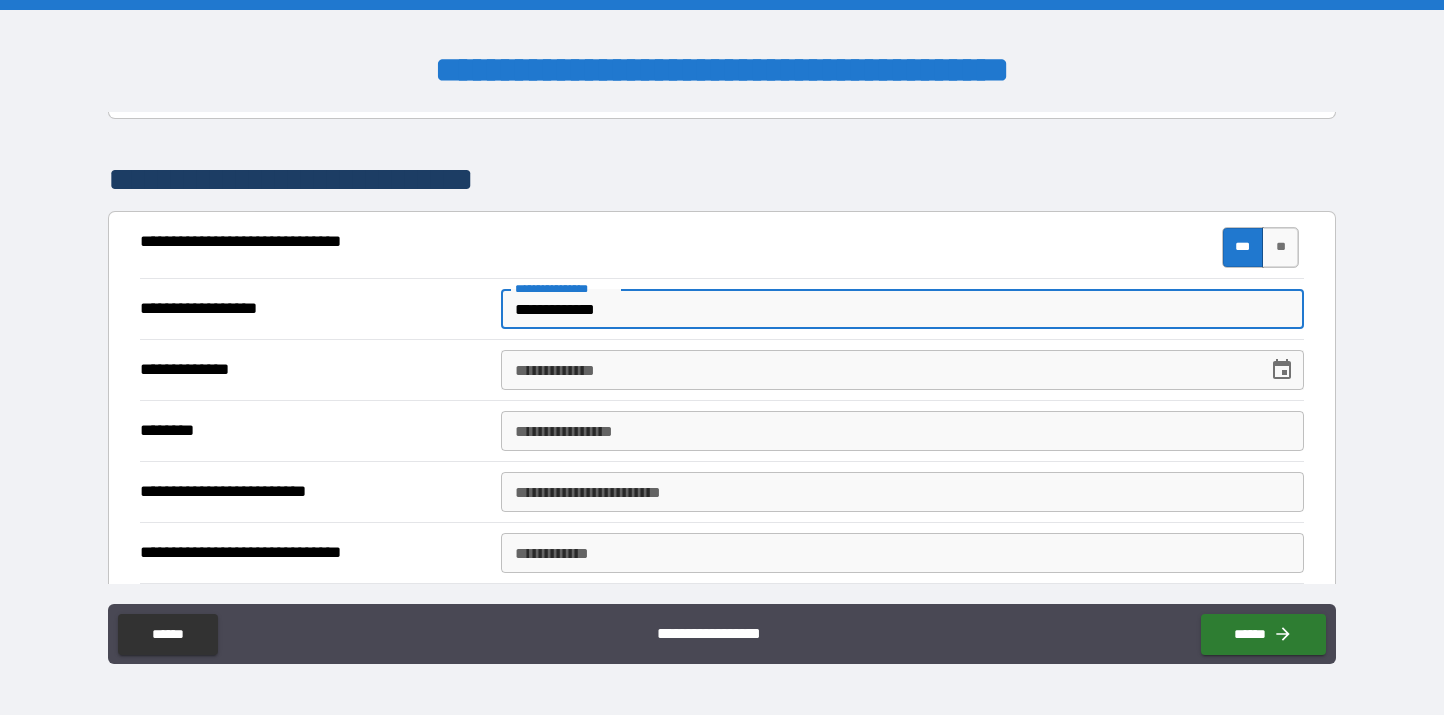 type on "**********" 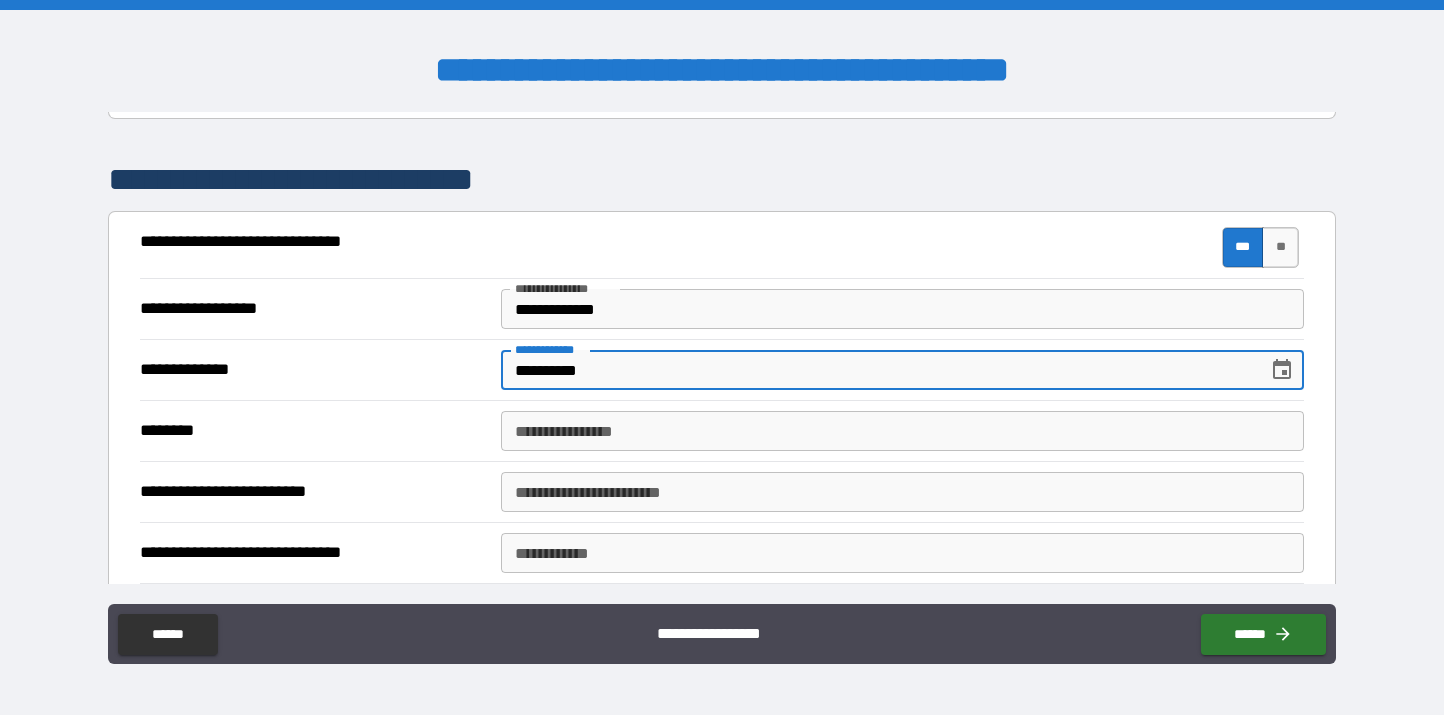 type on "**********" 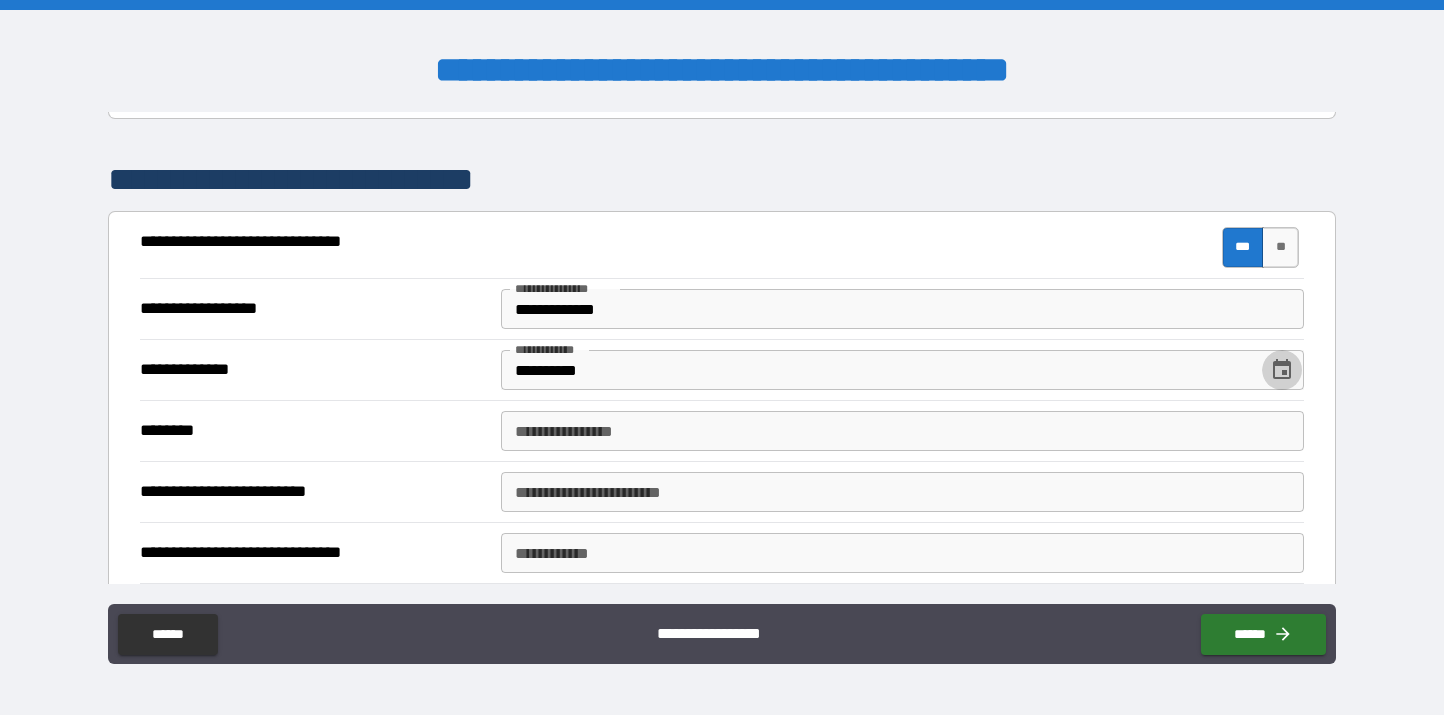 click on "**********" at bounding box center [902, 431] 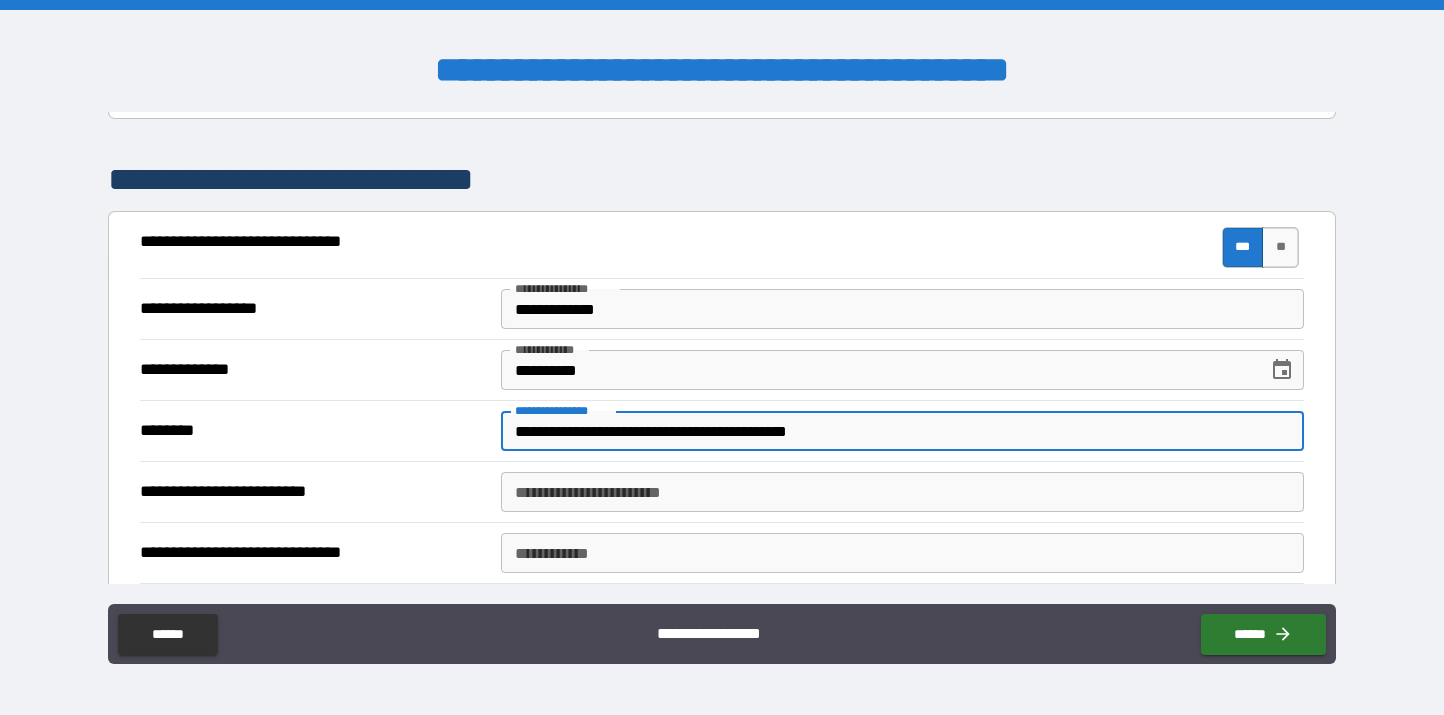 type on "**********" 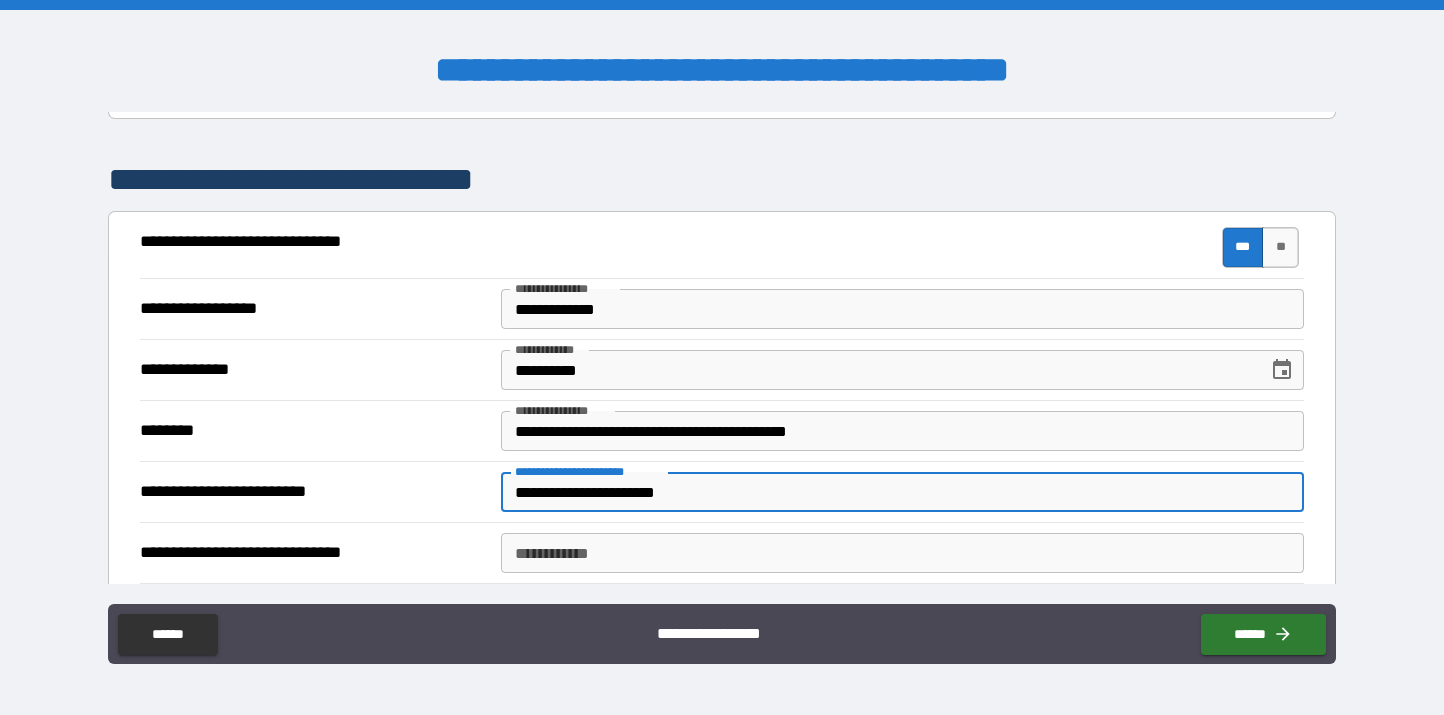 click on "**********" at bounding box center [902, 492] 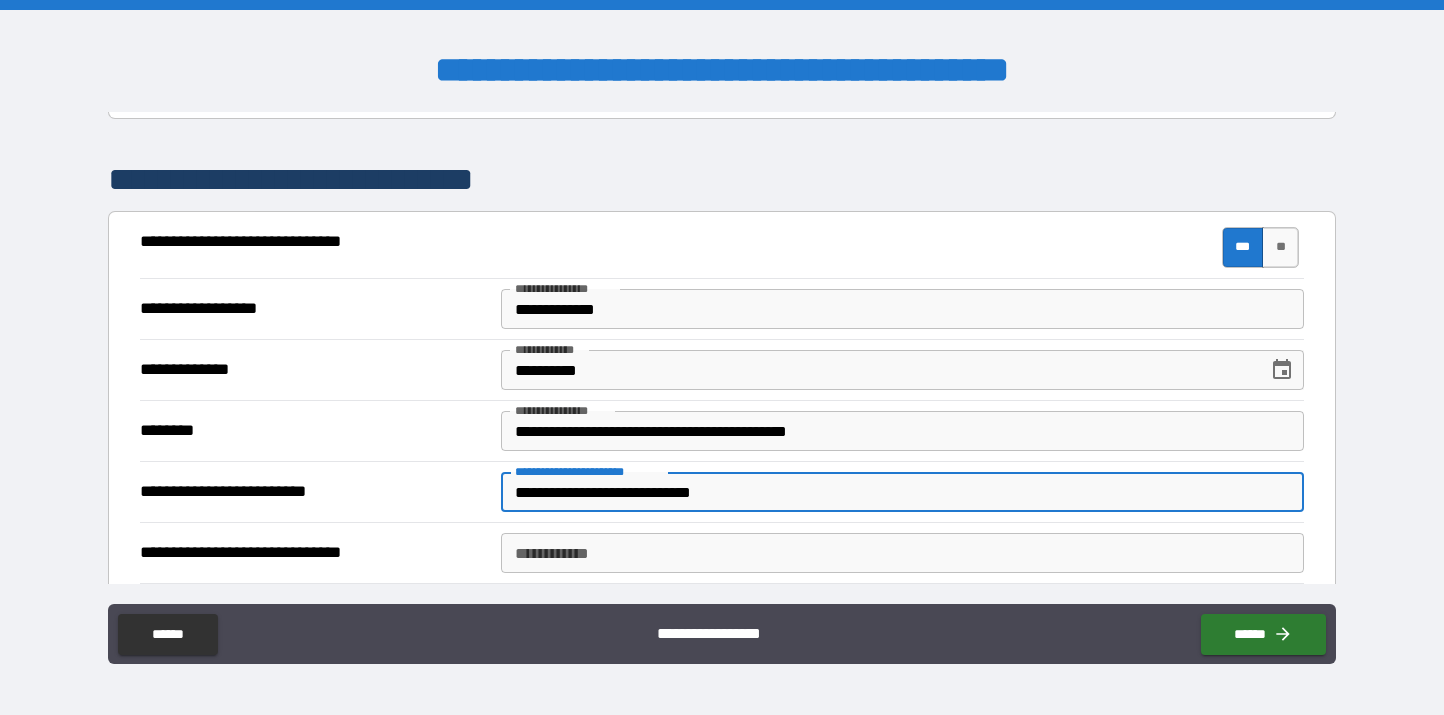 type on "**********" 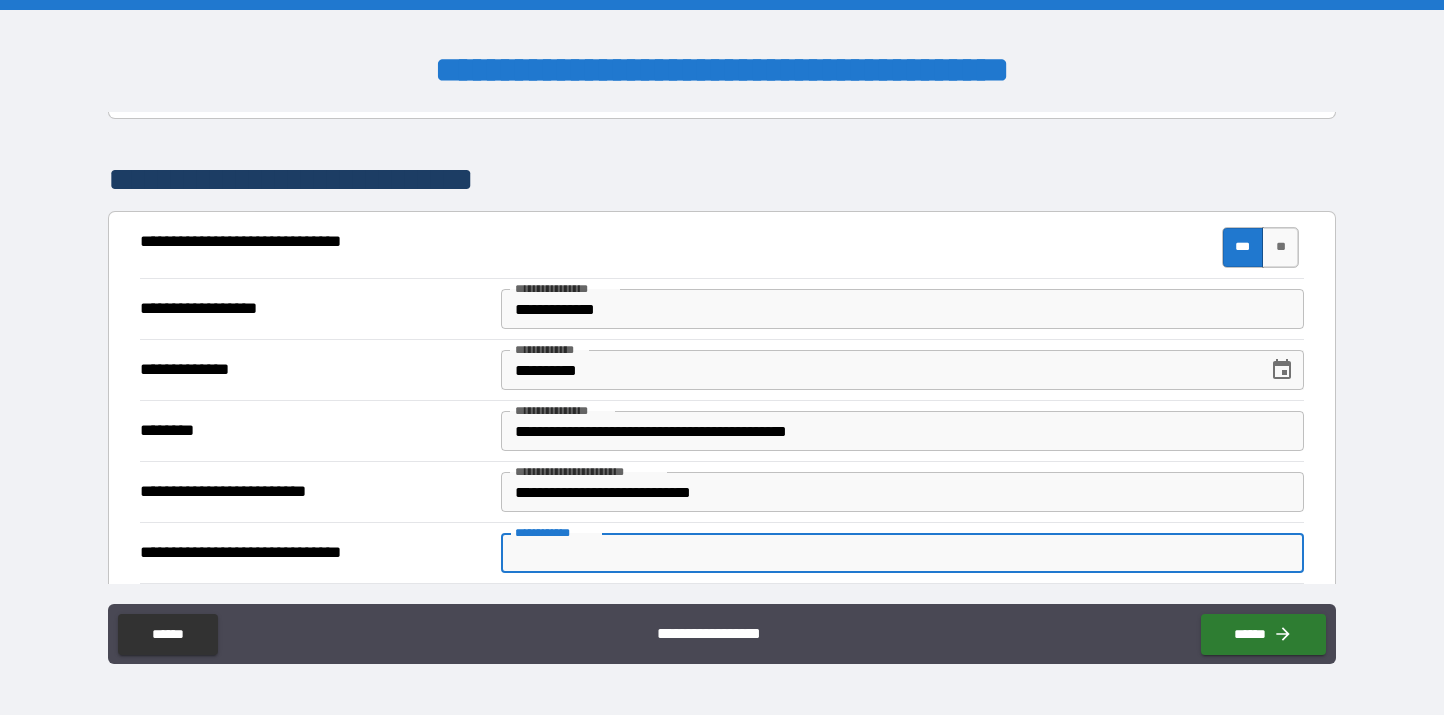 paste on "**********" 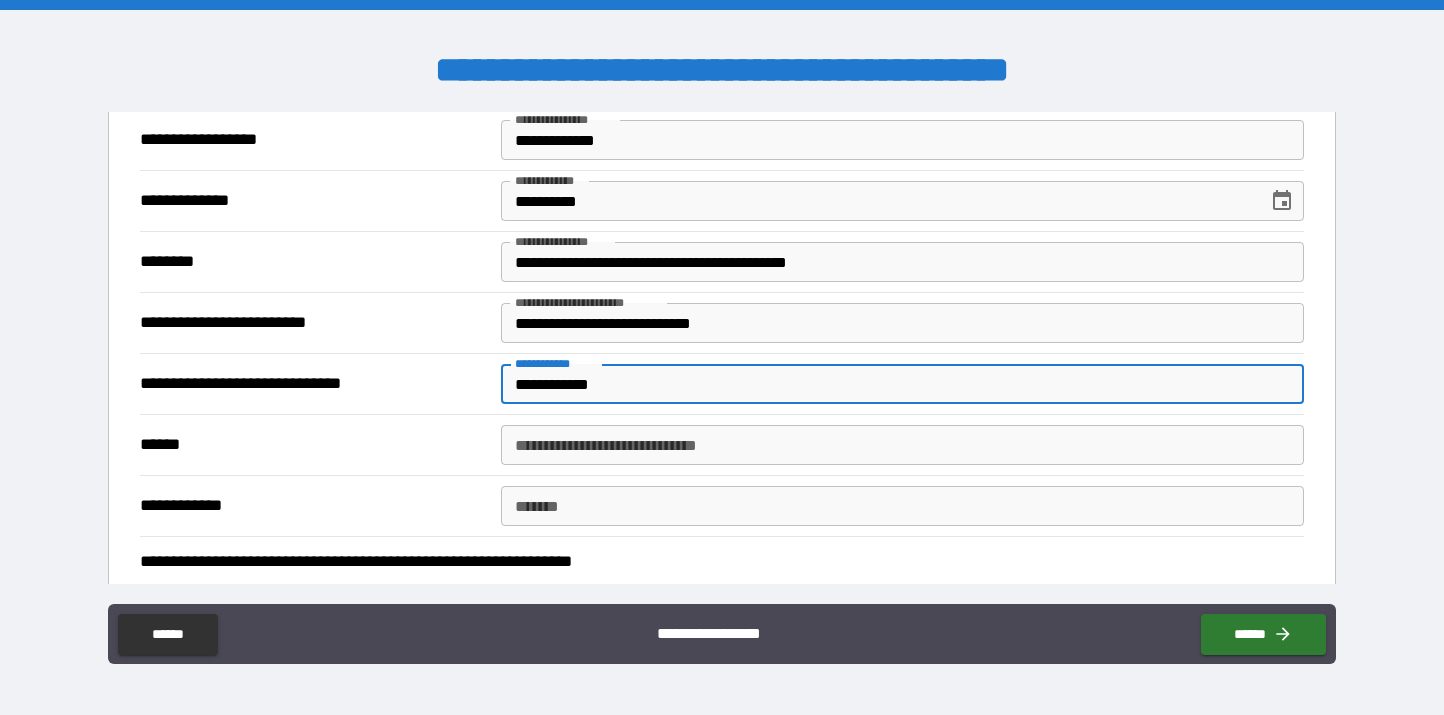 scroll, scrollTop: 1968, scrollLeft: 0, axis: vertical 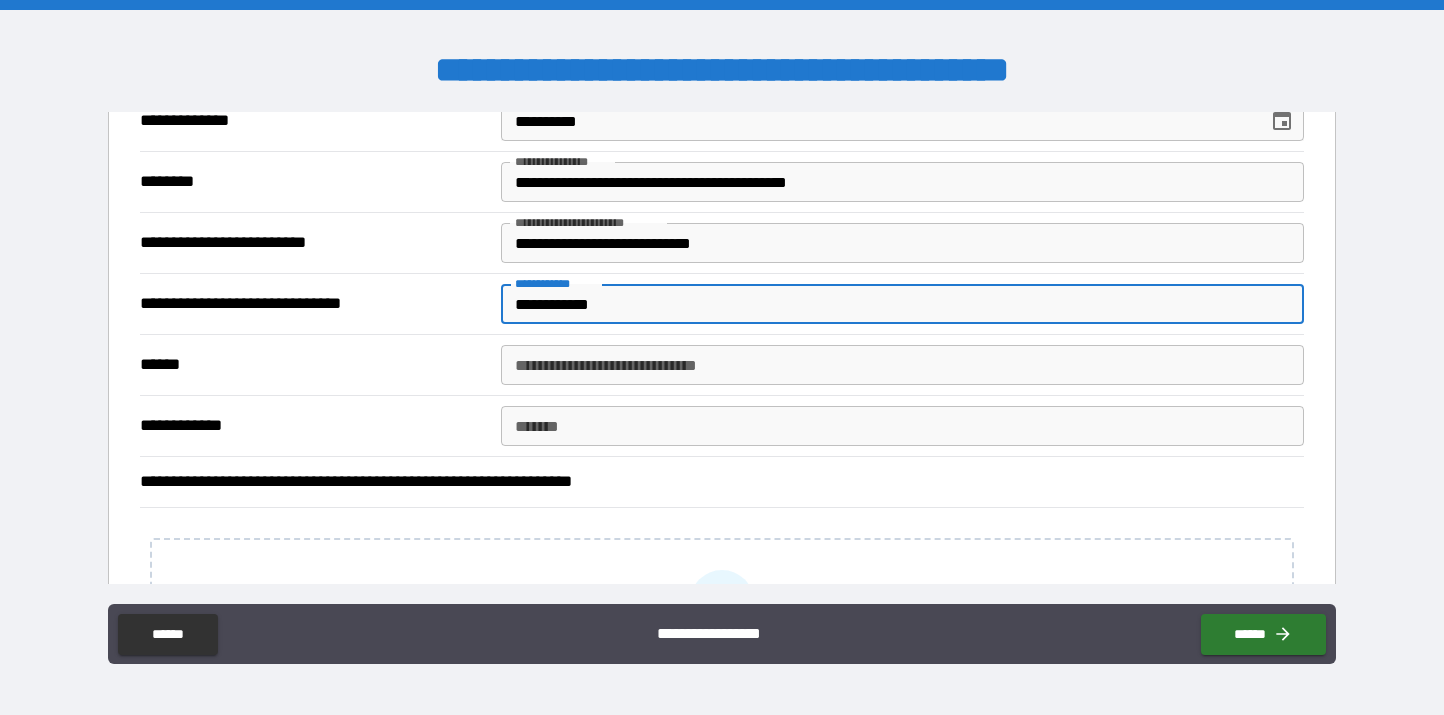type on "**********" 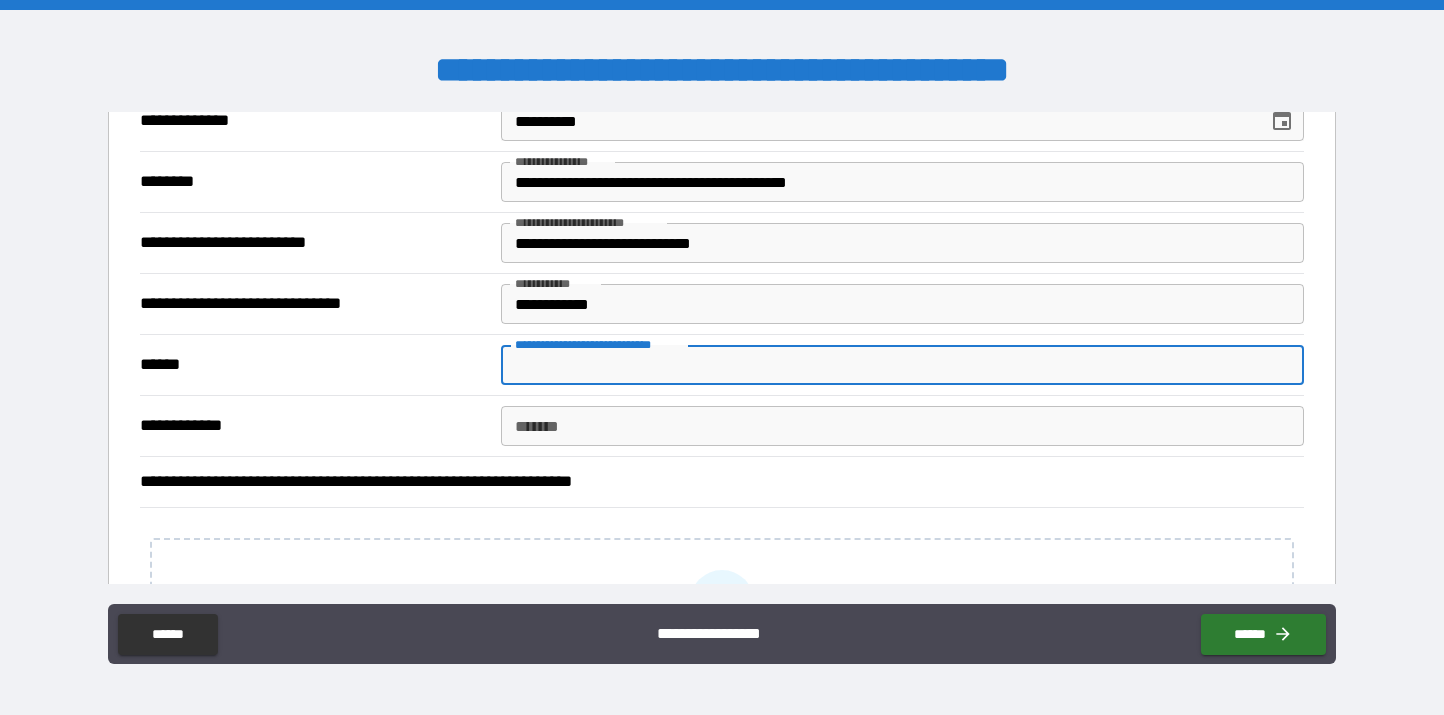 click on "**********" at bounding box center (902, 365) 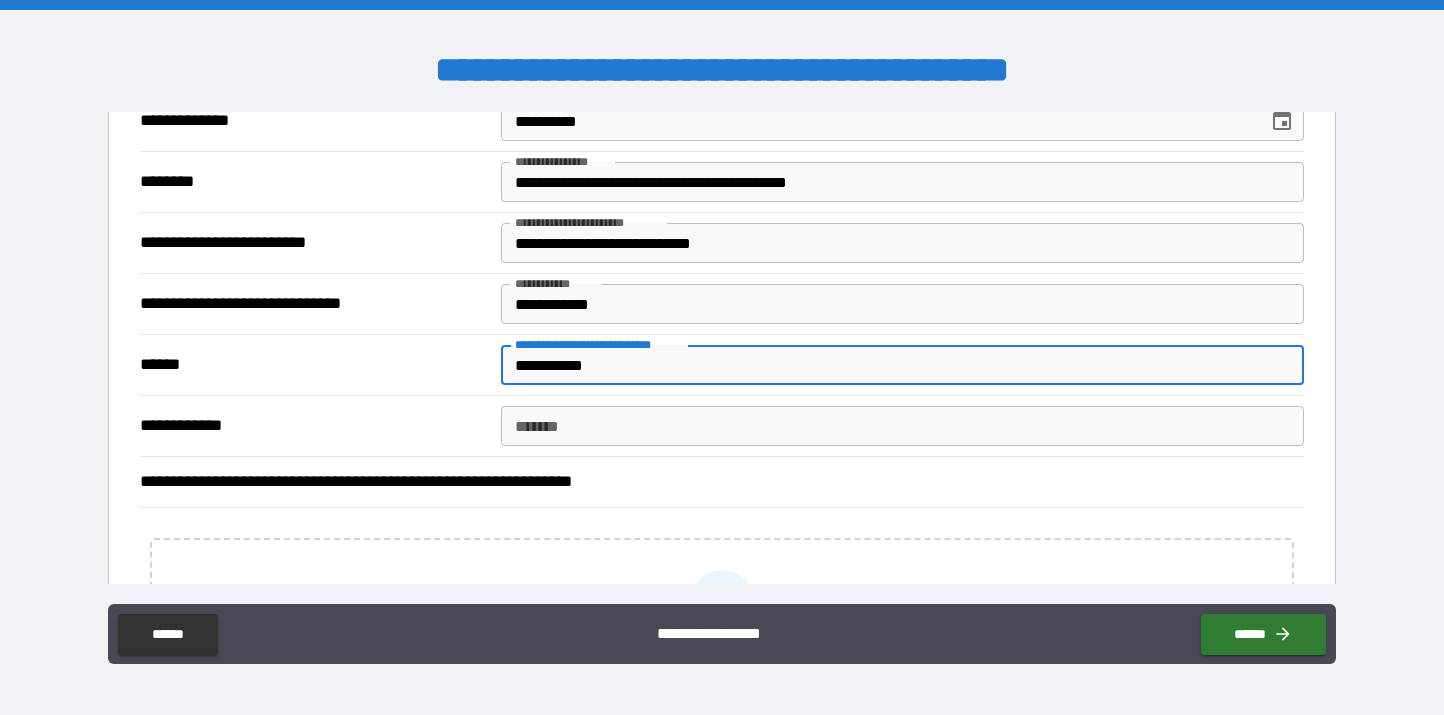 type on "**********" 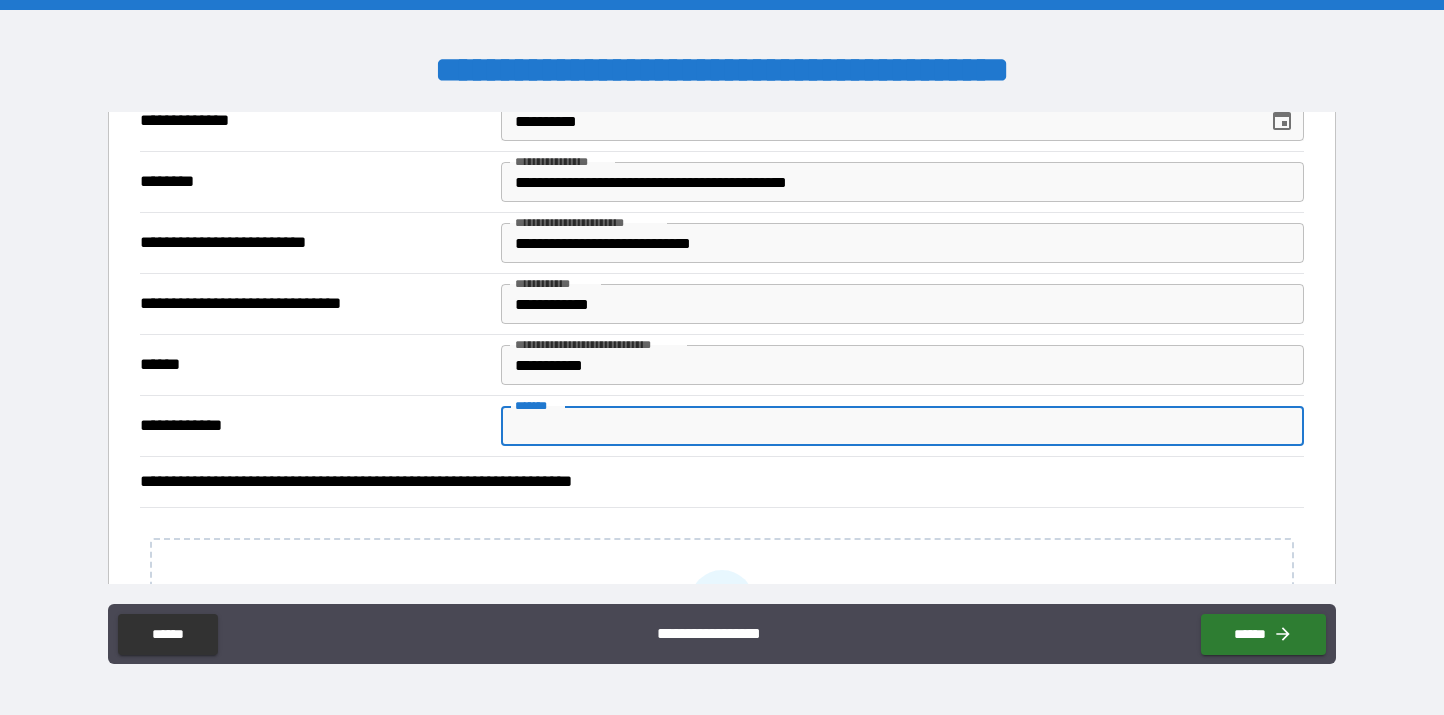 paste on "**********" 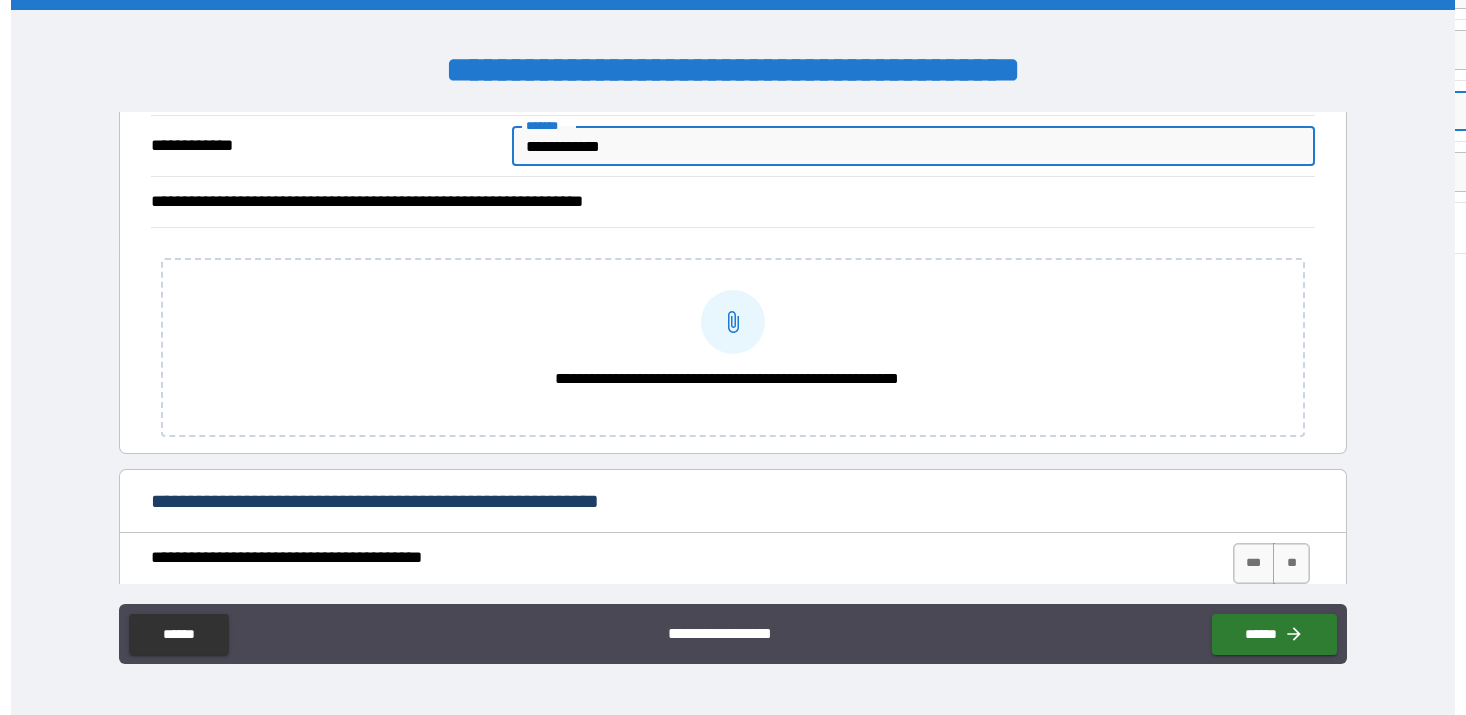 scroll, scrollTop: 2243, scrollLeft: 0, axis: vertical 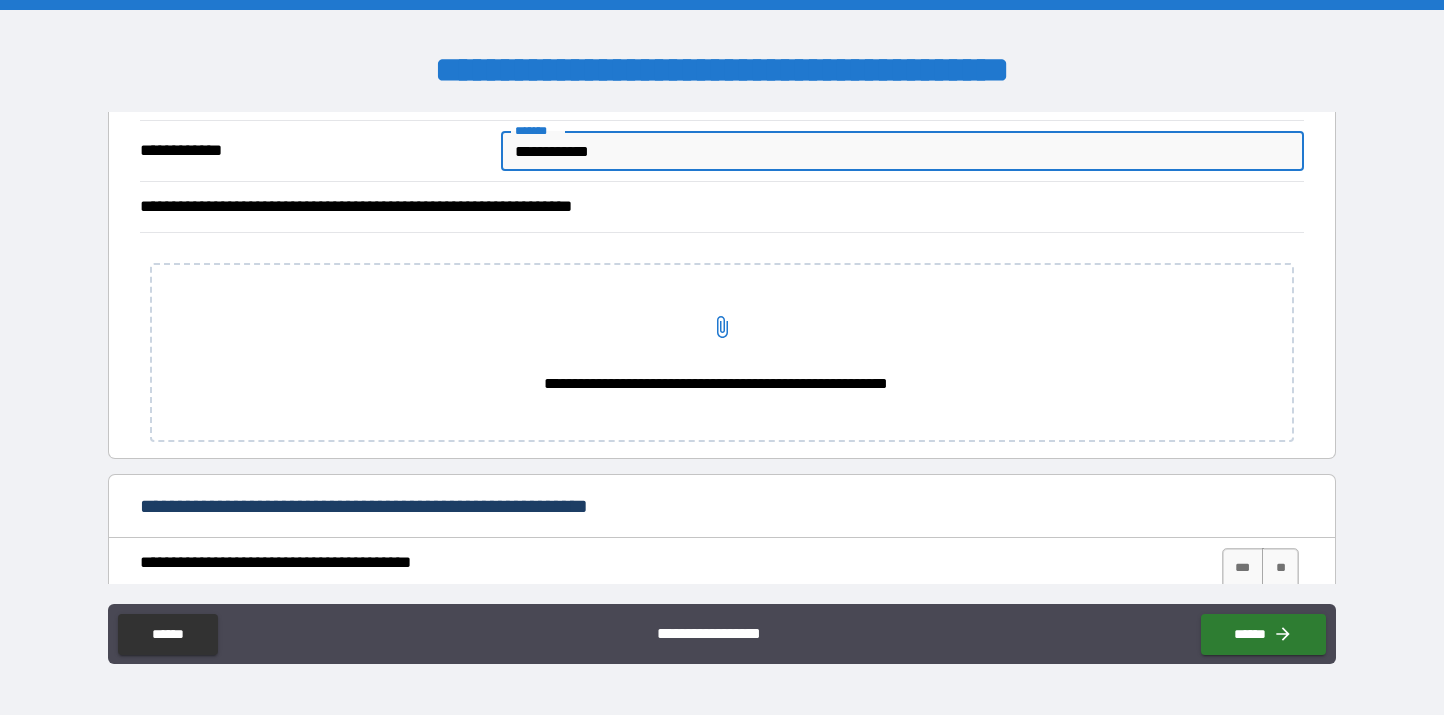 type on "**********" 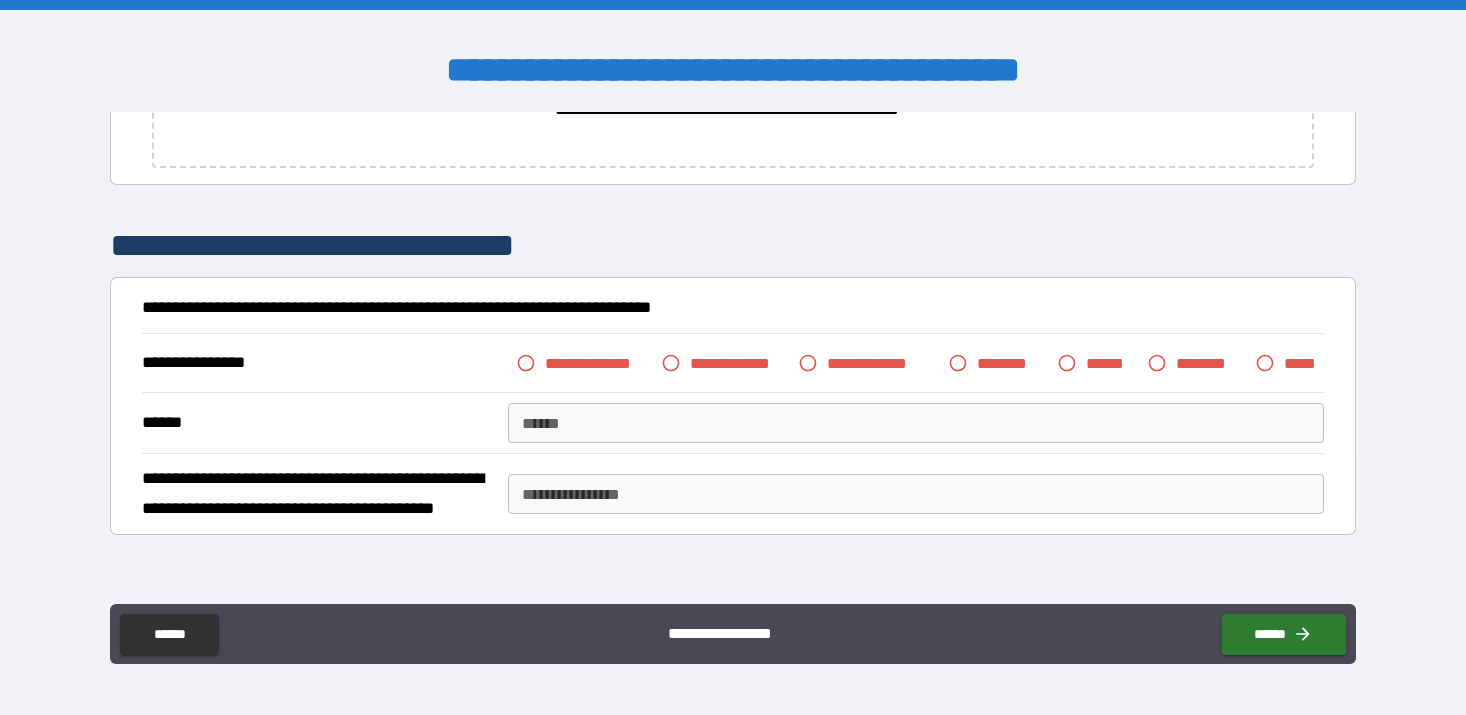 scroll, scrollTop: 3367, scrollLeft: 0, axis: vertical 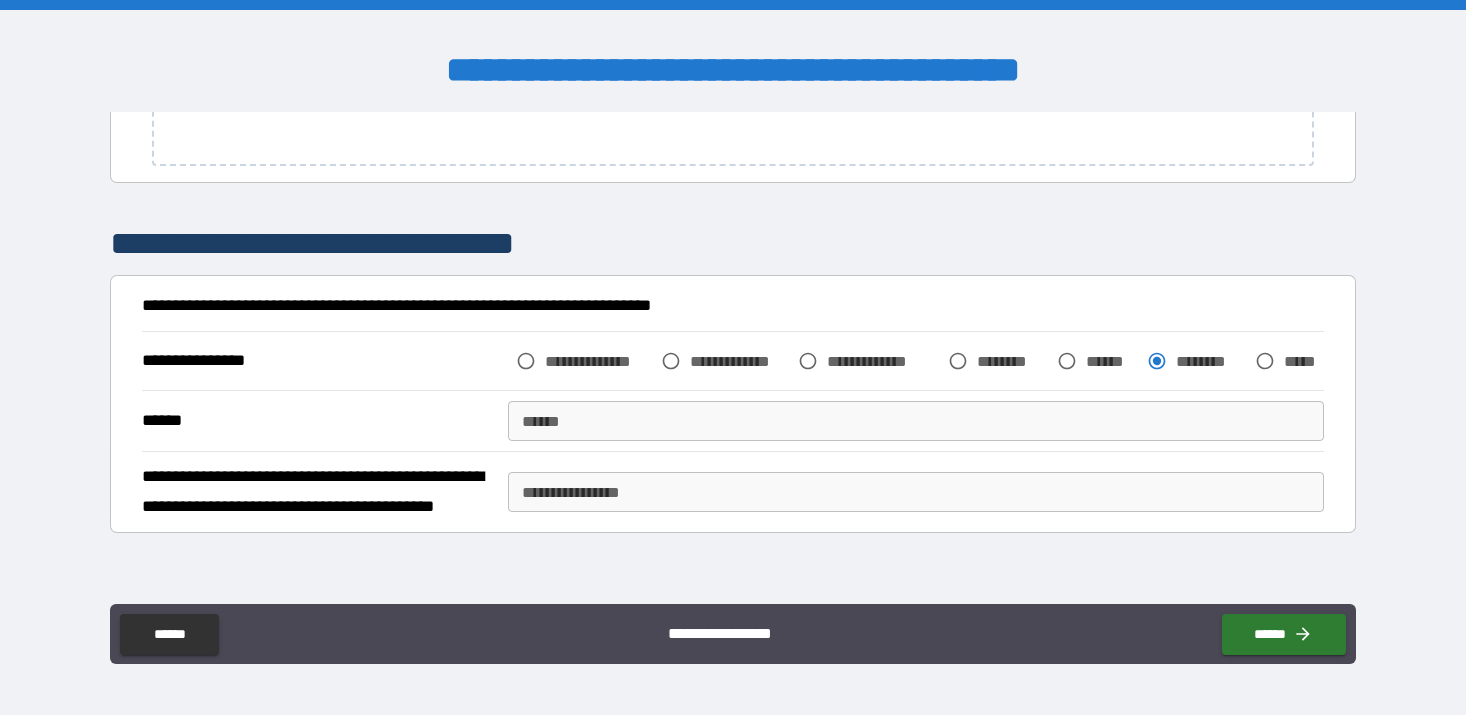 click on "******" at bounding box center (915, 421) 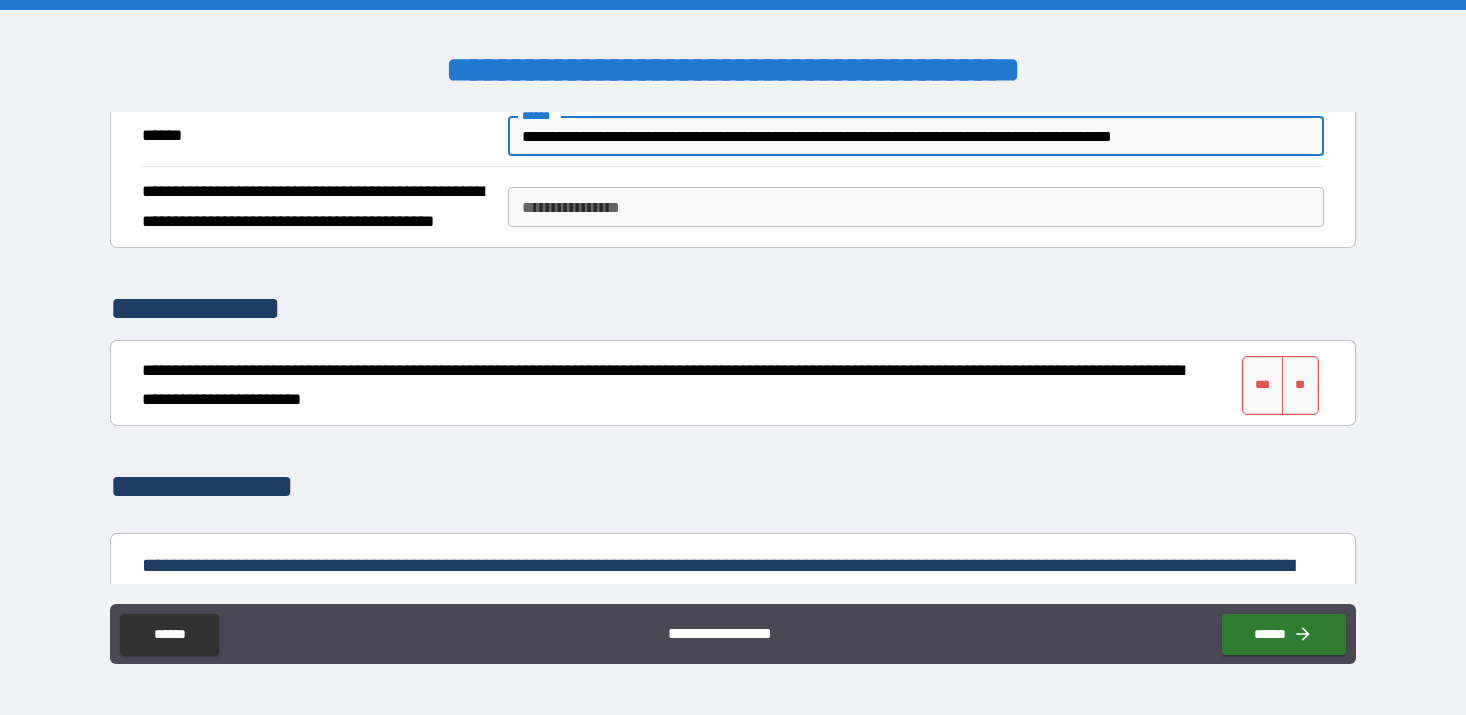 scroll, scrollTop: 3656, scrollLeft: 0, axis: vertical 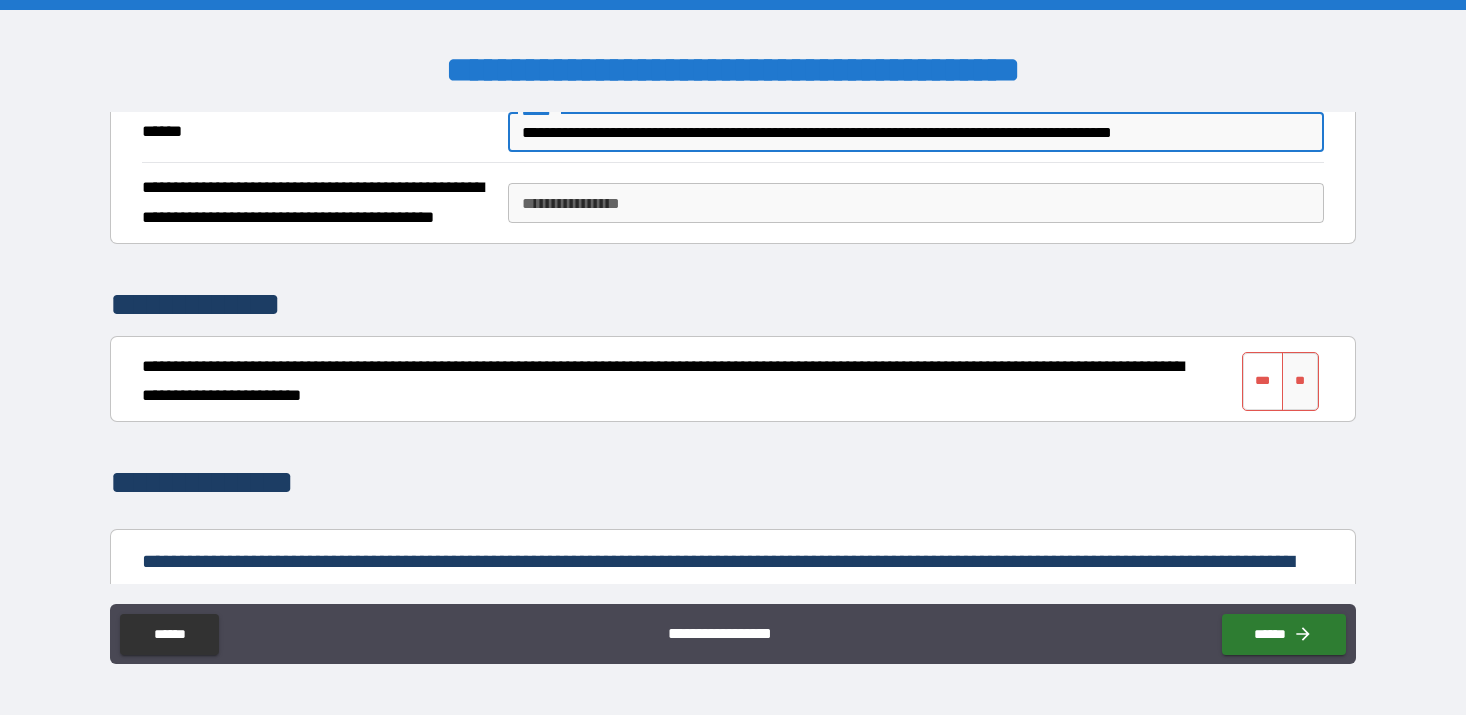 type on "**********" 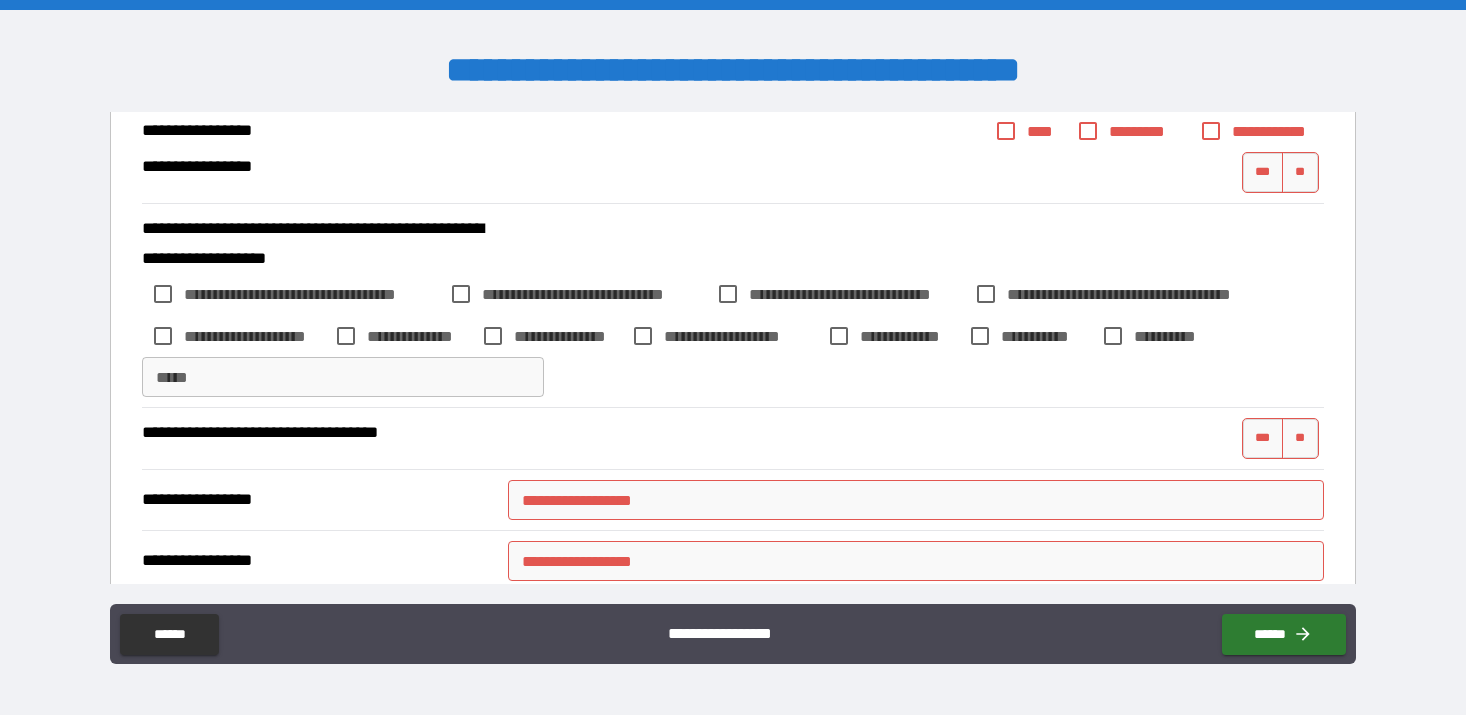 scroll, scrollTop: 4166, scrollLeft: 0, axis: vertical 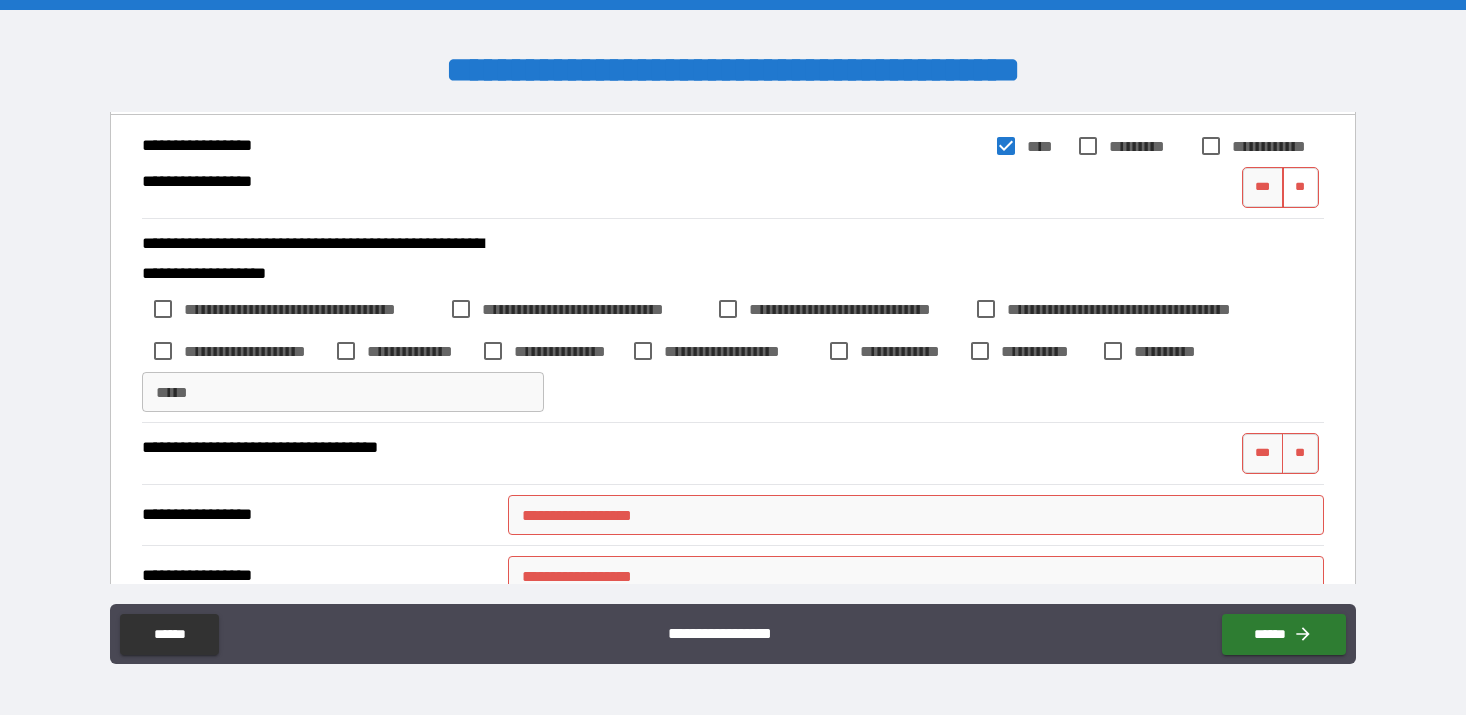 click on "**" at bounding box center [1300, 187] 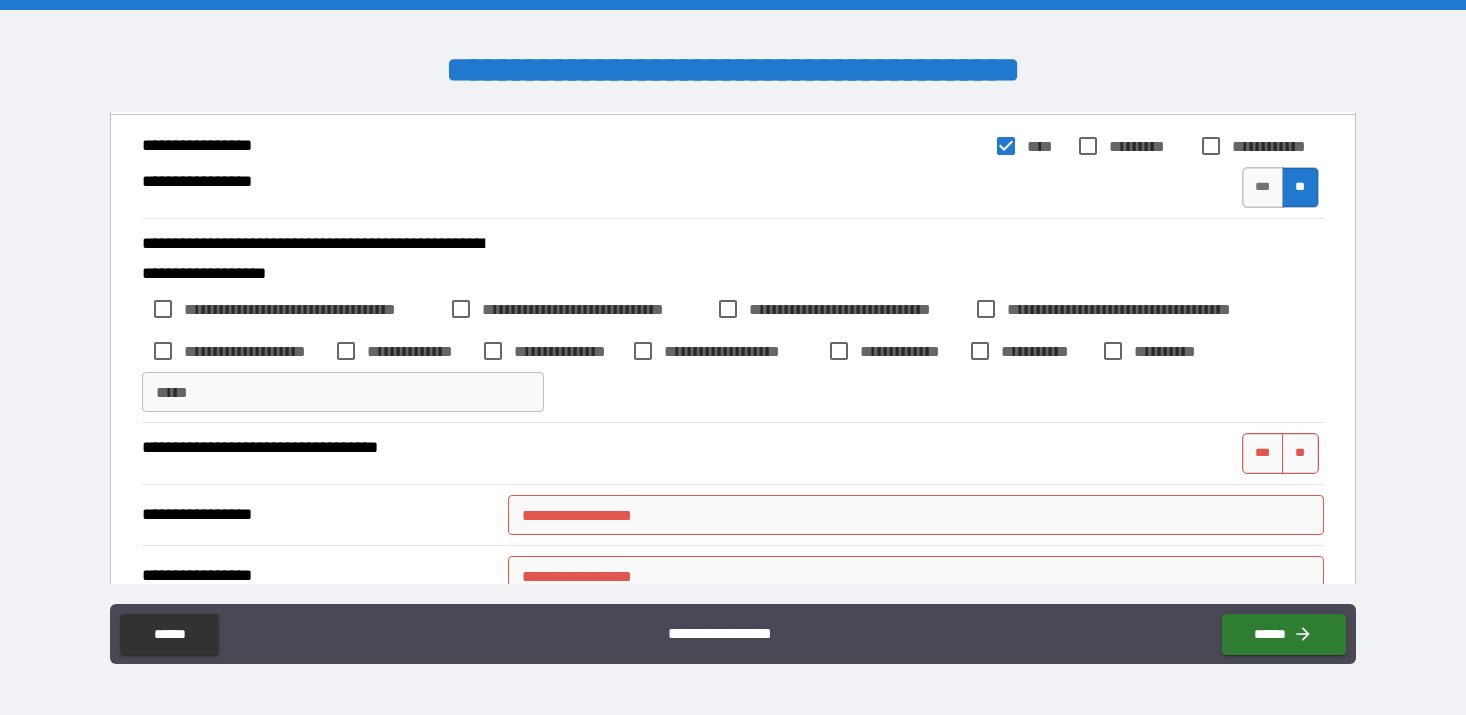 click on "**********" at bounding box center [311, 309] 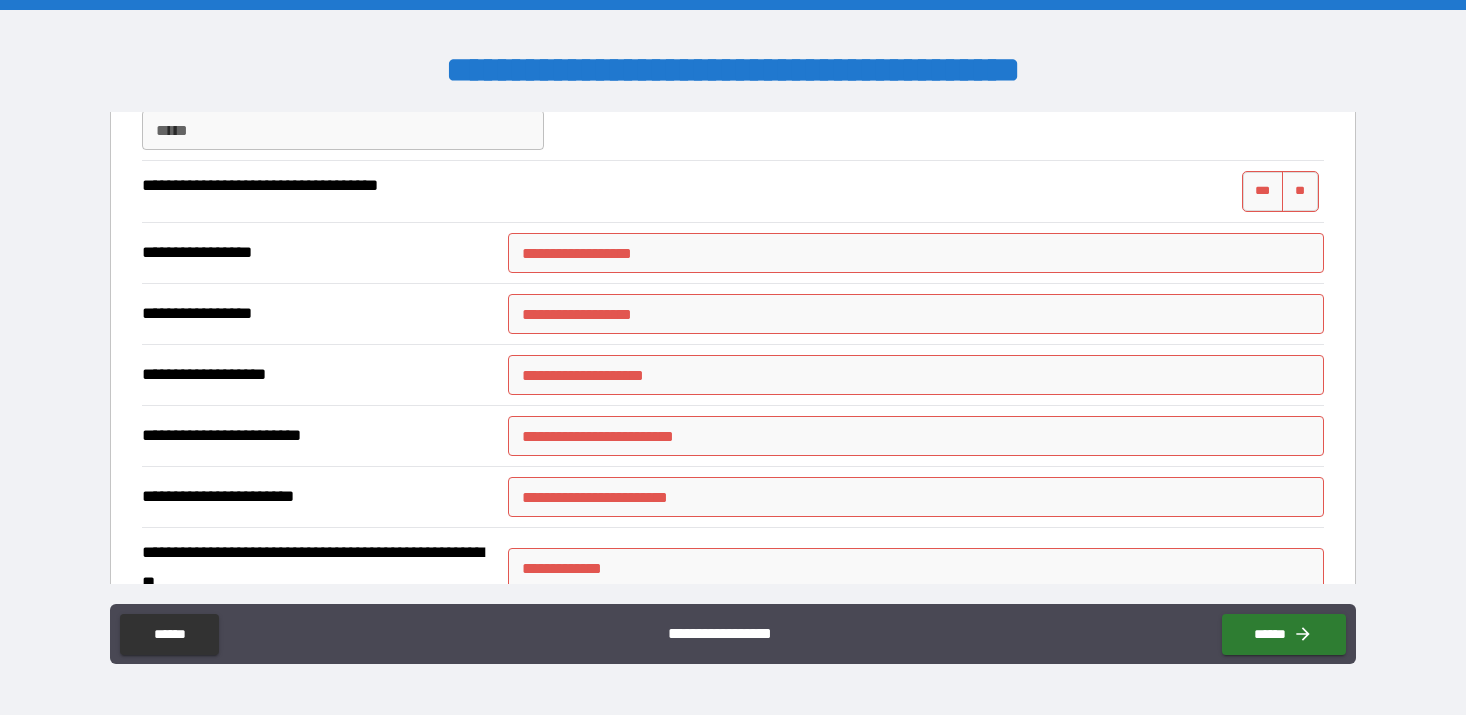 scroll, scrollTop: 4437, scrollLeft: 0, axis: vertical 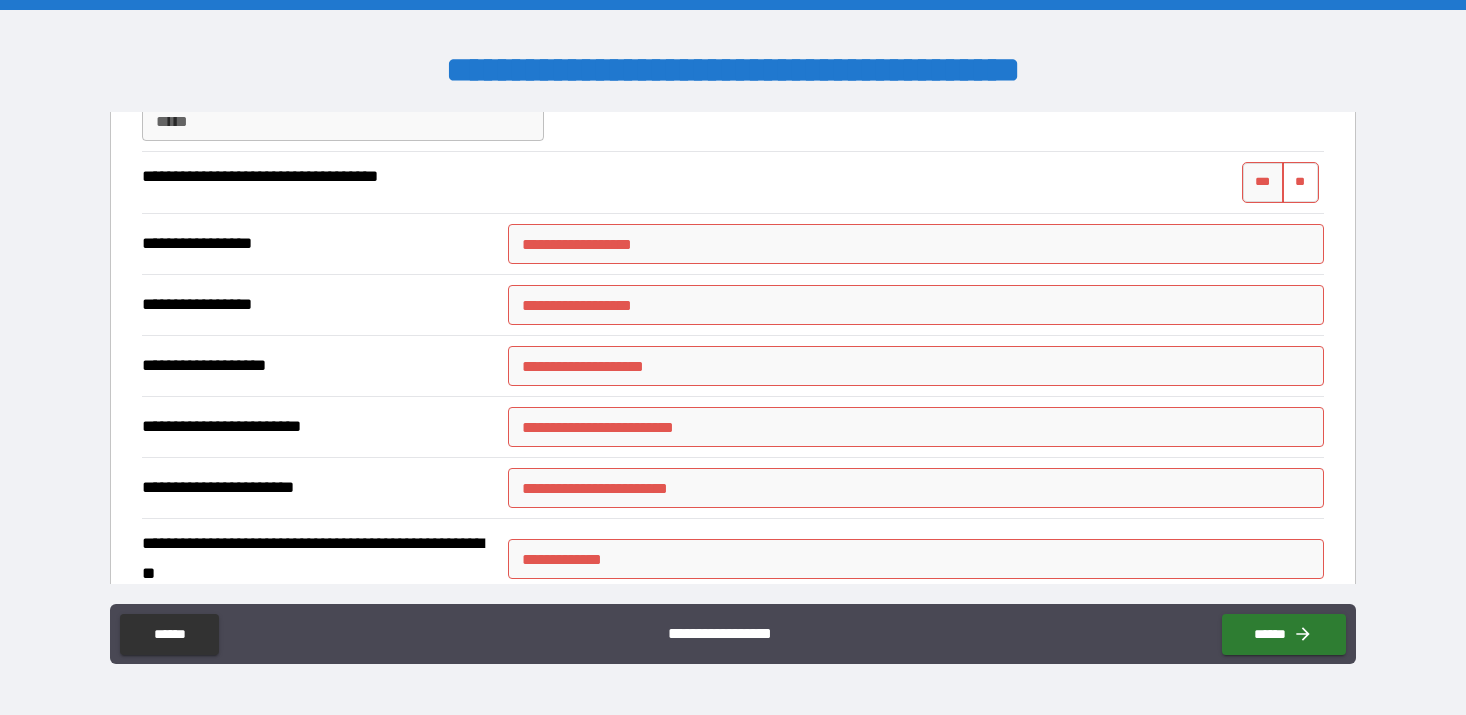 click on "**" at bounding box center (1300, 182) 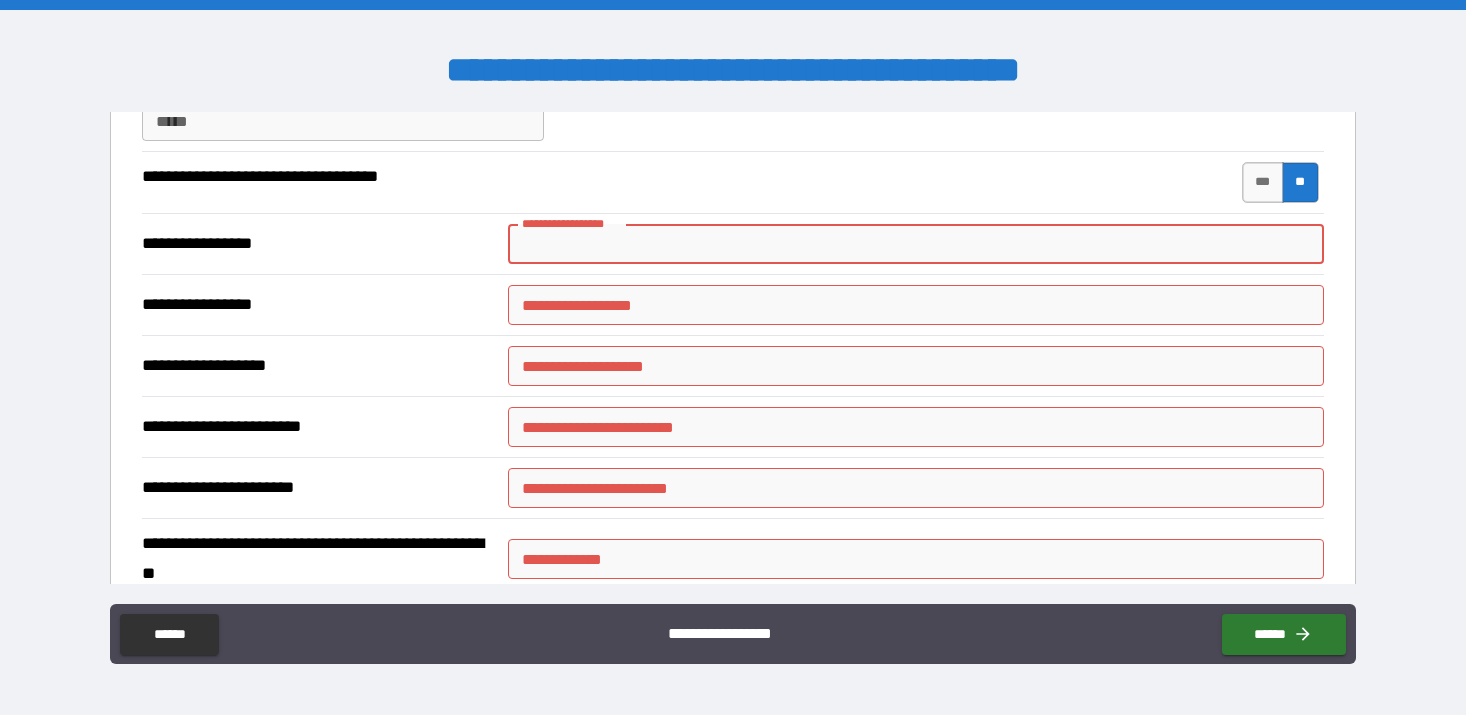 click on "**********" at bounding box center (915, 244) 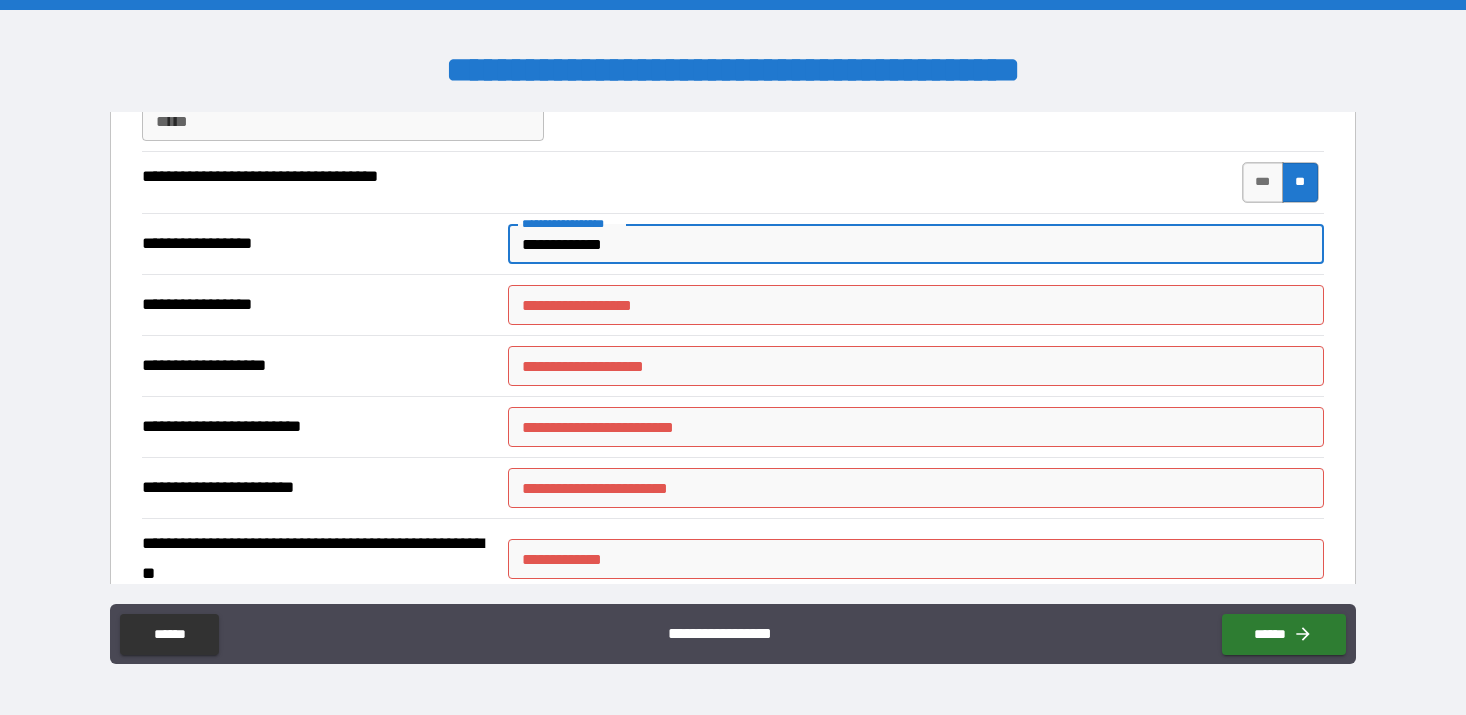 type on "**********" 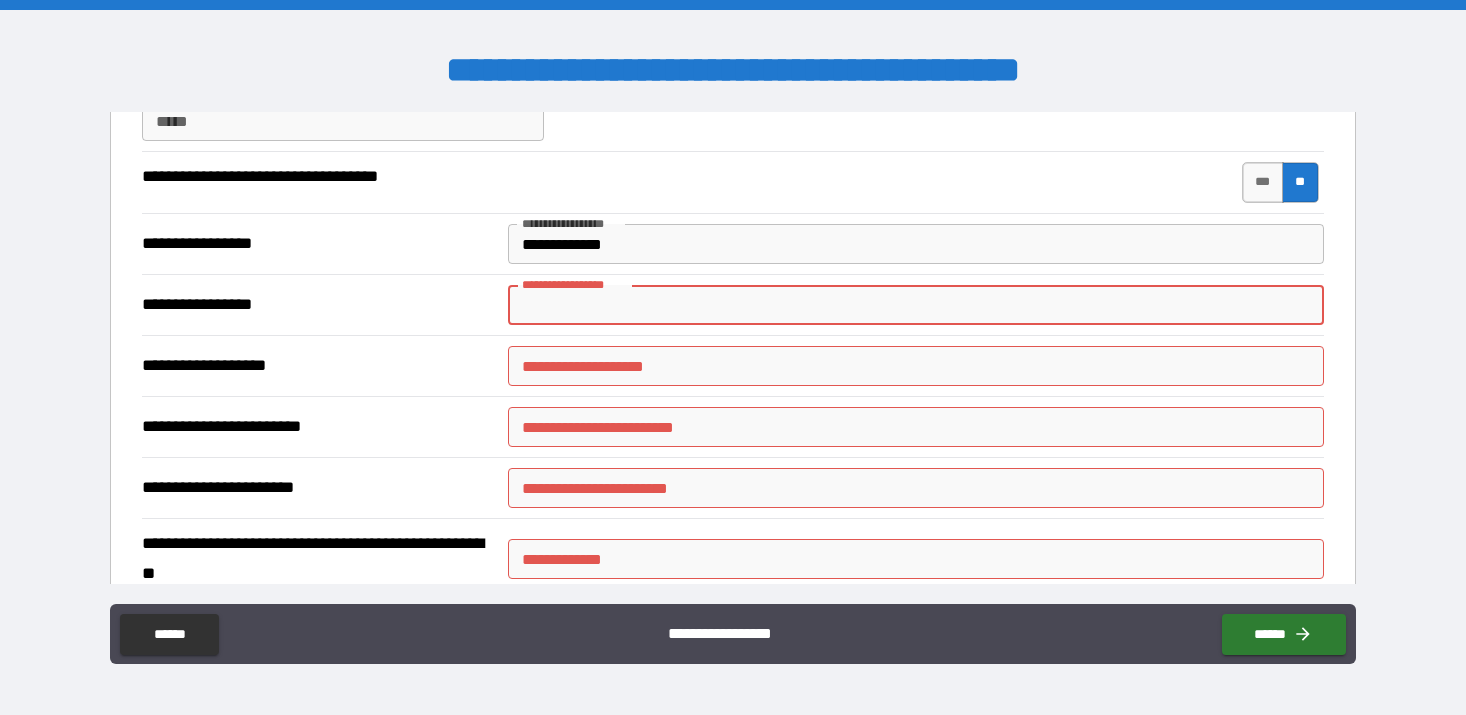 type on "*" 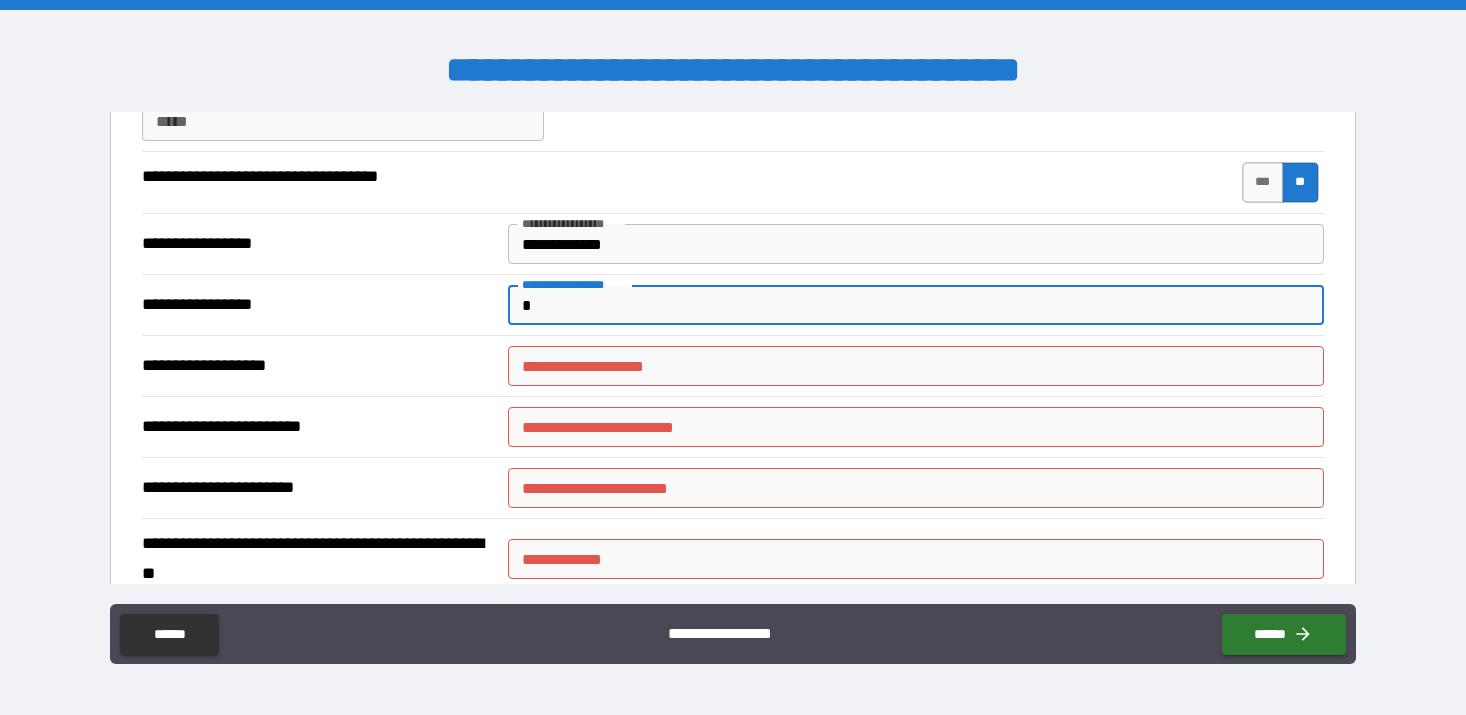 type 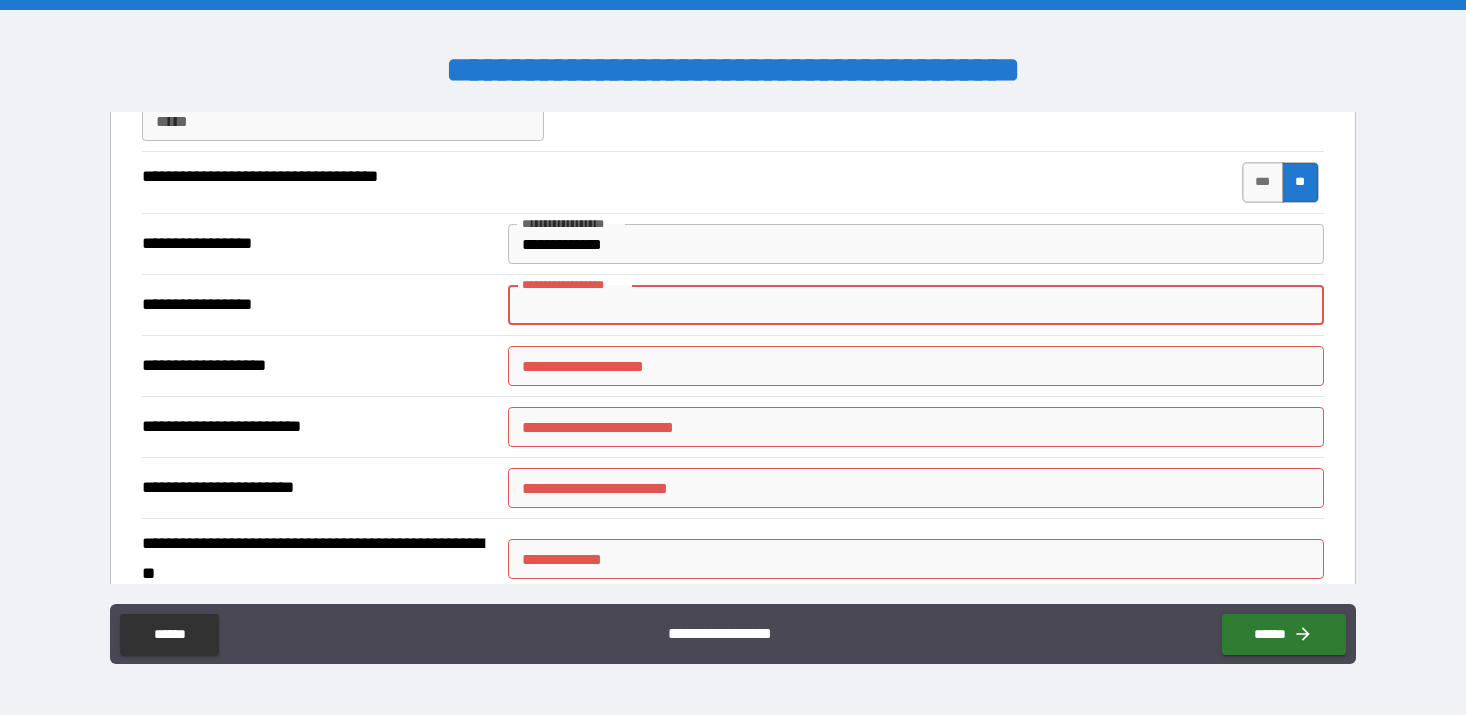 click on "**********" at bounding box center (915, 244) 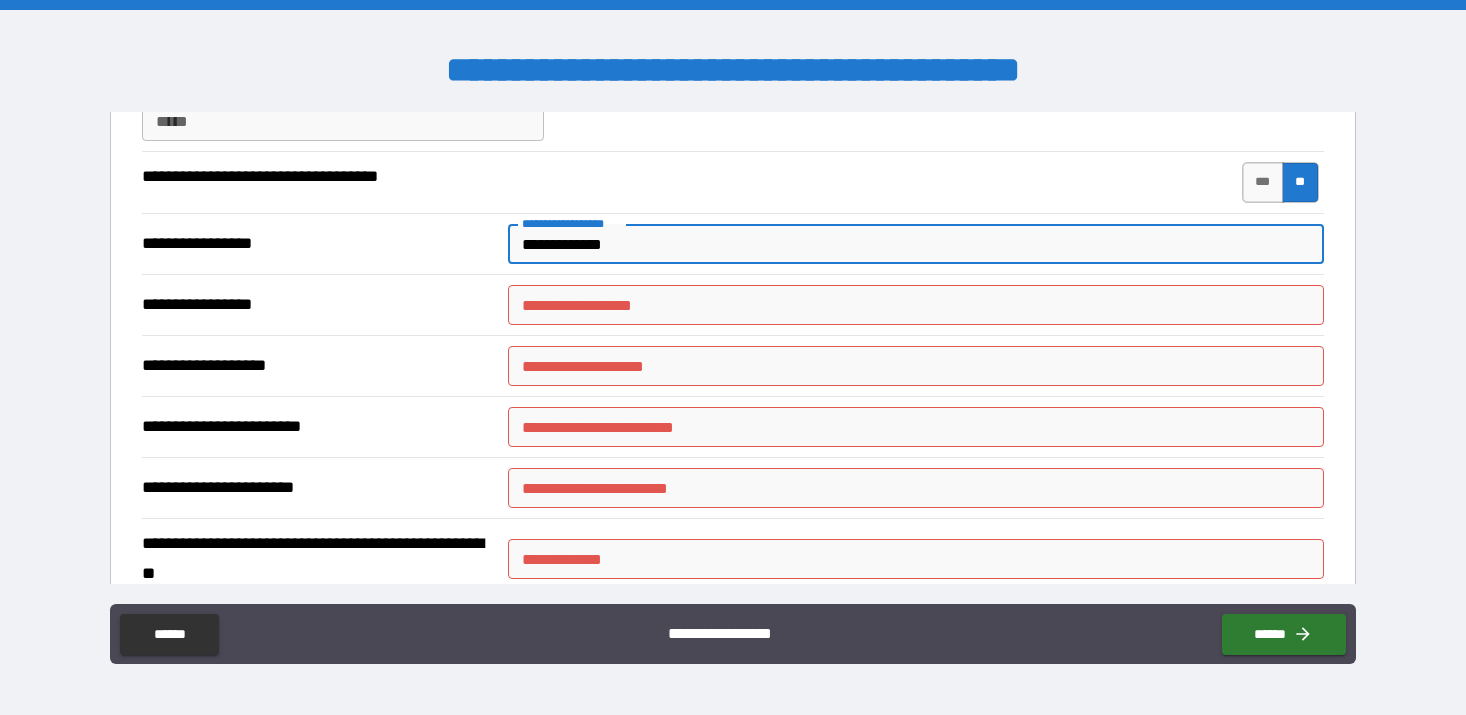 click on "**********" at bounding box center [915, 244] 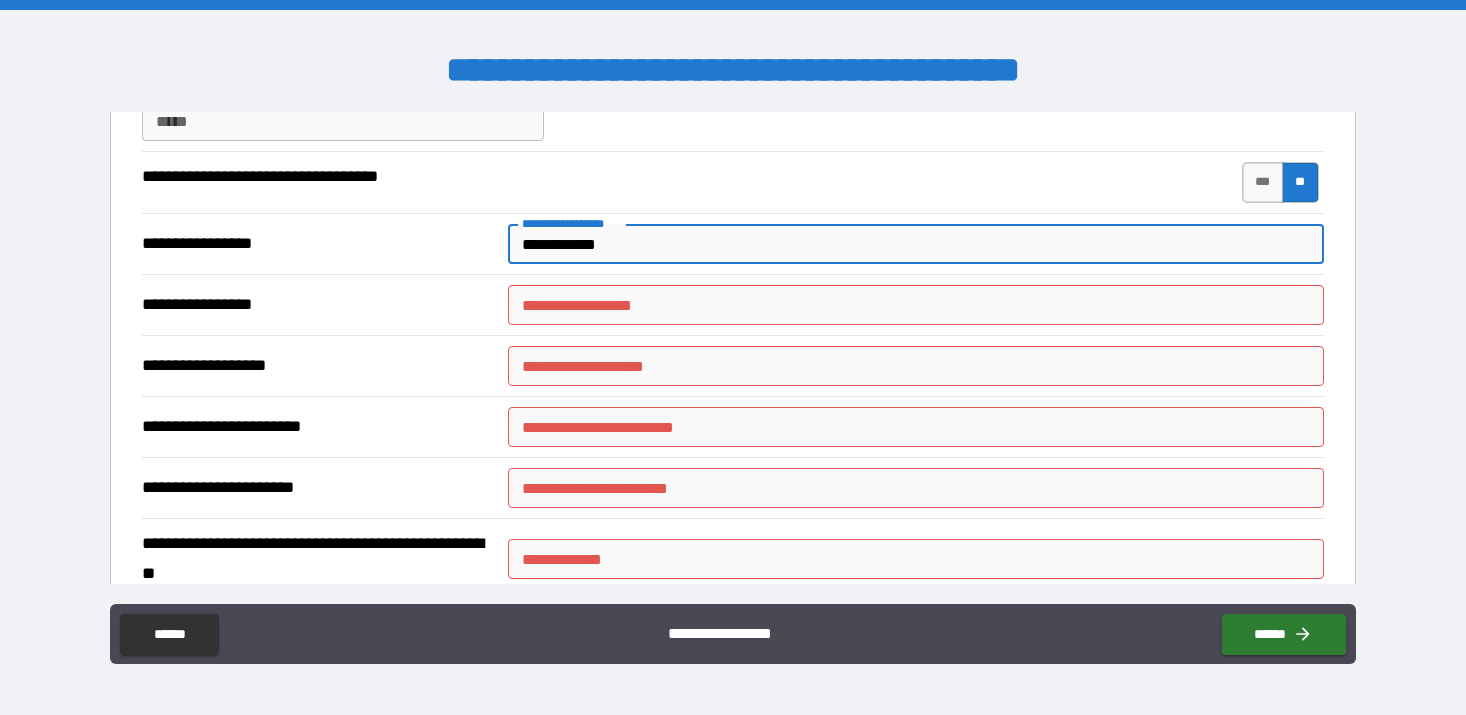 type on "**********" 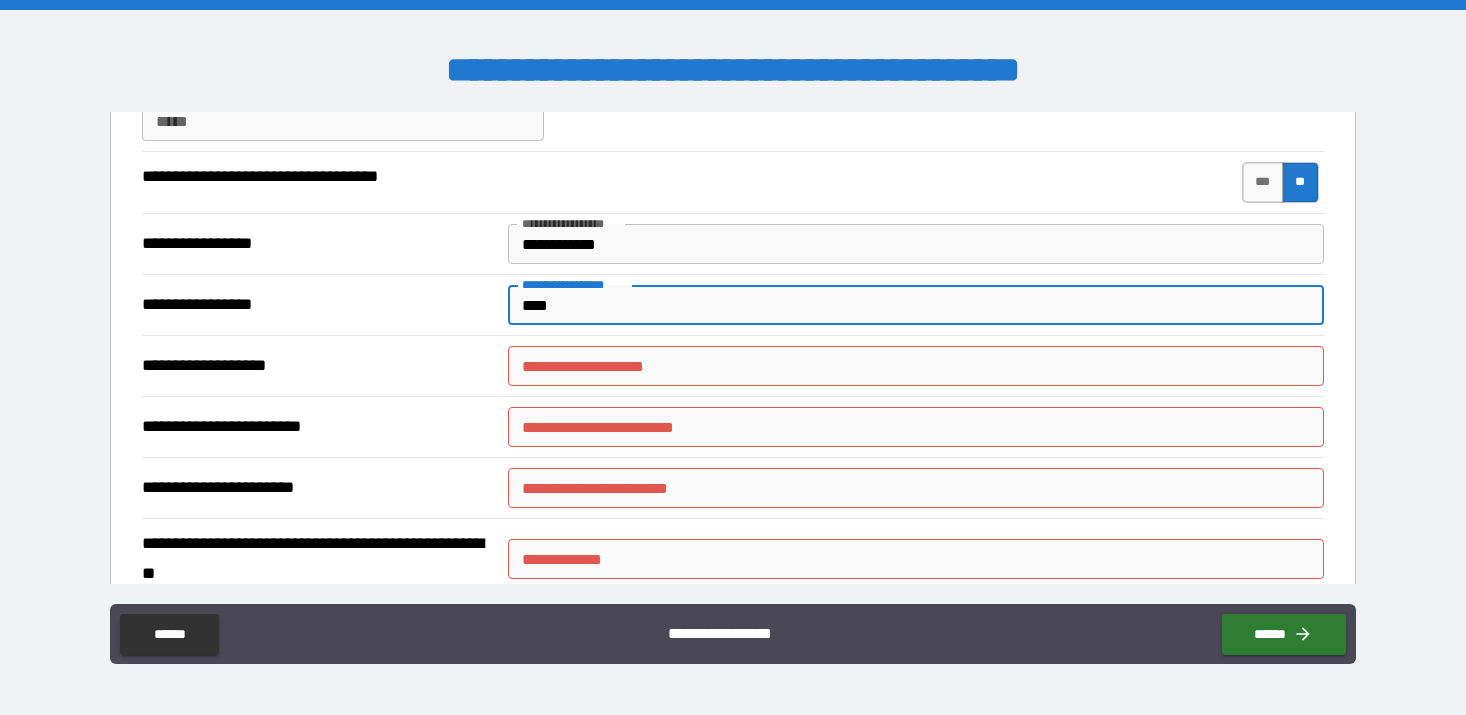 type on "****" 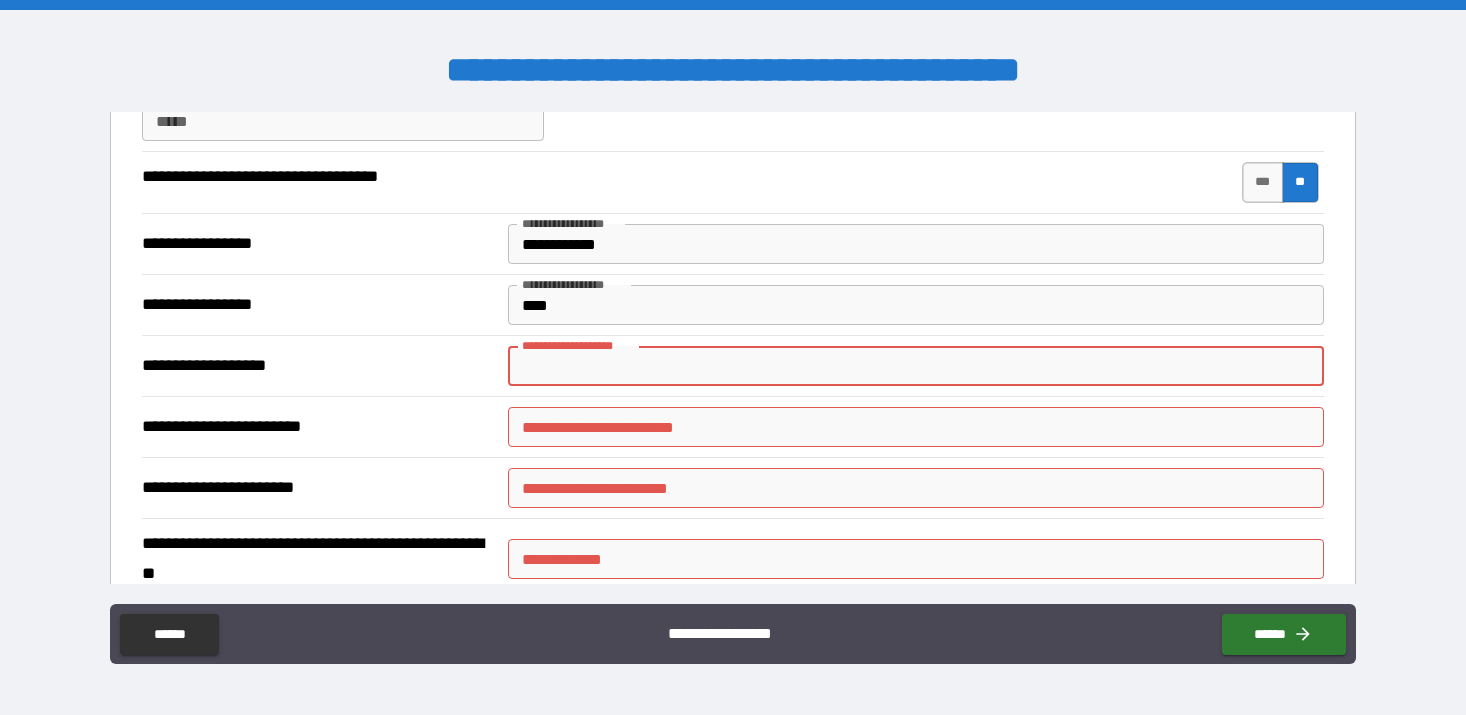 click on "**********" at bounding box center [915, 366] 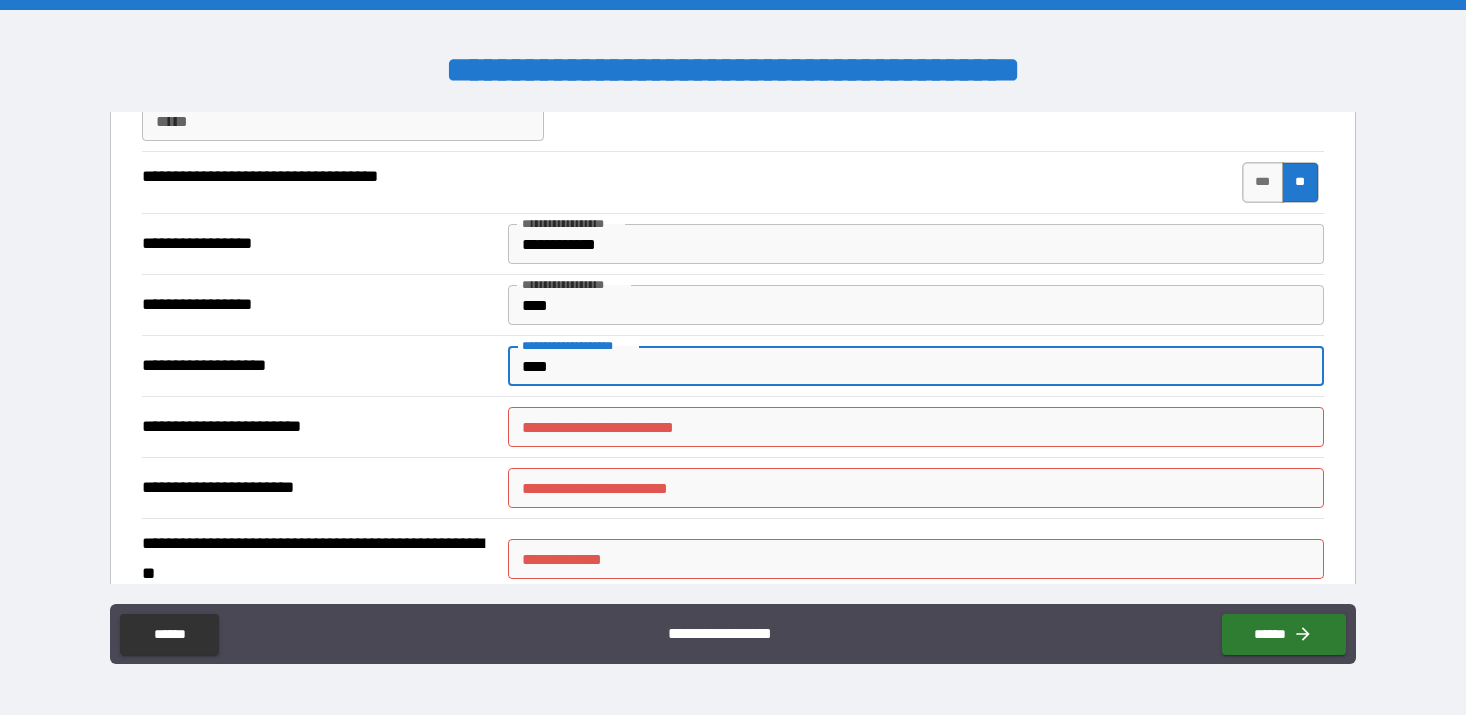 type on "****" 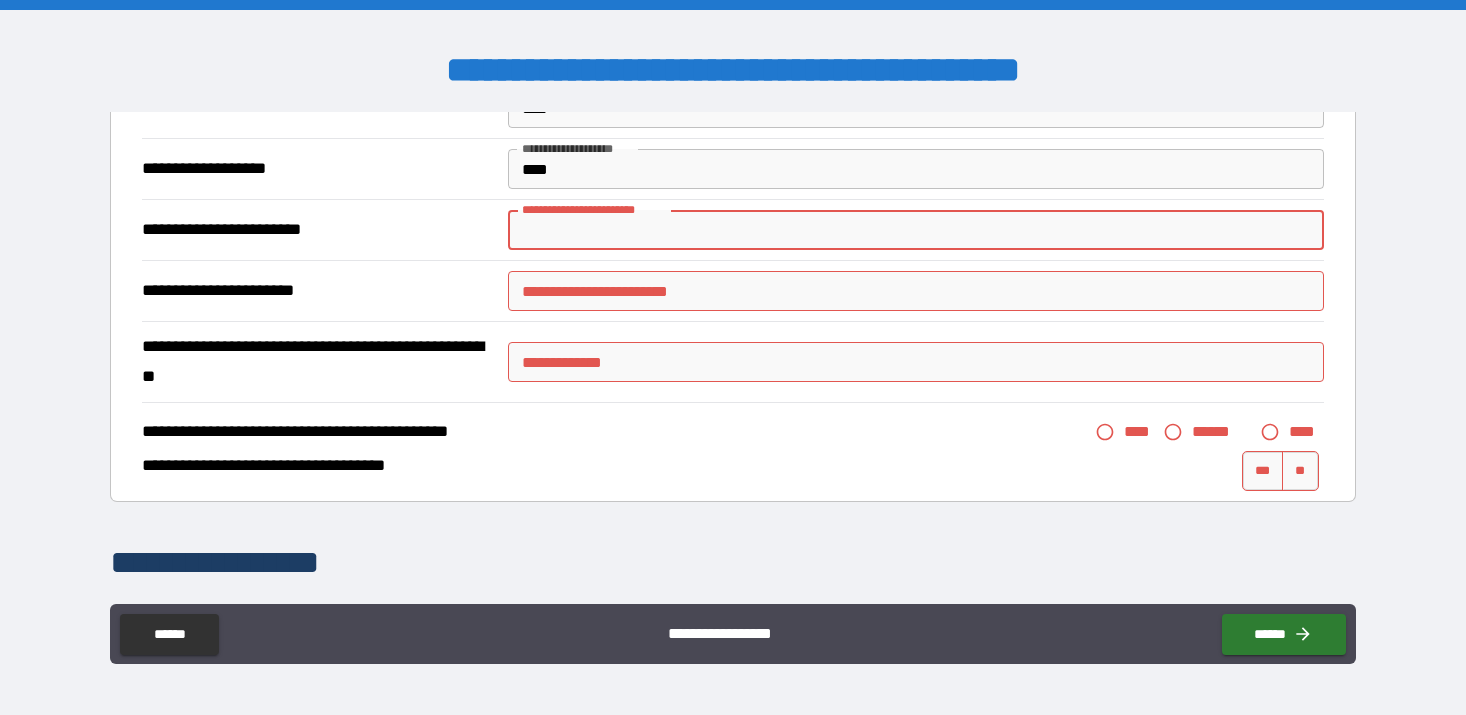 scroll, scrollTop: 4636, scrollLeft: 0, axis: vertical 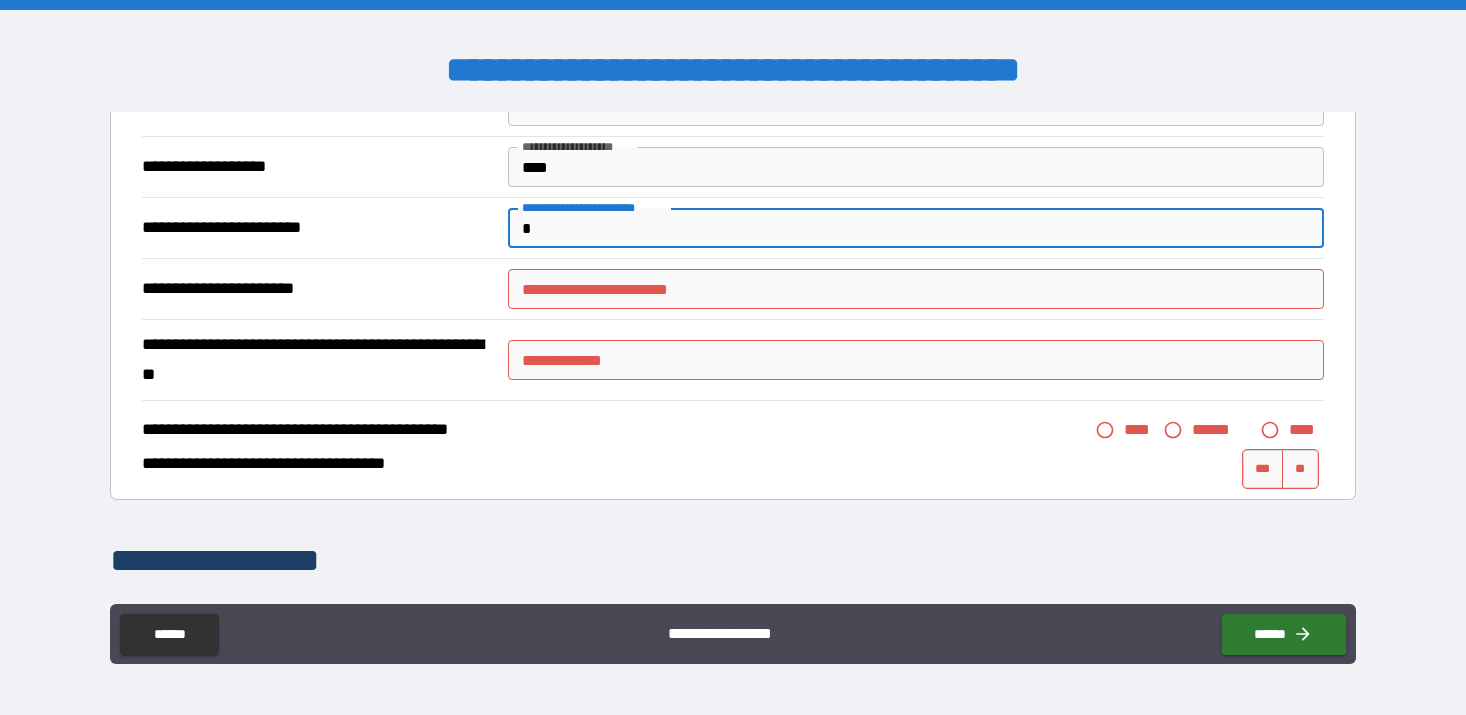 type on "*" 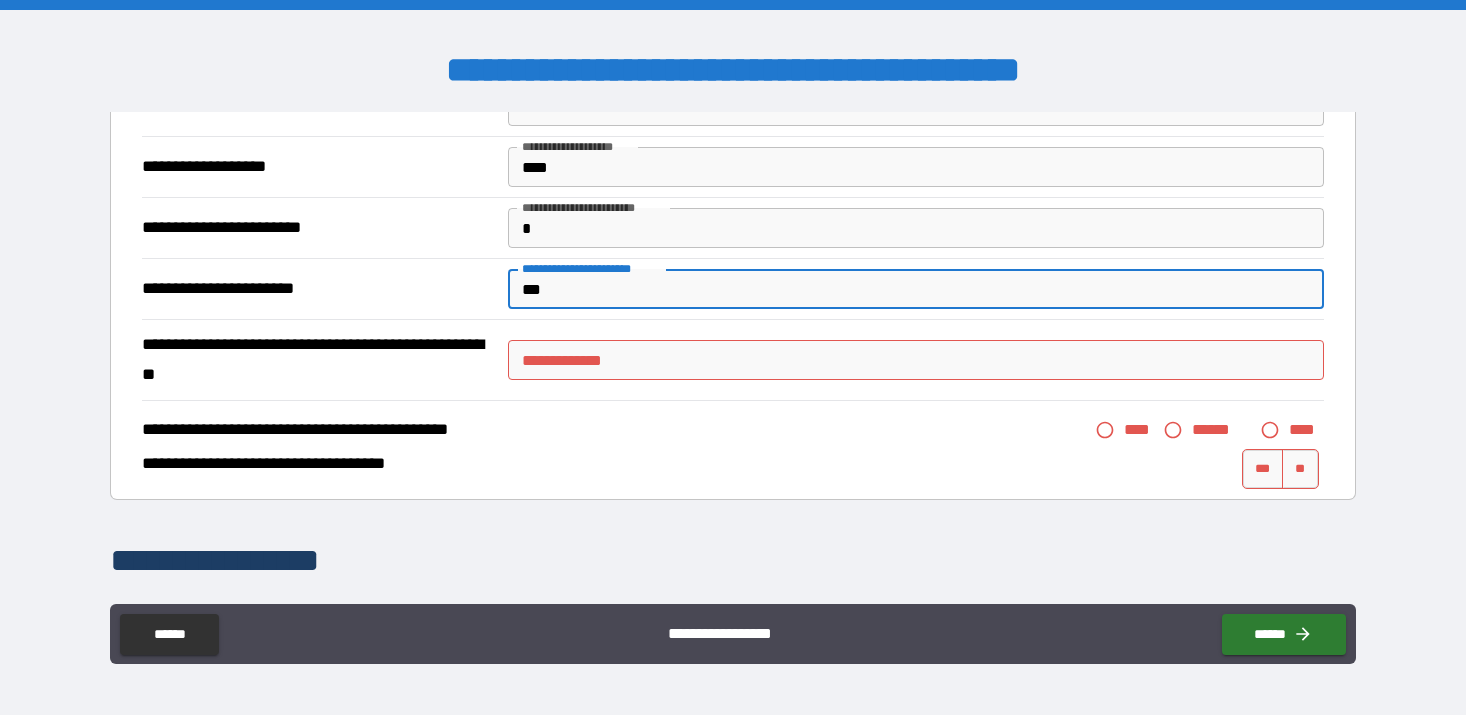 type on "***" 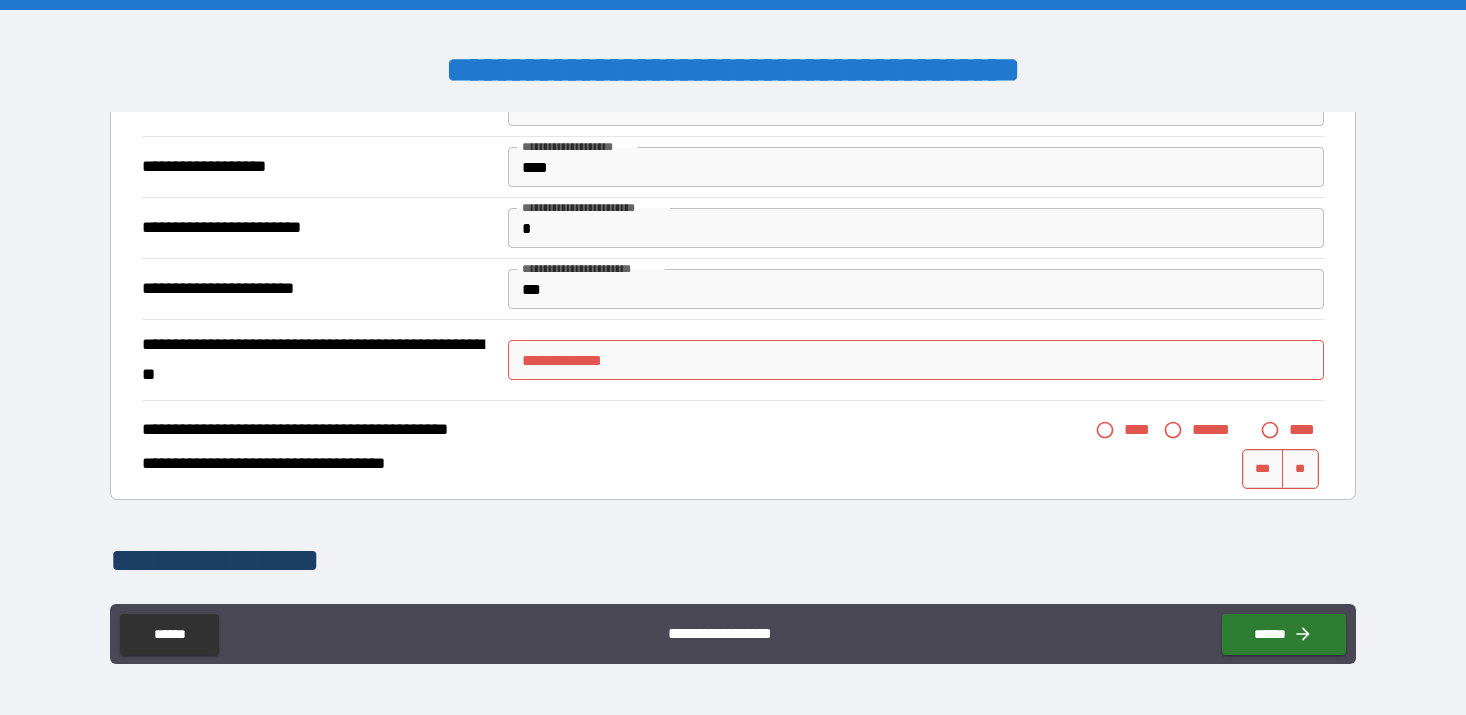 click on "**********" at bounding box center (733, 561) 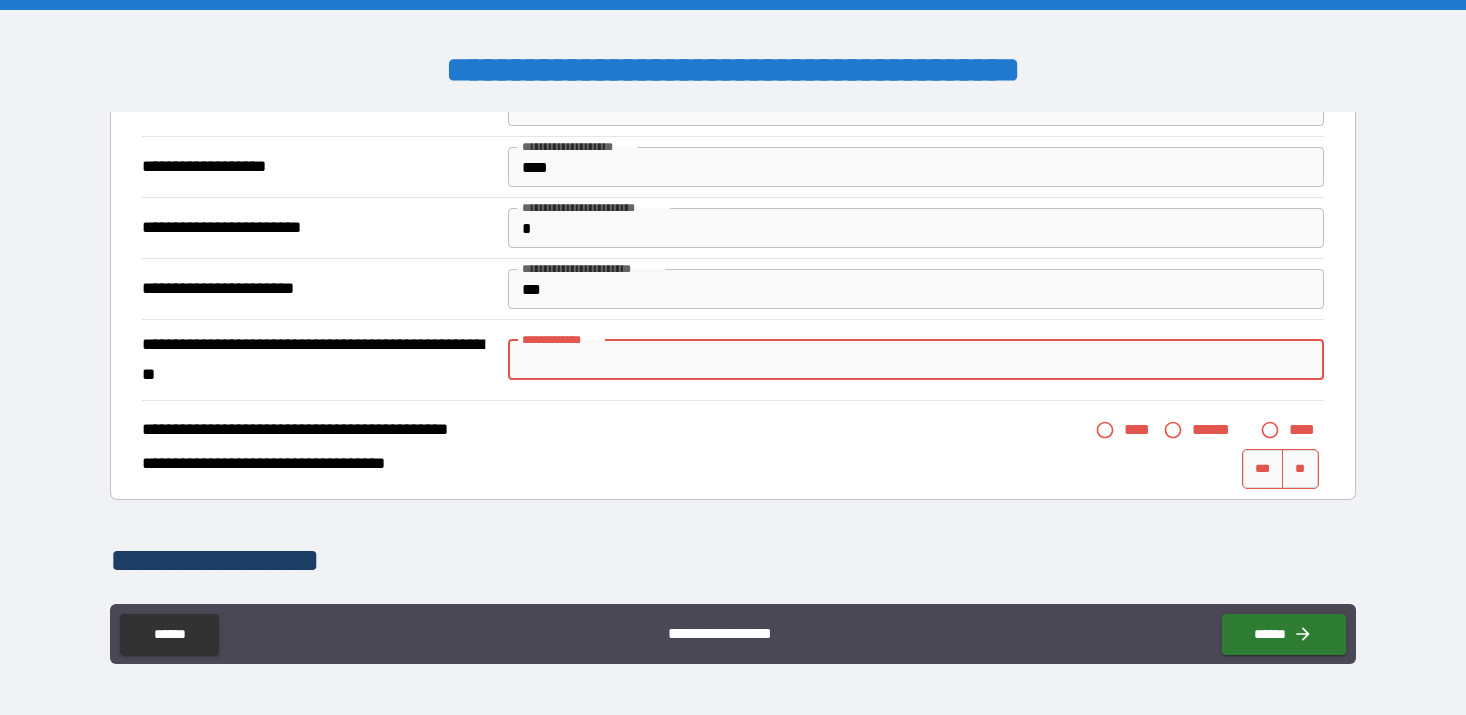 click on "**********" at bounding box center [915, 360] 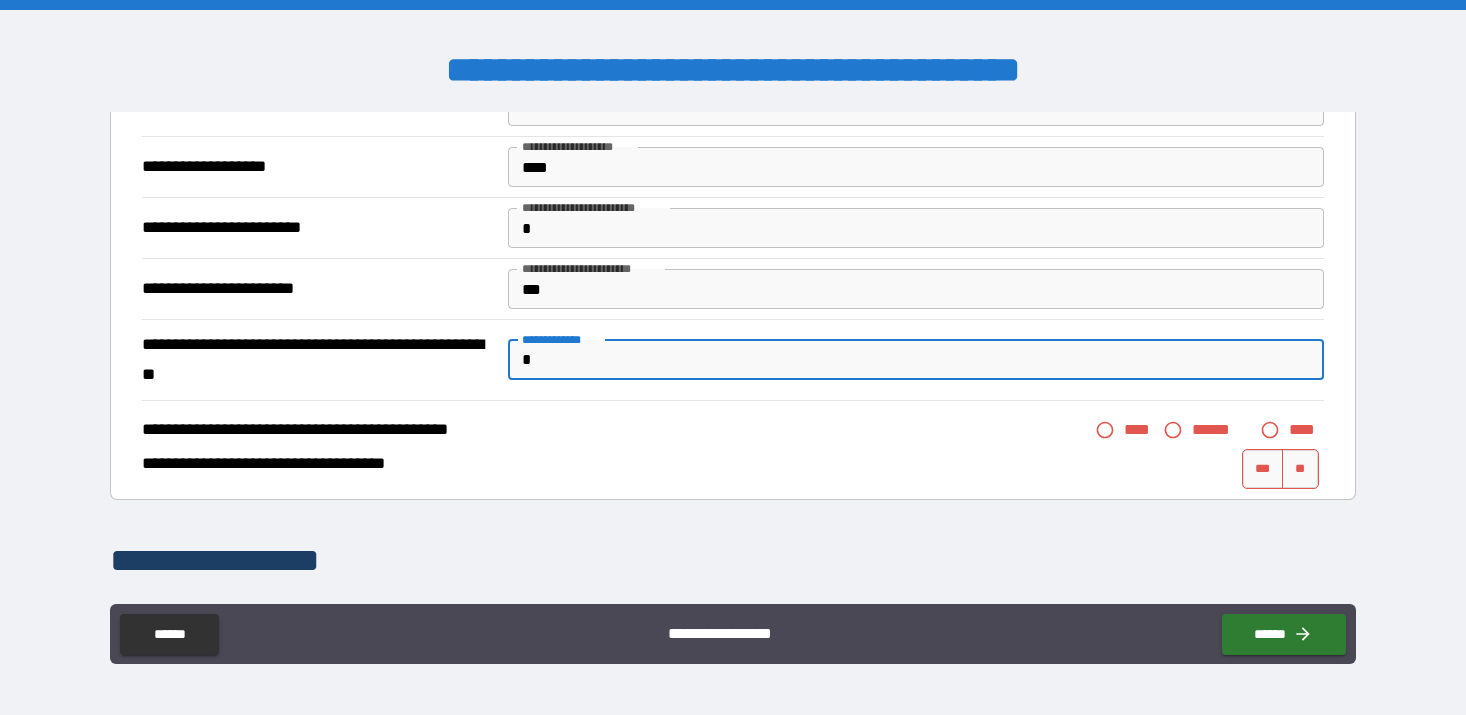 type on "*" 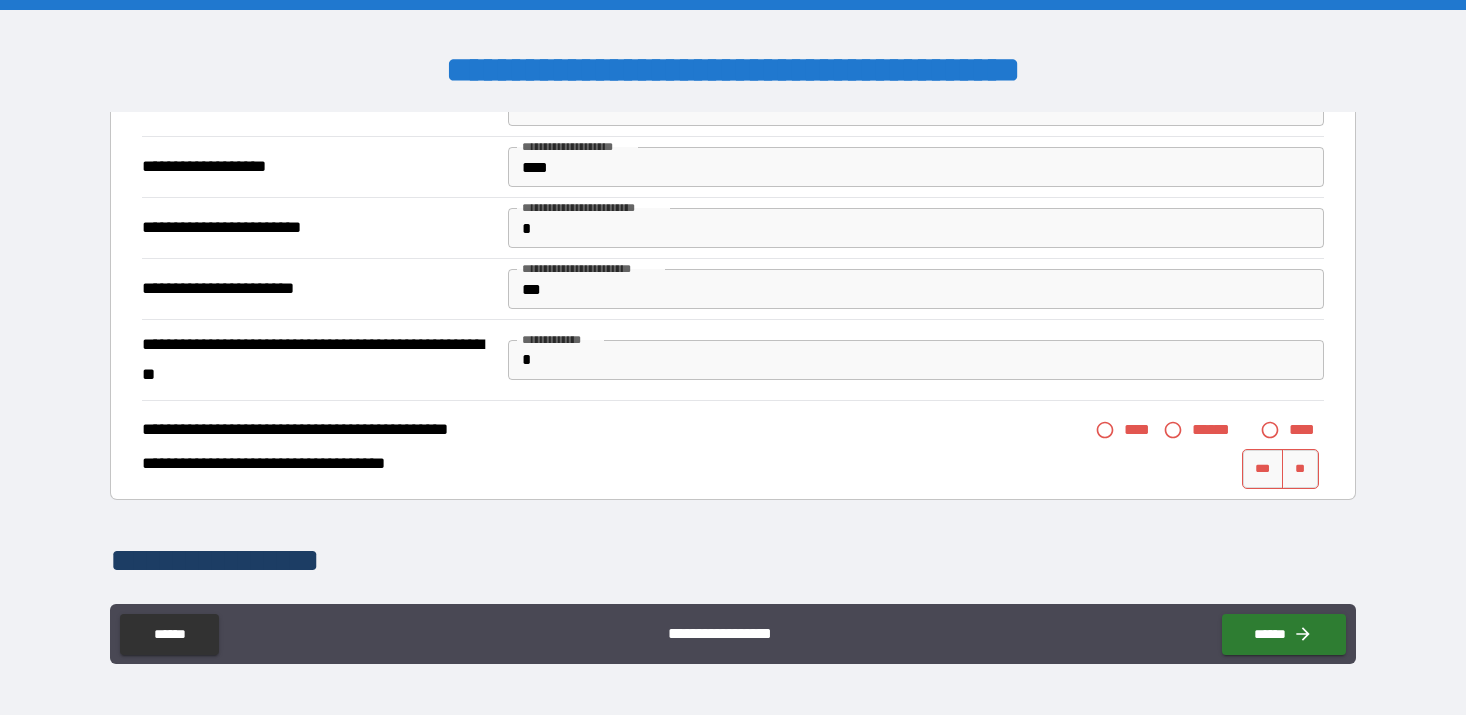 click on "**********" at bounding box center [733, 348] 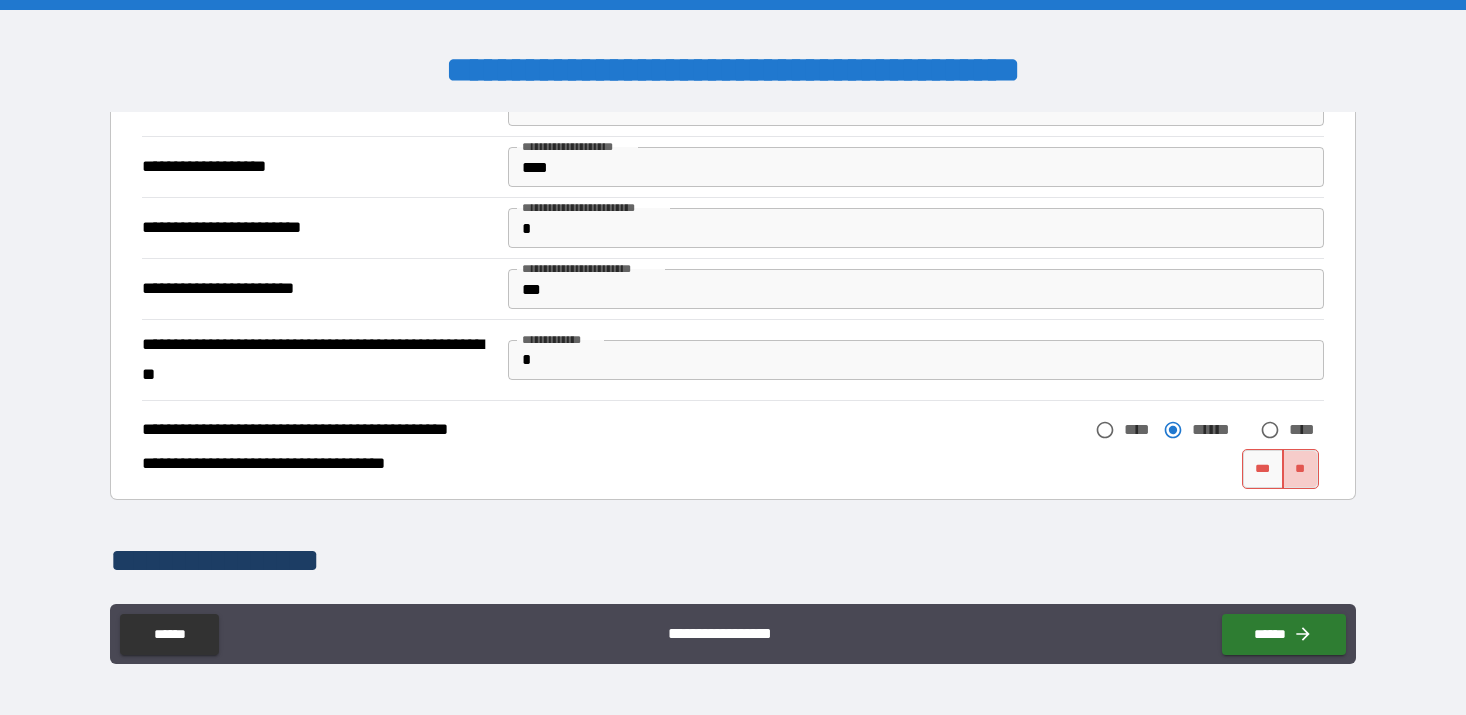 click on "**" at bounding box center [1300, 469] 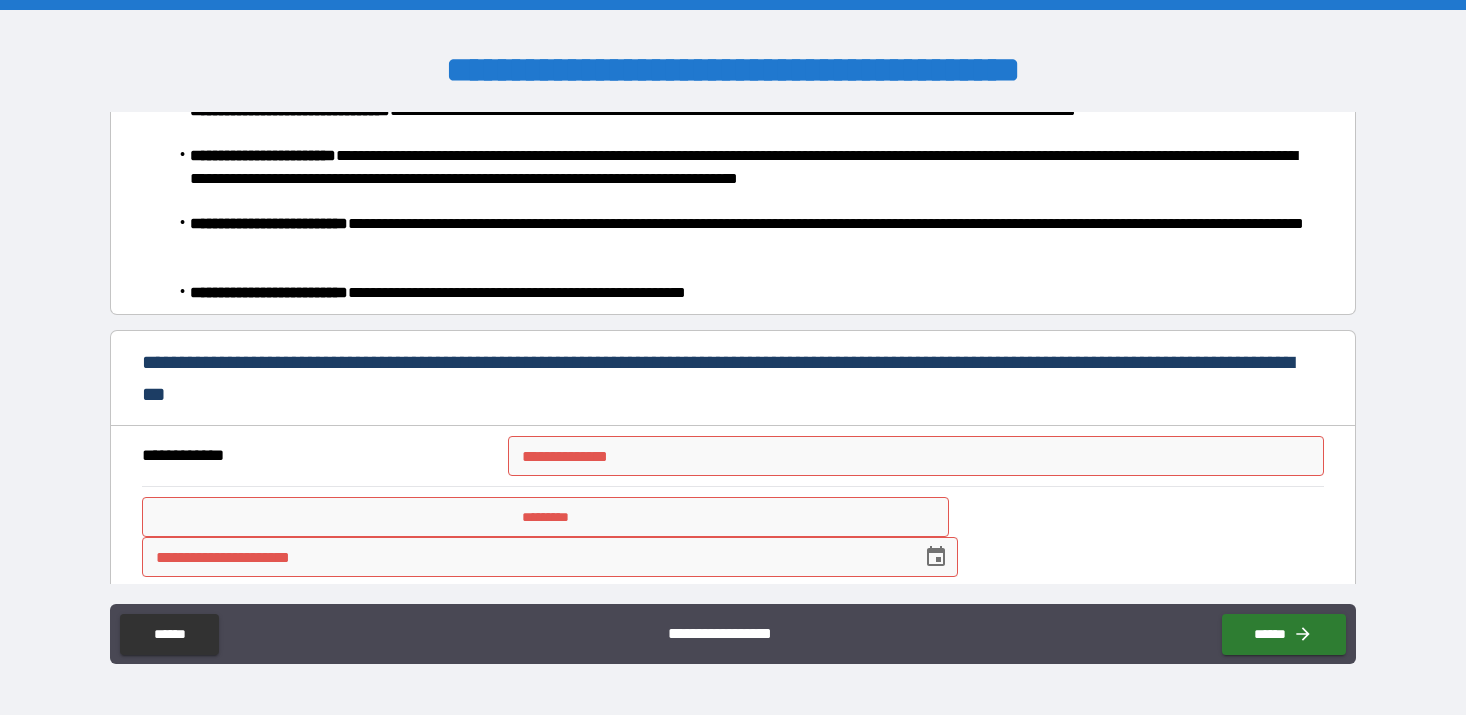 scroll, scrollTop: 6596, scrollLeft: 0, axis: vertical 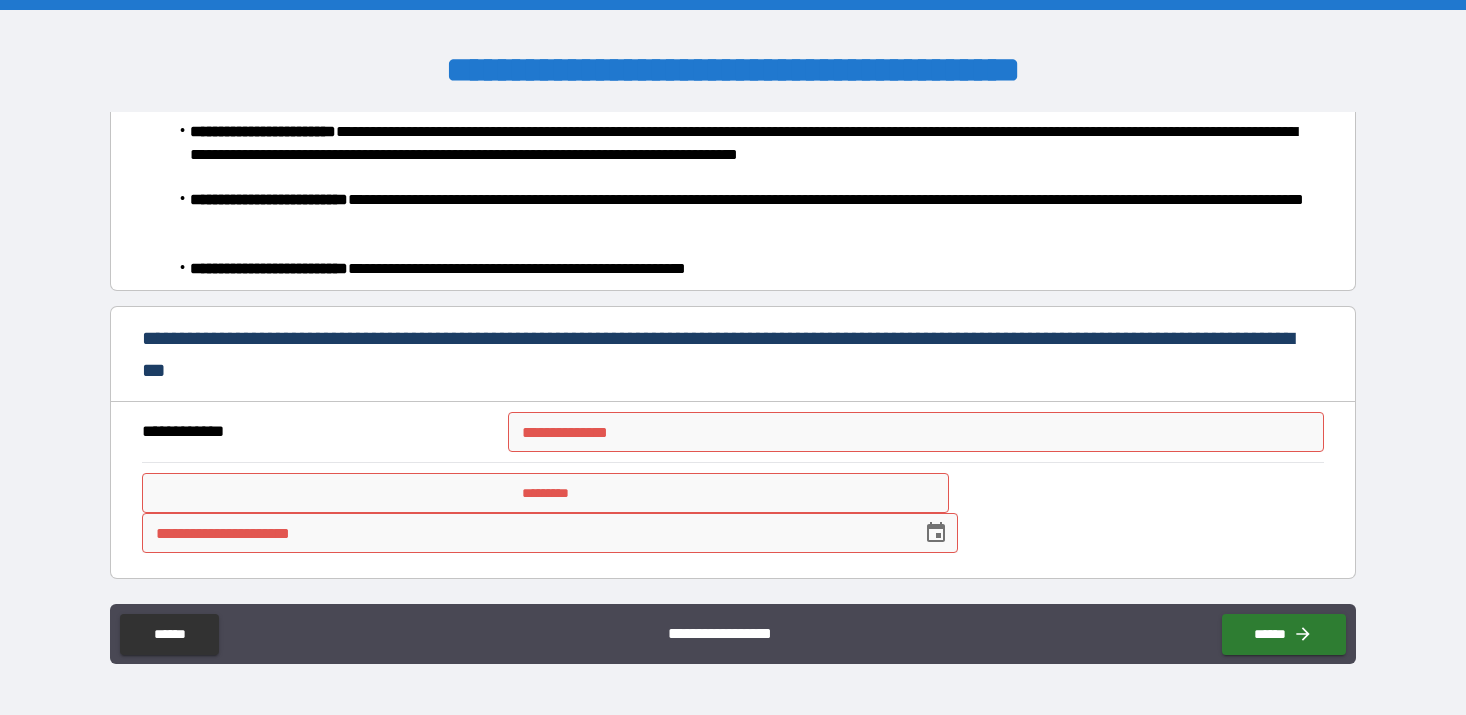 click on "**********" at bounding box center (915, 432) 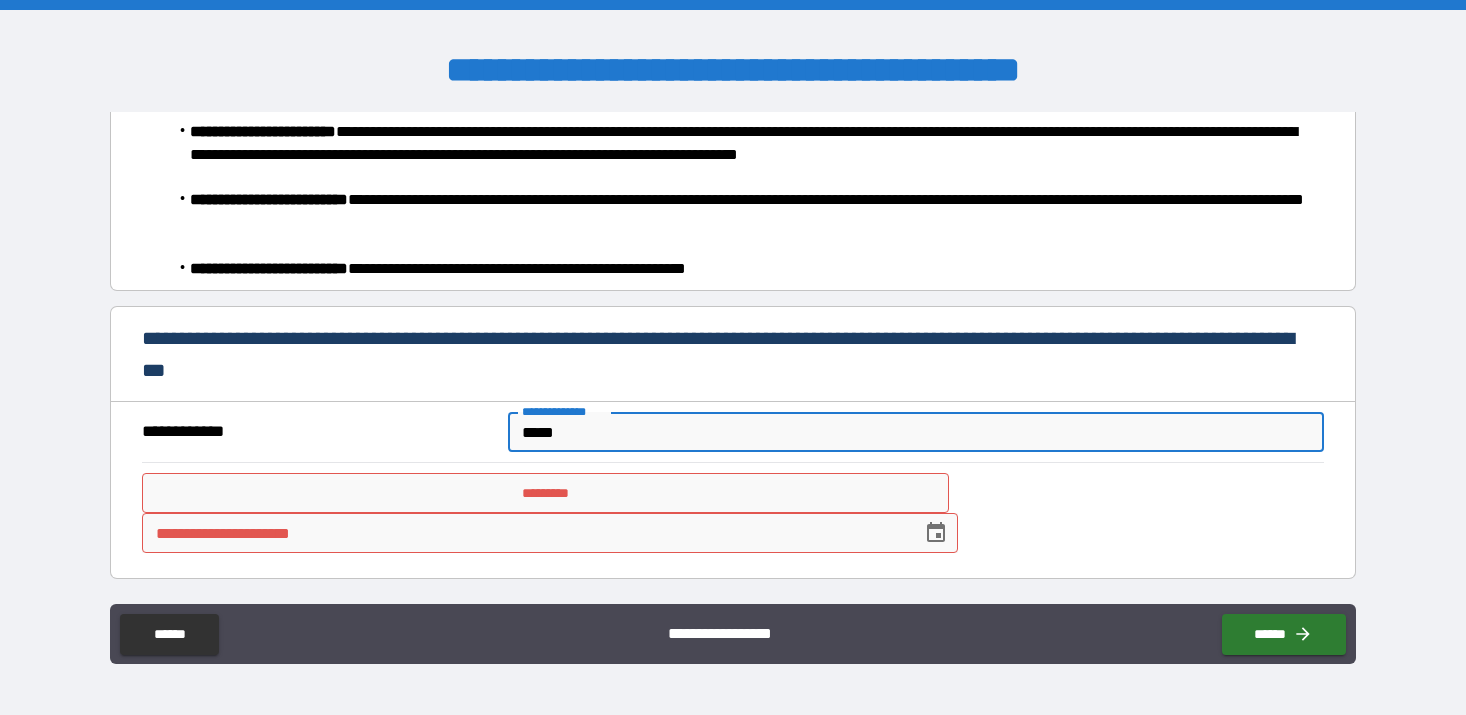 type on "*****" 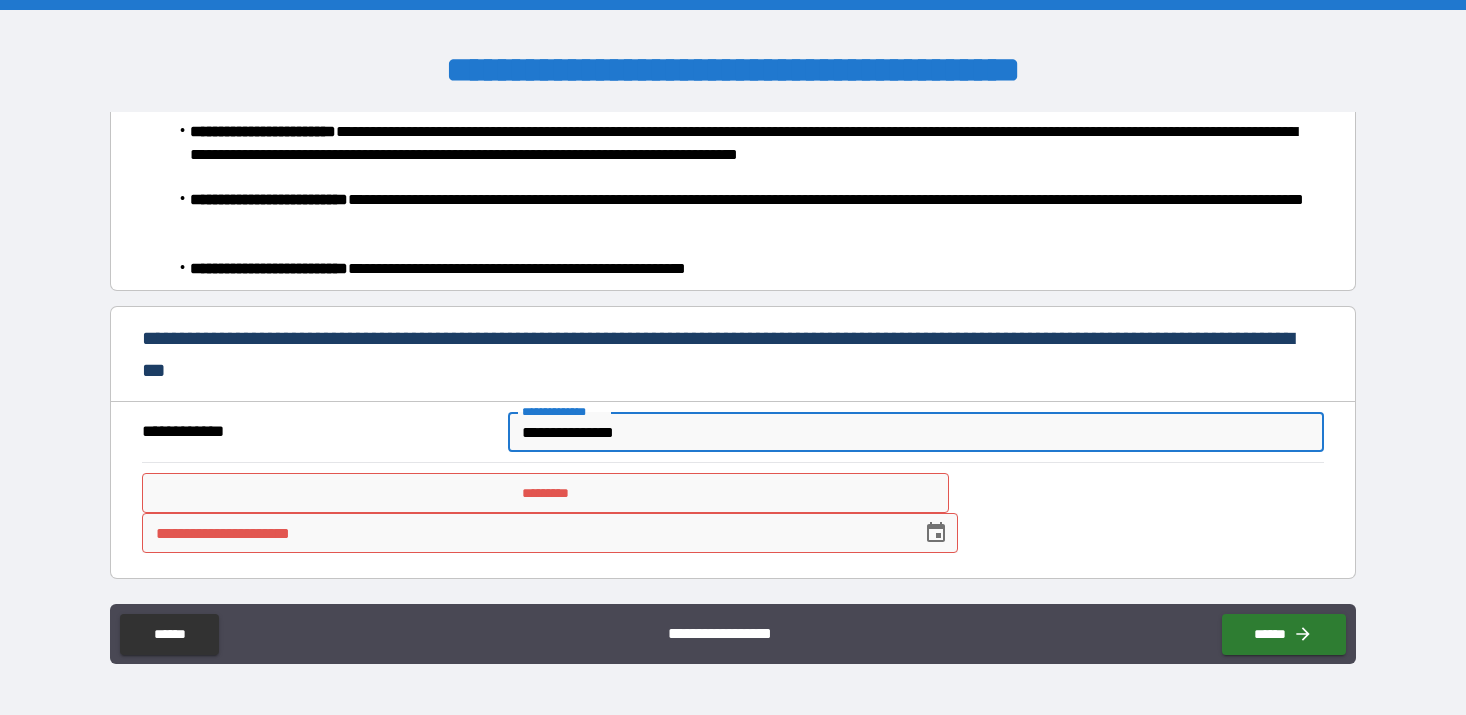 type on "**********" 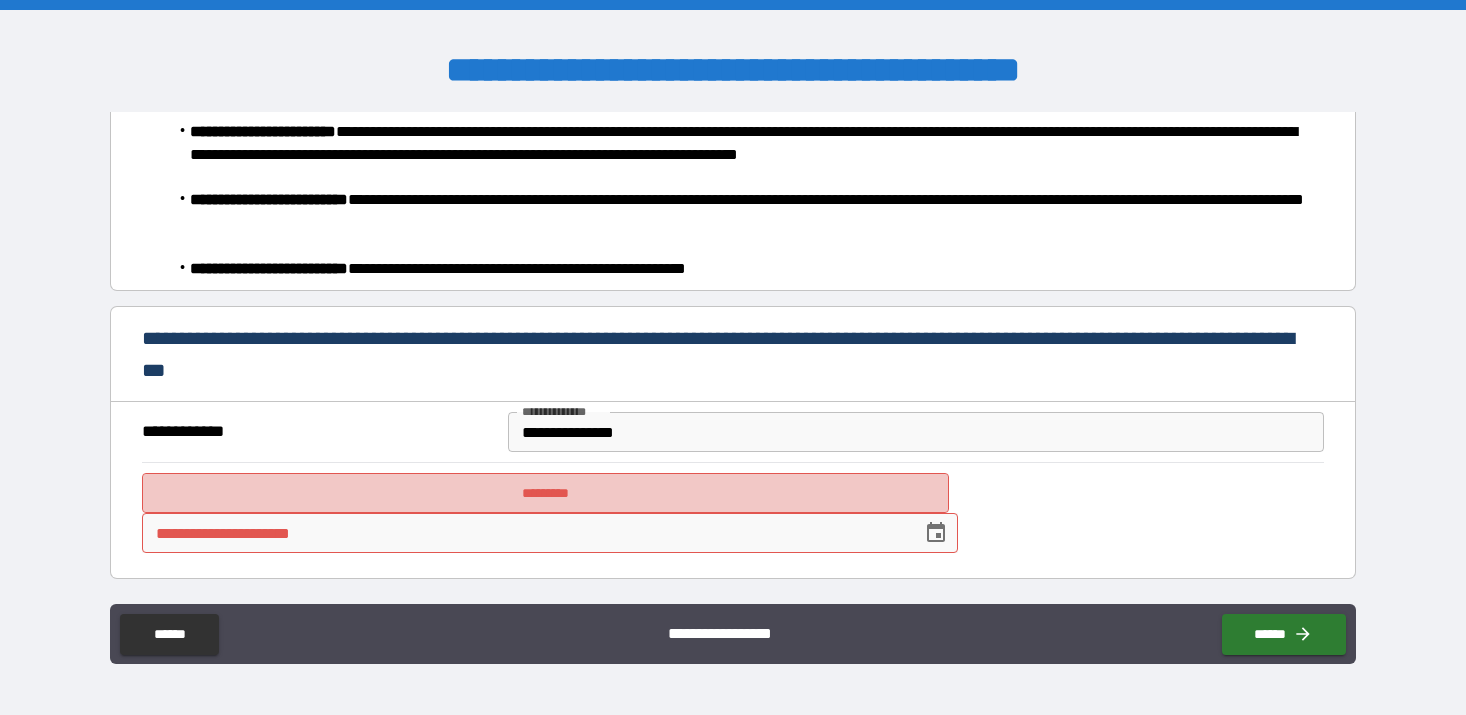 click on "*********" at bounding box center (545, 493) 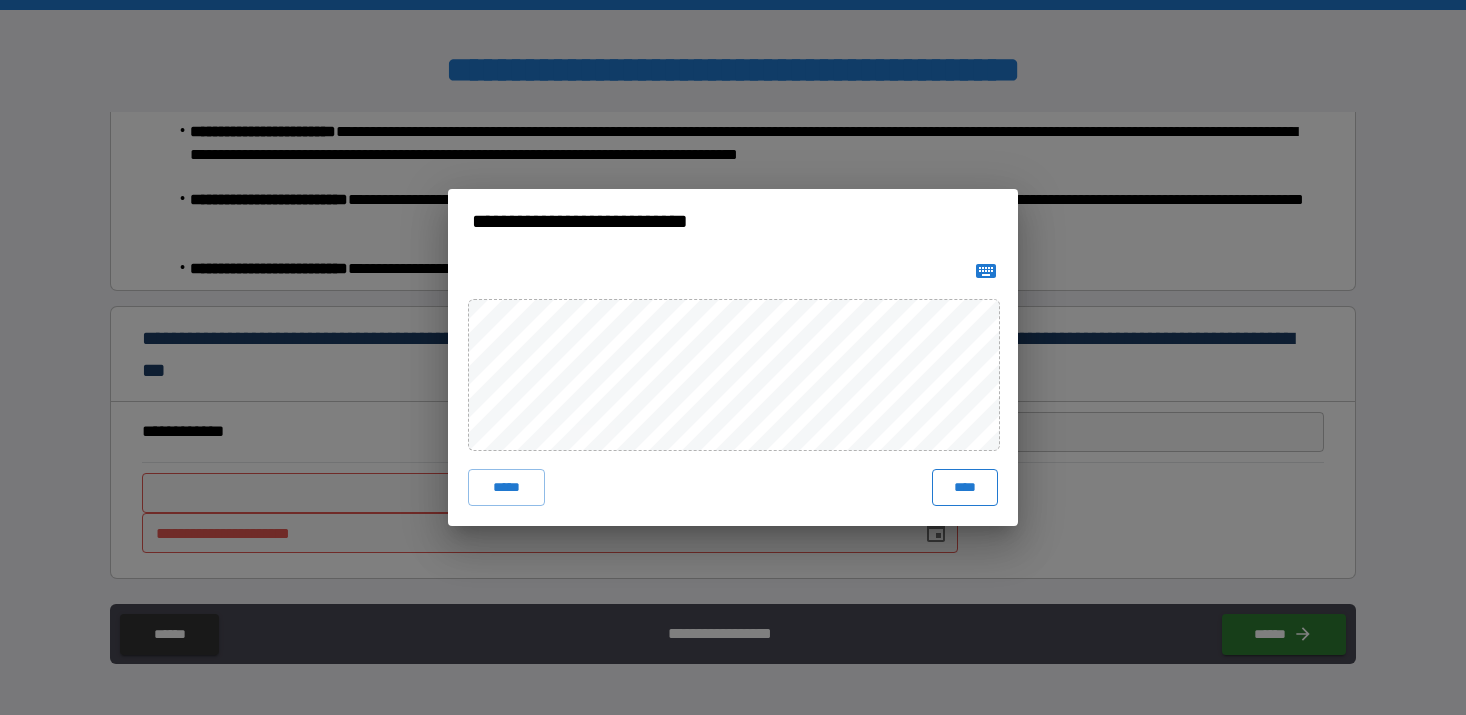 click on "****" at bounding box center [965, 487] 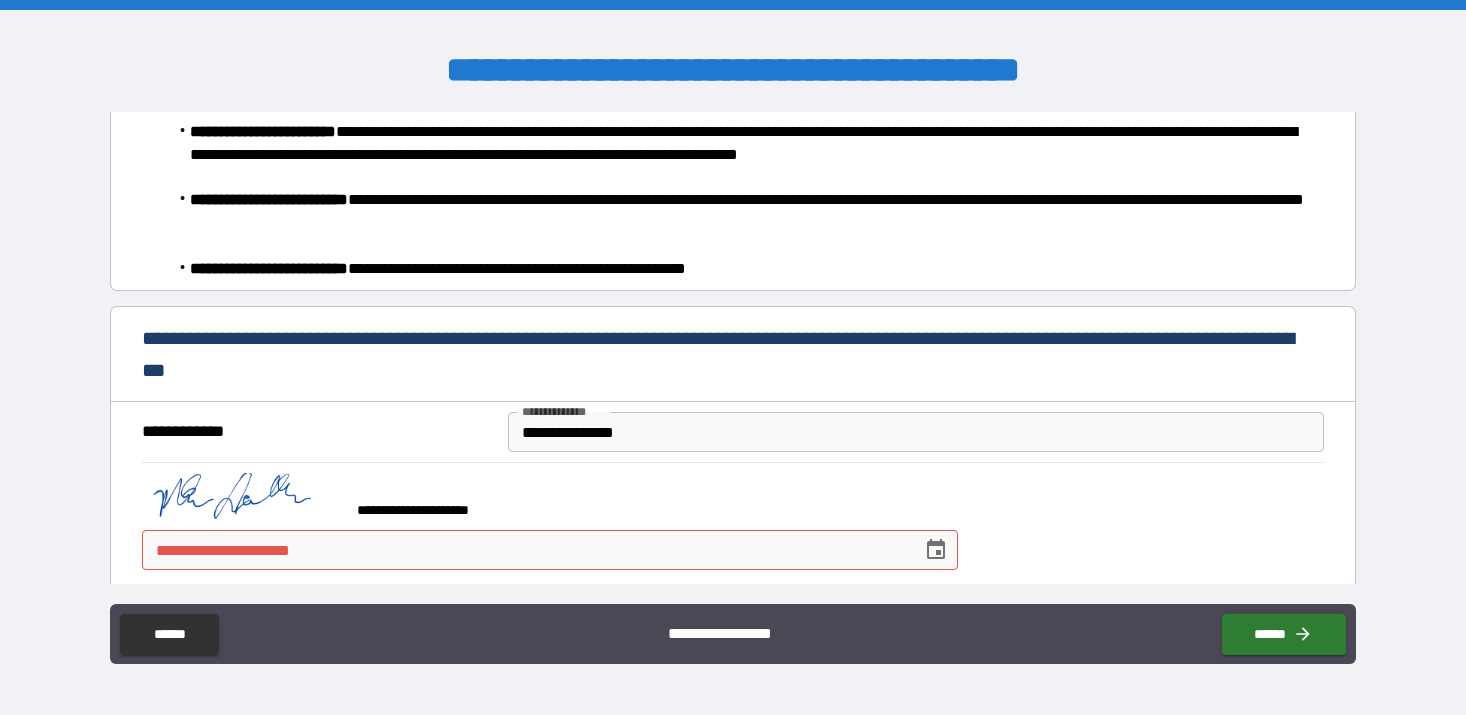 scroll, scrollTop: 6613, scrollLeft: 0, axis: vertical 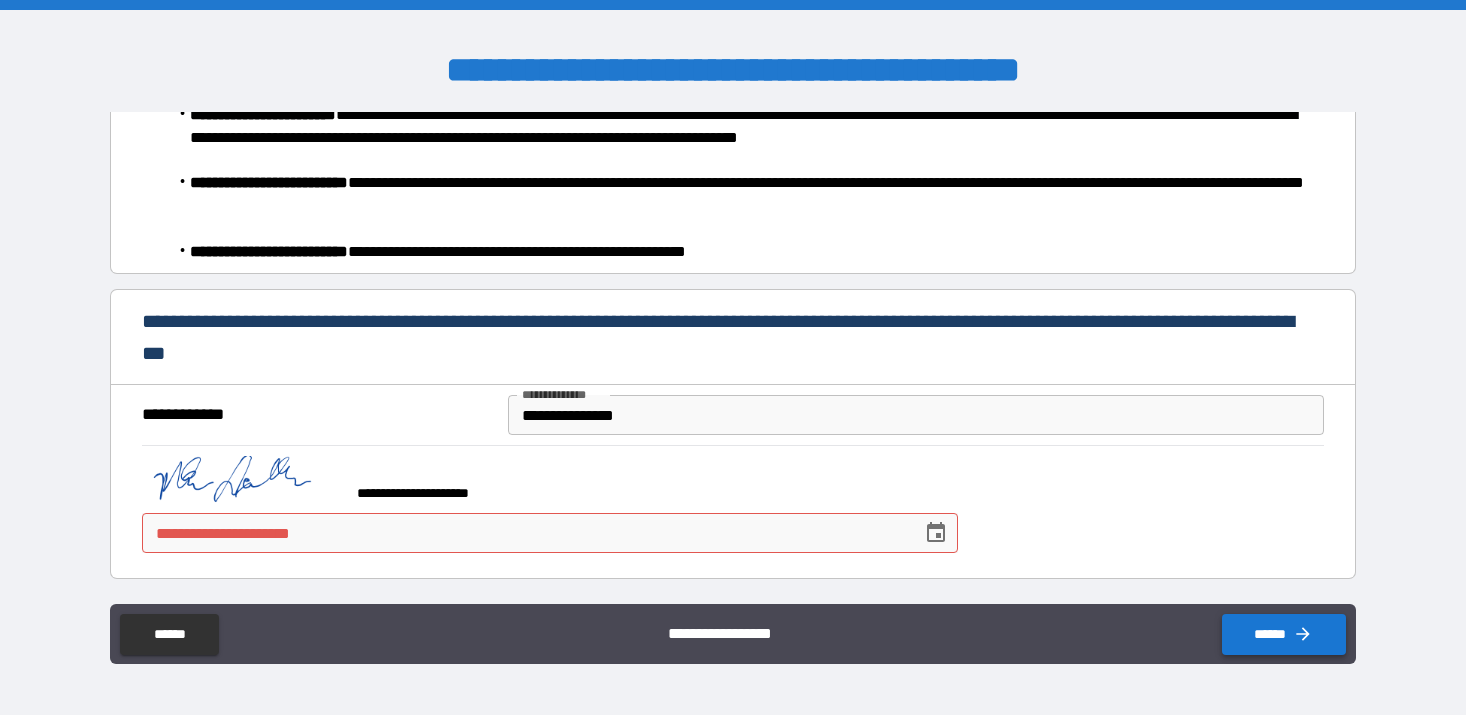 click on "******" at bounding box center (1284, 634) 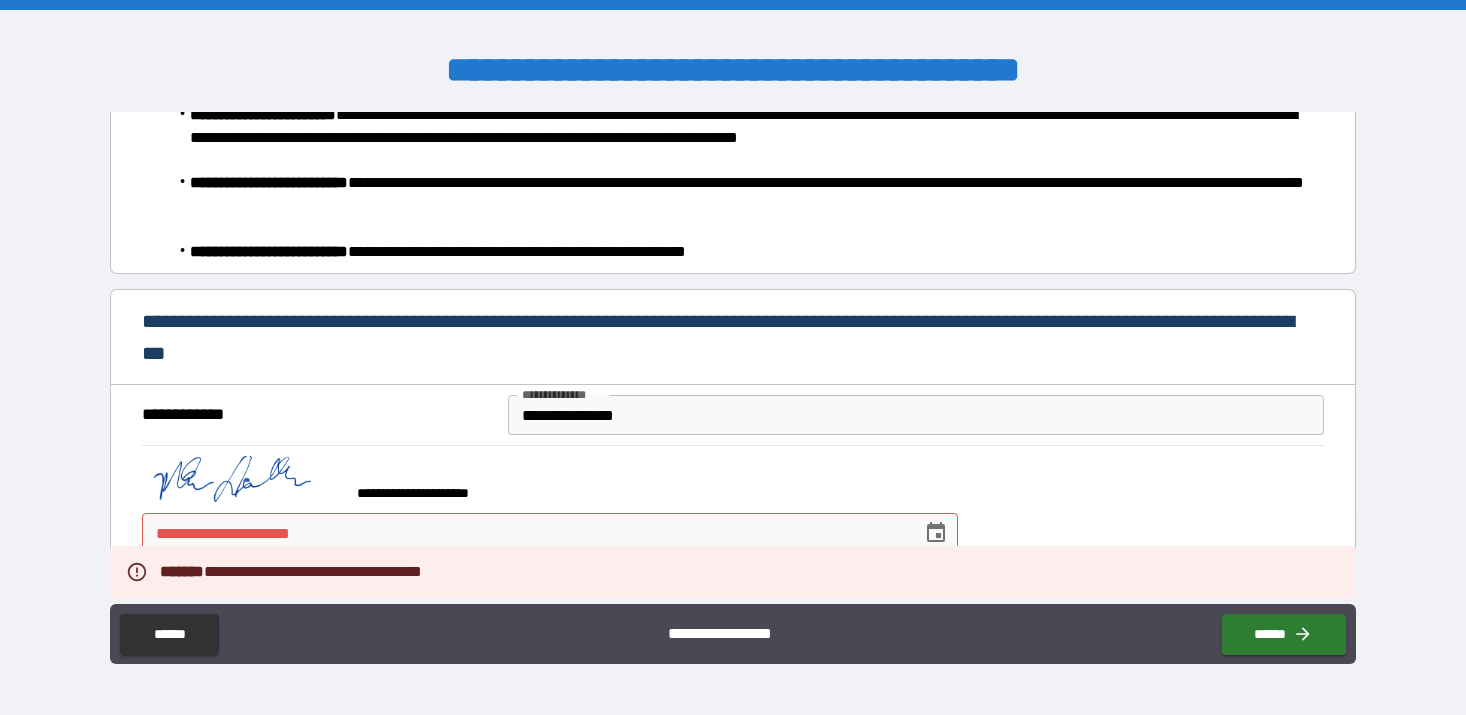 click on "**********" at bounding box center [524, 533] 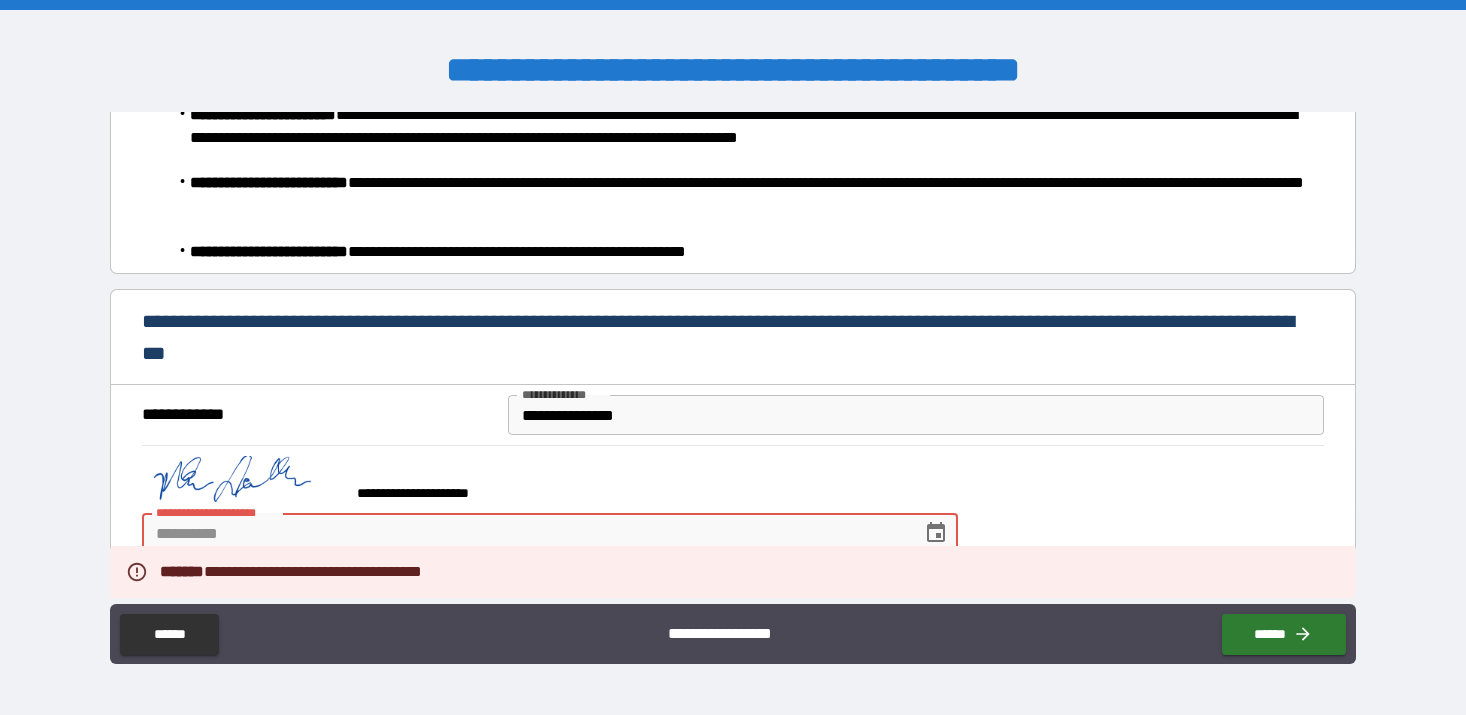 click 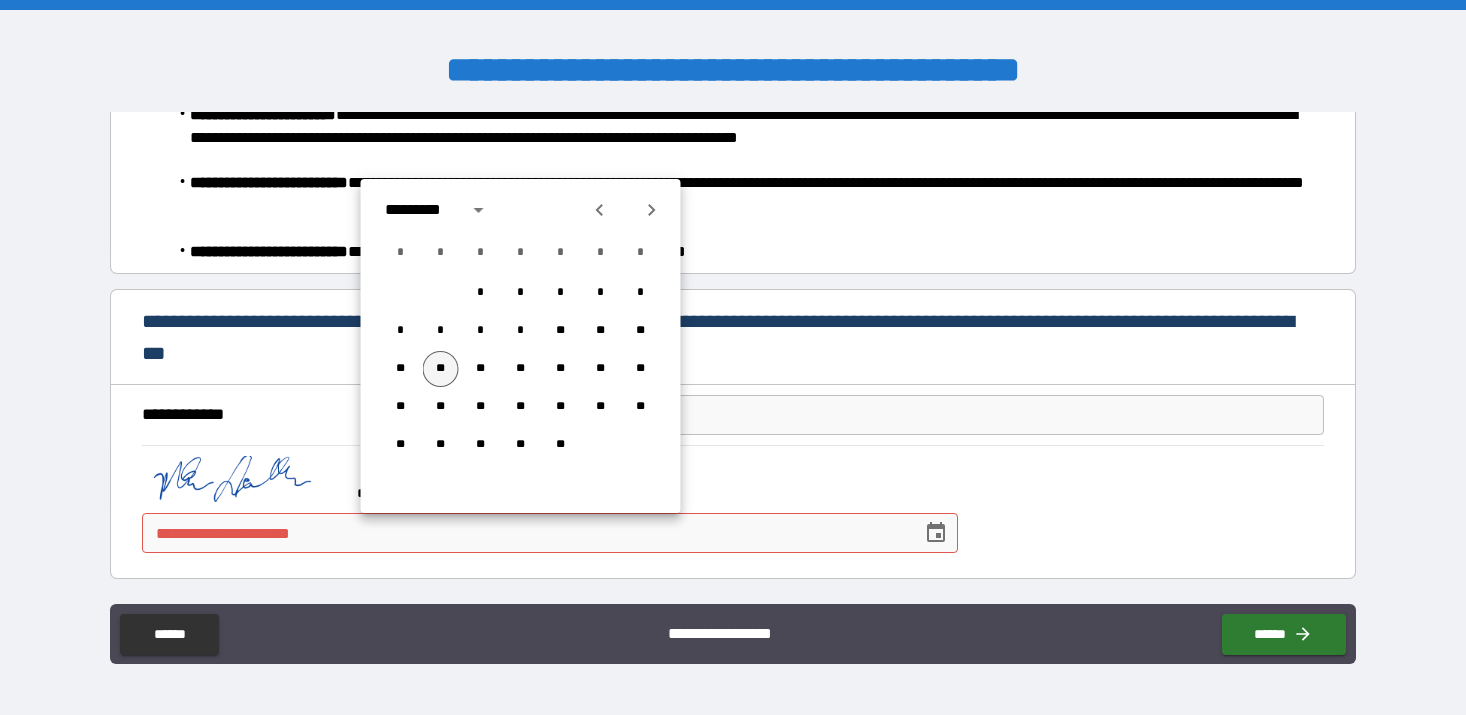 click on "**" at bounding box center (441, 369) 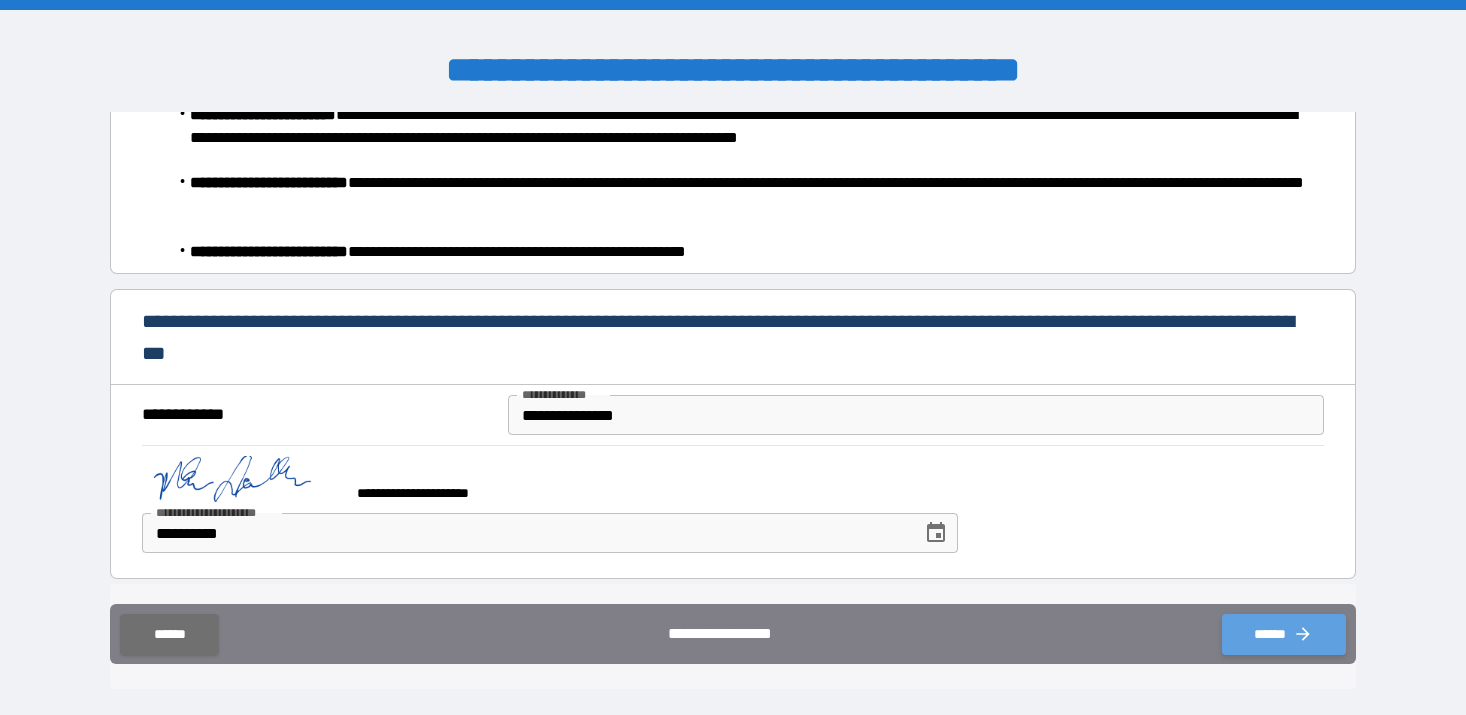 click 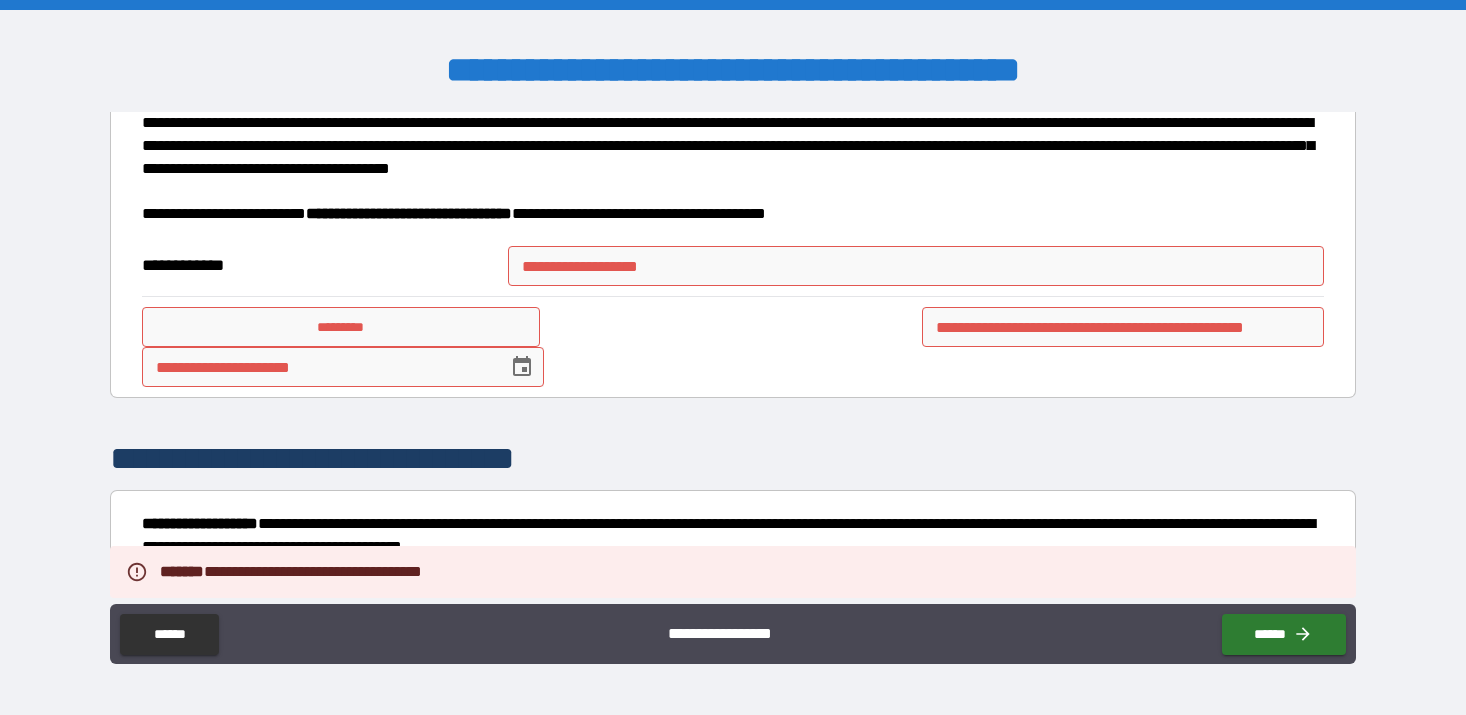scroll, scrollTop: 5684, scrollLeft: 0, axis: vertical 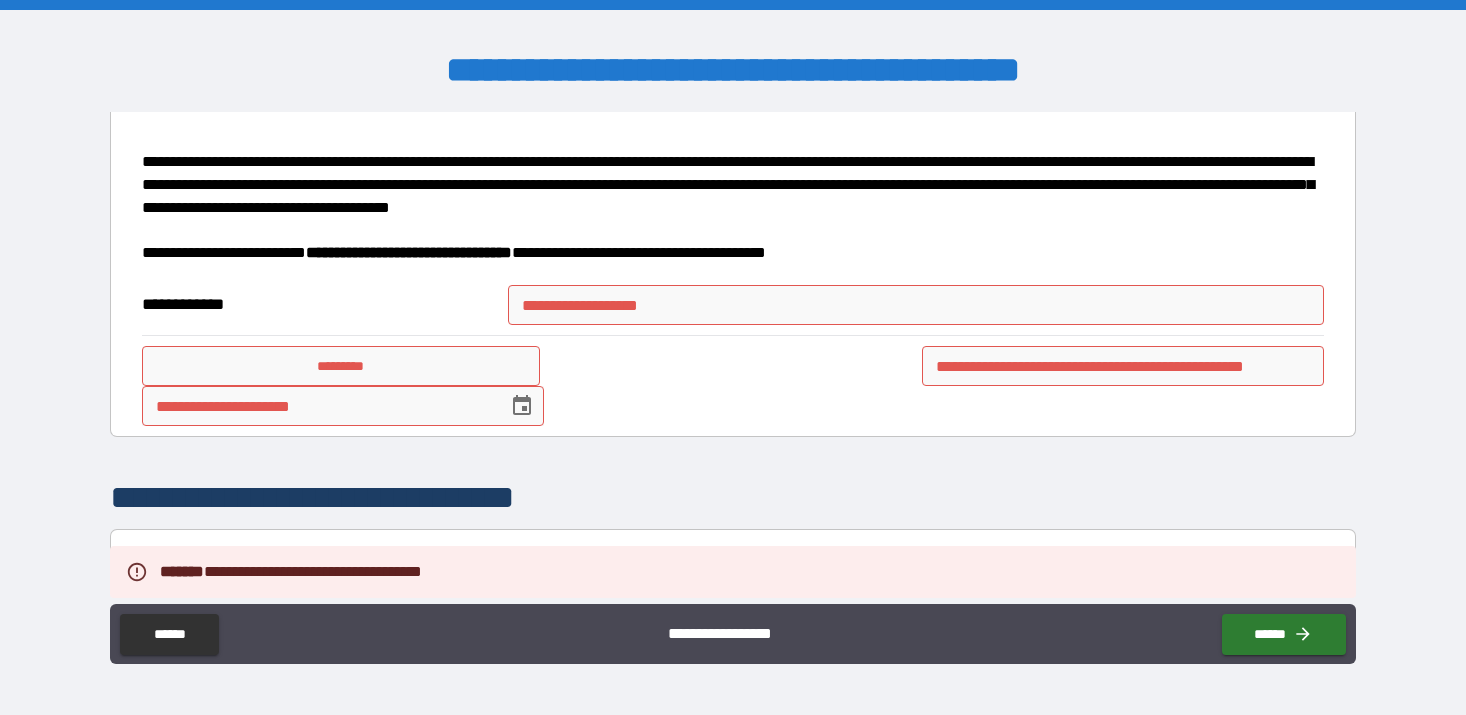 click on "**********" at bounding box center [733, 305] 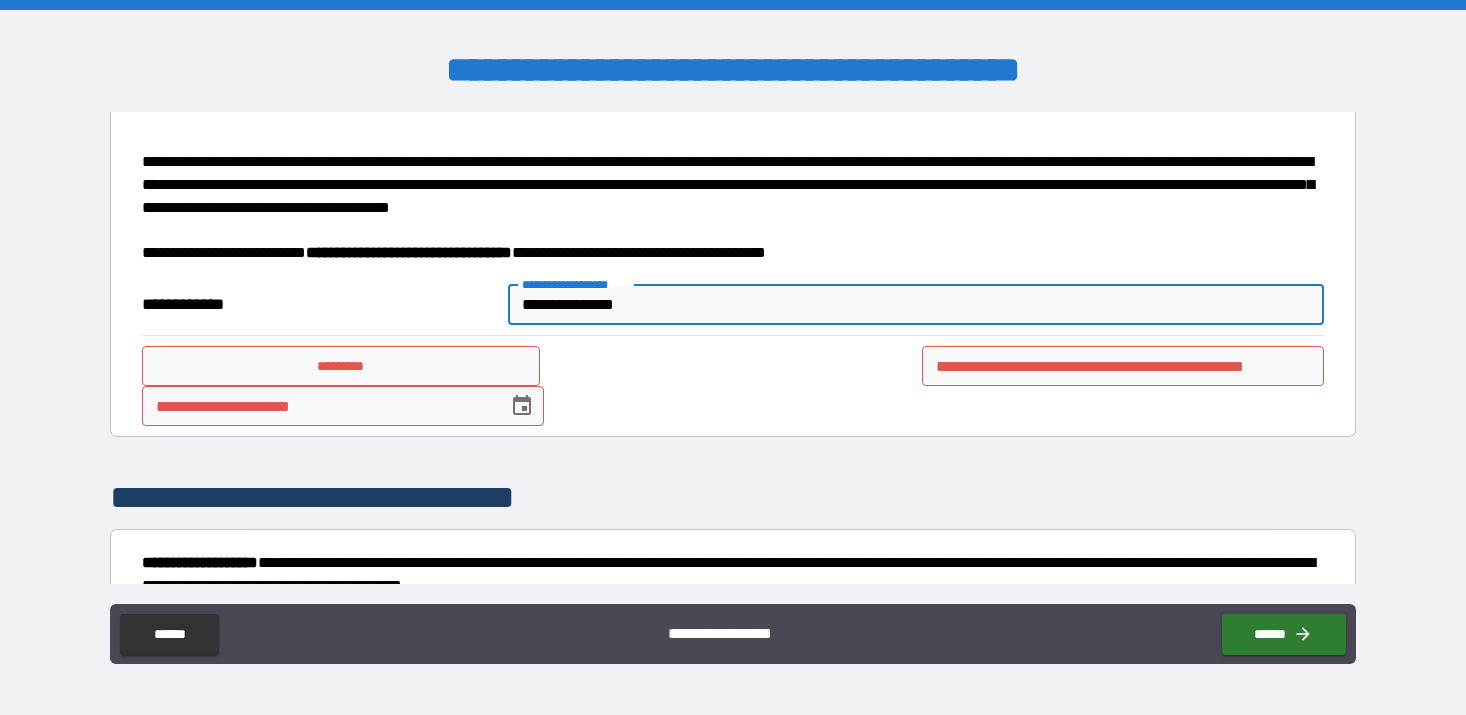 type on "**********" 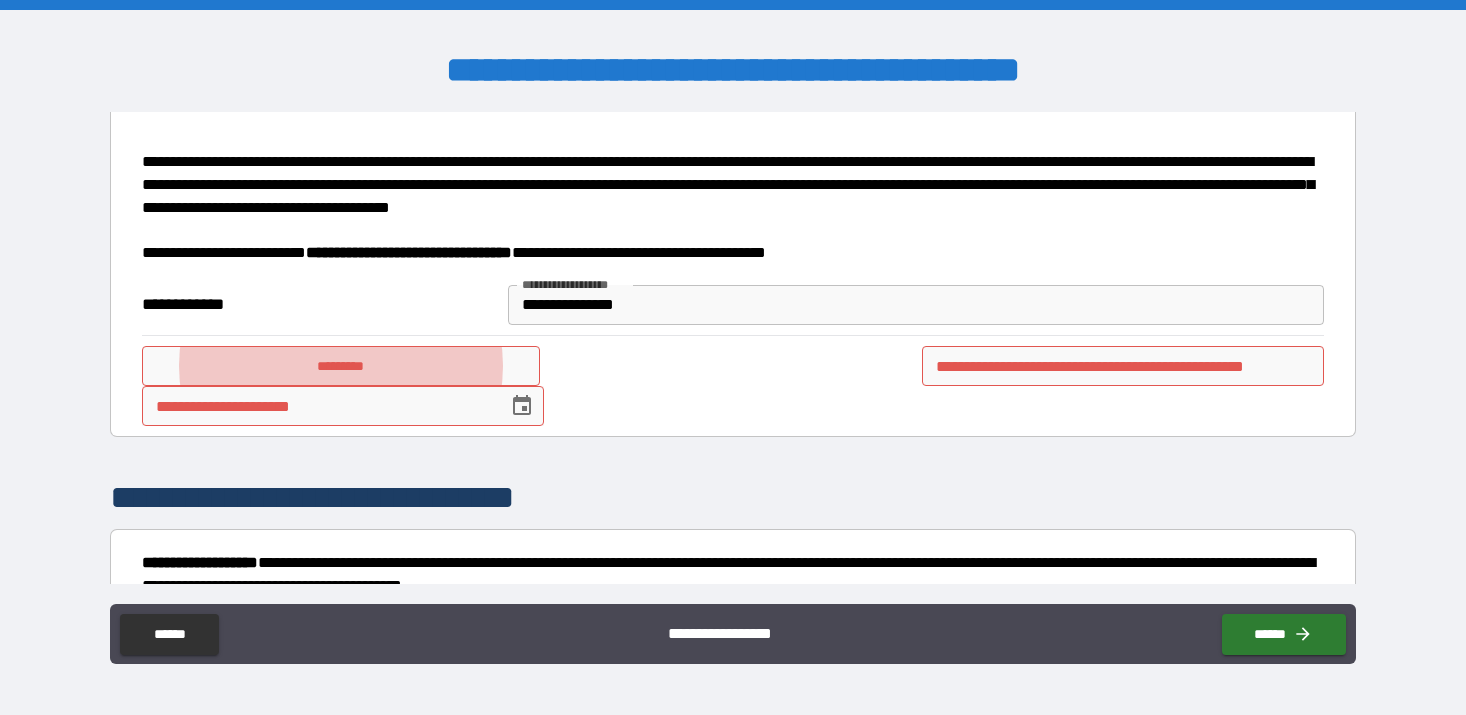 type 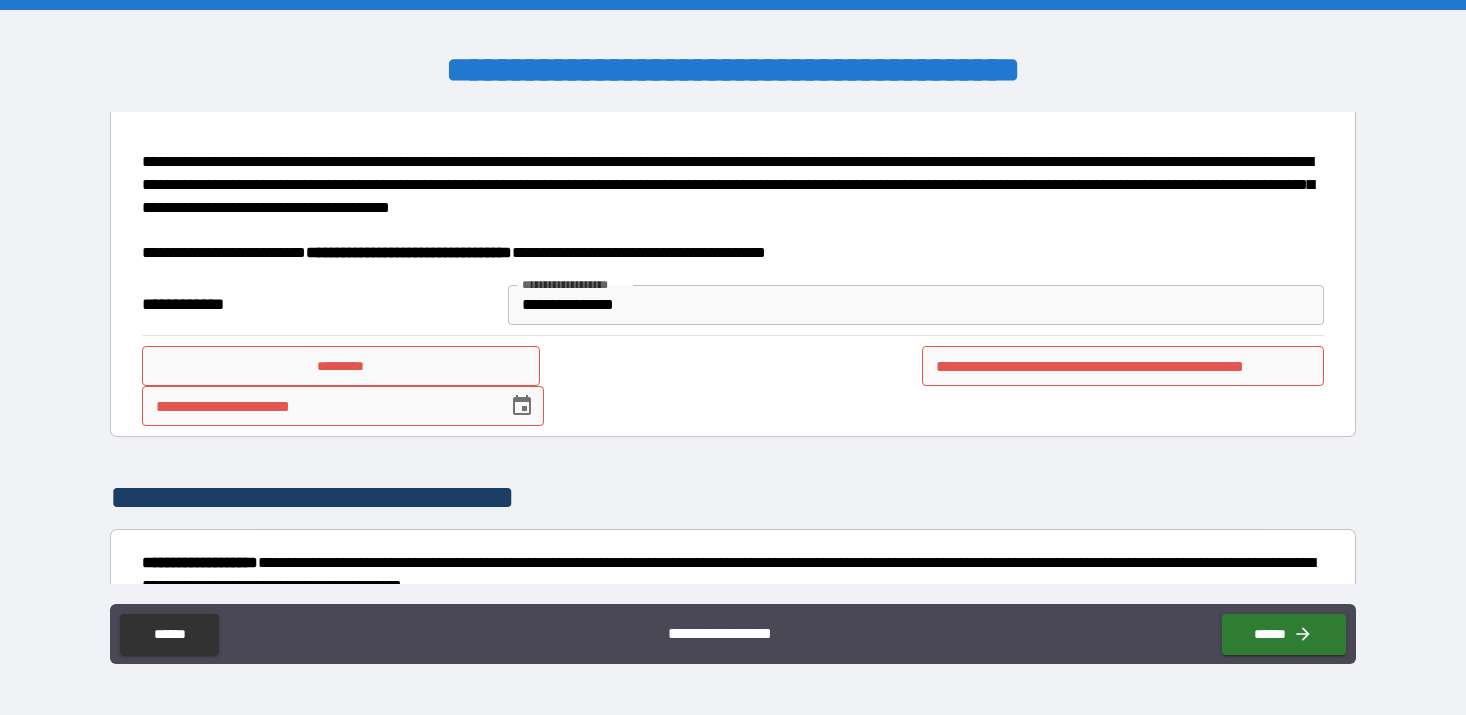 click on "*********" at bounding box center [341, 366] 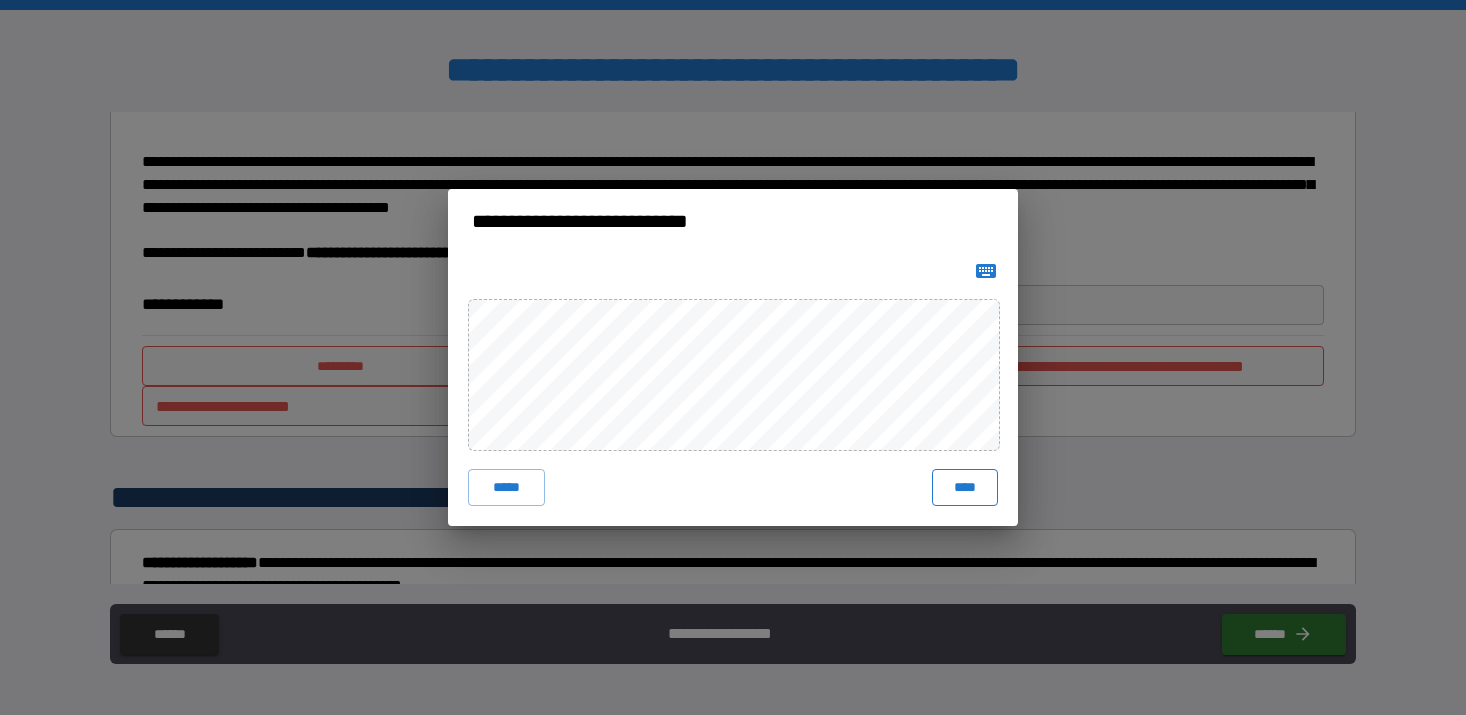 click on "****" at bounding box center (965, 487) 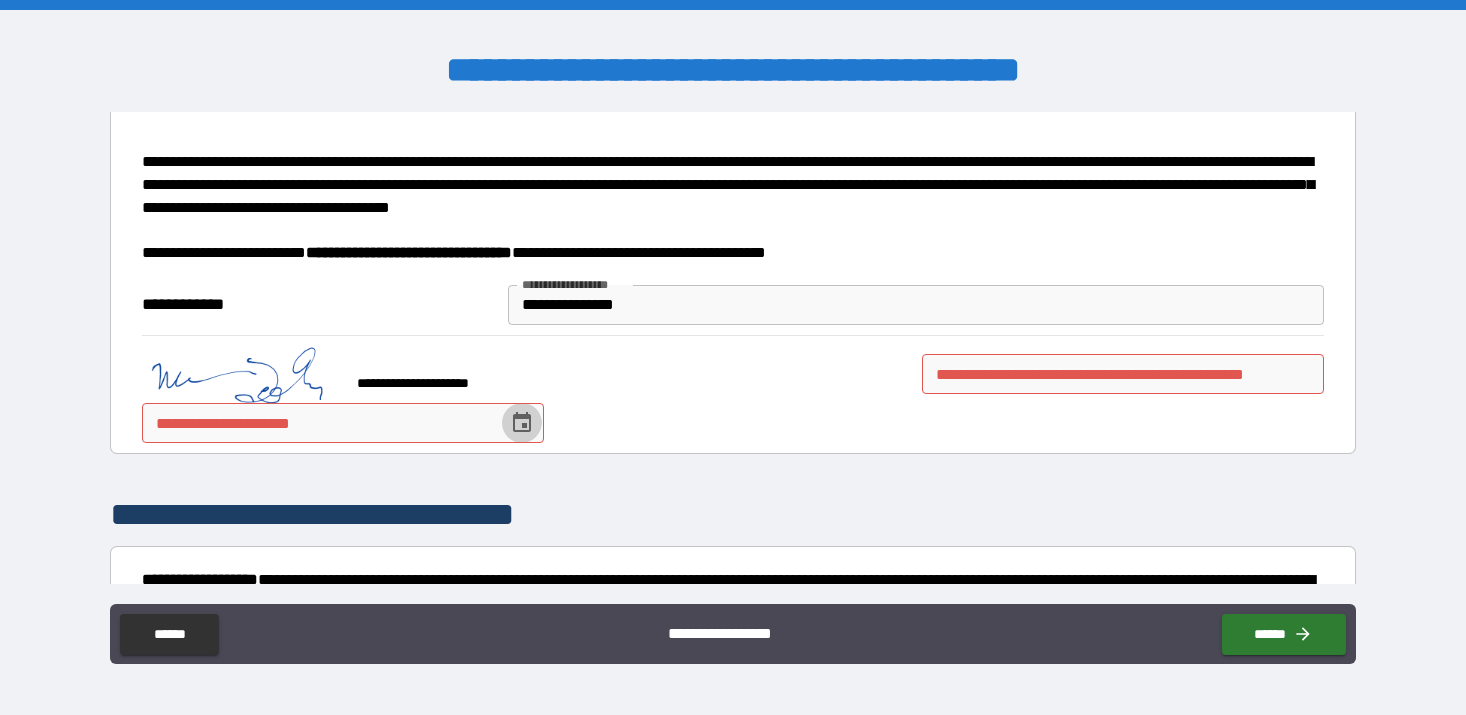 click 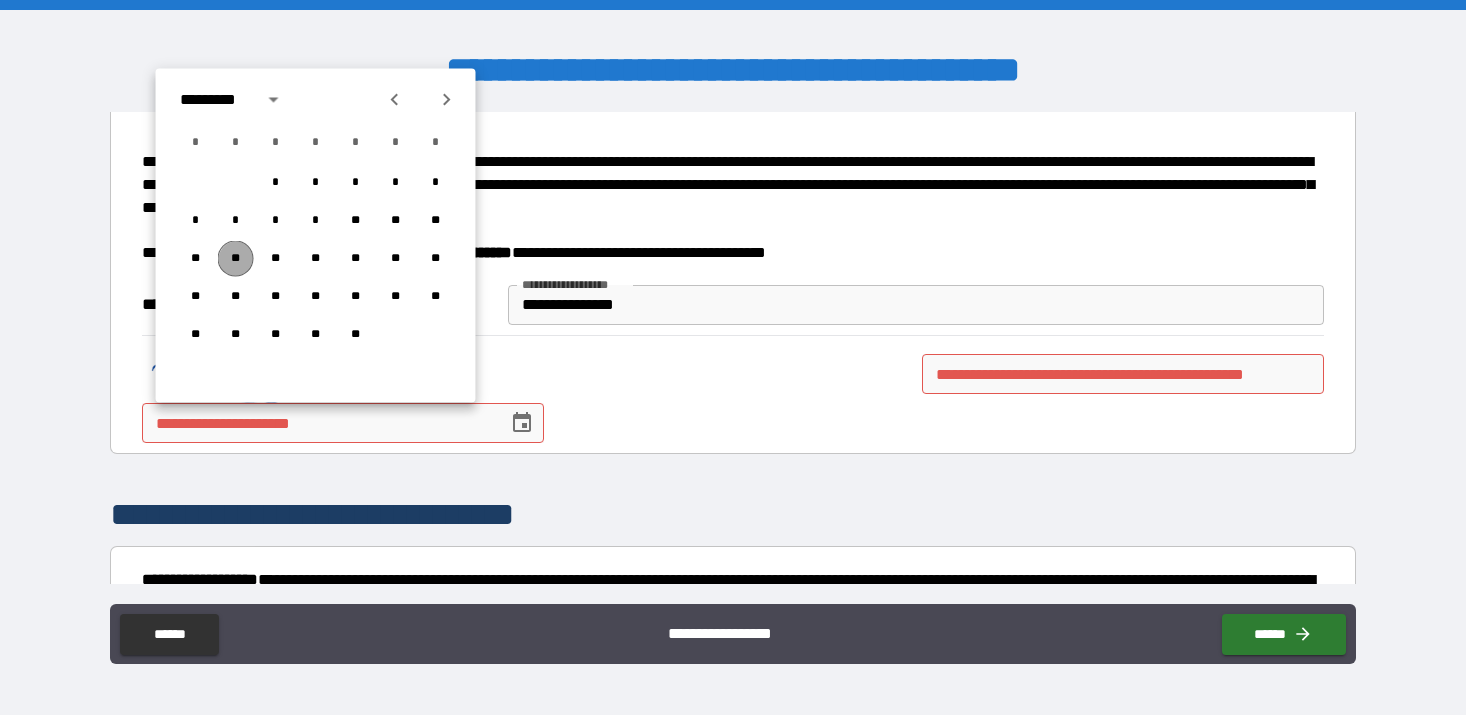 click on "**" at bounding box center (236, 259) 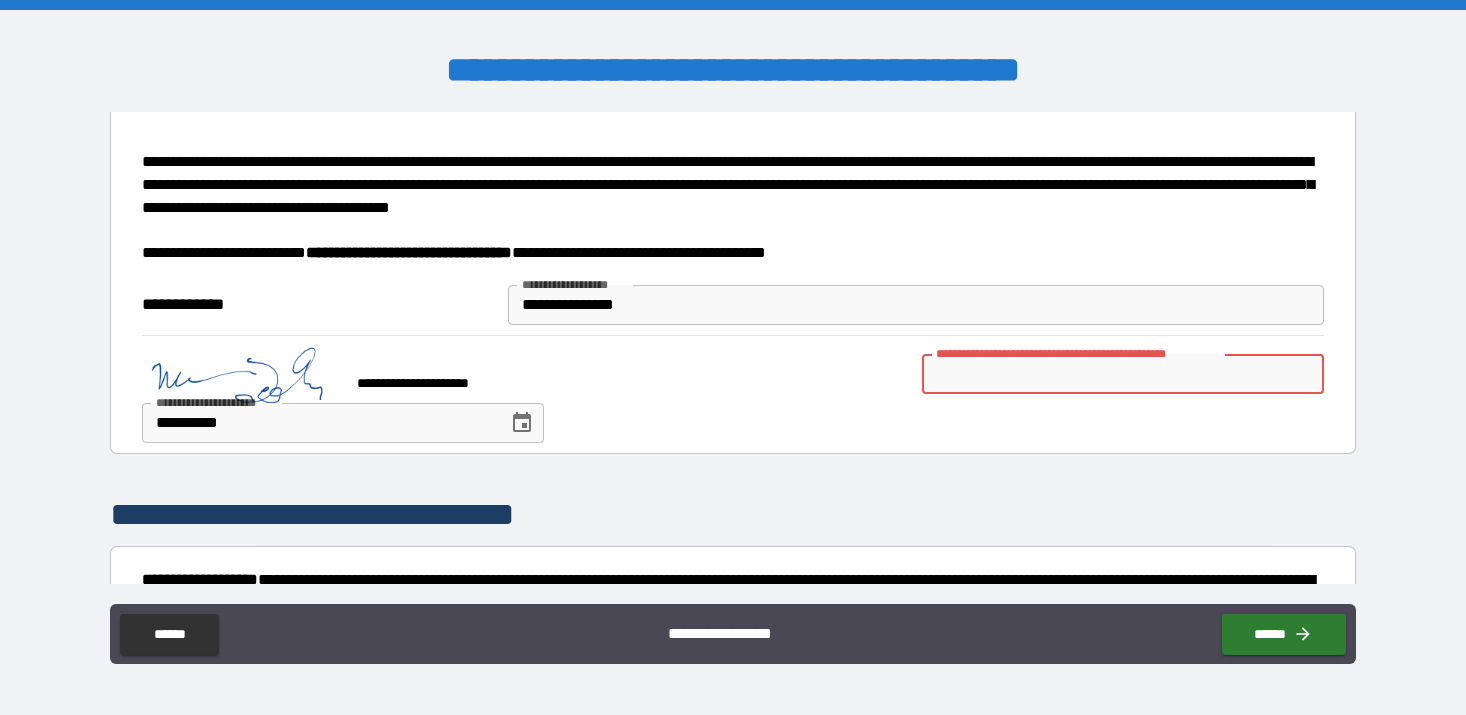 click on "**********" at bounding box center [1123, 374] 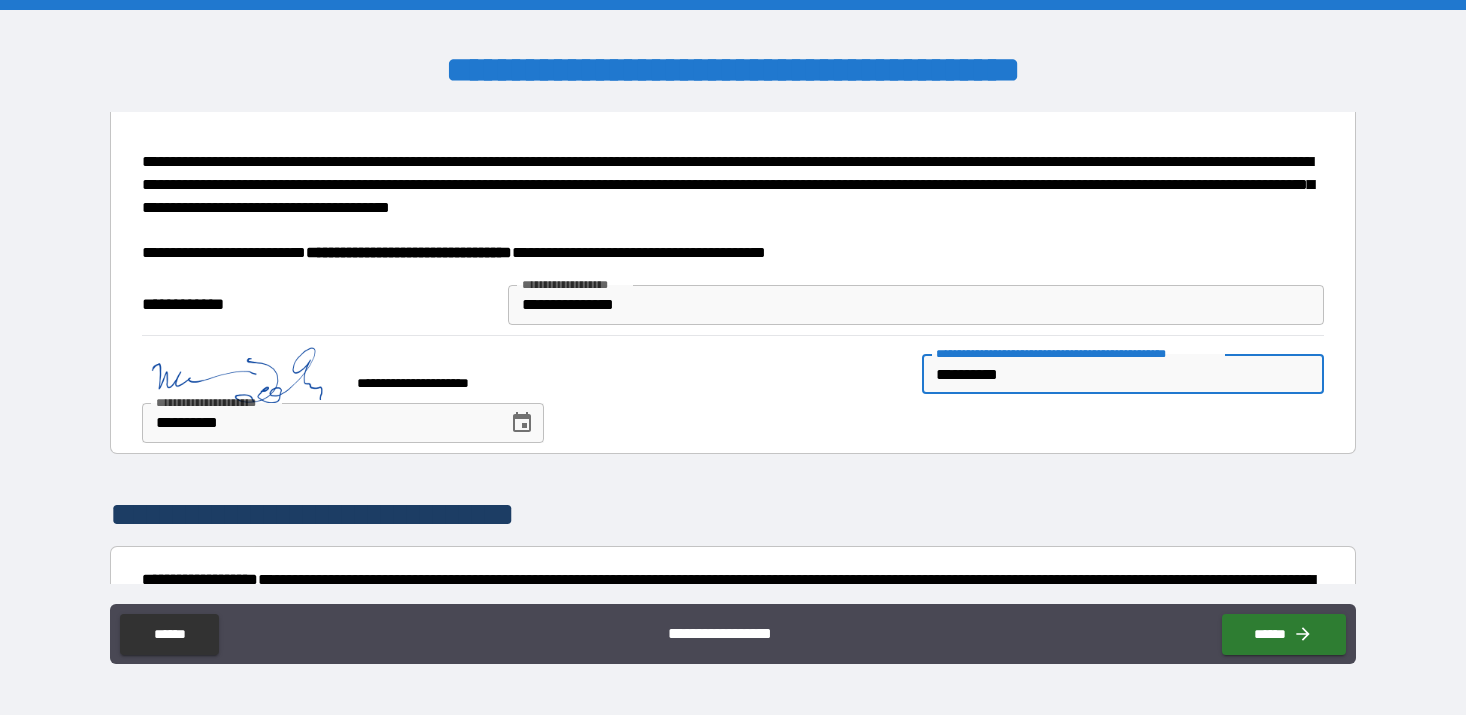 type on "**********" 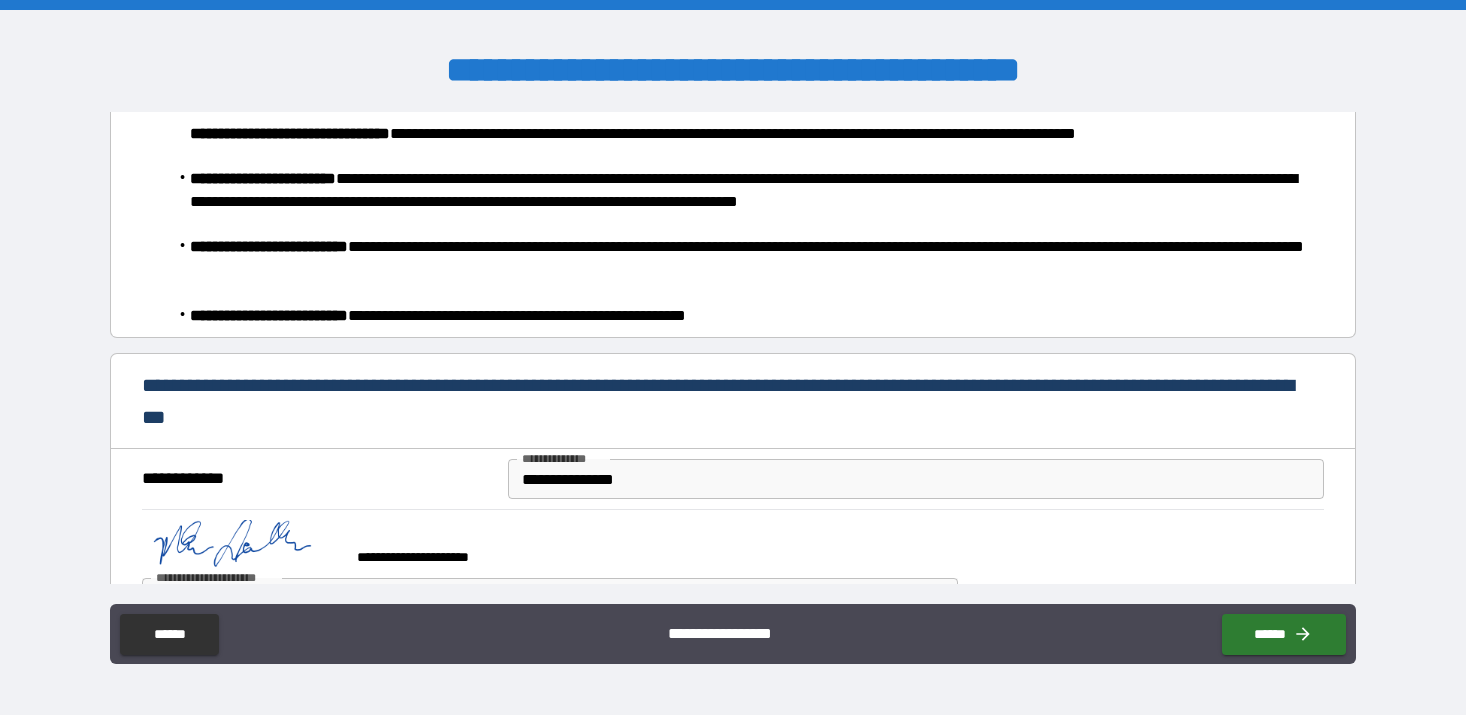 scroll, scrollTop: 6630, scrollLeft: 0, axis: vertical 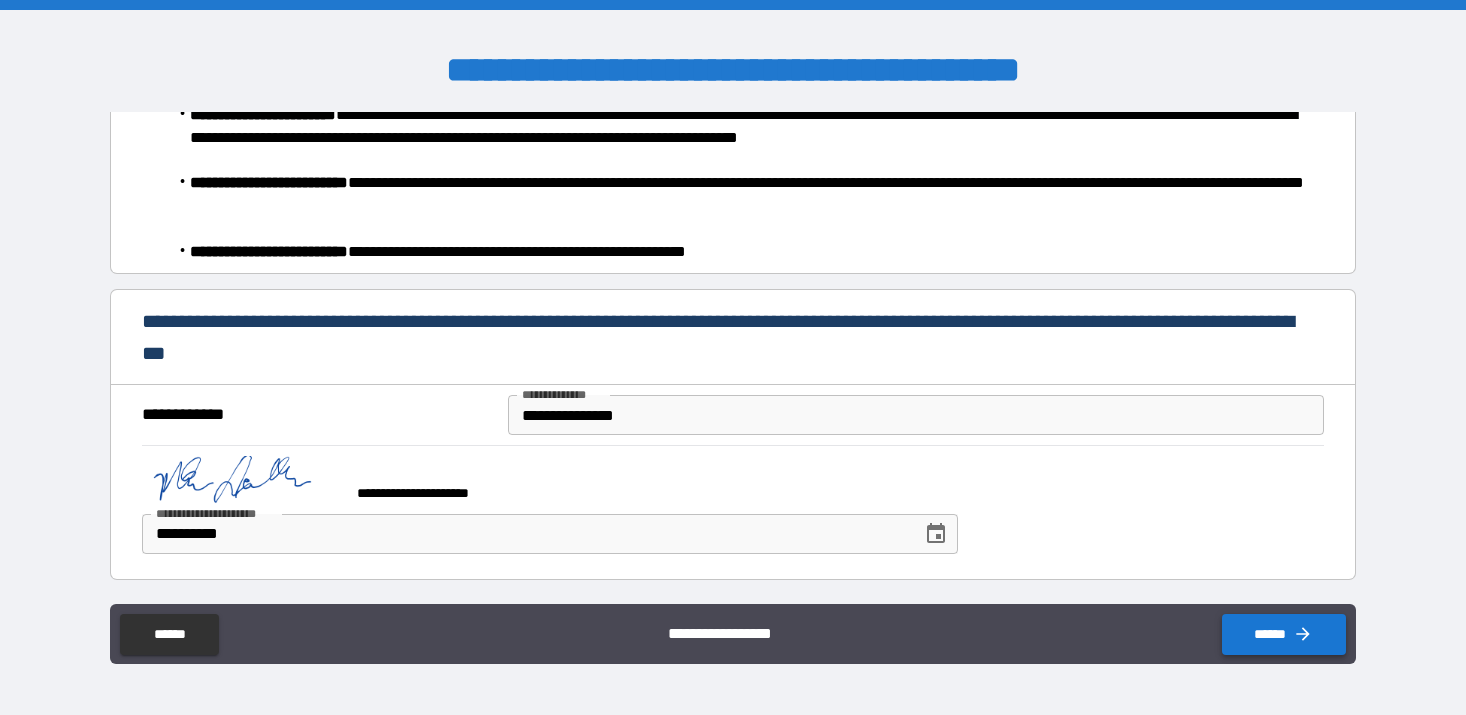 type on "**********" 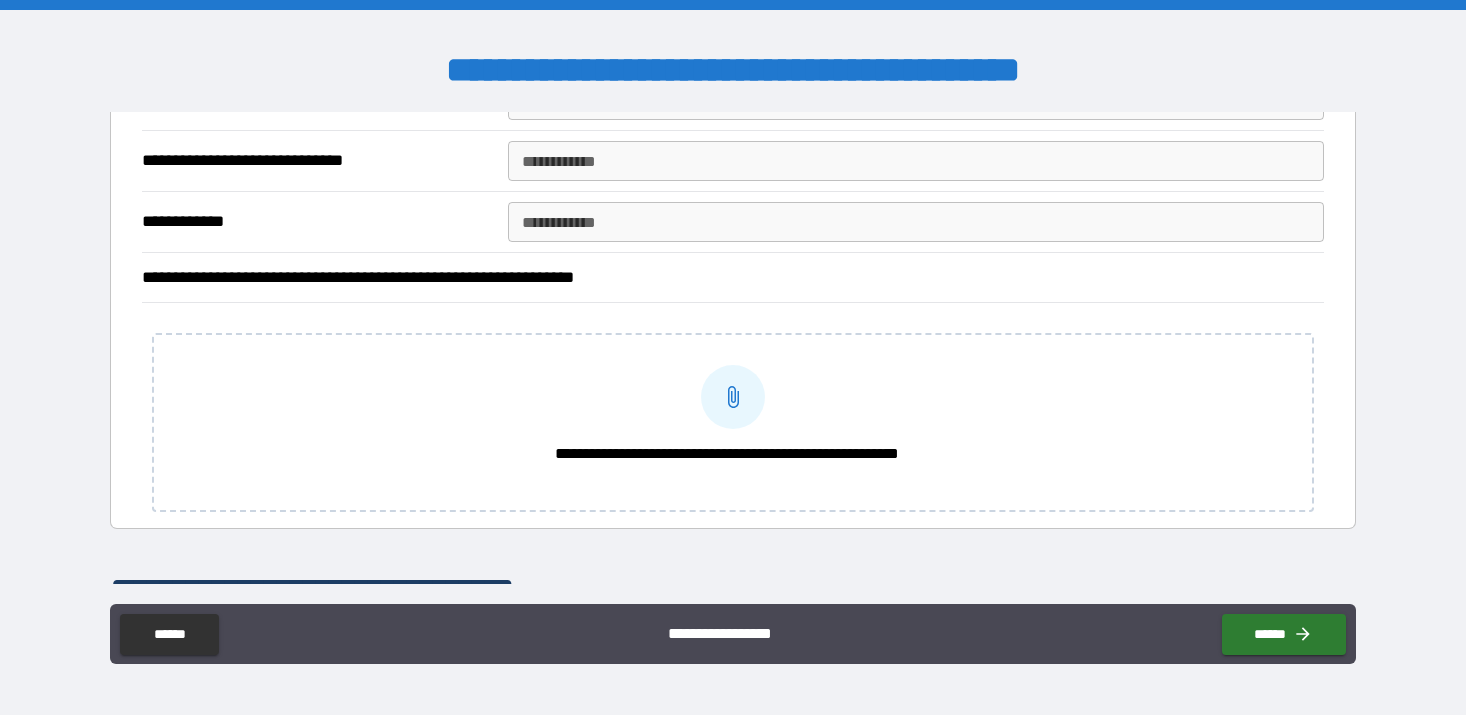 scroll, scrollTop: 3017, scrollLeft: 0, axis: vertical 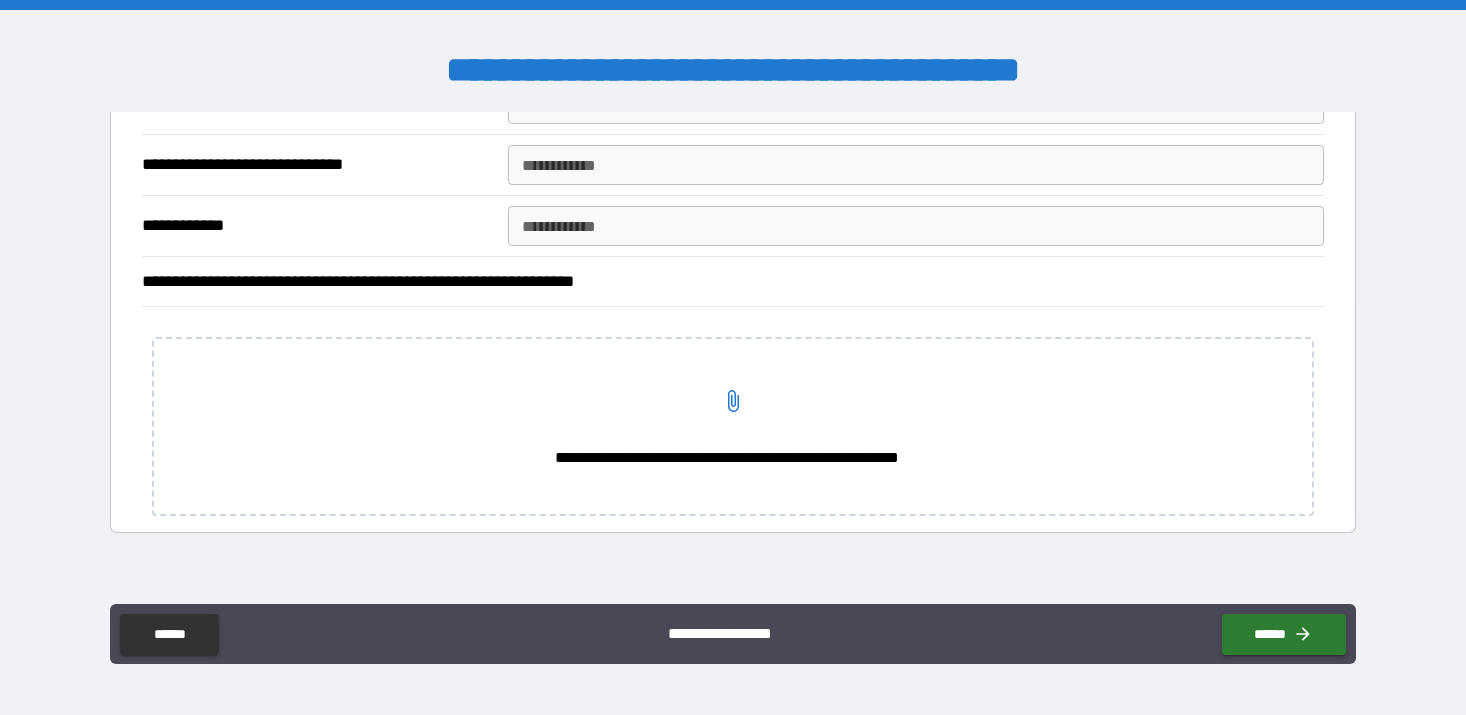 click on "**********" at bounding box center [733, 401] 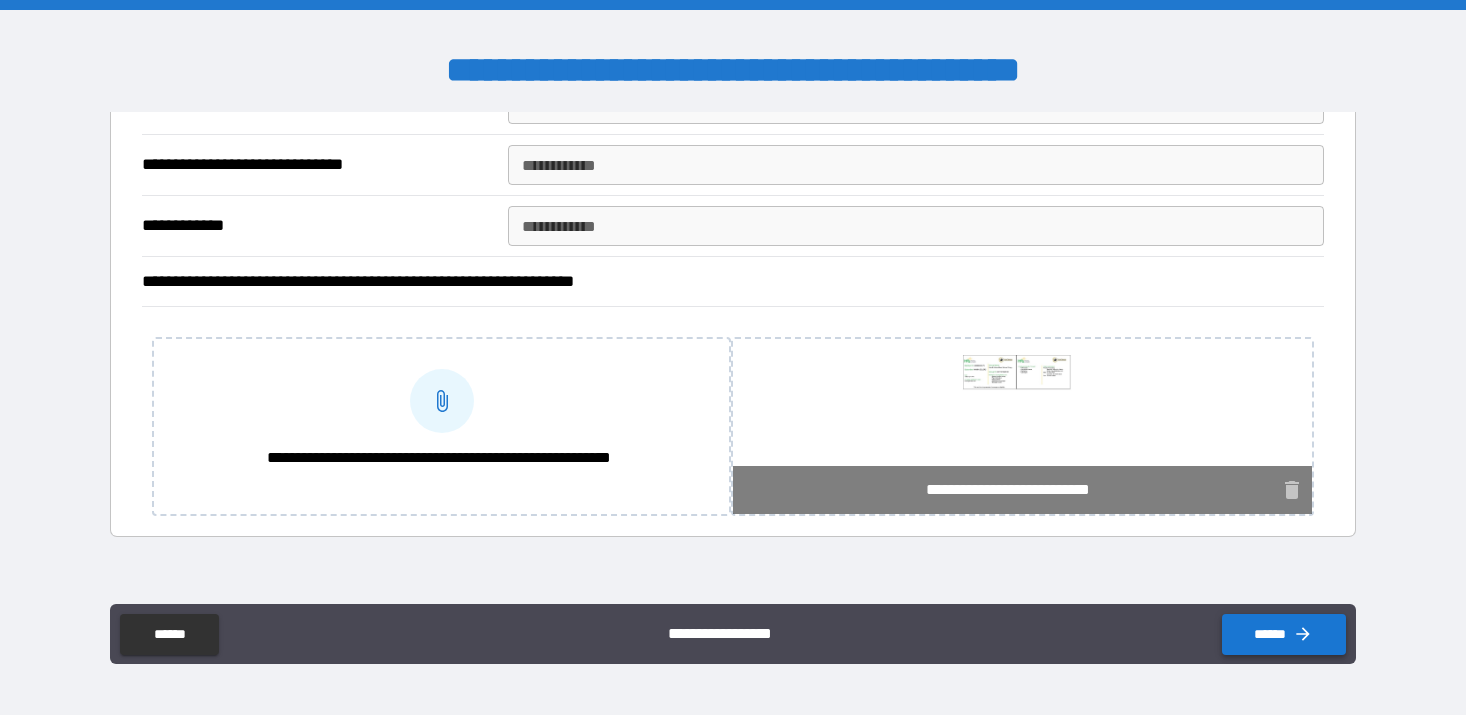 click 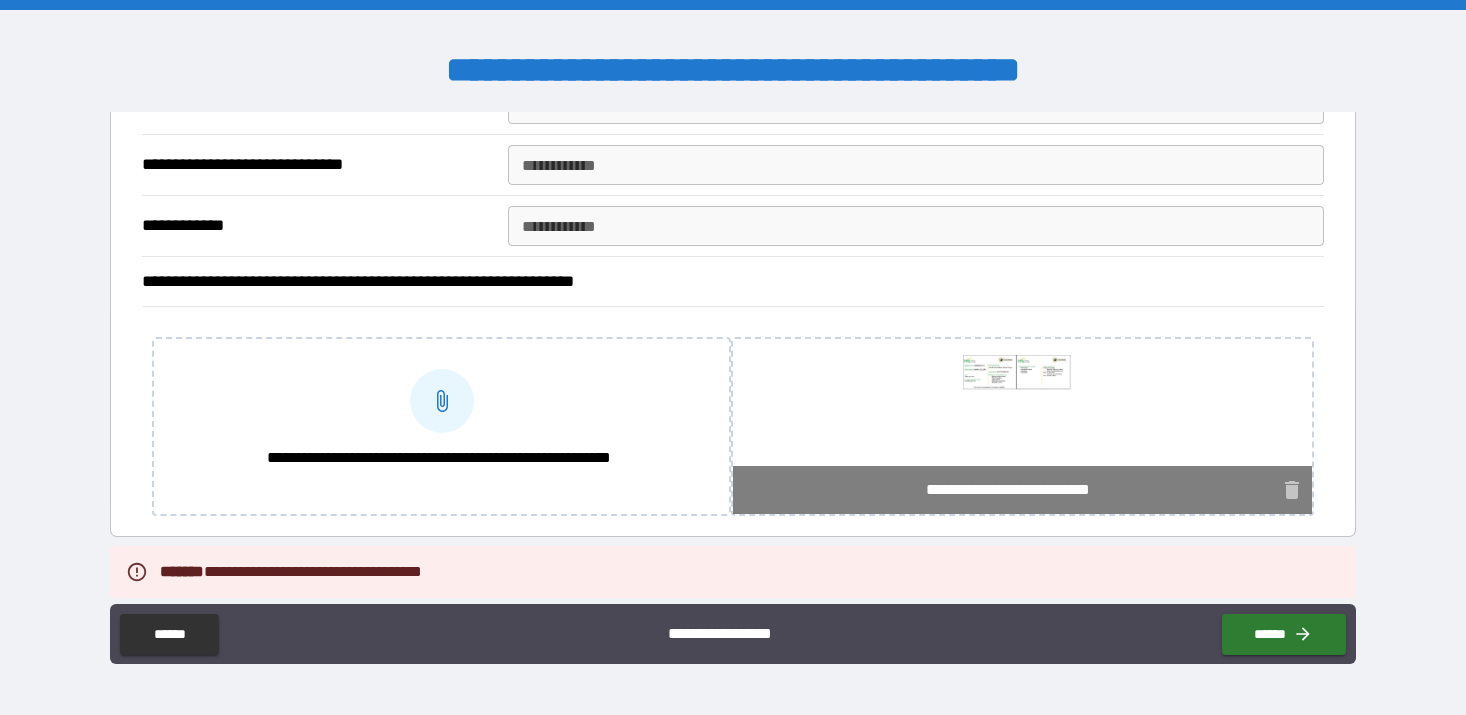 click on "**********" at bounding box center [733, 360] 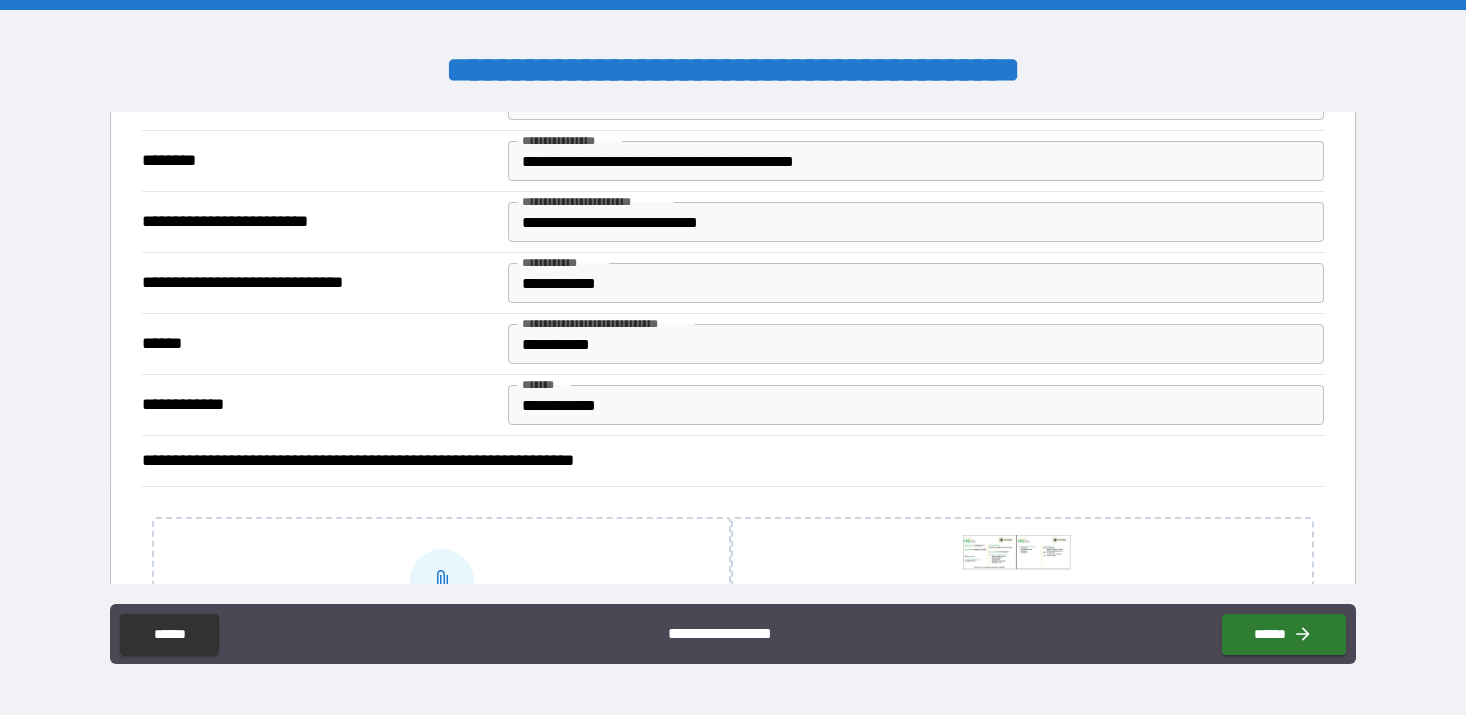 scroll, scrollTop: 1982, scrollLeft: 0, axis: vertical 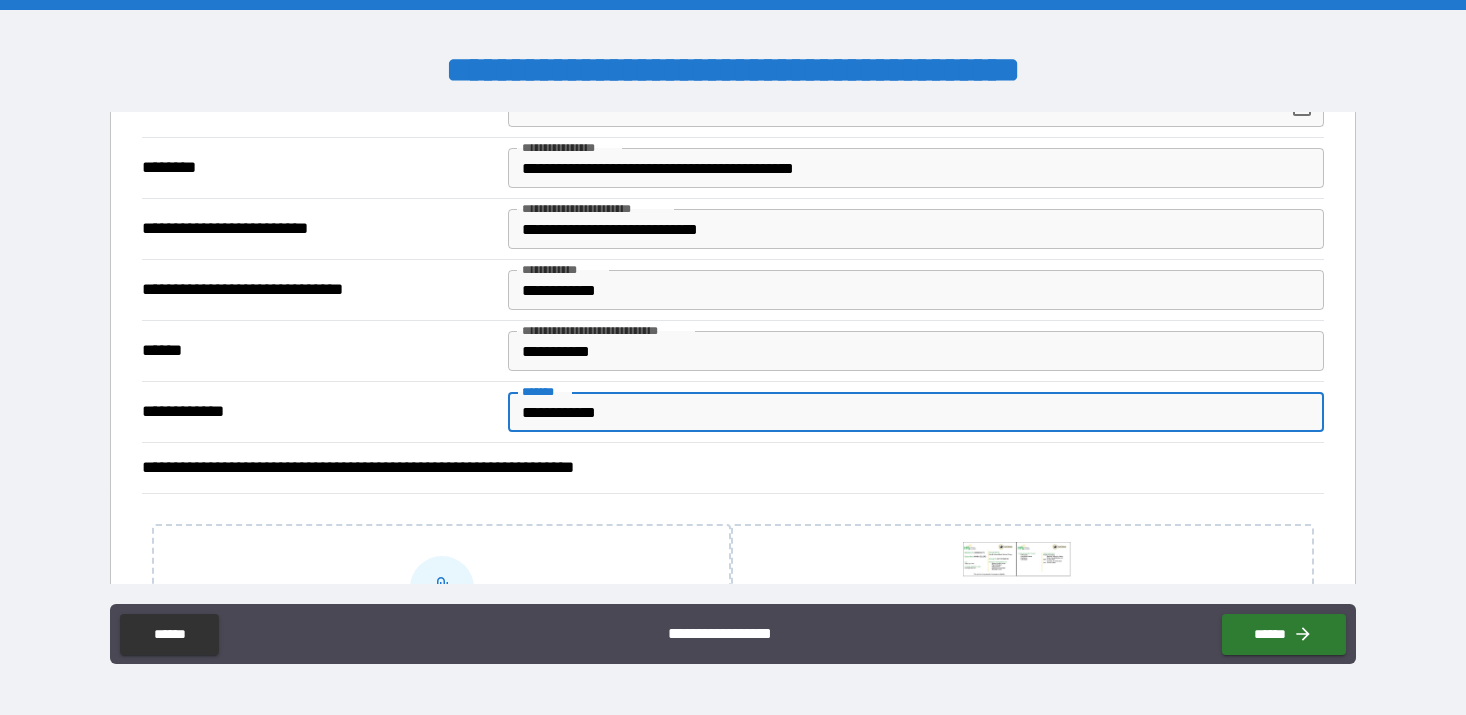 click on "**********" at bounding box center (915, 412) 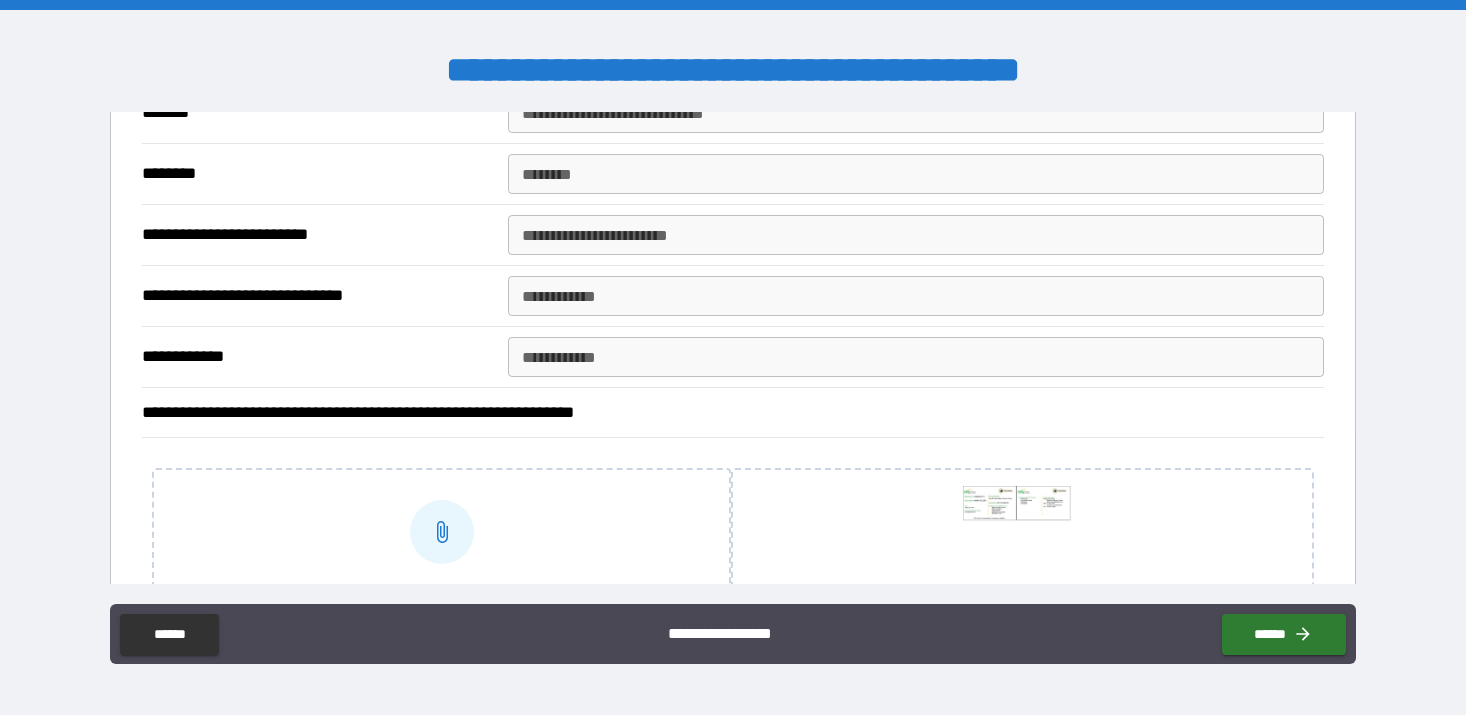 scroll, scrollTop: 3002, scrollLeft: 0, axis: vertical 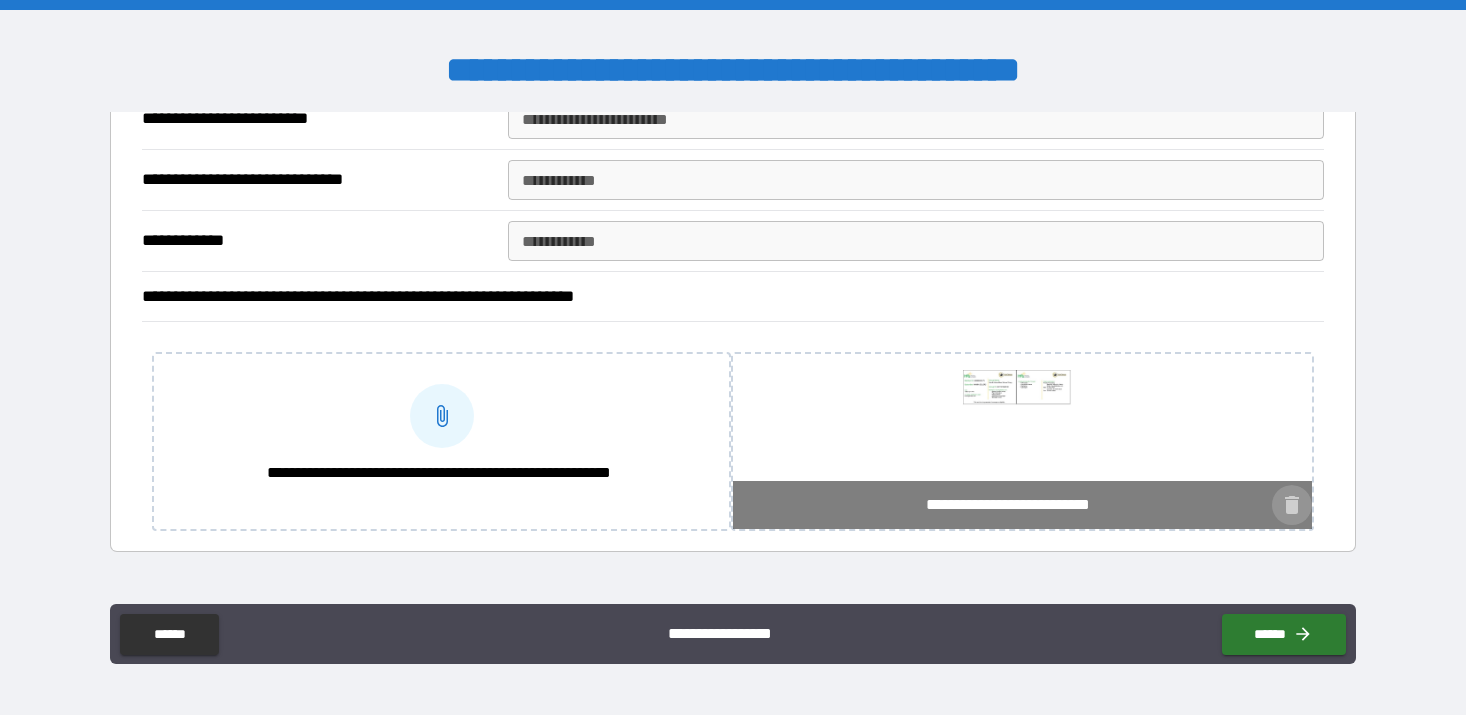click 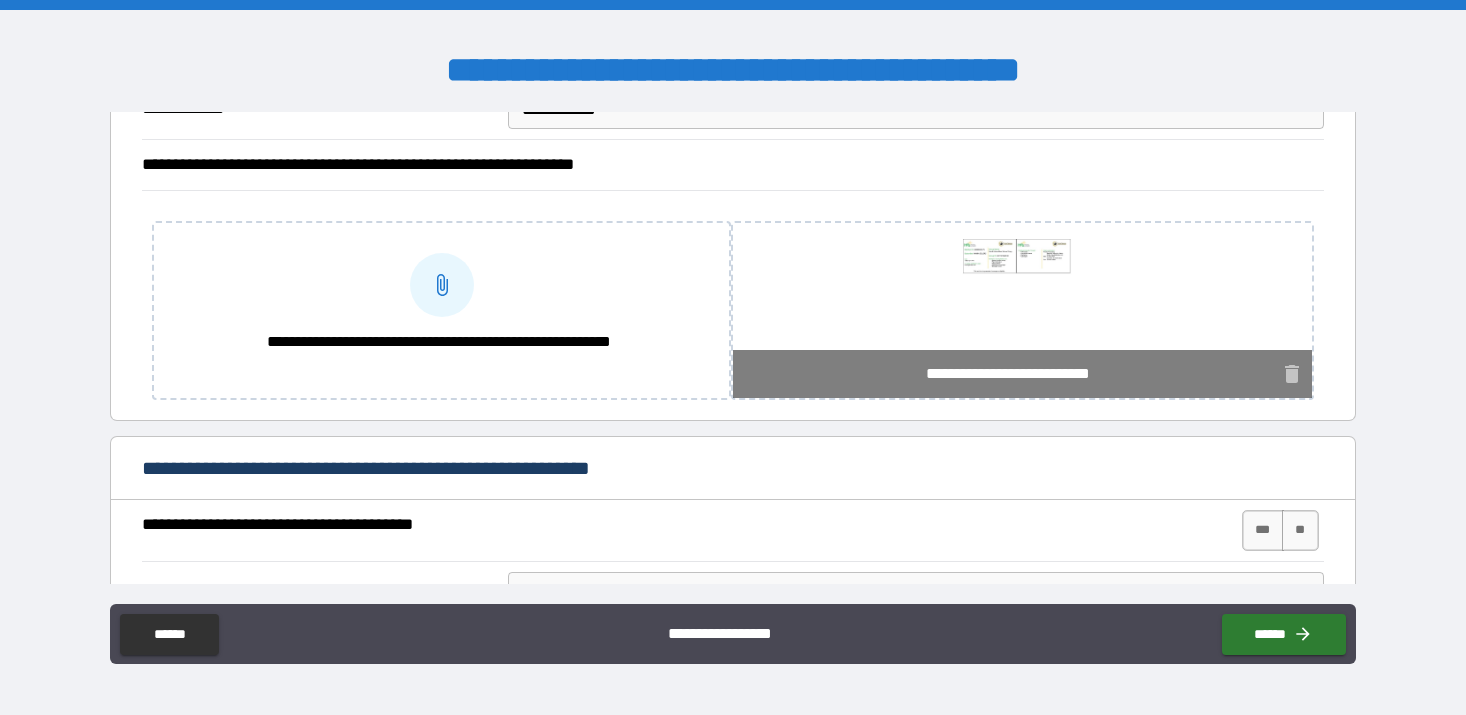 scroll, scrollTop: 2275, scrollLeft: 0, axis: vertical 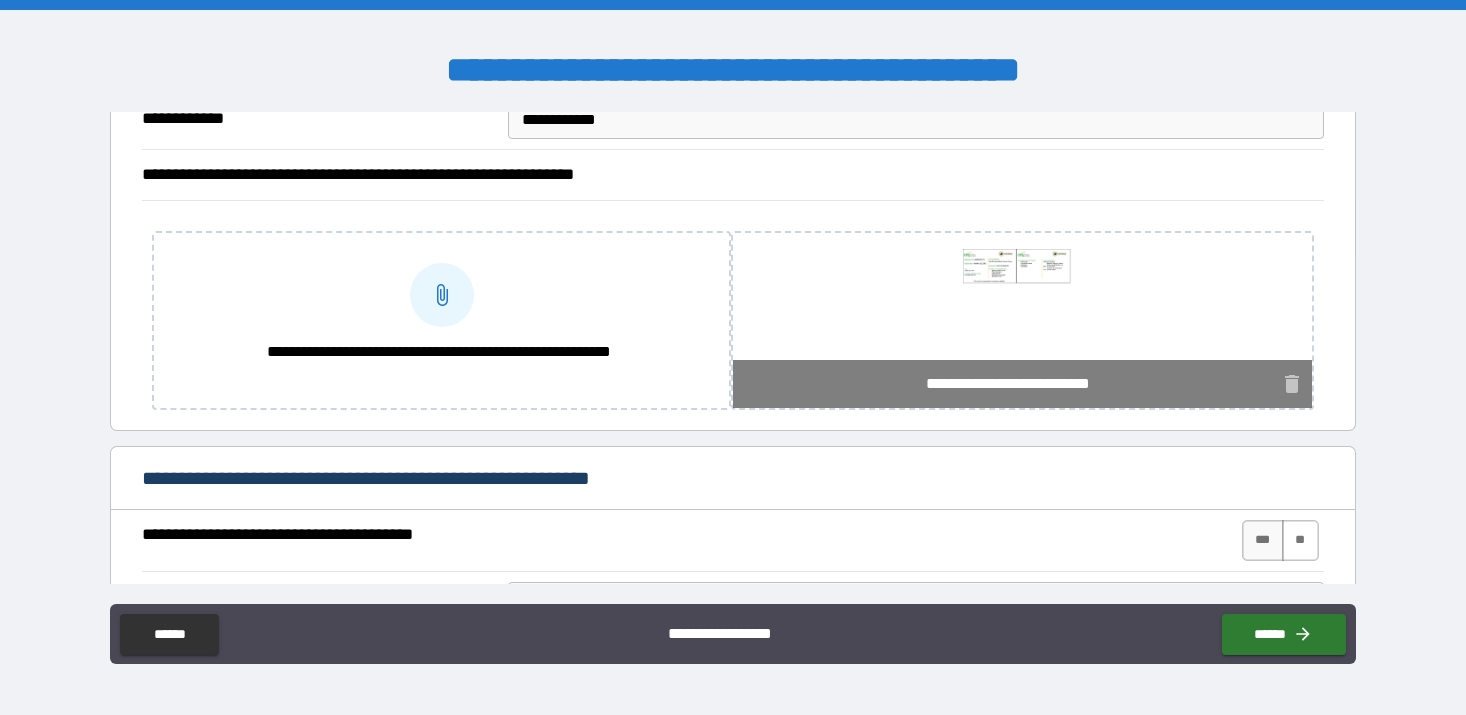 click on "**" at bounding box center (1300, 540) 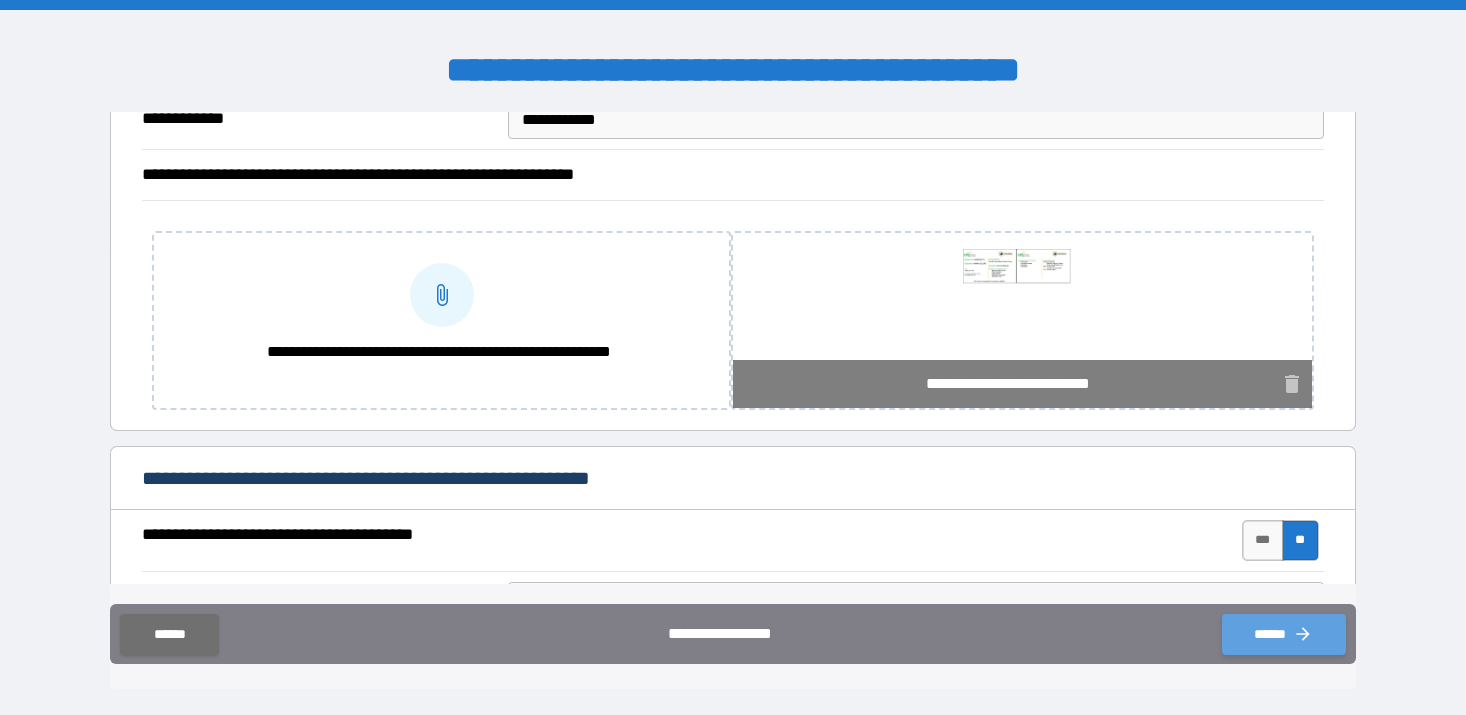 click on "******" at bounding box center (1284, 634) 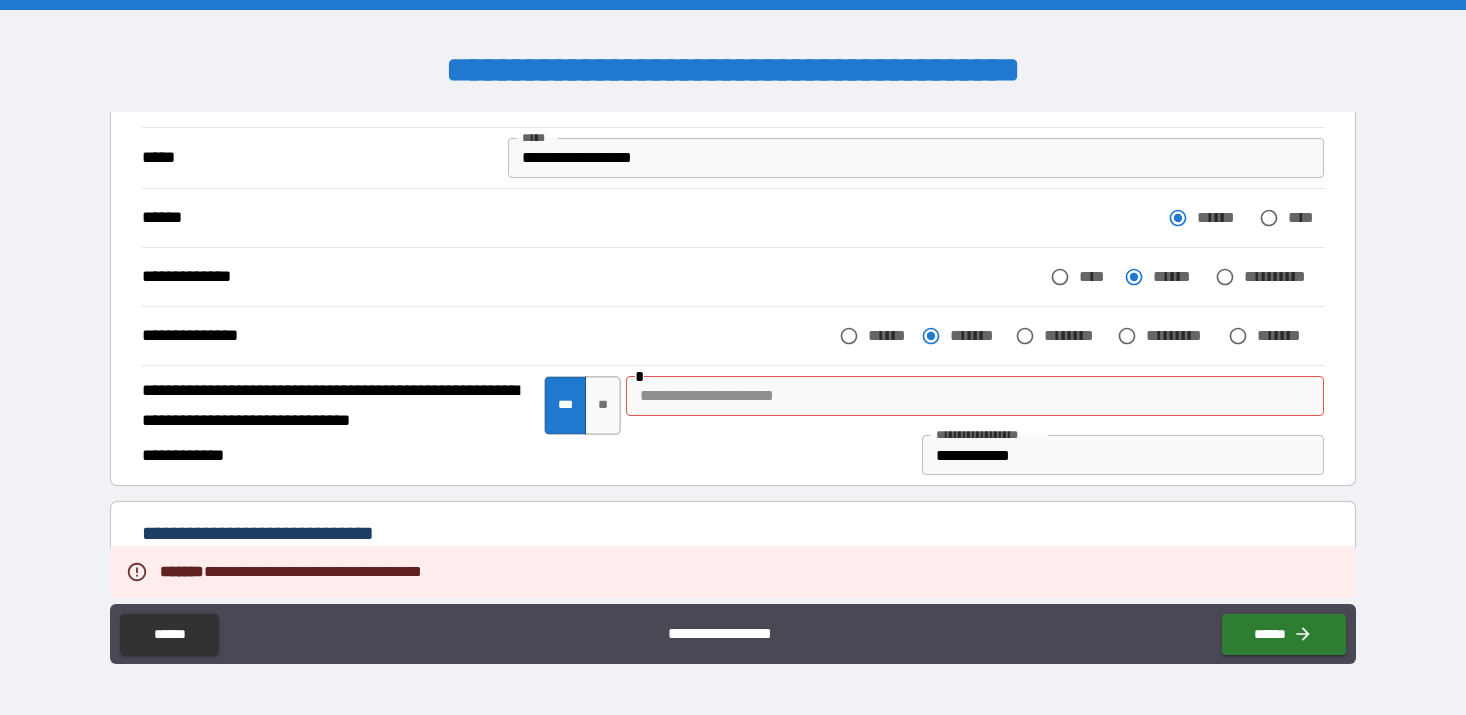scroll, scrollTop: 478, scrollLeft: 0, axis: vertical 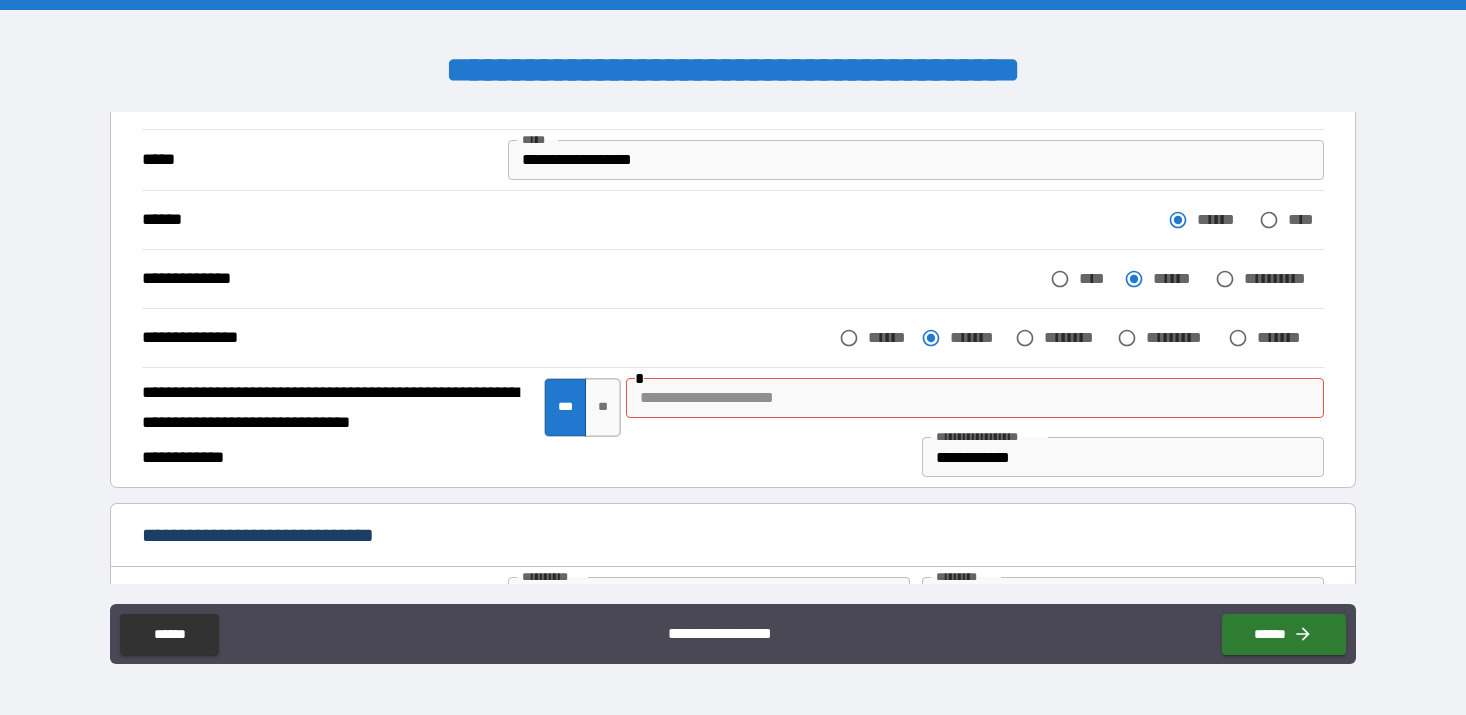 click at bounding box center [974, 398] 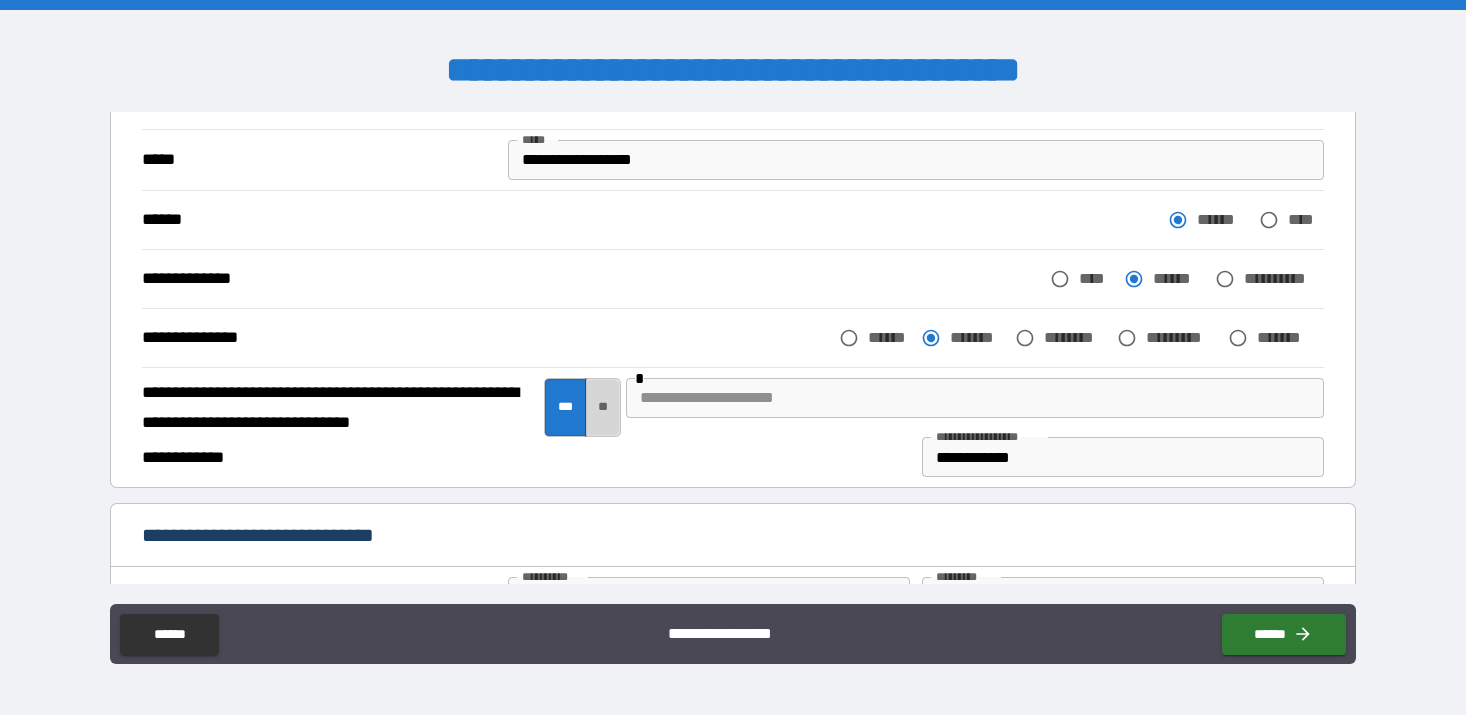 click on "**" at bounding box center (603, 408) 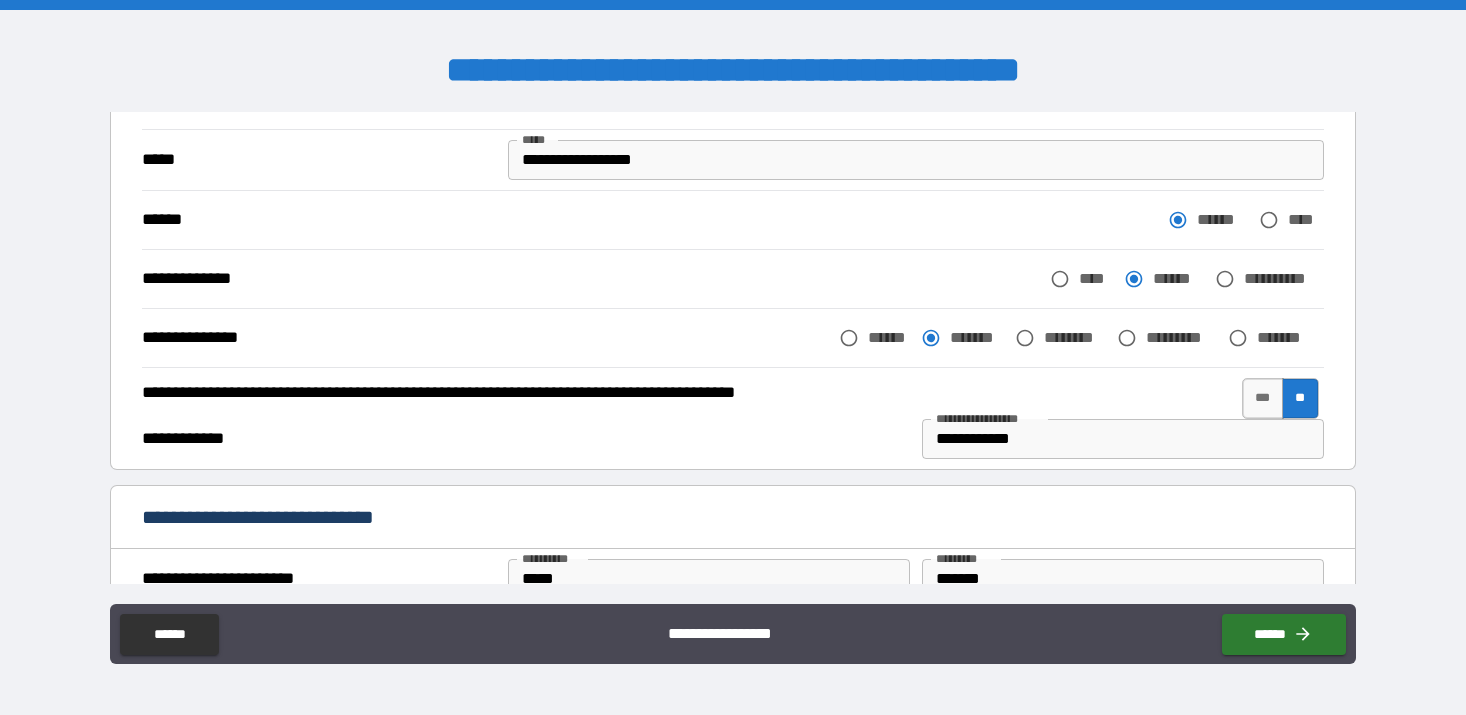 click on "**********" at bounding box center (1123, 439) 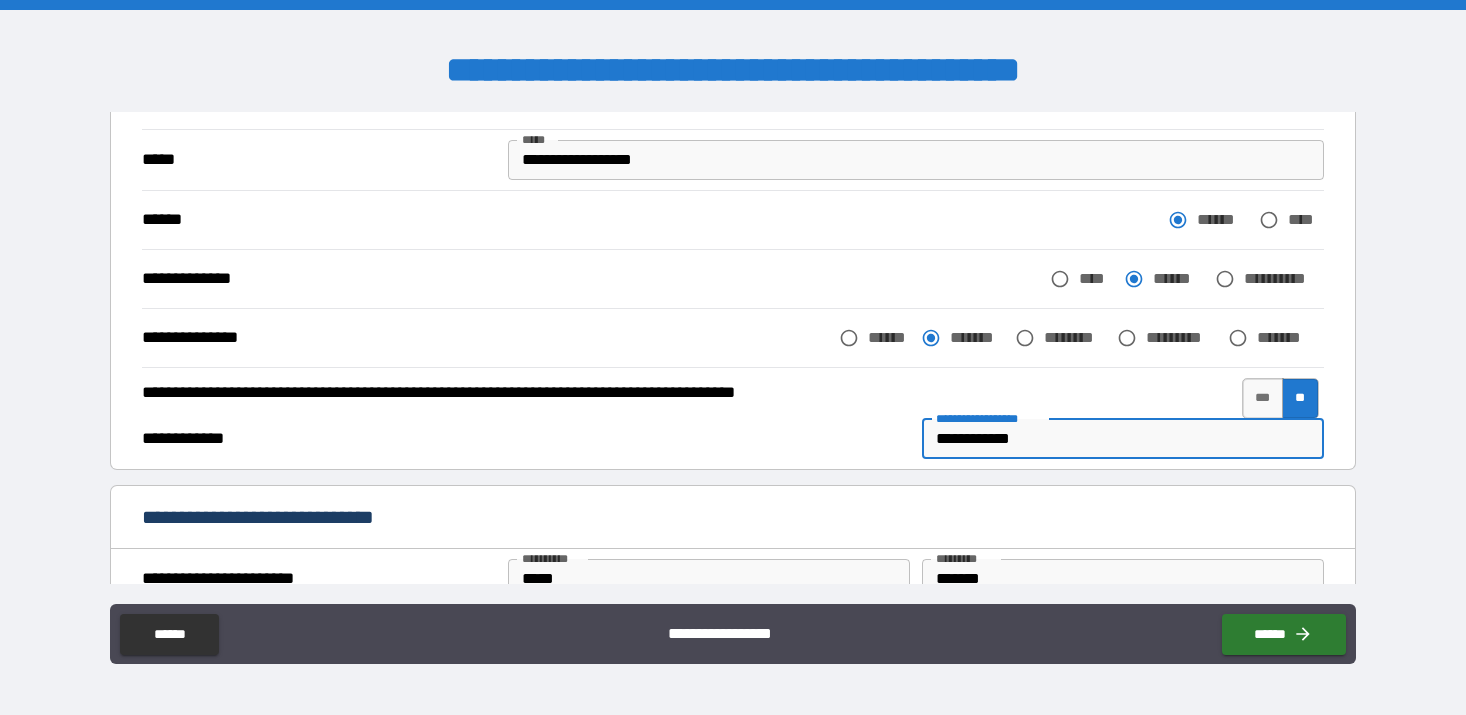 click on "**********" at bounding box center [1123, 439] 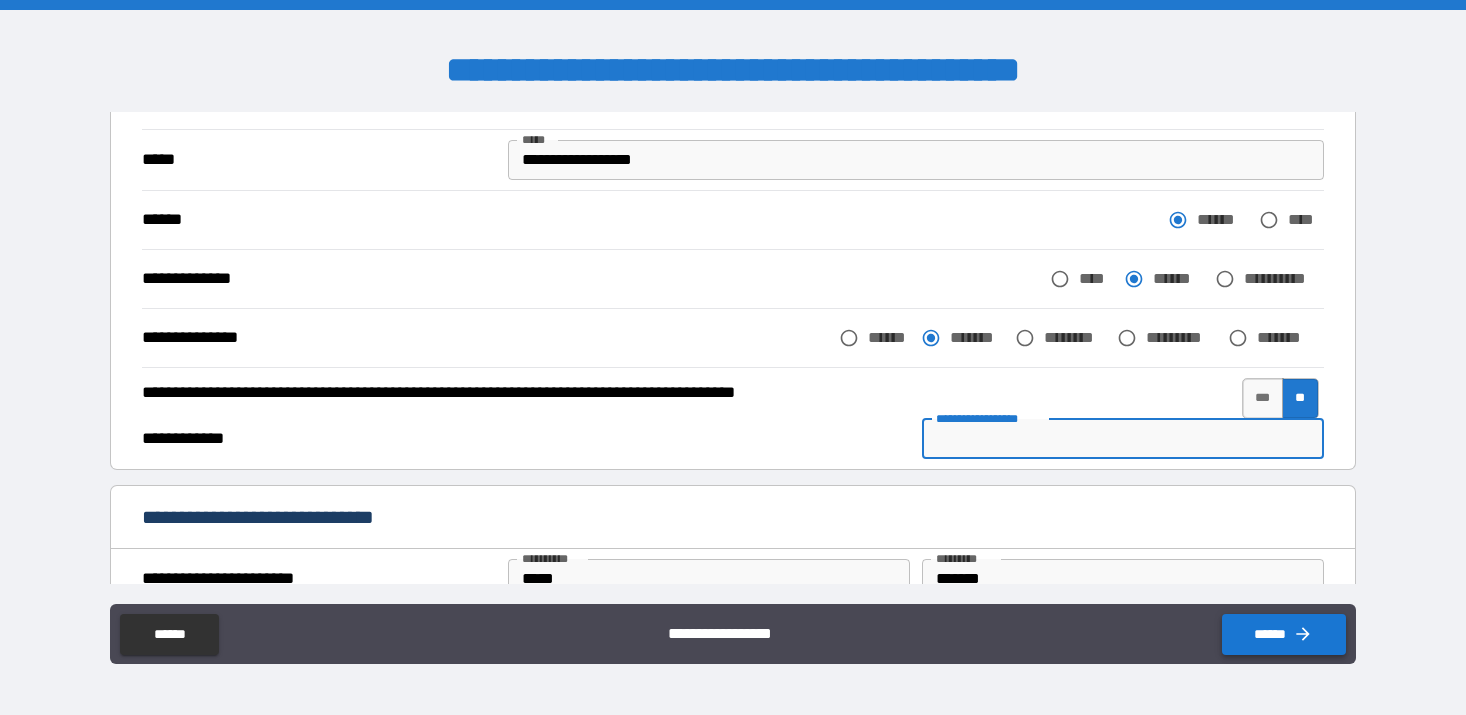 type 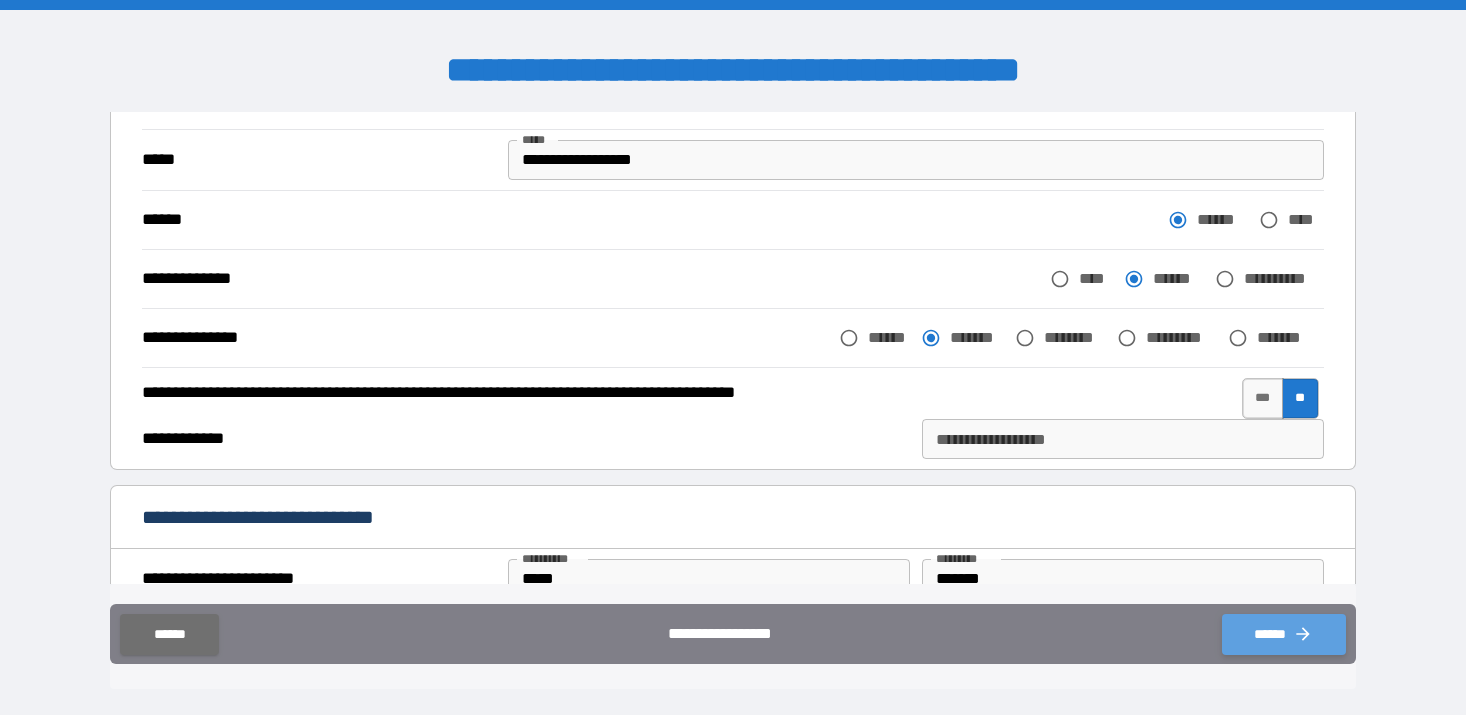 click on "******" at bounding box center (1284, 634) 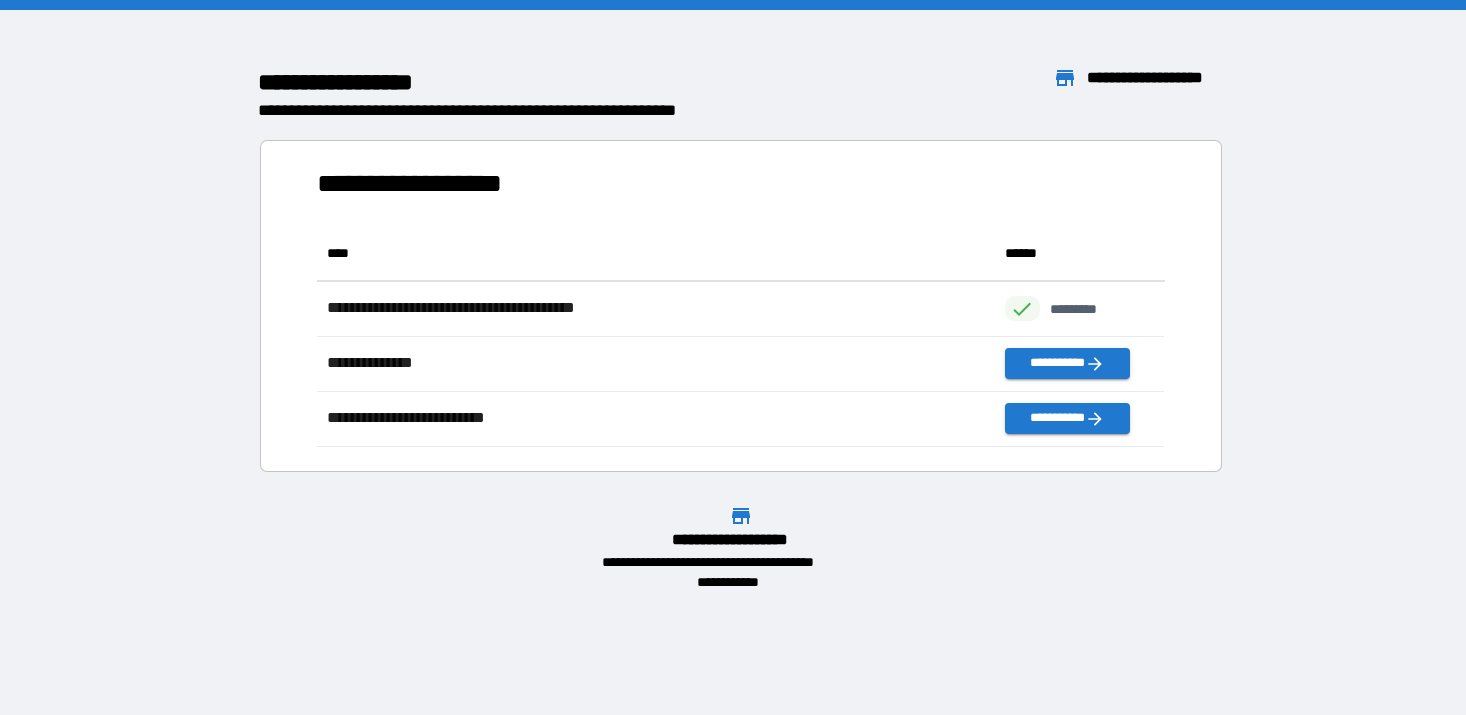 scroll, scrollTop: 1, scrollLeft: 0, axis: vertical 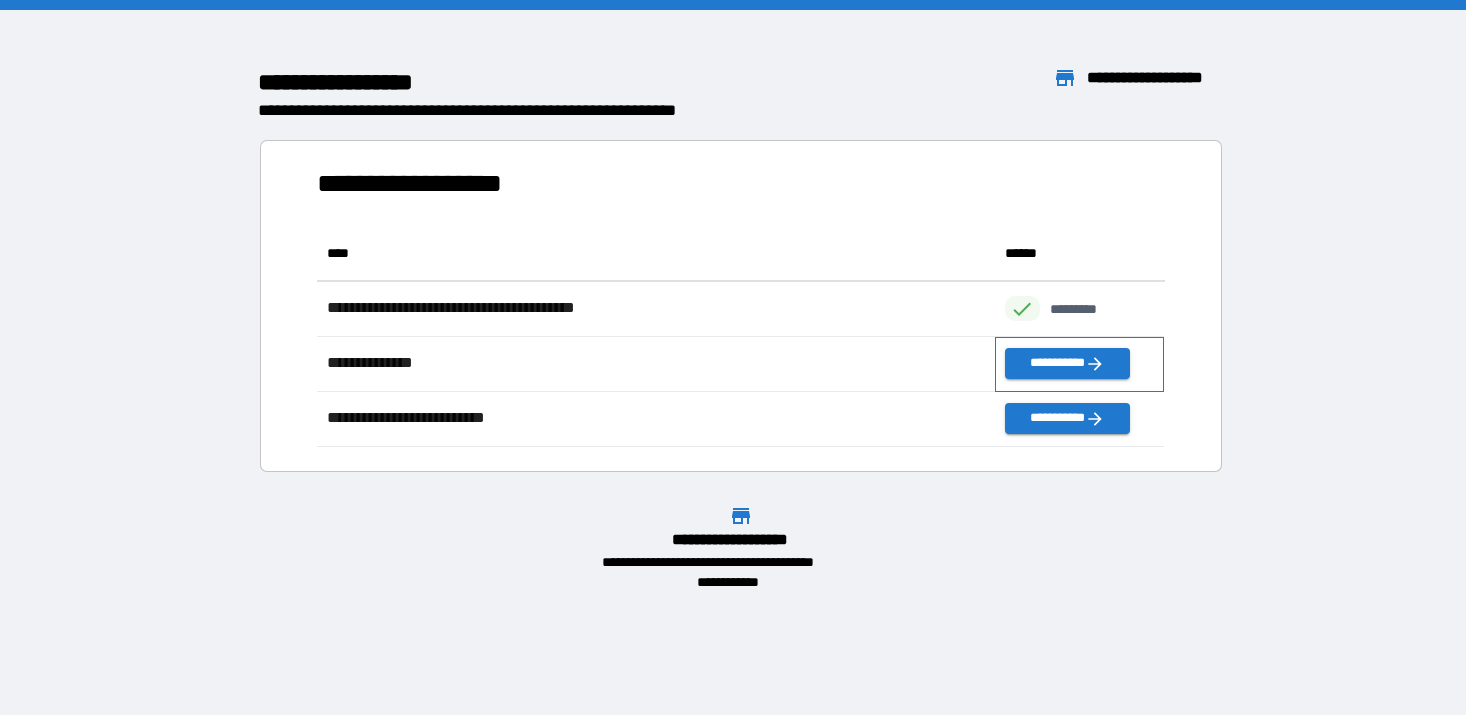 click on "**********" at bounding box center (1079, 364) 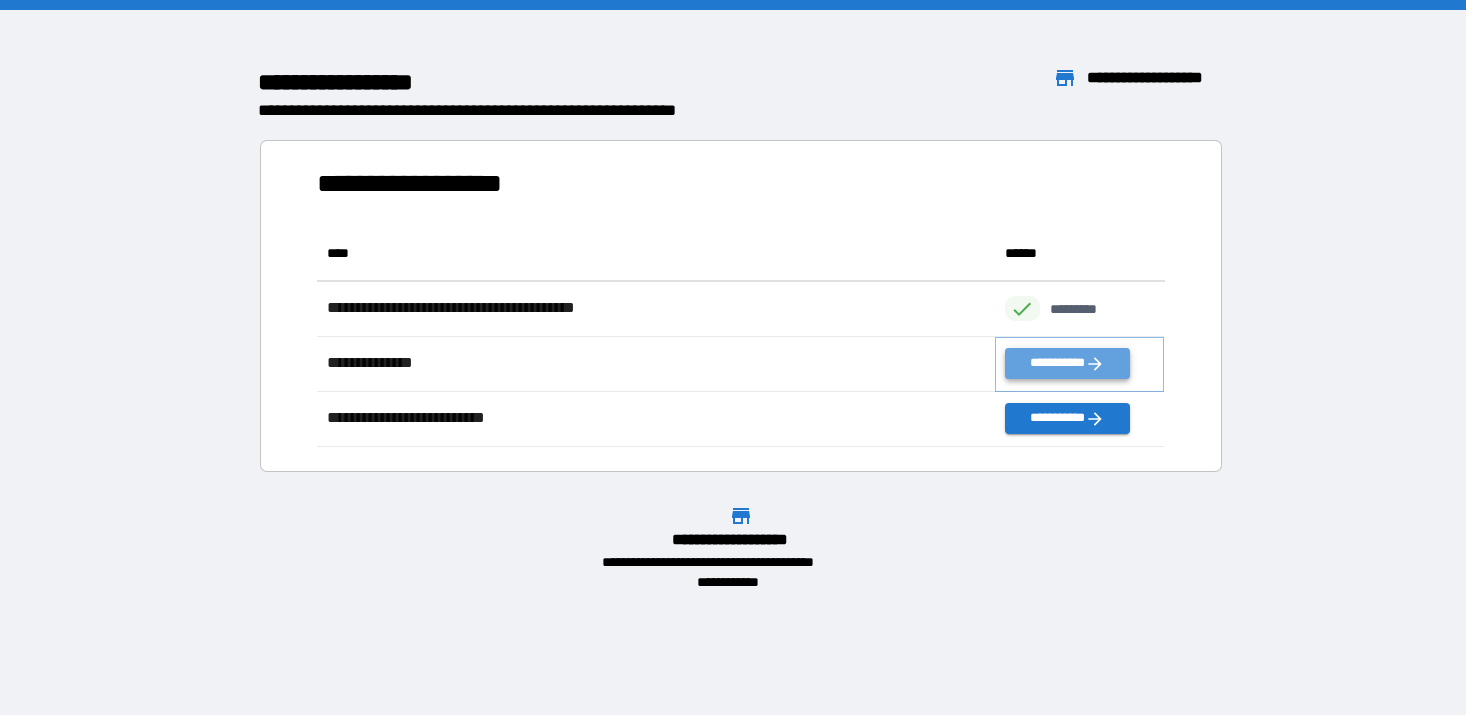 click on "**********" at bounding box center (1067, 363) 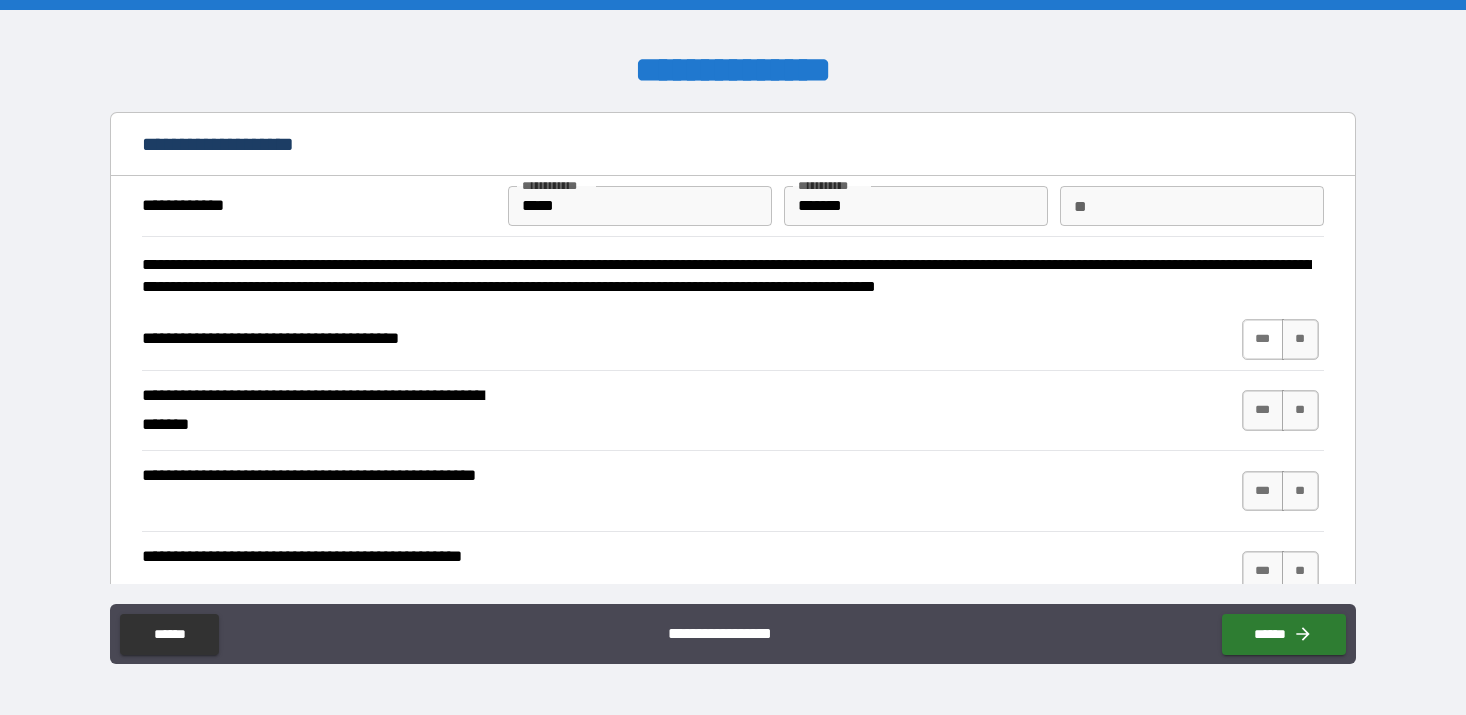 click on "***" at bounding box center (1263, 339) 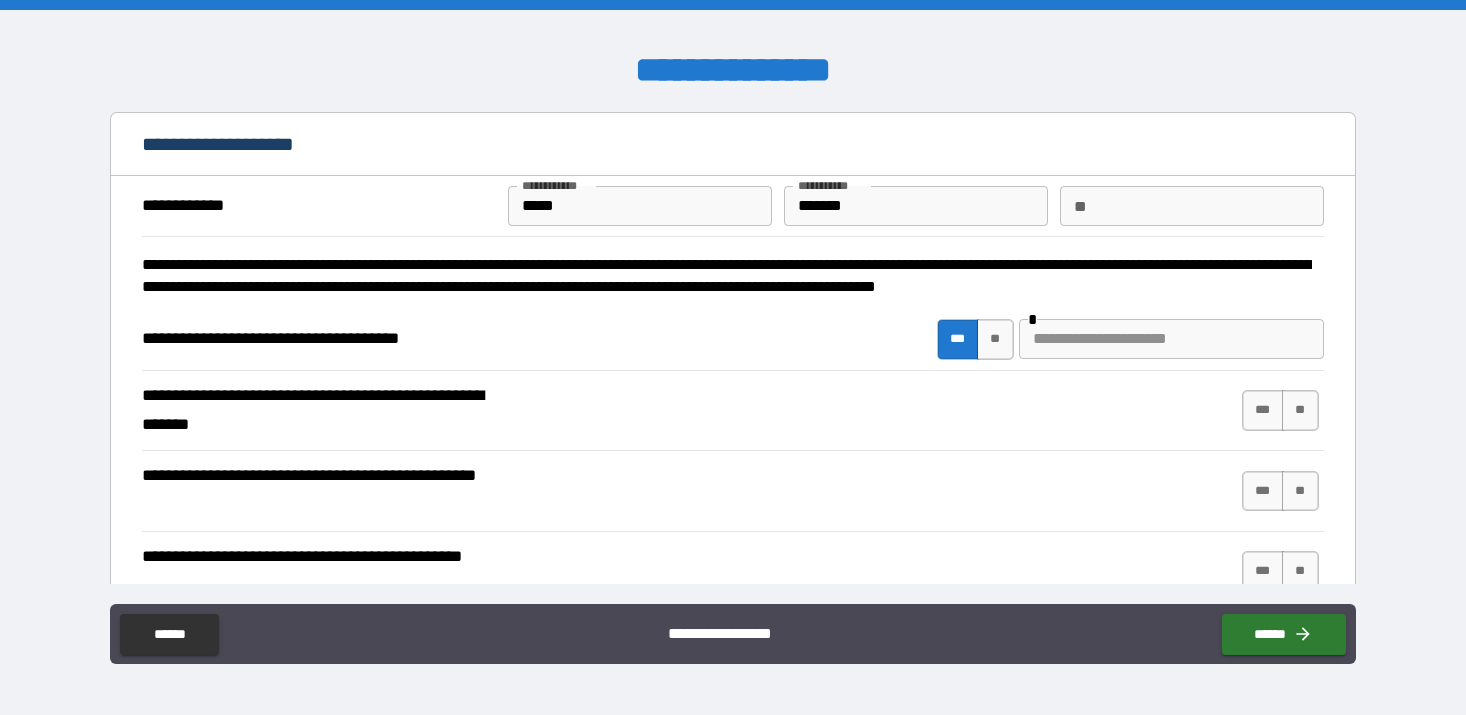 click at bounding box center [1171, 339] 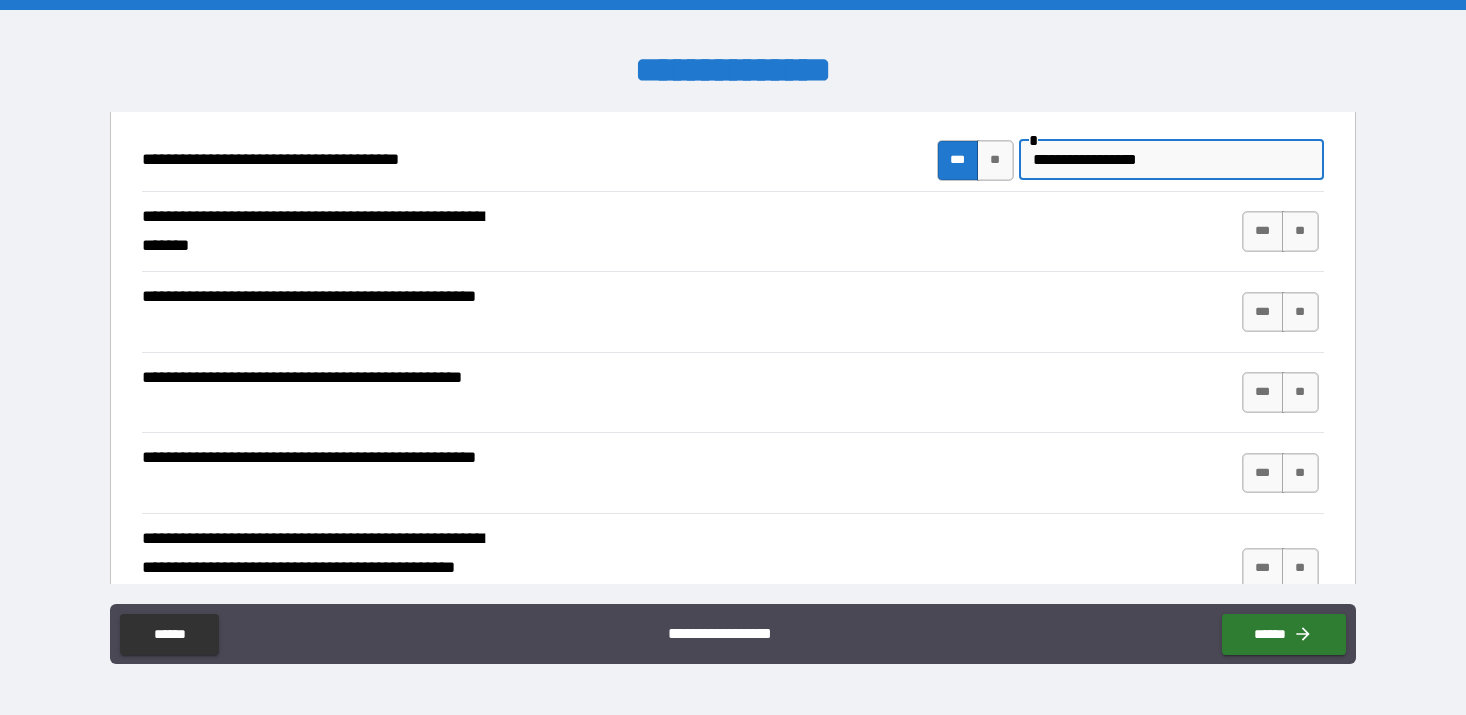scroll, scrollTop: 202, scrollLeft: 0, axis: vertical 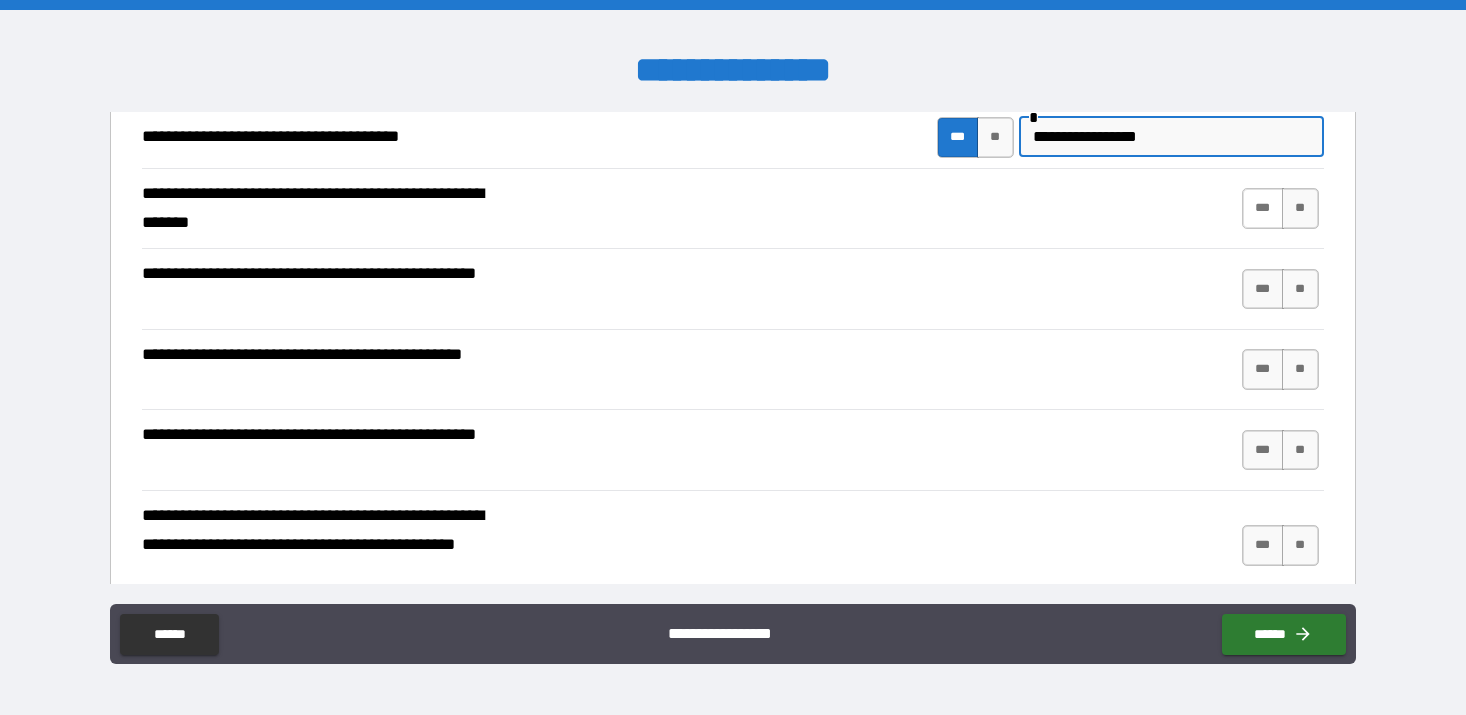 type on "**********" 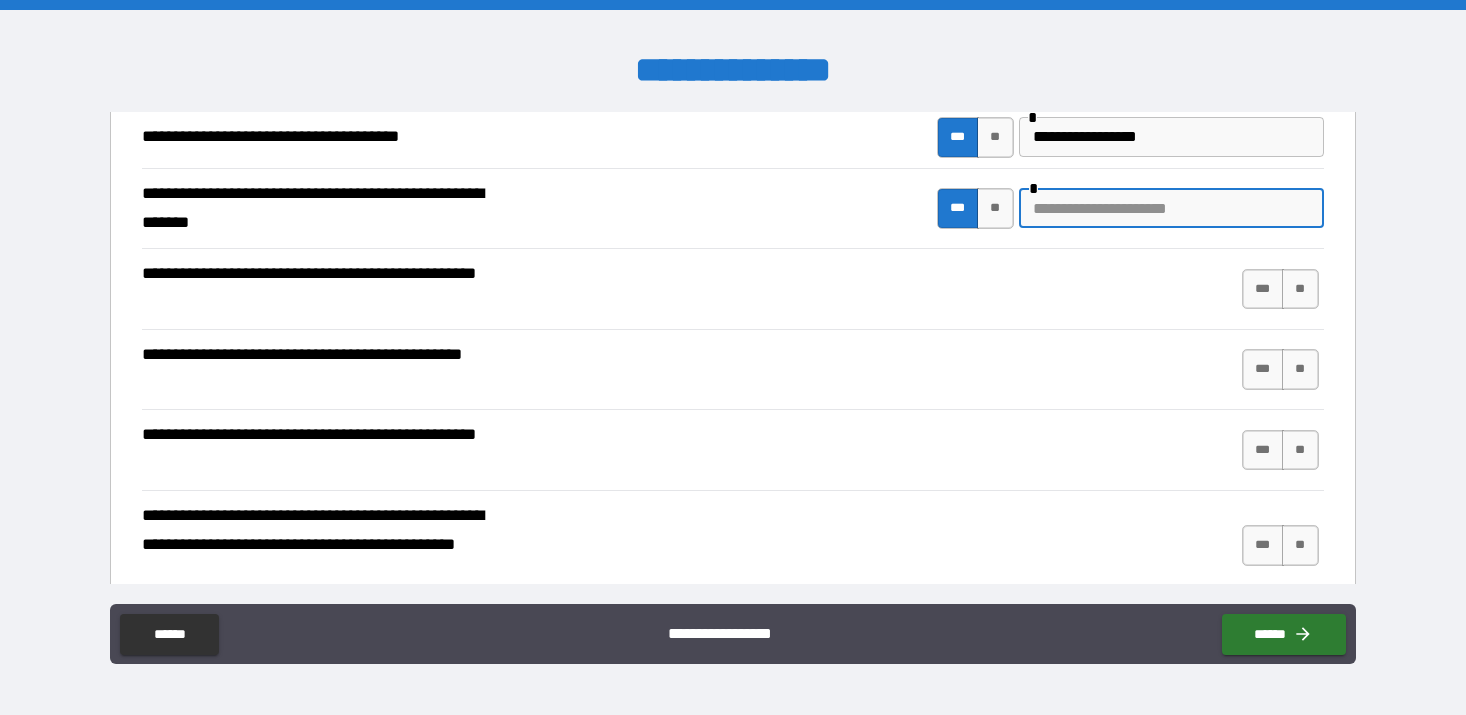 click at bounding box center (1171, 208) 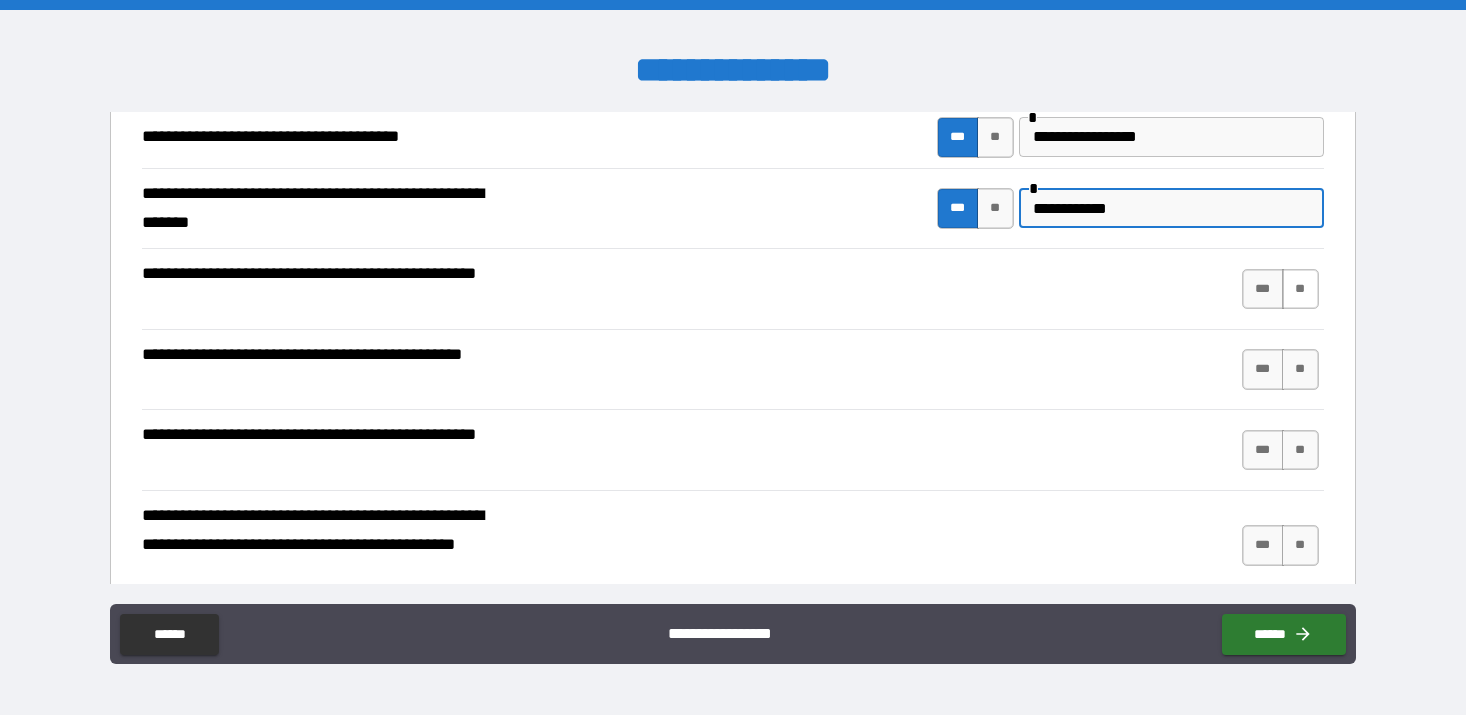 type on "**********" 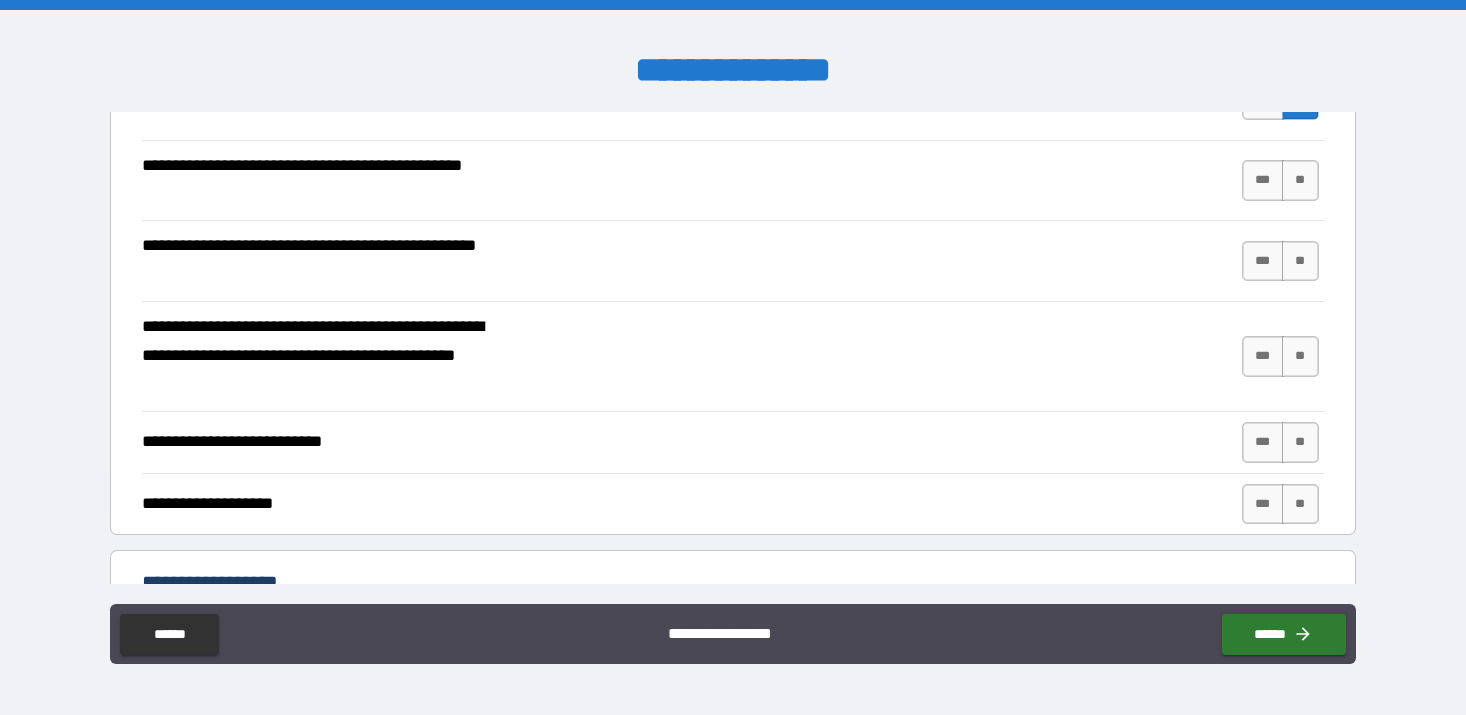 scroll, scrollTop: 392, scrollLeft: 0, axis: vertical 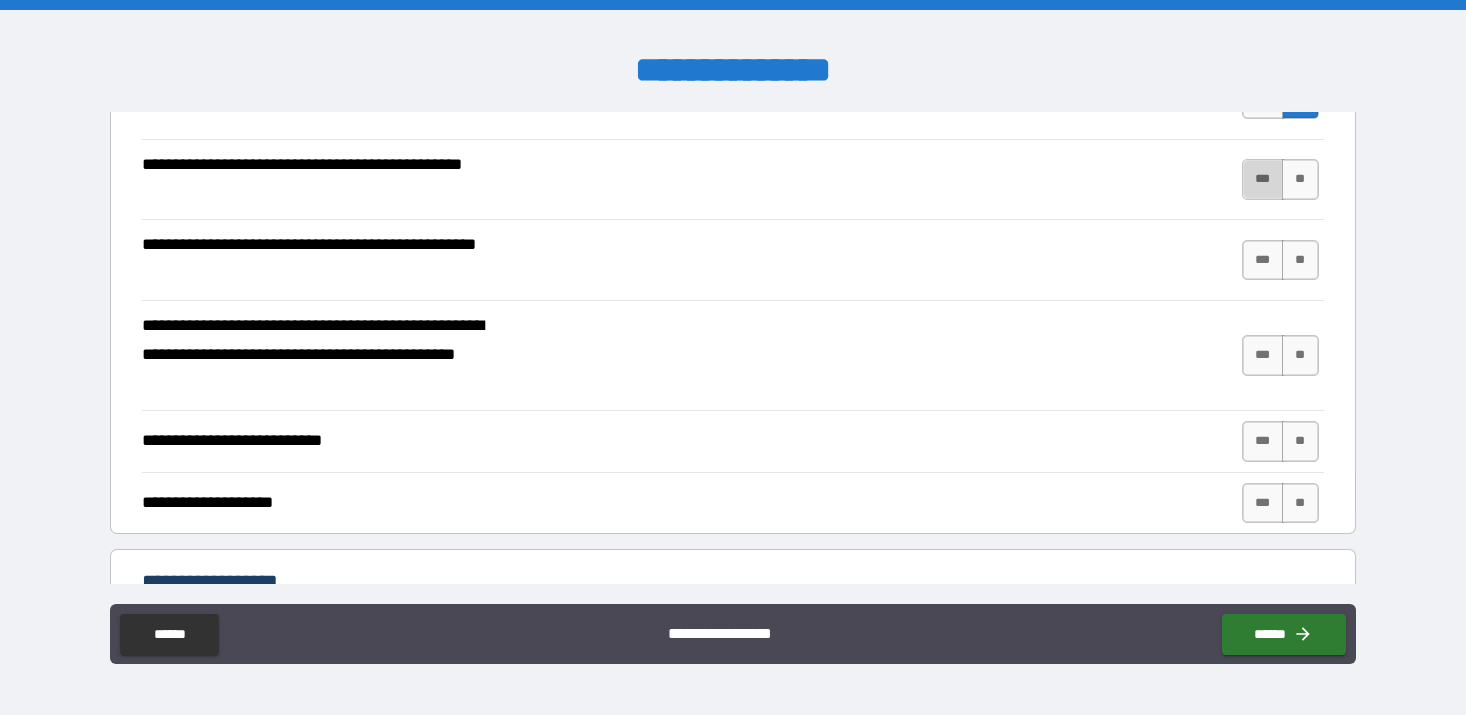 click on "***" at bounding box center [1263, 179] 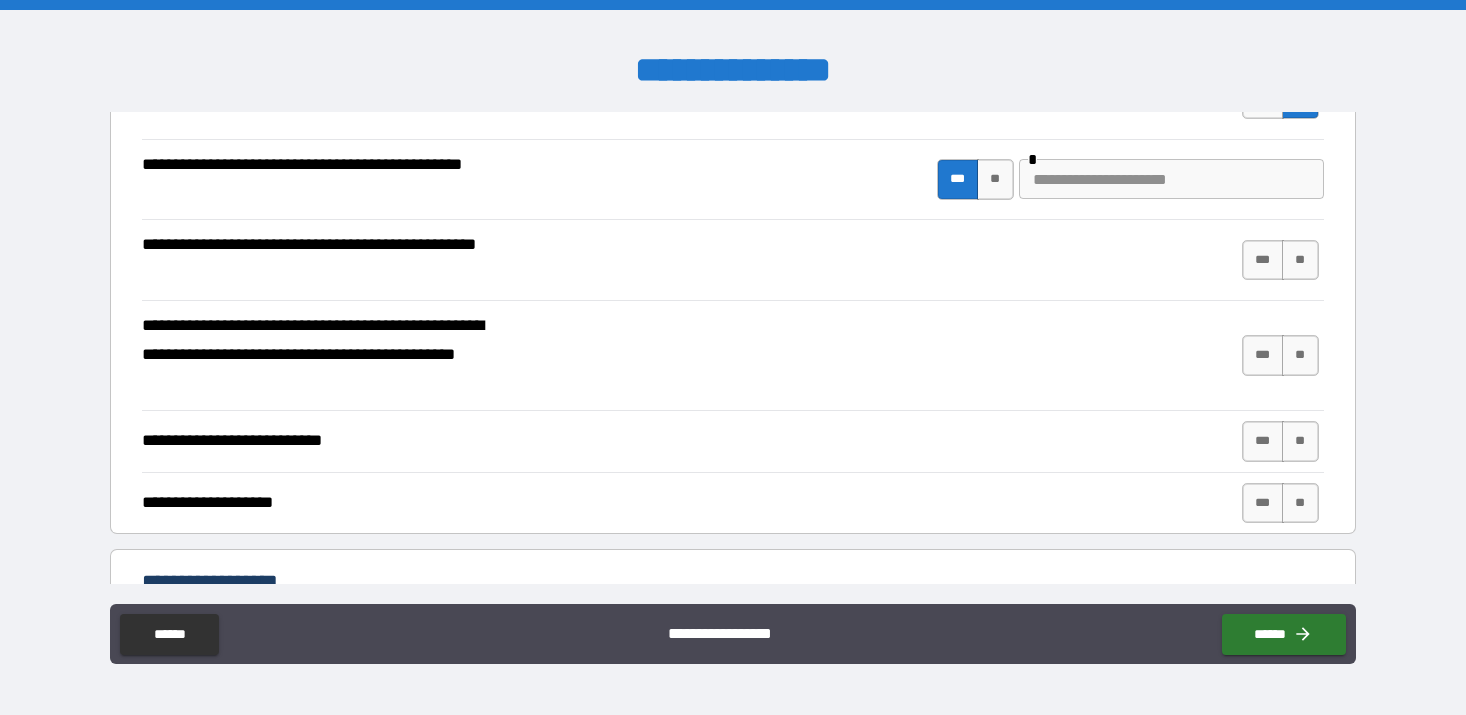 click at bounding box center (1171, 179) 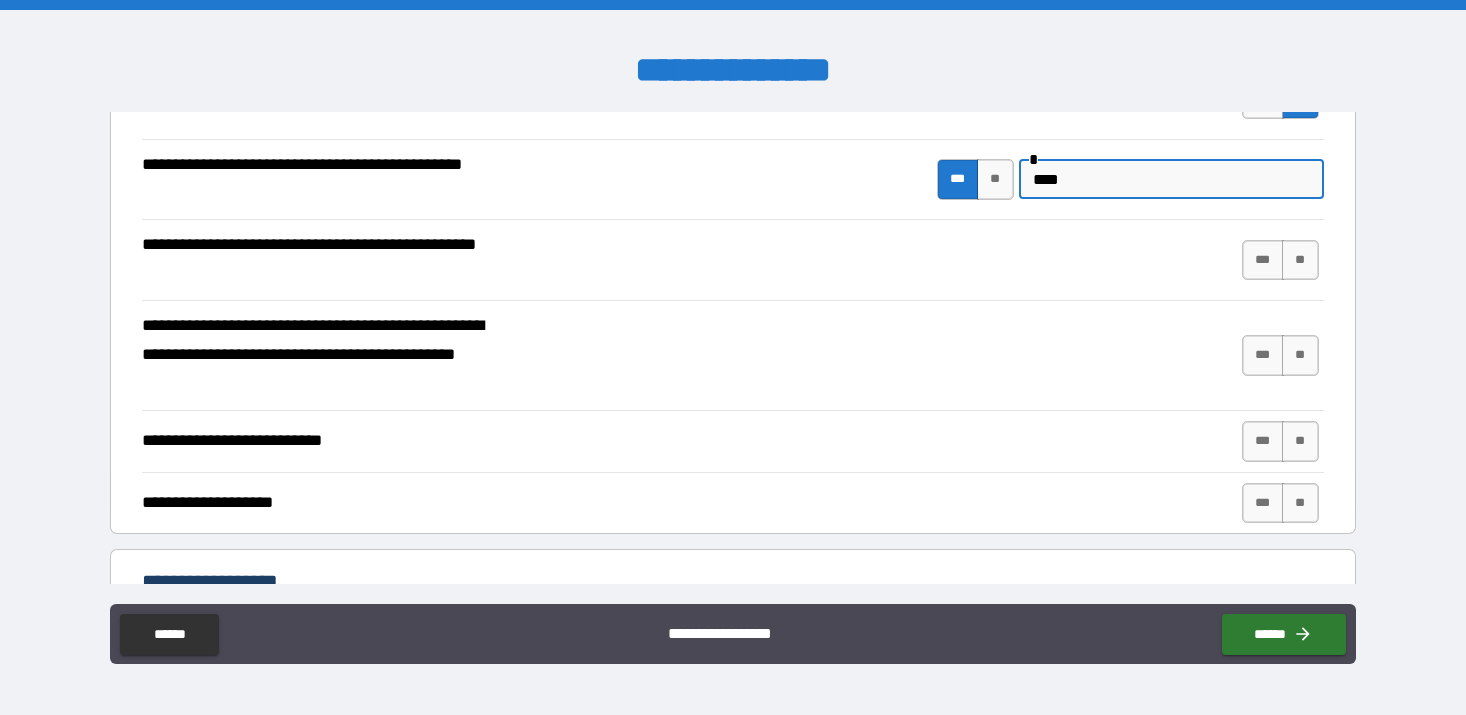 type on "*****" 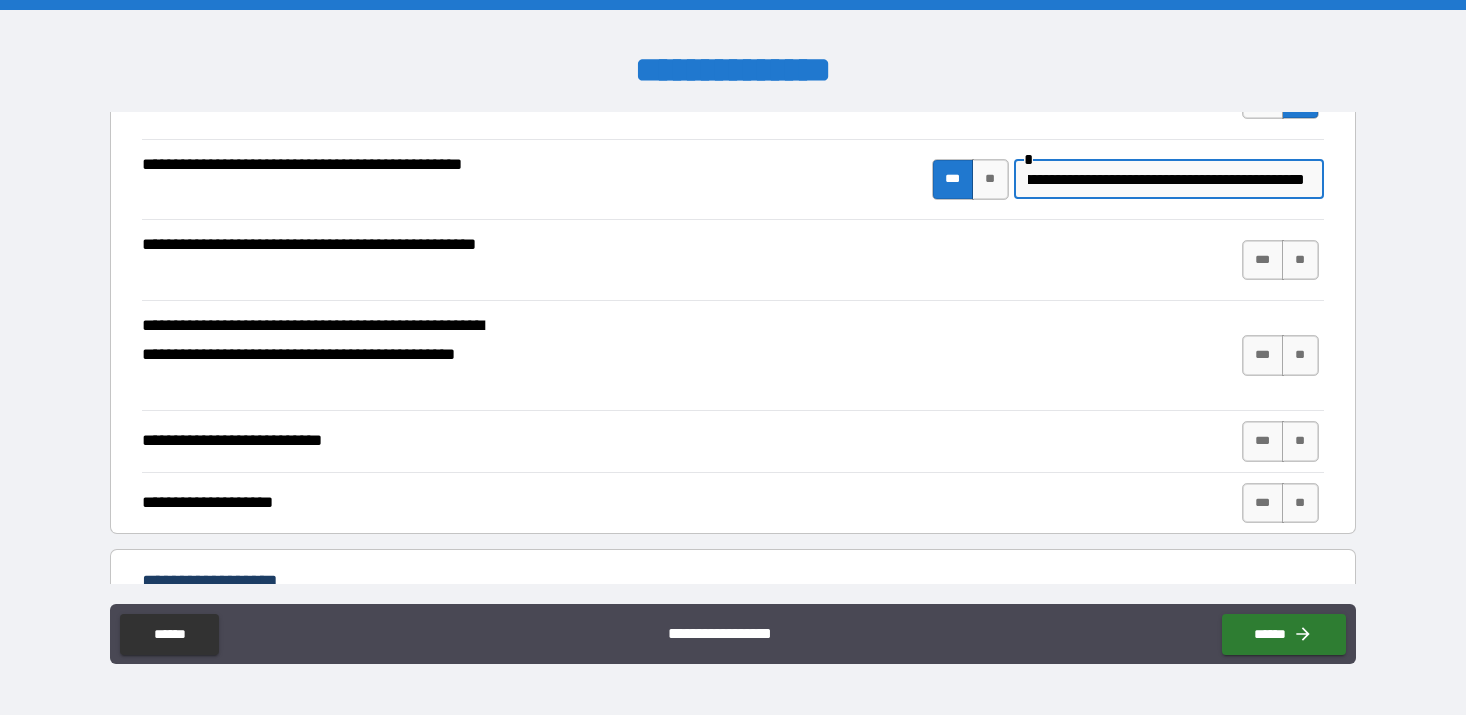 scroll, scrollTop: 0, scrollLeft: 410, axis: horizontal 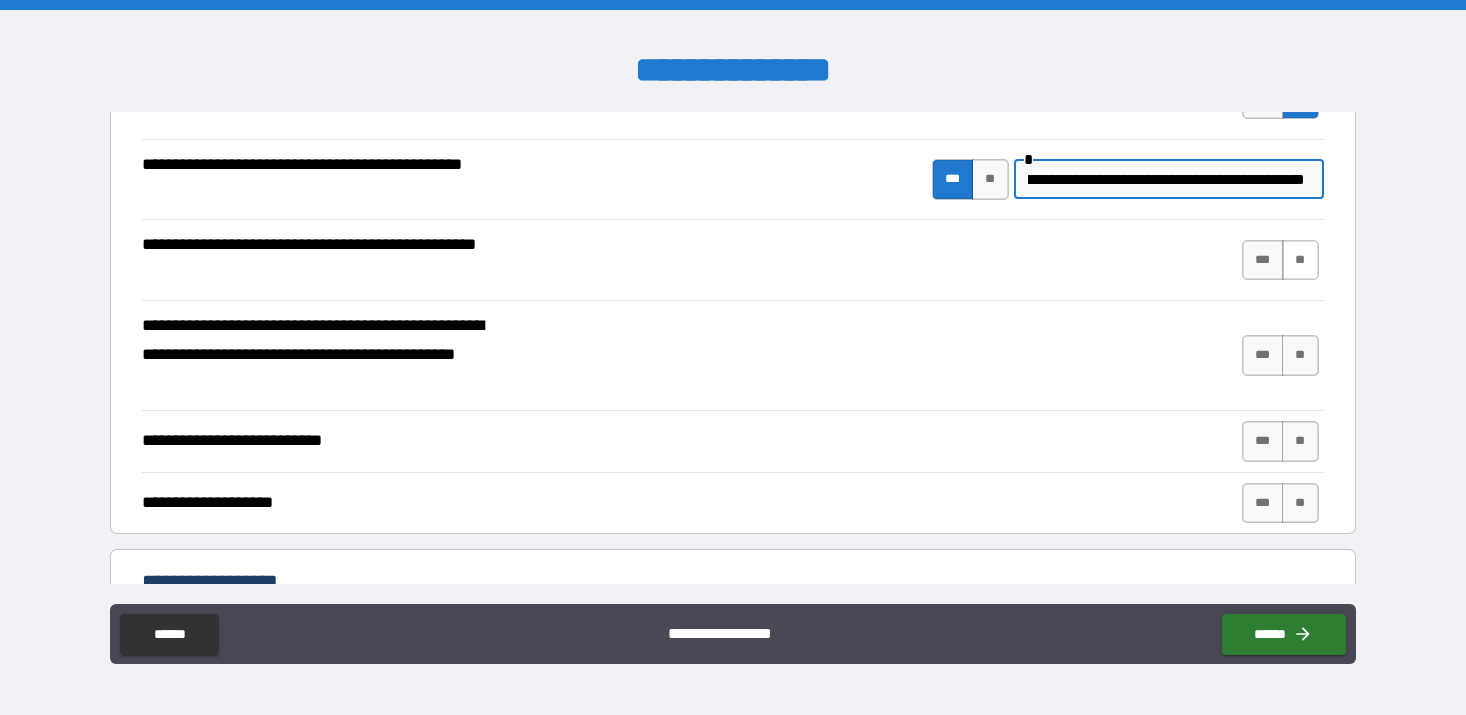 type on "**********" 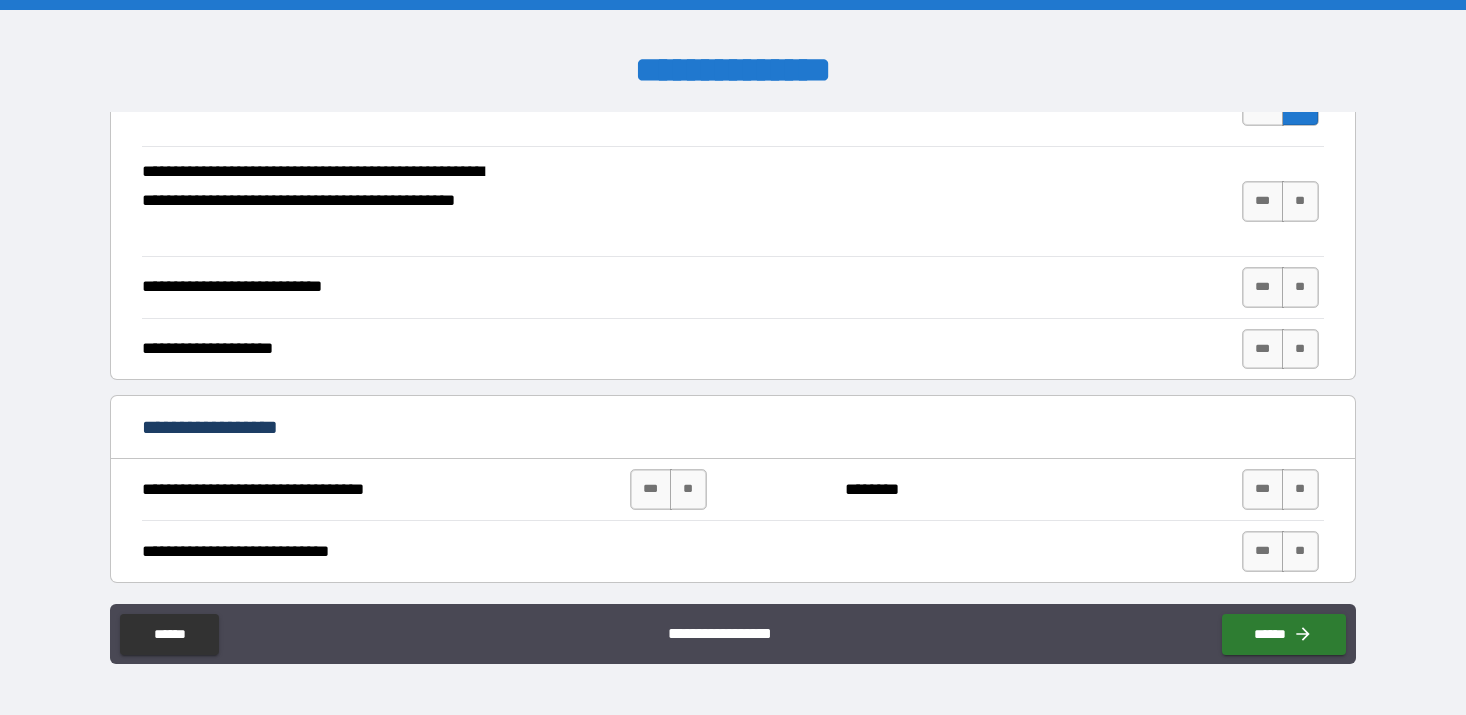scroll, scrollTop: 548, scrollLeft: 0, axis: vertical 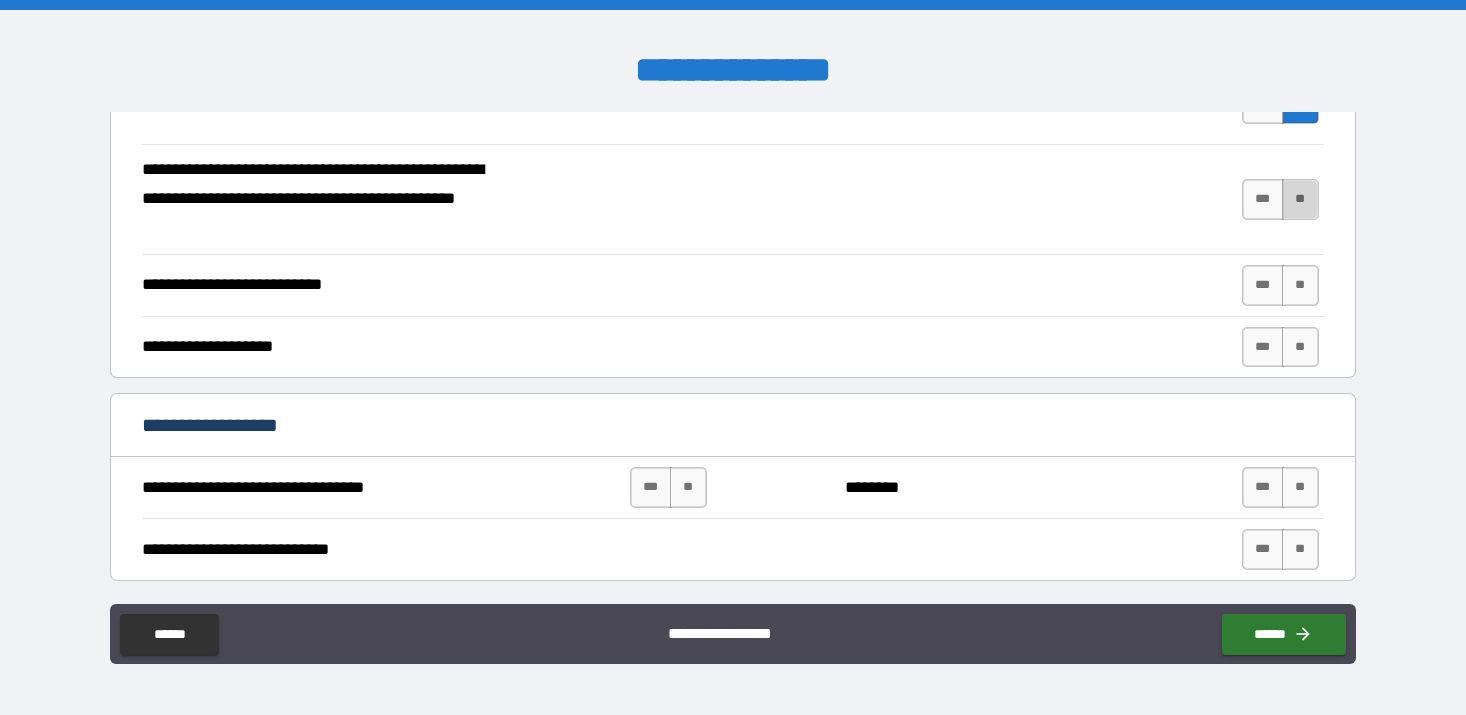 click on "**" at bounding box center [1300, 199] 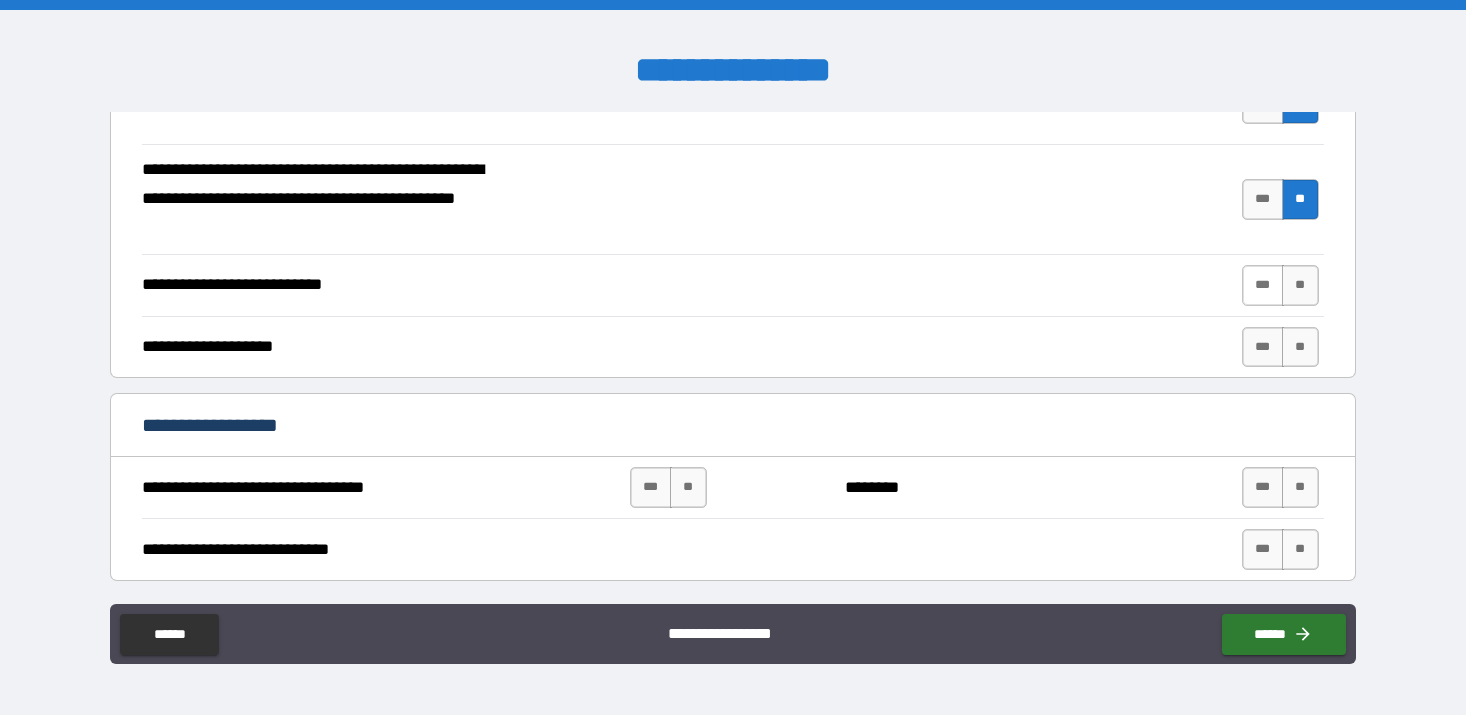 click on "***" at bounding box center [1263, 285] 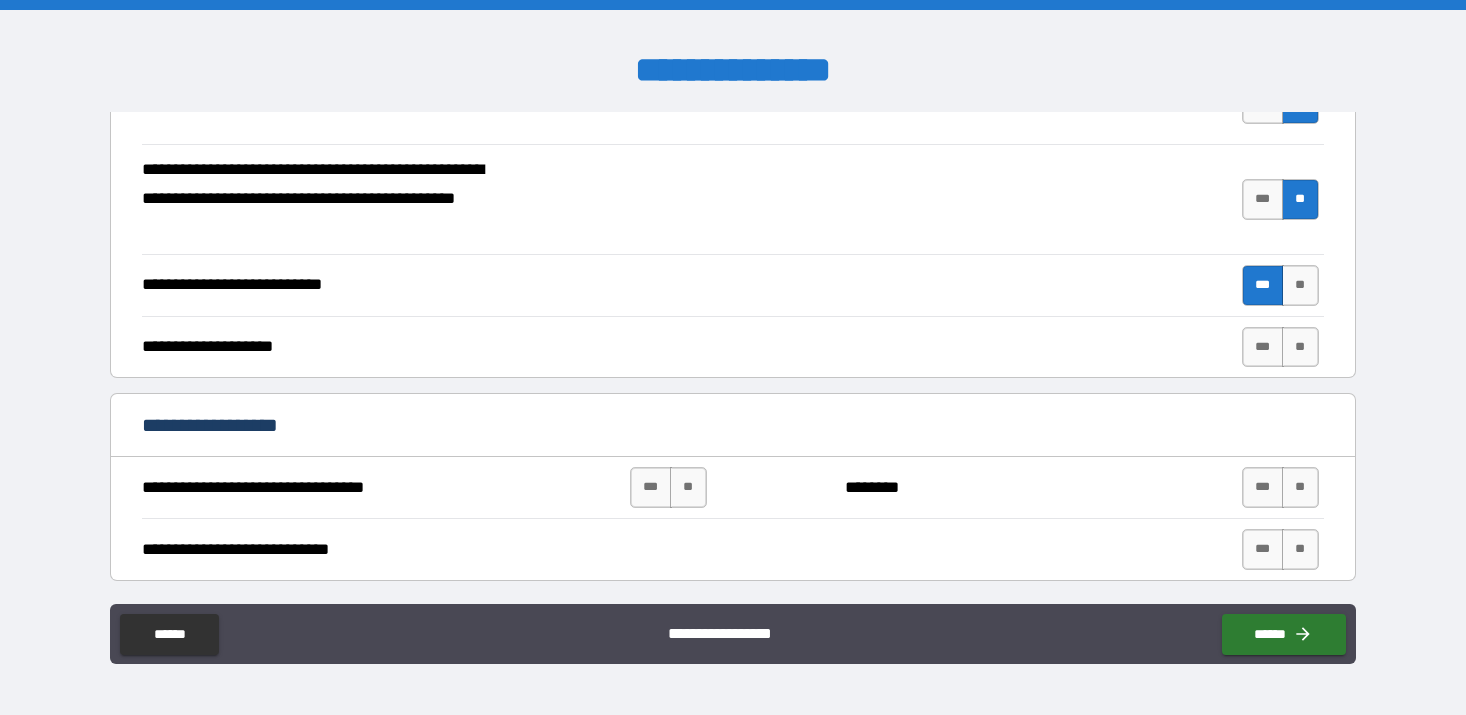 click on "***" at bounding box center [1263, 285] 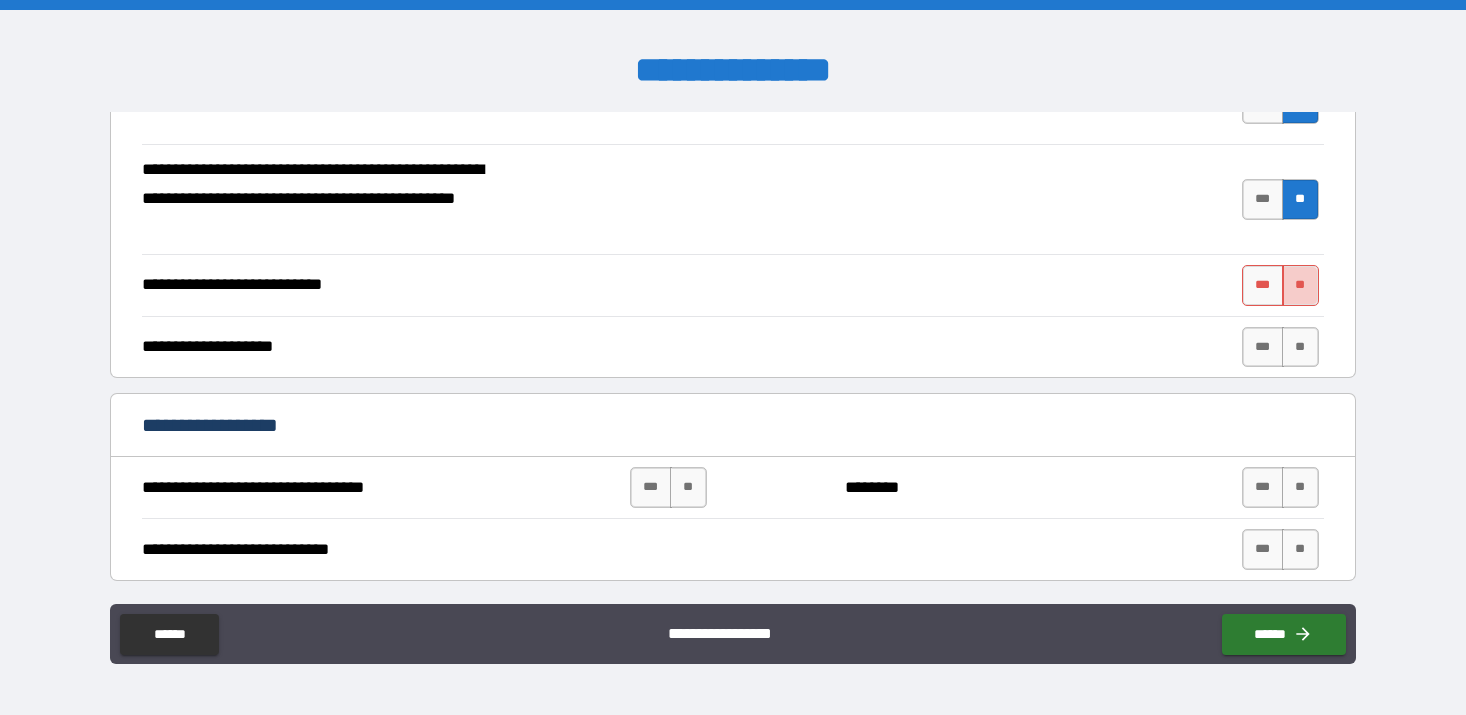 click on "**" at bounding box center [1300, 285] 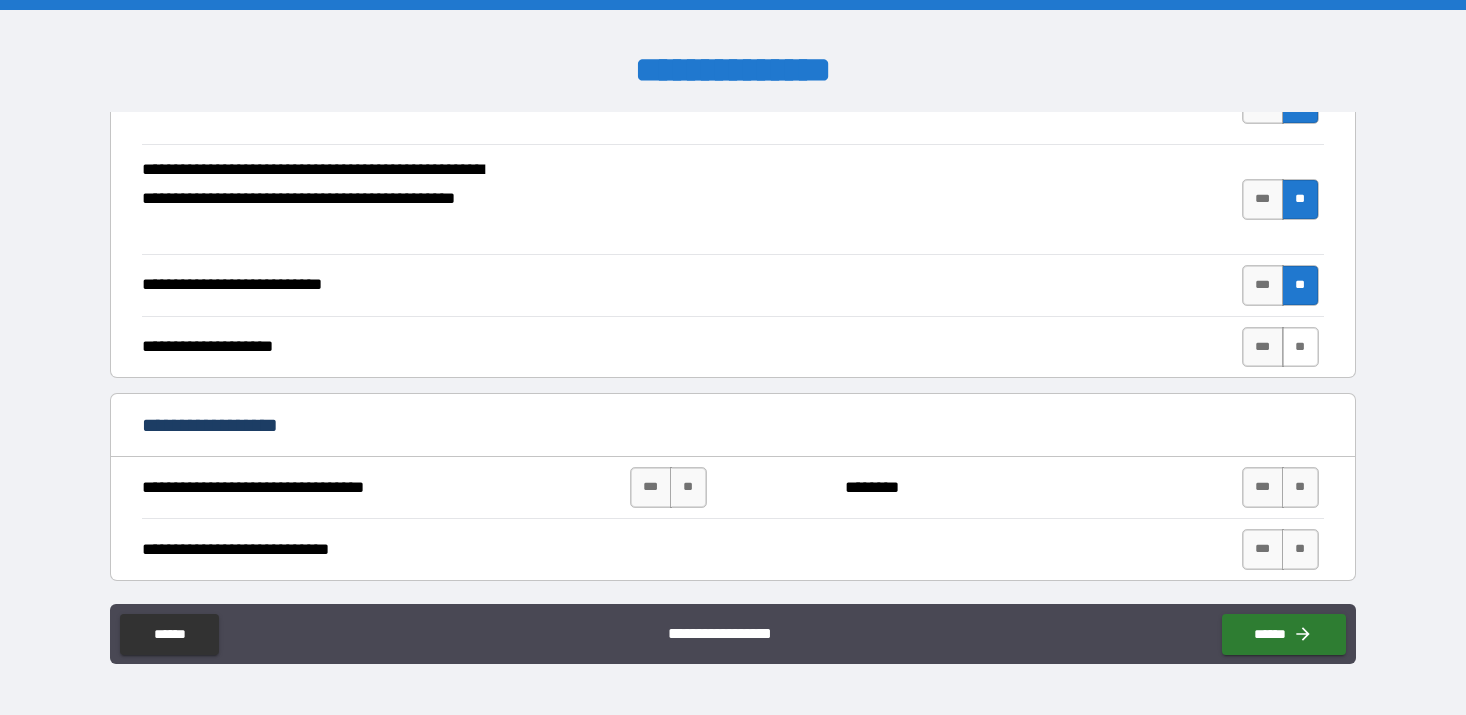 click on "**" at bounding box center [1300, 347] 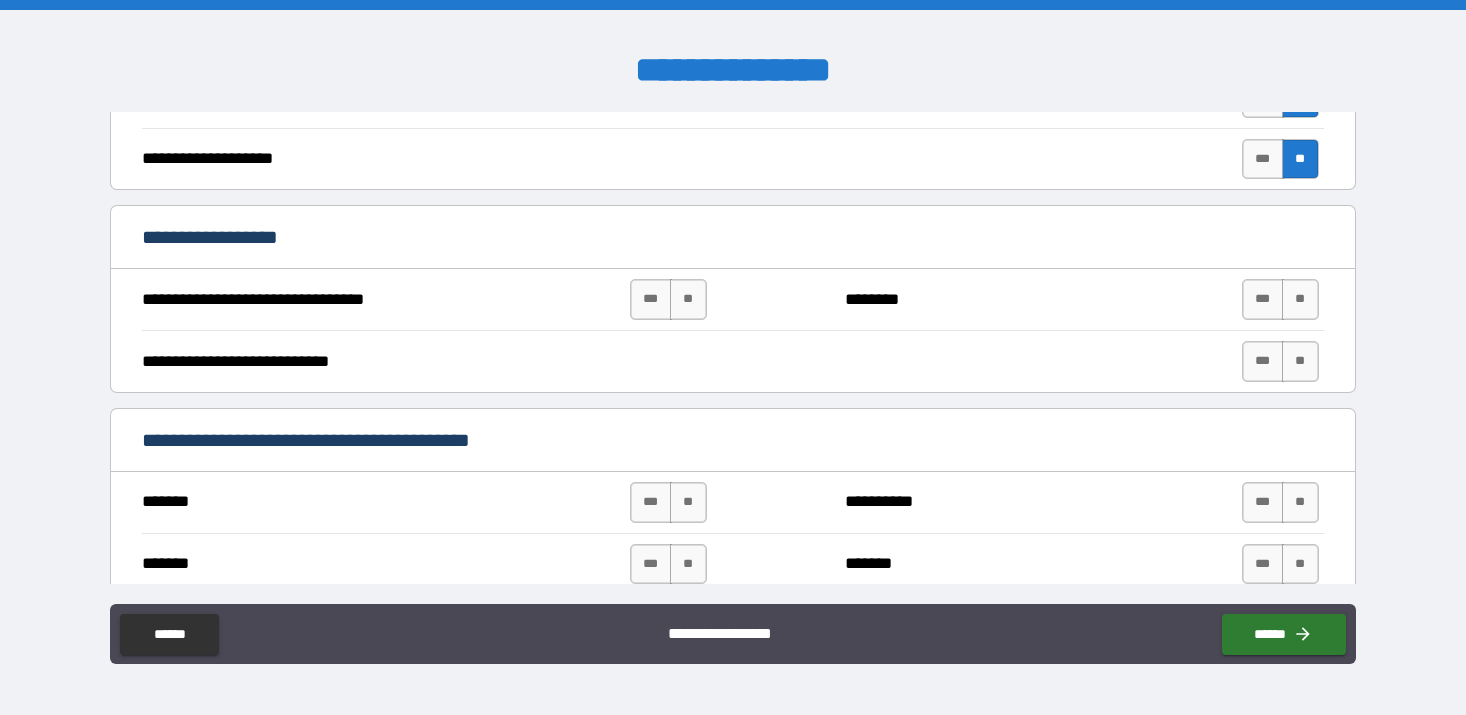 scroll, scrollTop: 768, scrollLeft: 0, axis: vertical 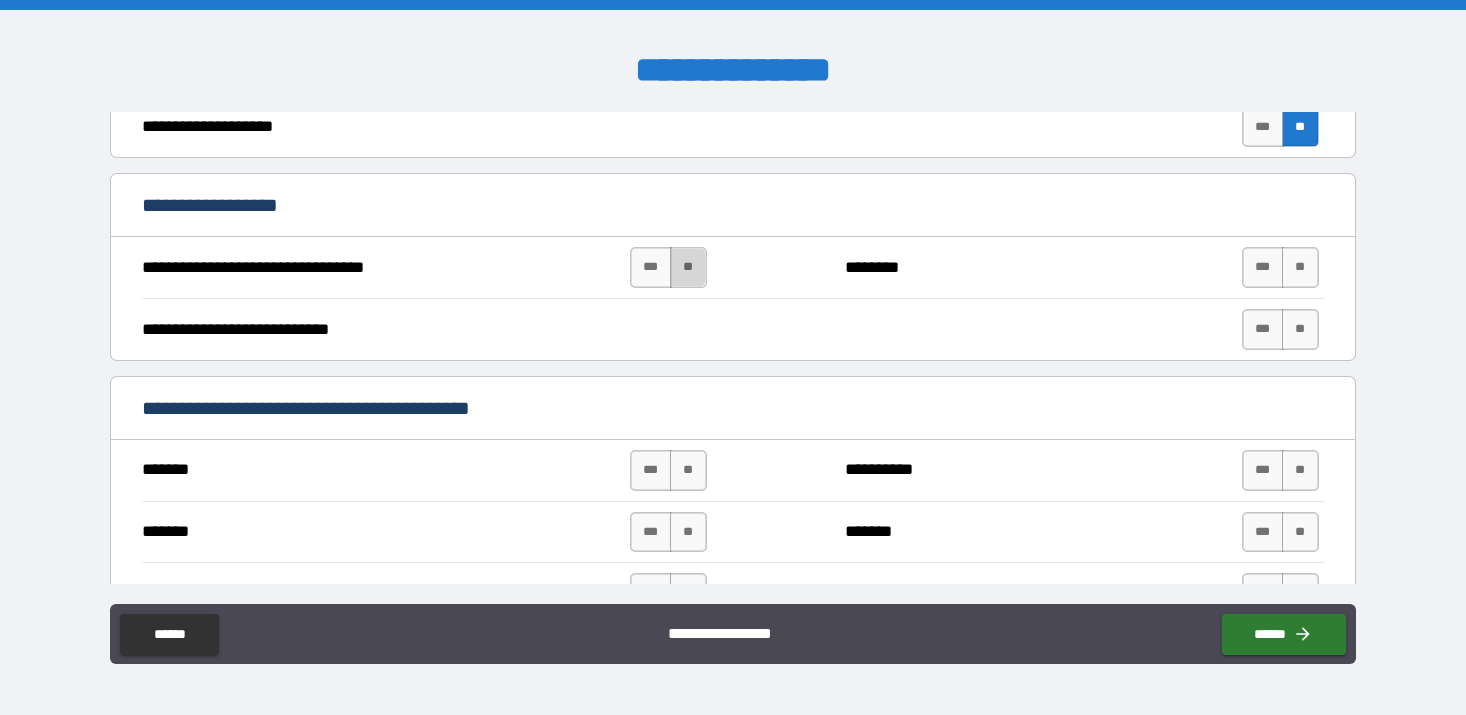 click on "**" at bounding box center (688, 267) 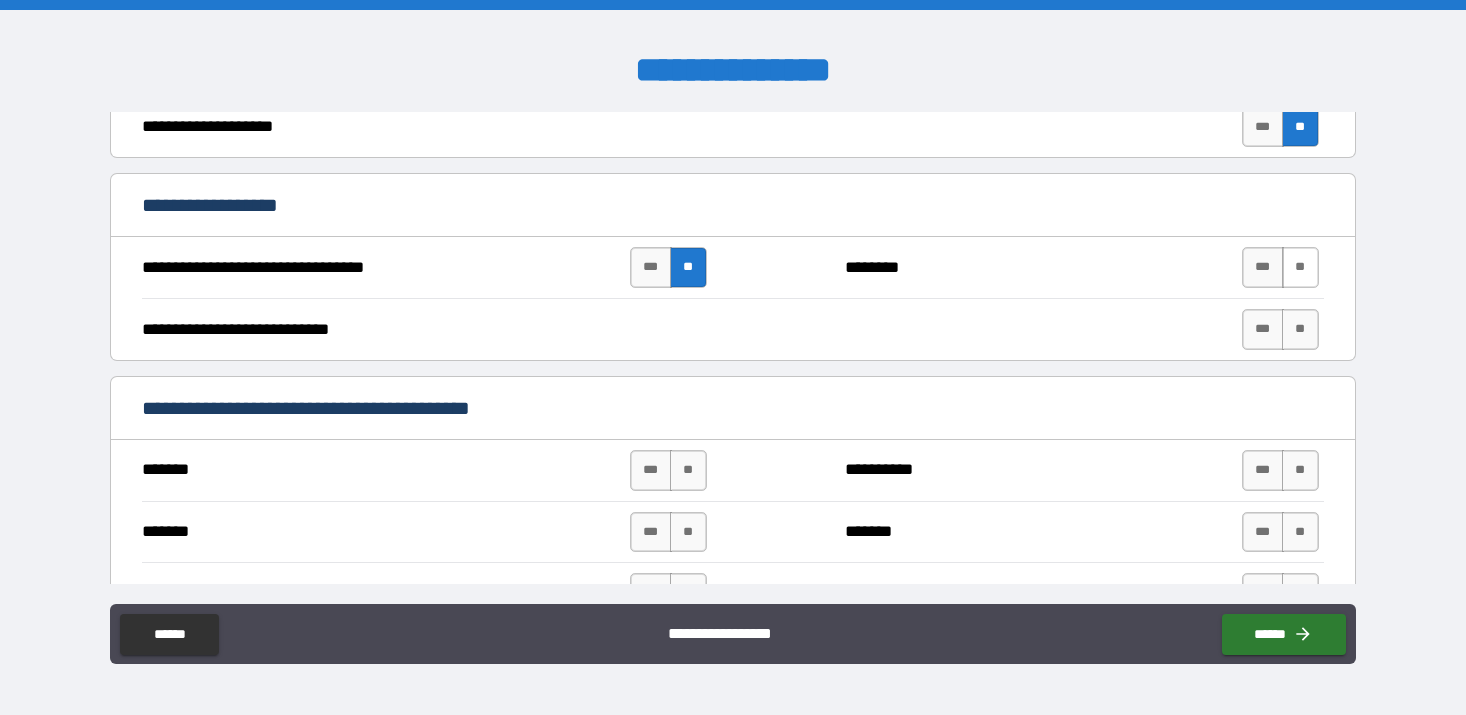 click on "**" at bounding box center [1300, 267] 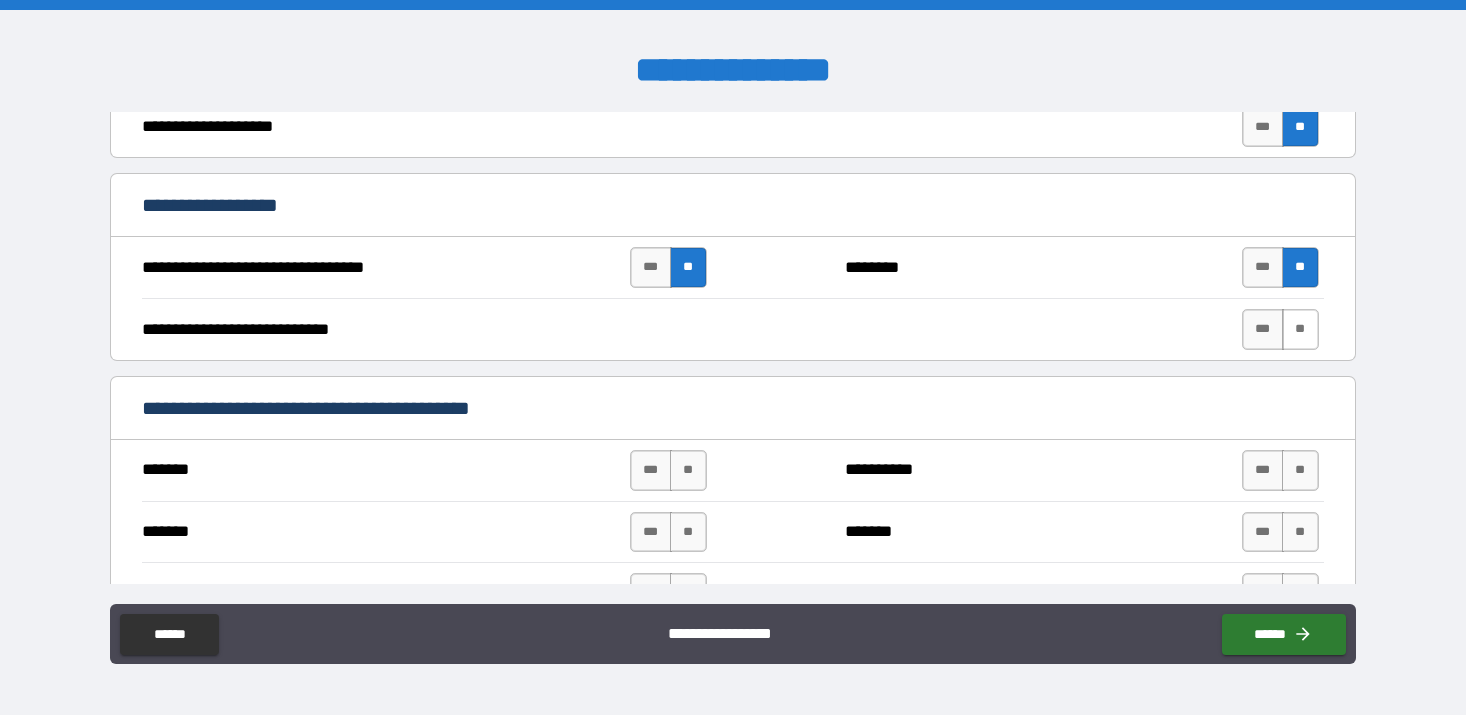 click on "**" at bounding box center [1300, 329] 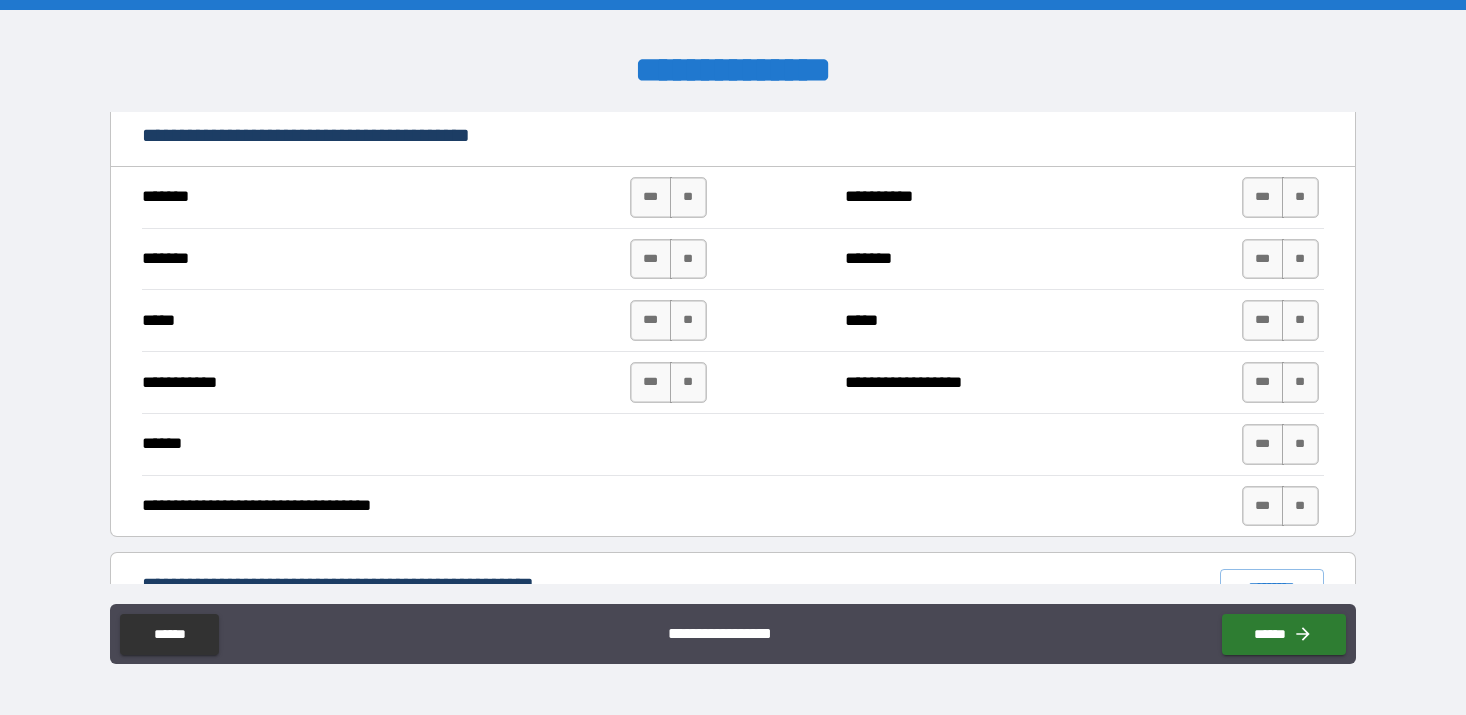 scroll, scrollTop: 1036, scrollLeft: 0, axis: vertical 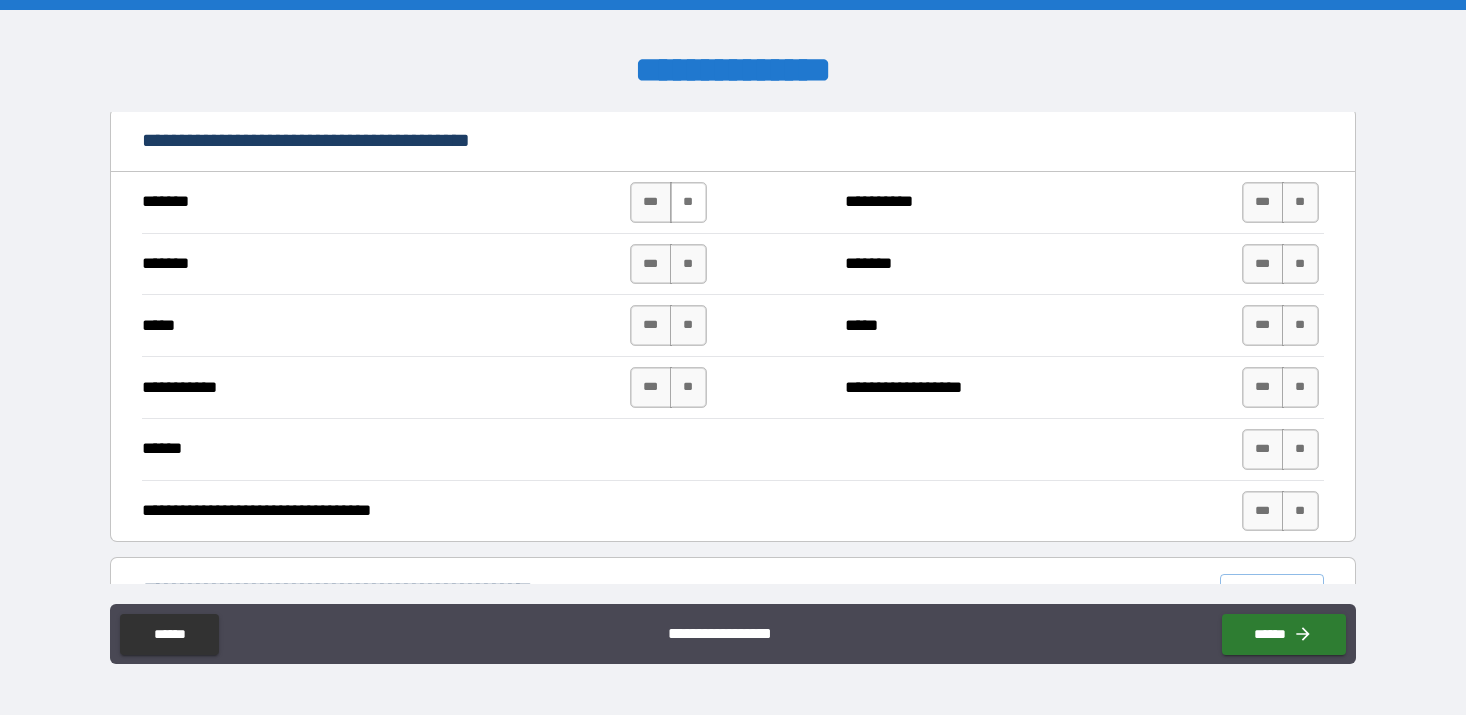 click on "**" at bounding box center (688, 202) 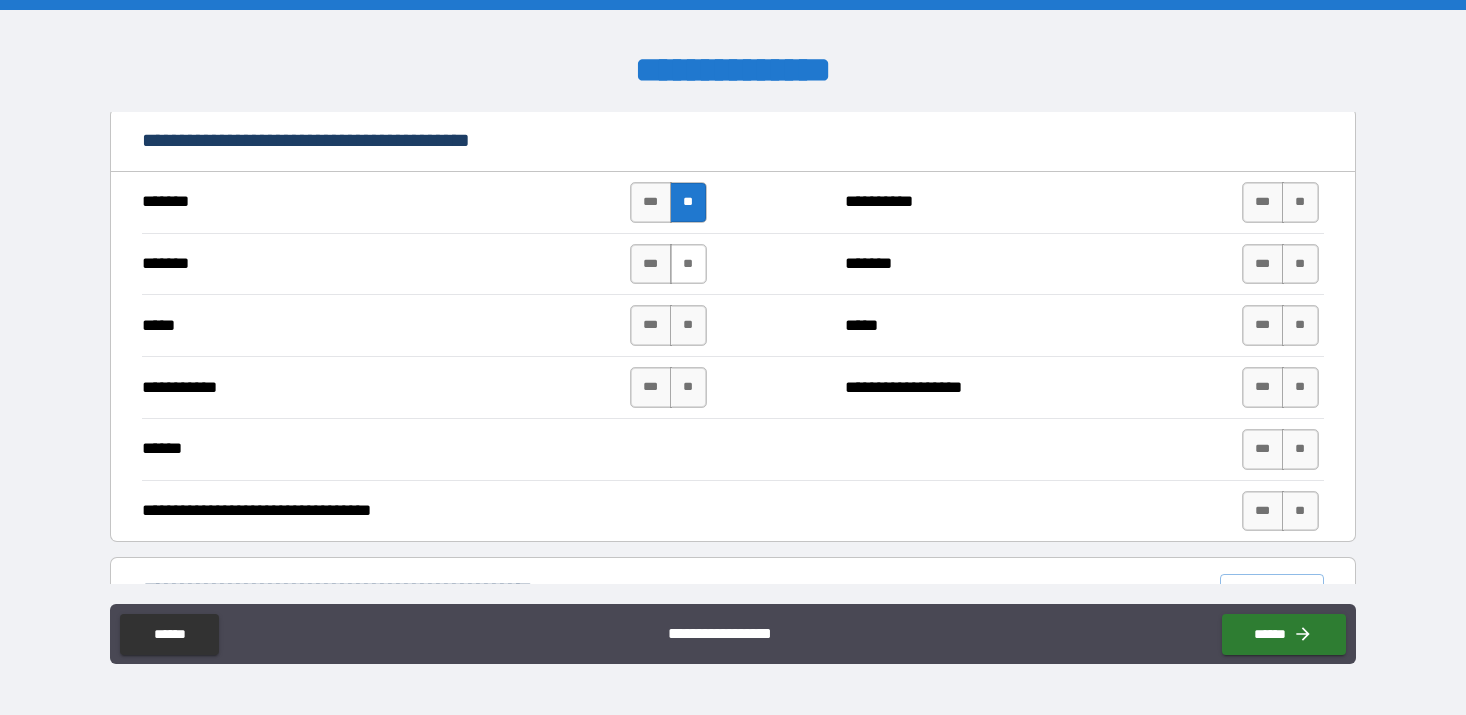 click on "**" at bounding box center (688, 264) 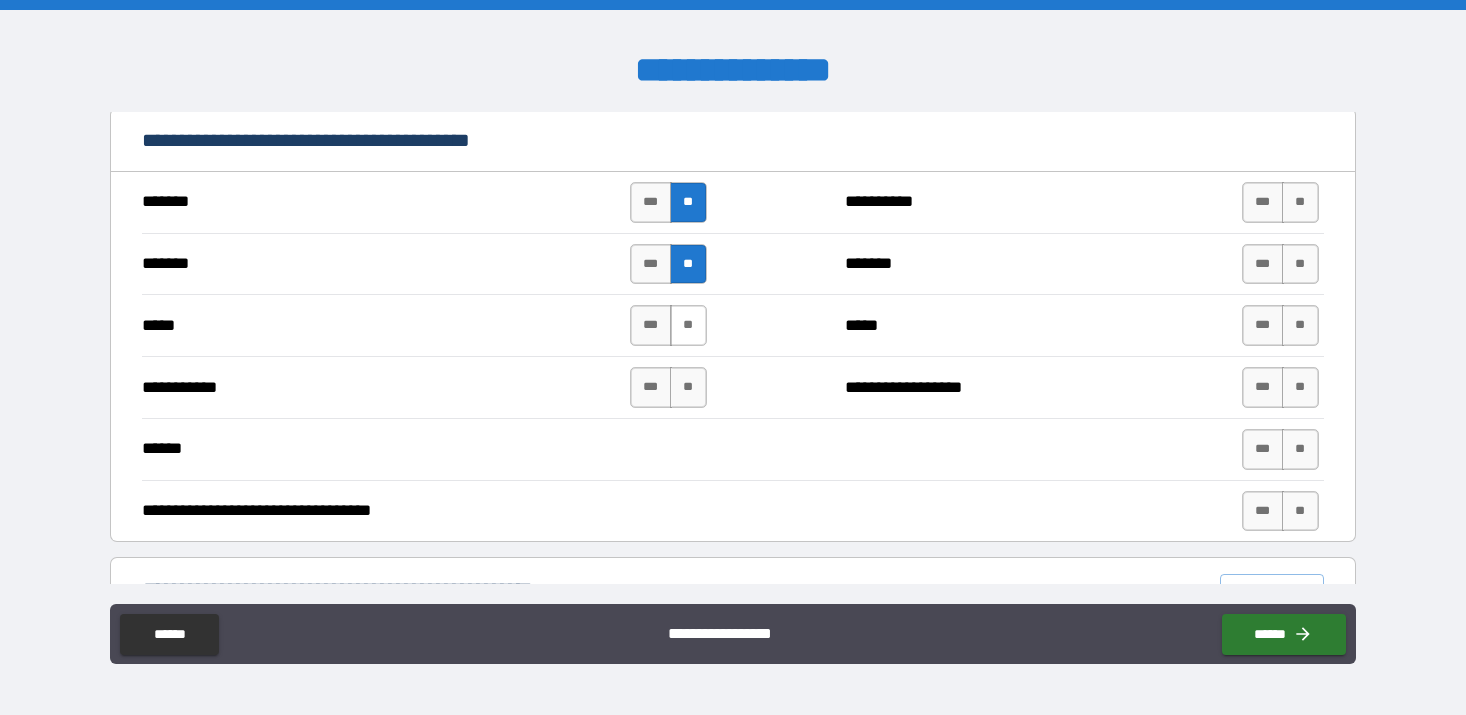 click on "**" at bounding box center (688, 325) 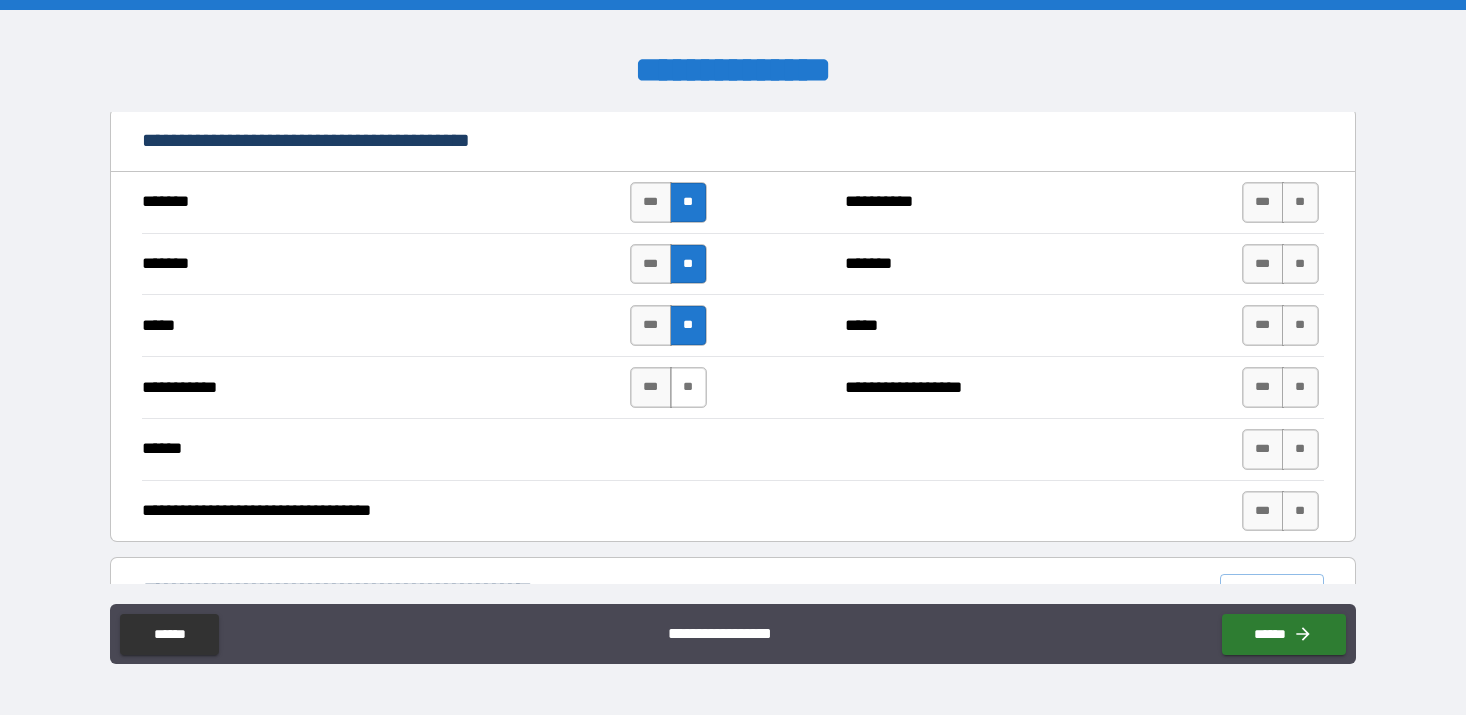 click on "**" at bounding box center (688, 387) 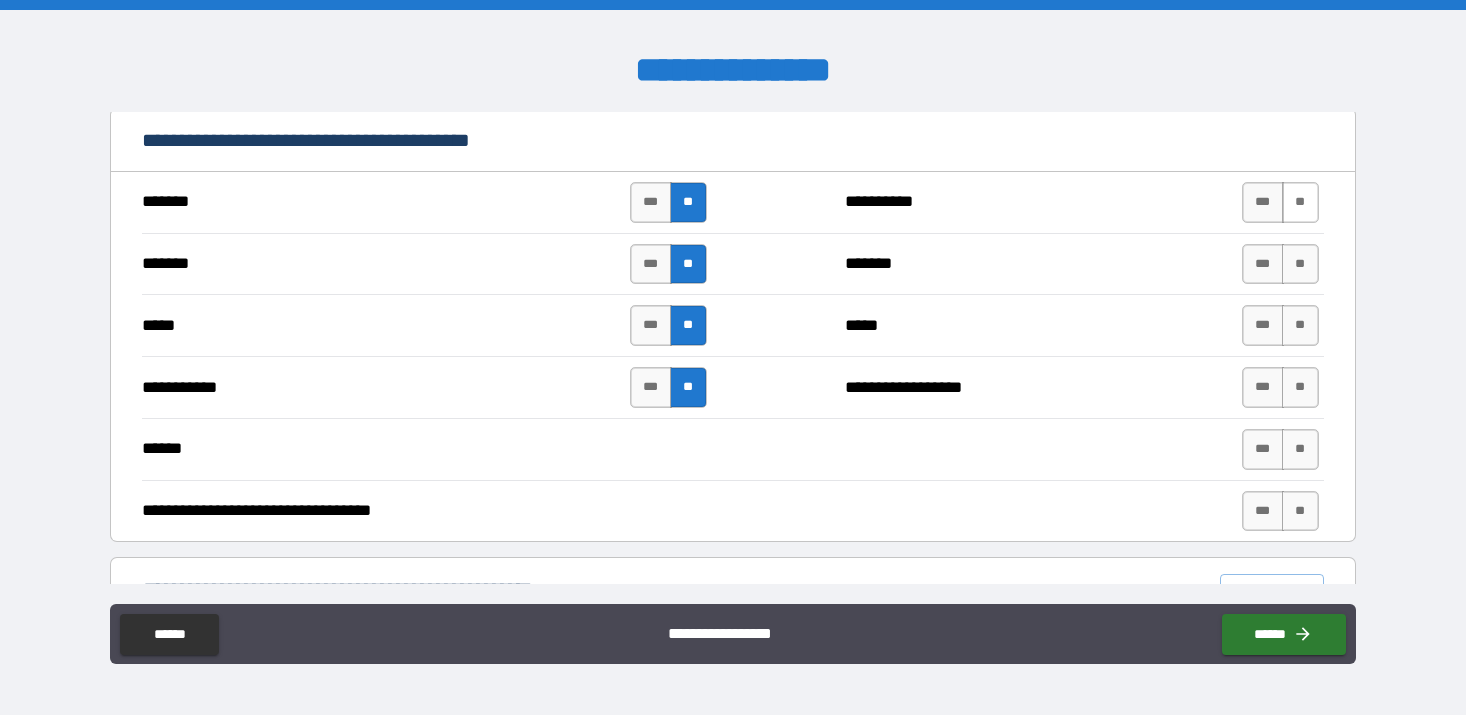 click on "**" at bounding box center (1300, 202) 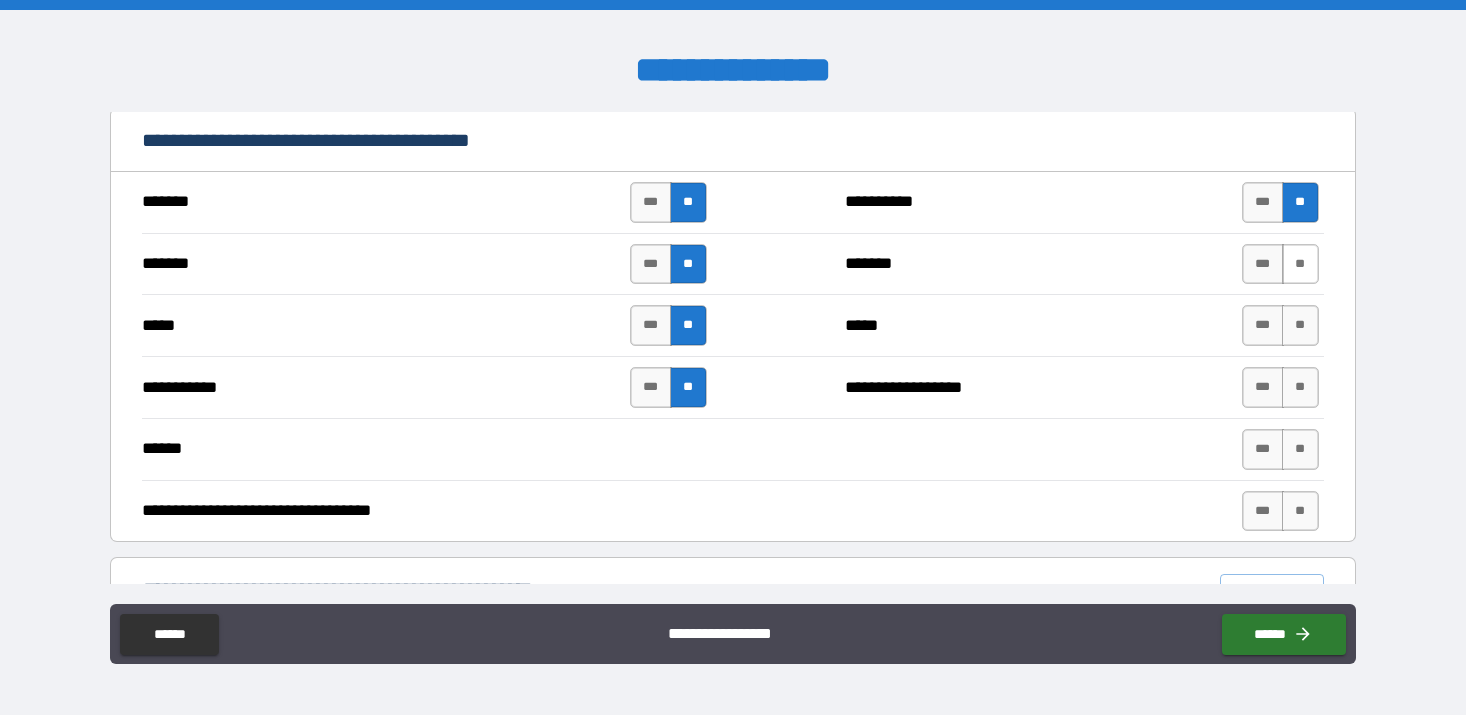 click on "**" at bounding box center [1300, 264] 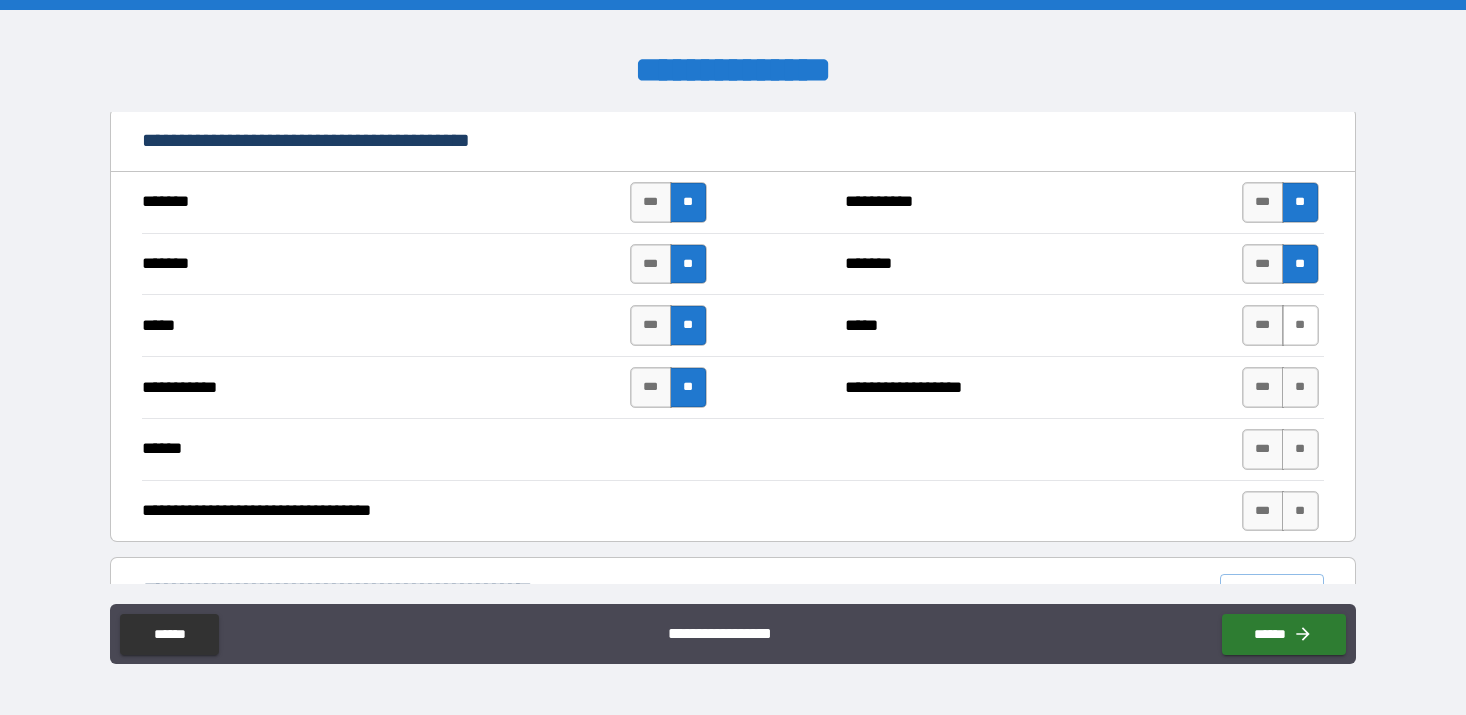 click on "**" at bounding box center (1300, 325) 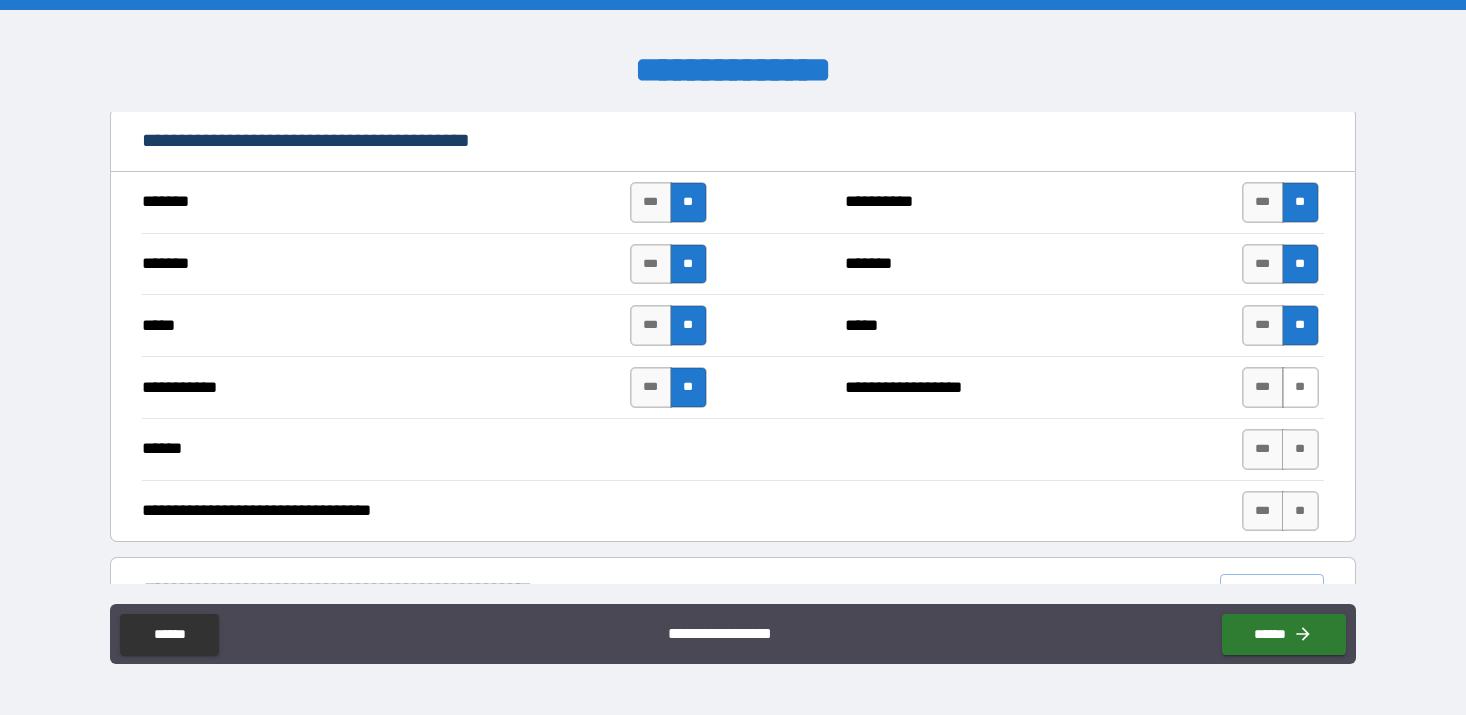 click on "**" at bounding box center [1300, 387] 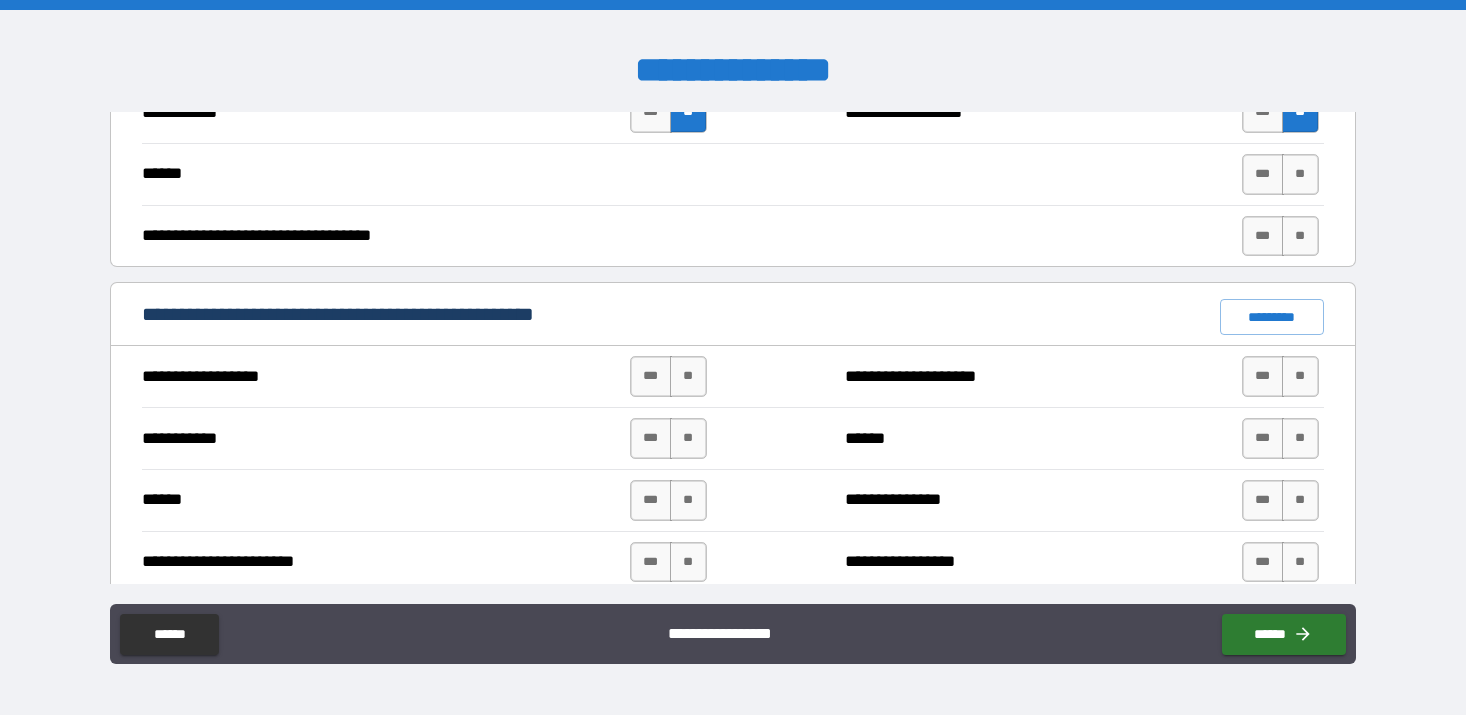 scroll, scrollTop: 1310, scrollLeft: 0, axis: vertical 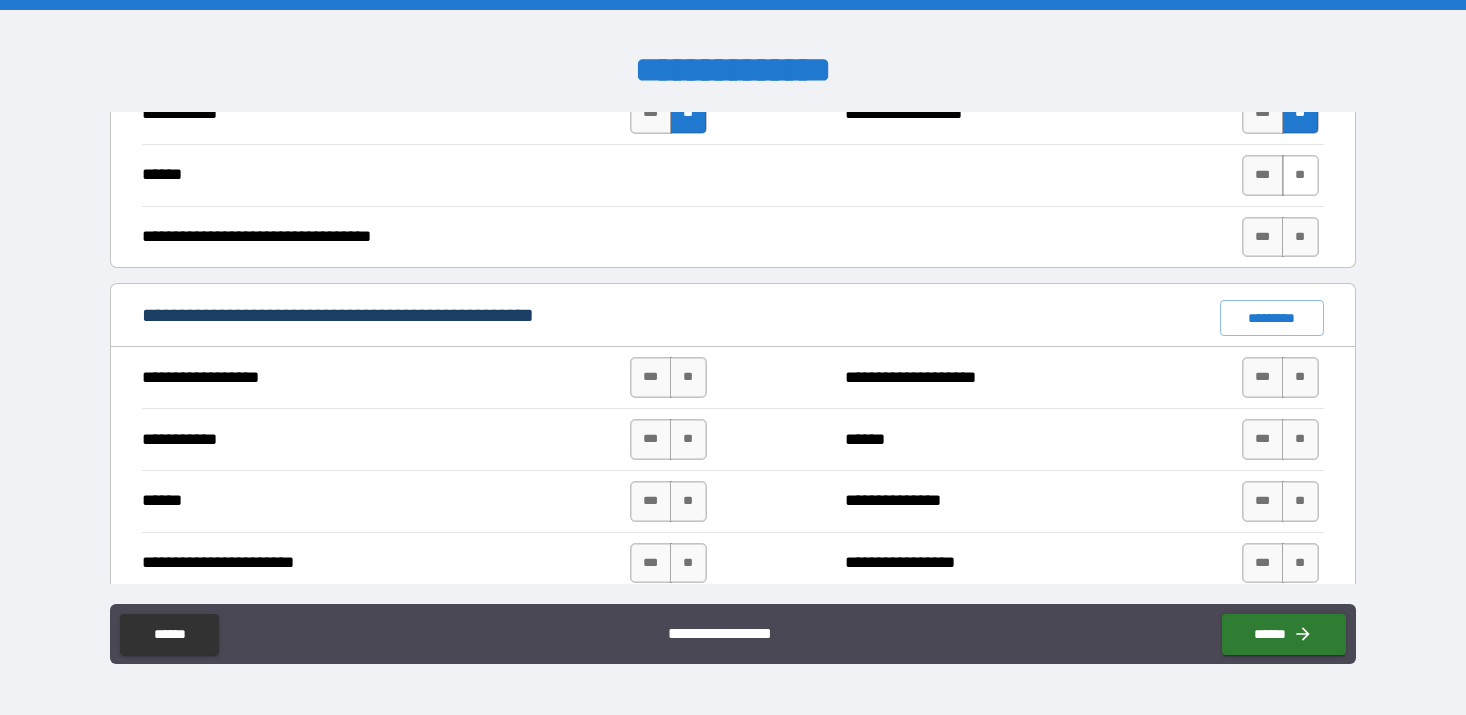 click on "**" at bounding box center (1300, 175) 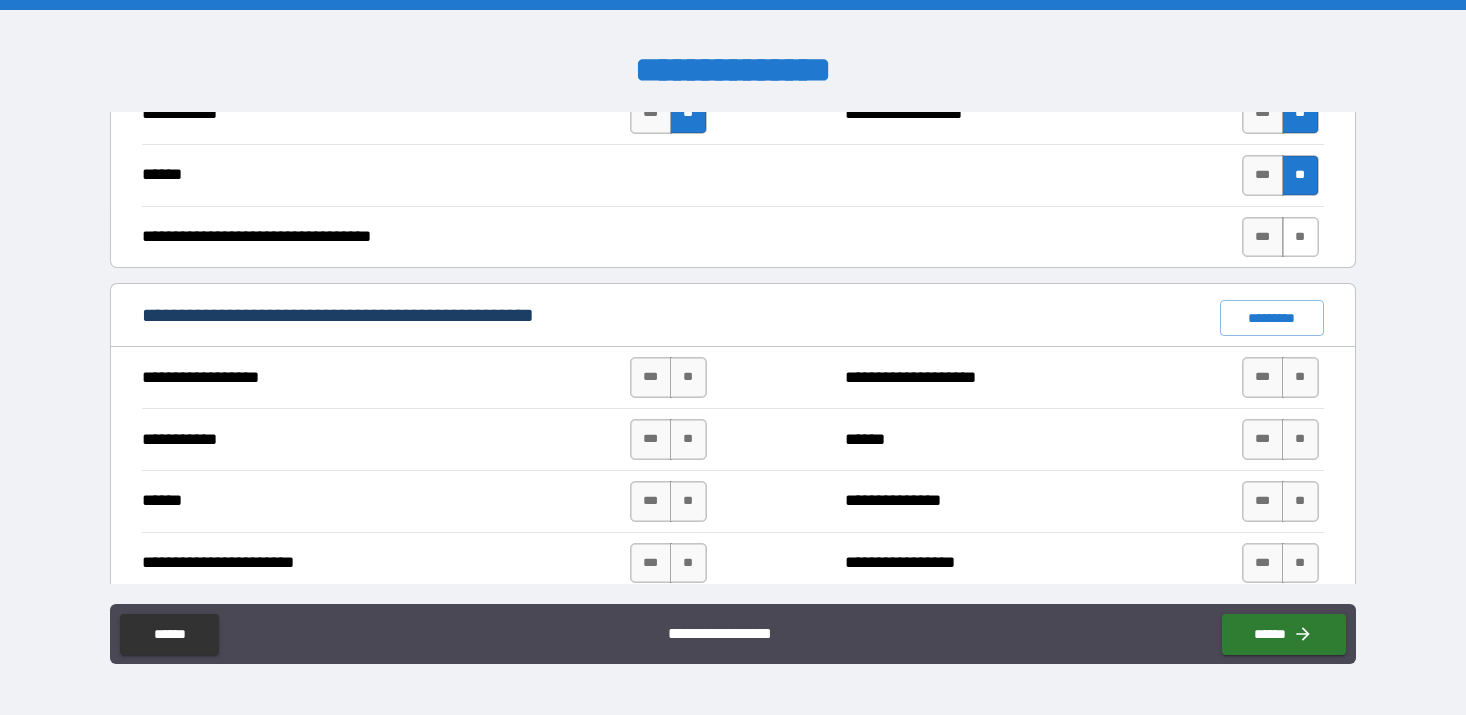 click on "**" at bounding box center (1300, 237) 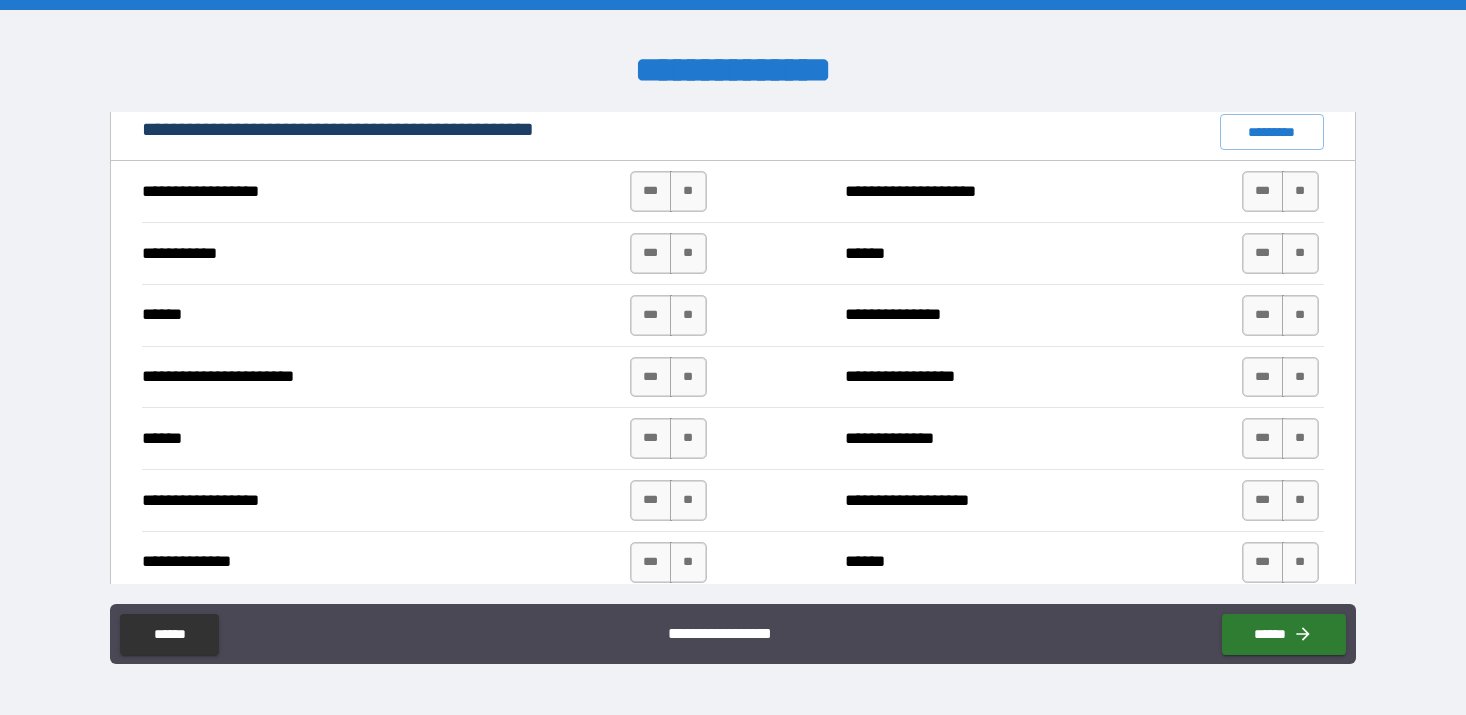 scroll, scrollTop: 1520, scrollLeft: 0, axis: vertical 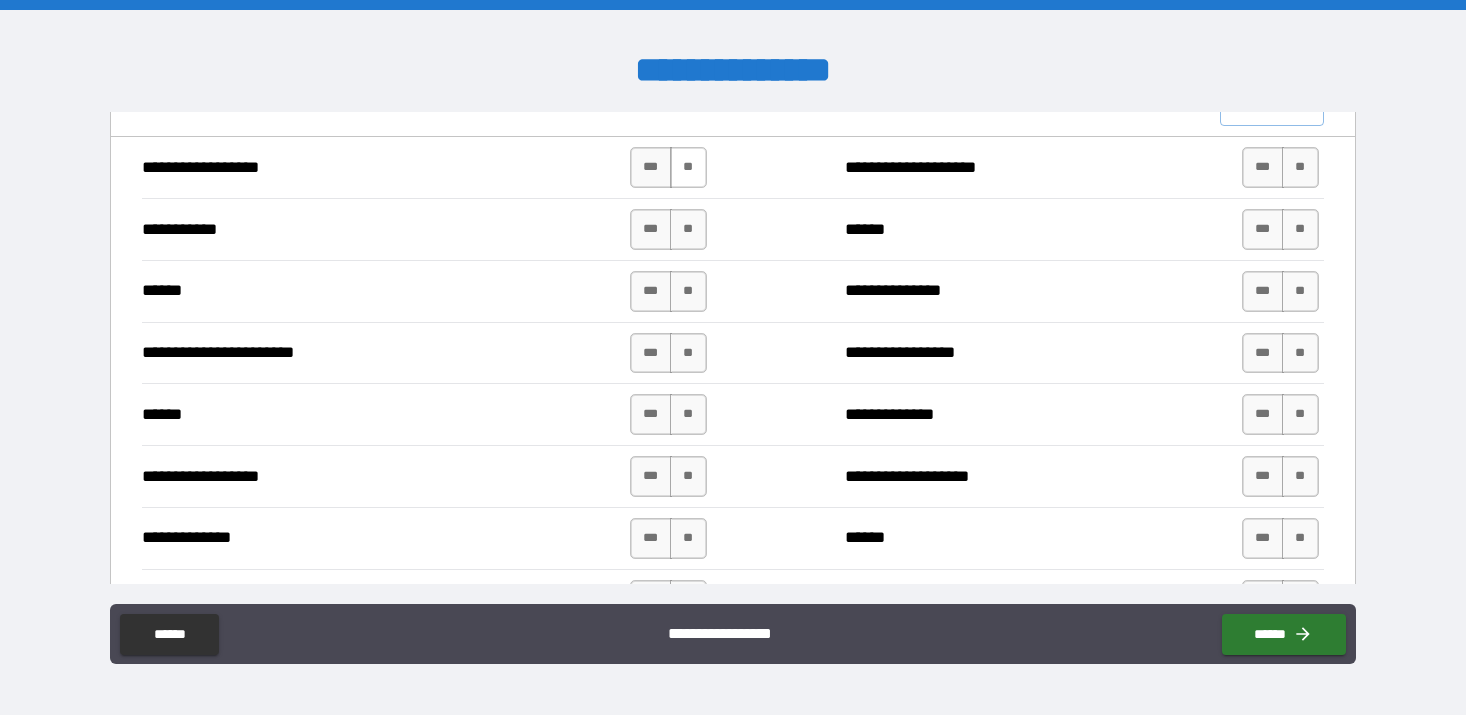 click on "**" at bounding box center (688, 167) 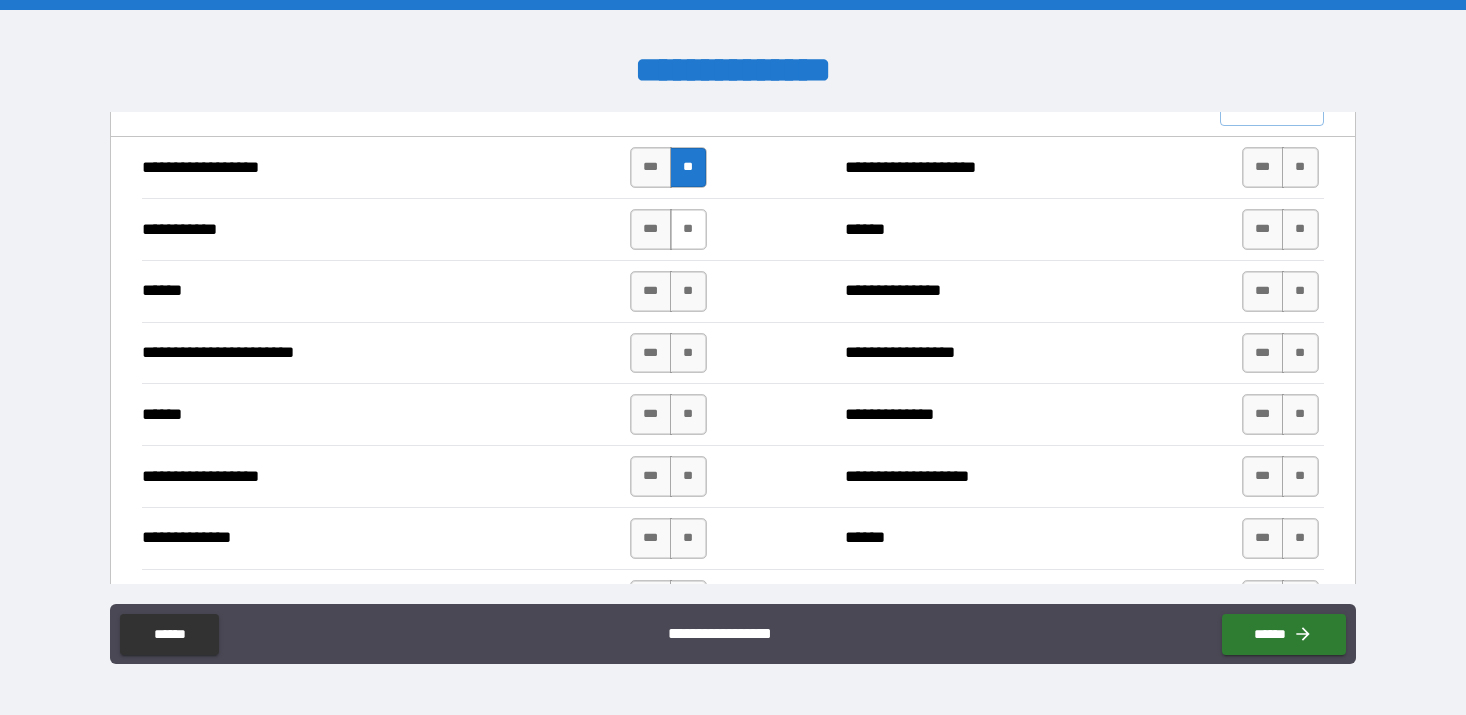 click on "**" at bounding box center (688, 229) 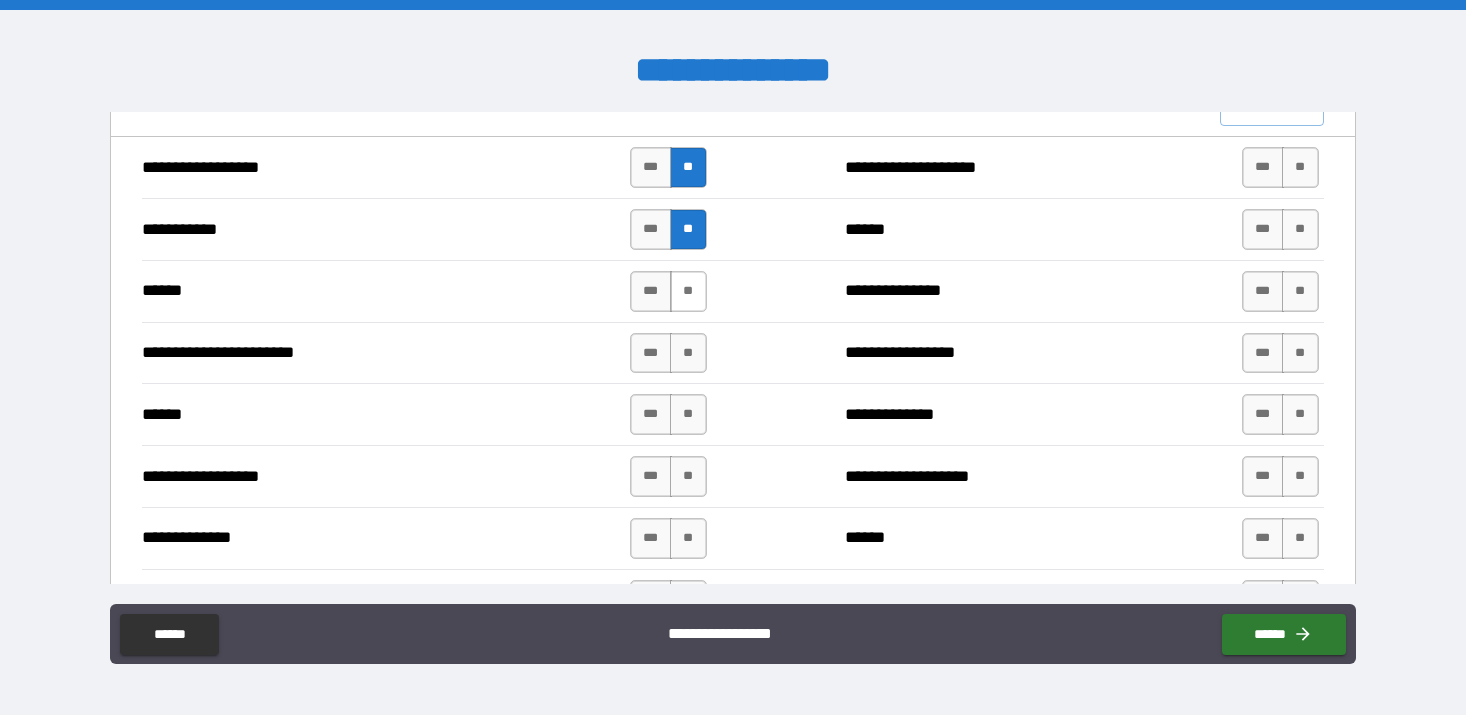 click on "**" at bounding box center [688, 291] 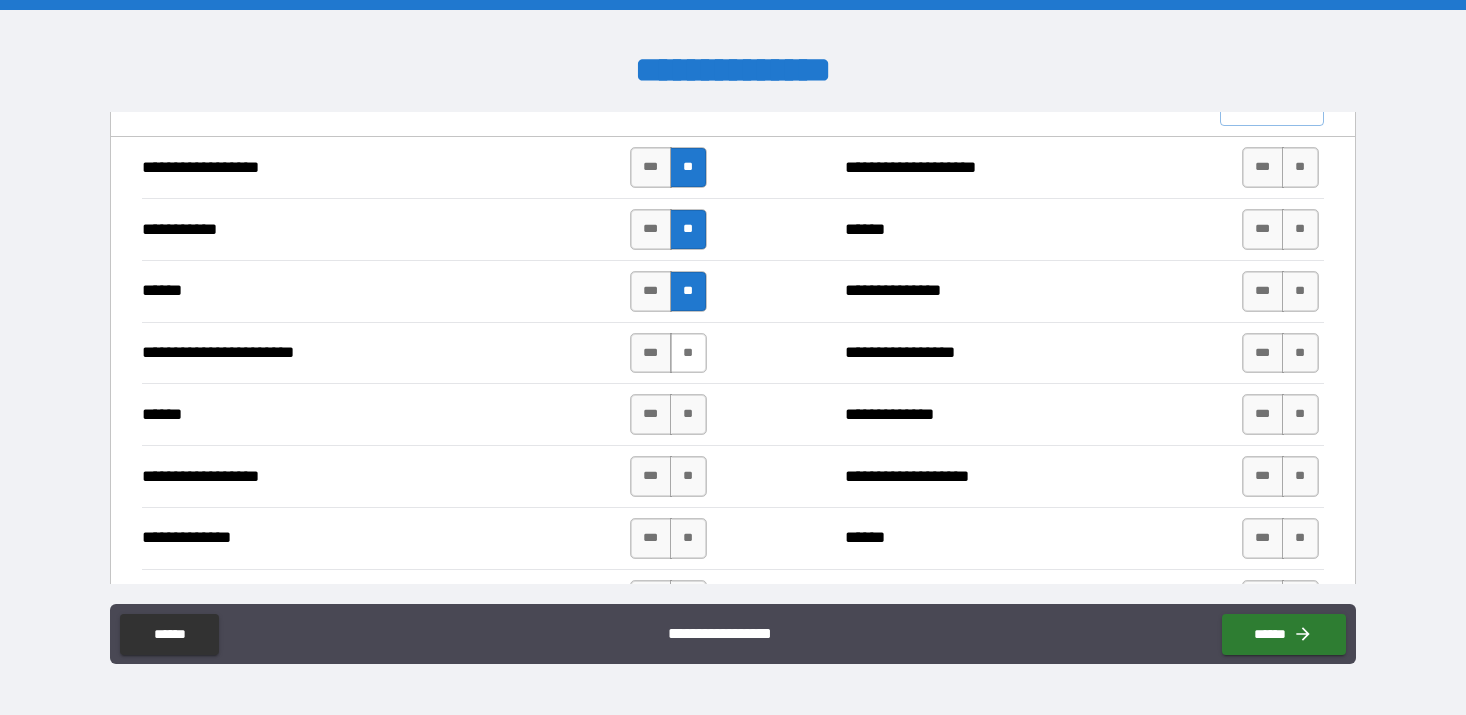 click on "**" at bounding box center (688, 353) 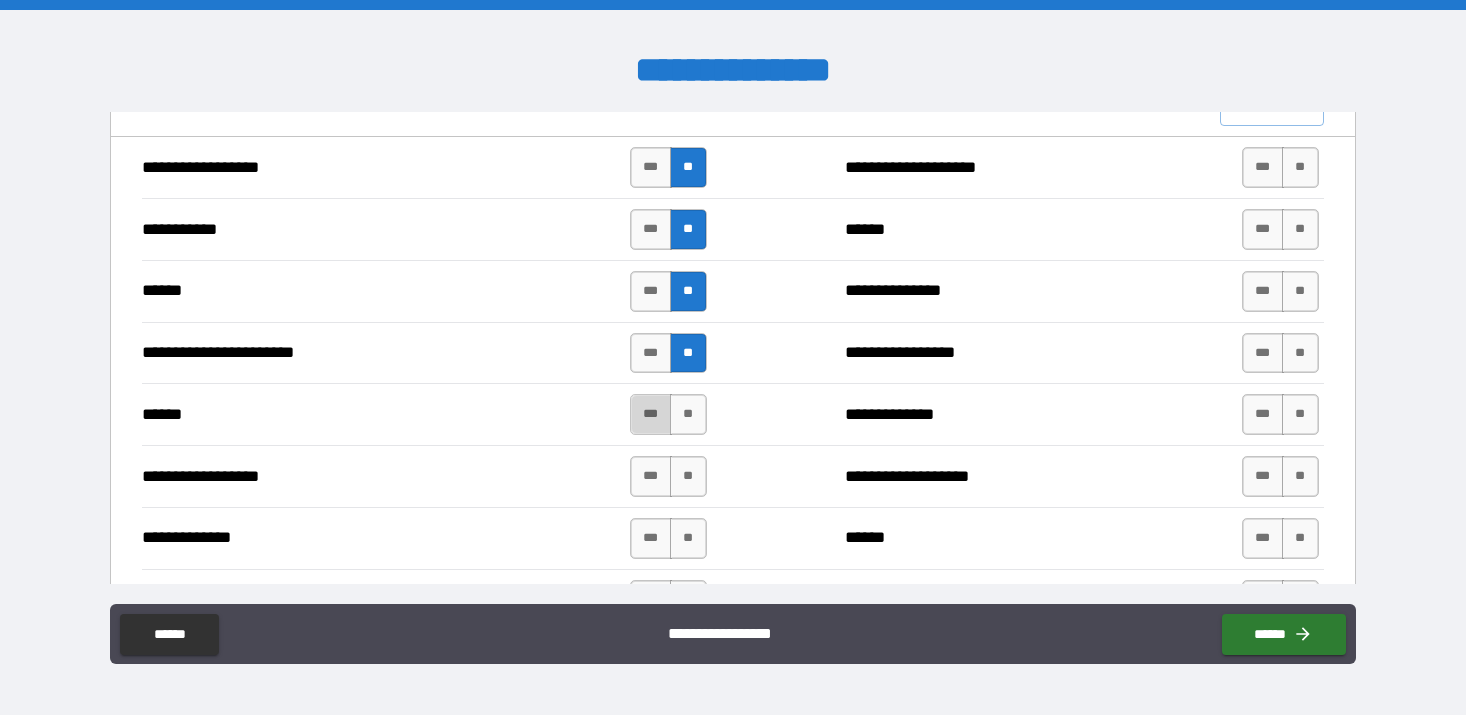 click on "***" at bounding box center (651, 414) 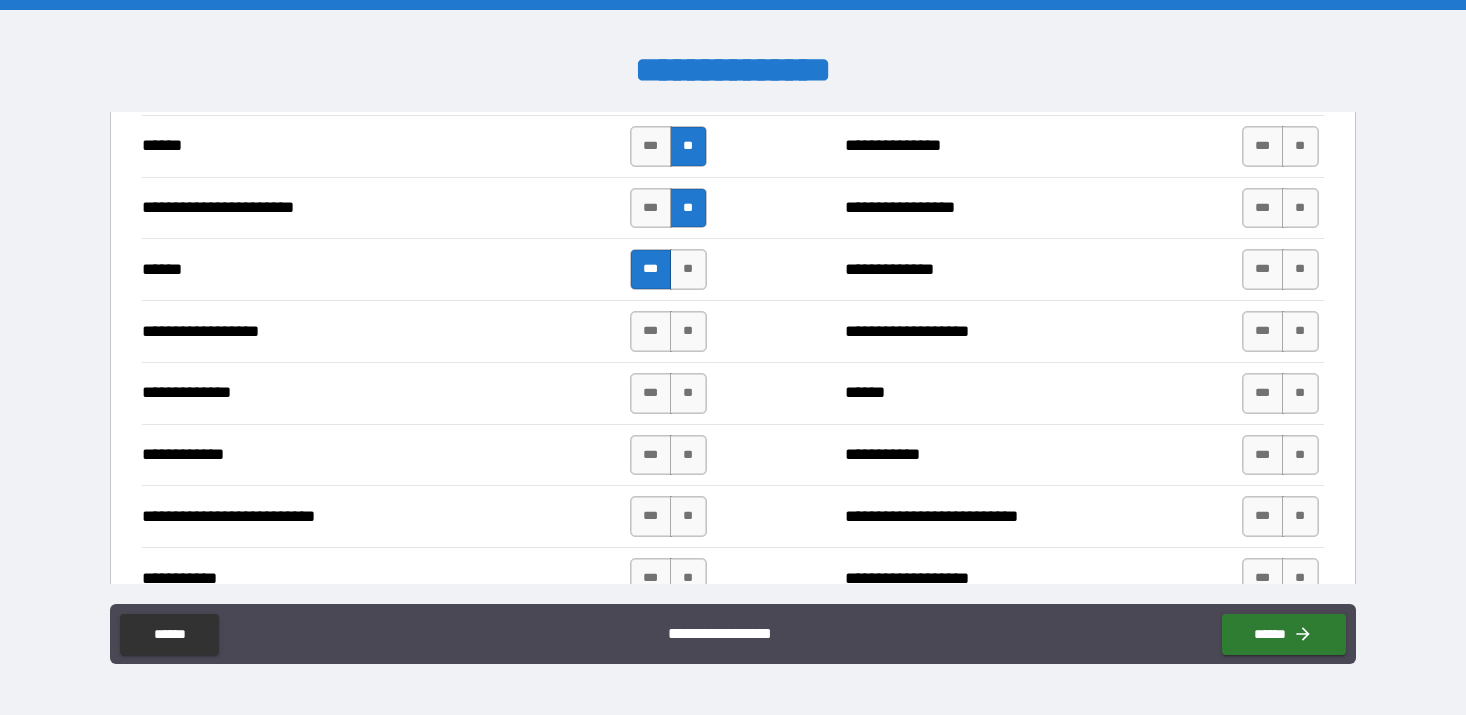 scroll, scrollTop: 1673, scrollLeft: 0, axis: vertical 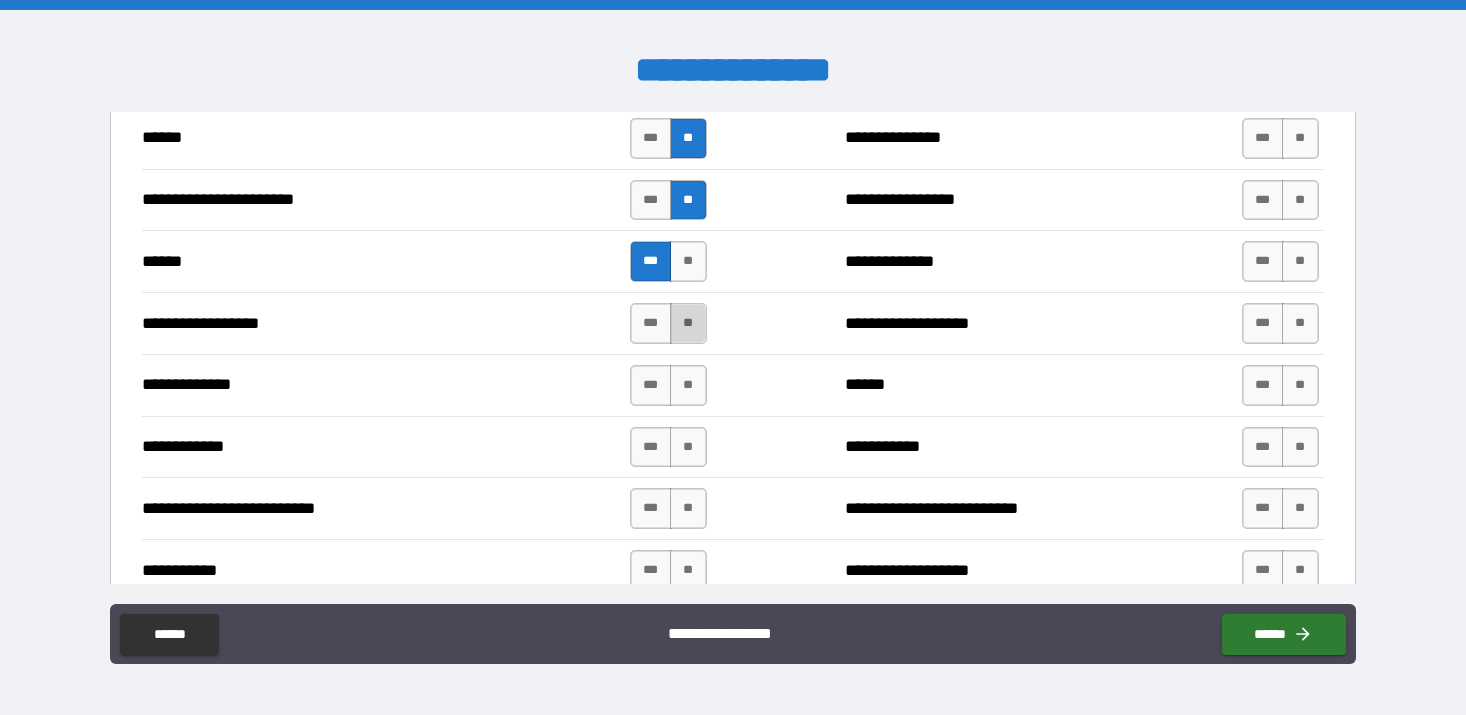 click on "**" at bounding box center [688, 323] 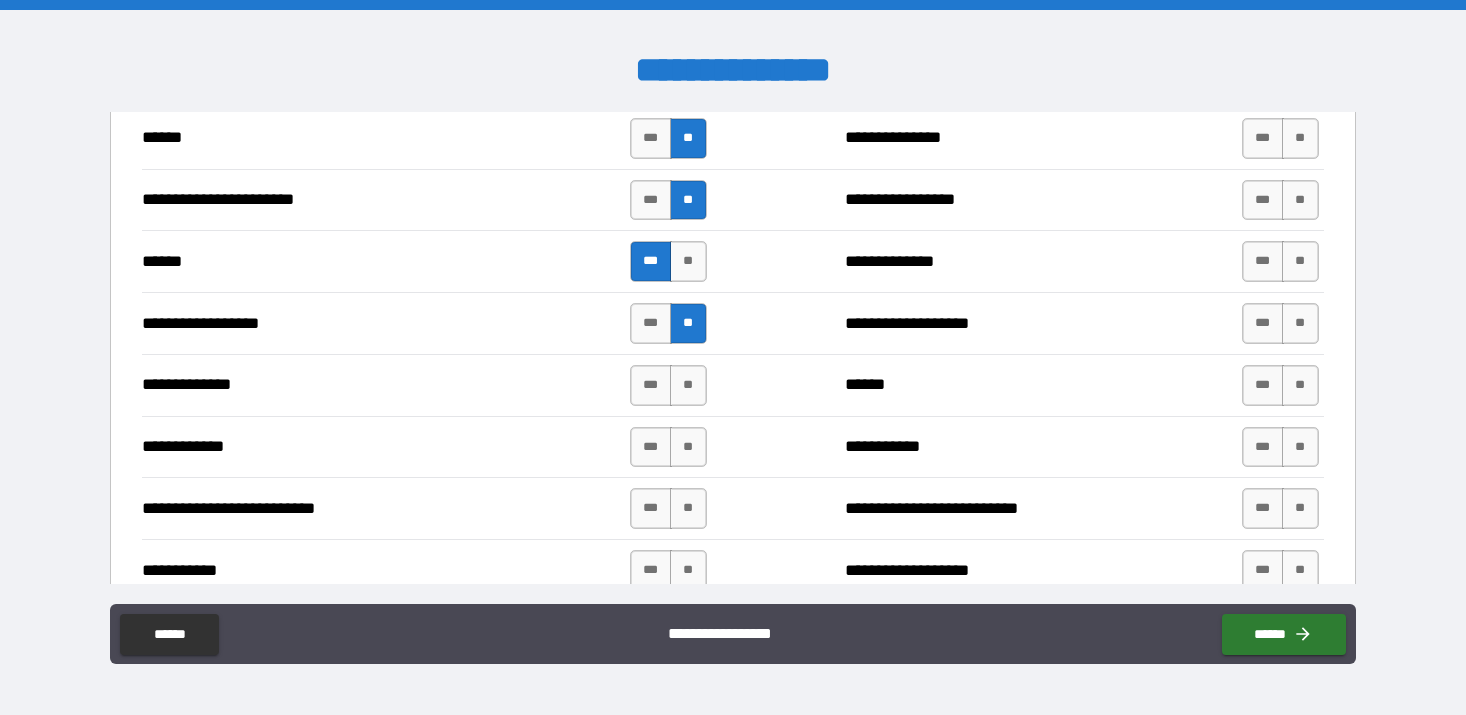 click on "**********" at bounding box center (733, 447) 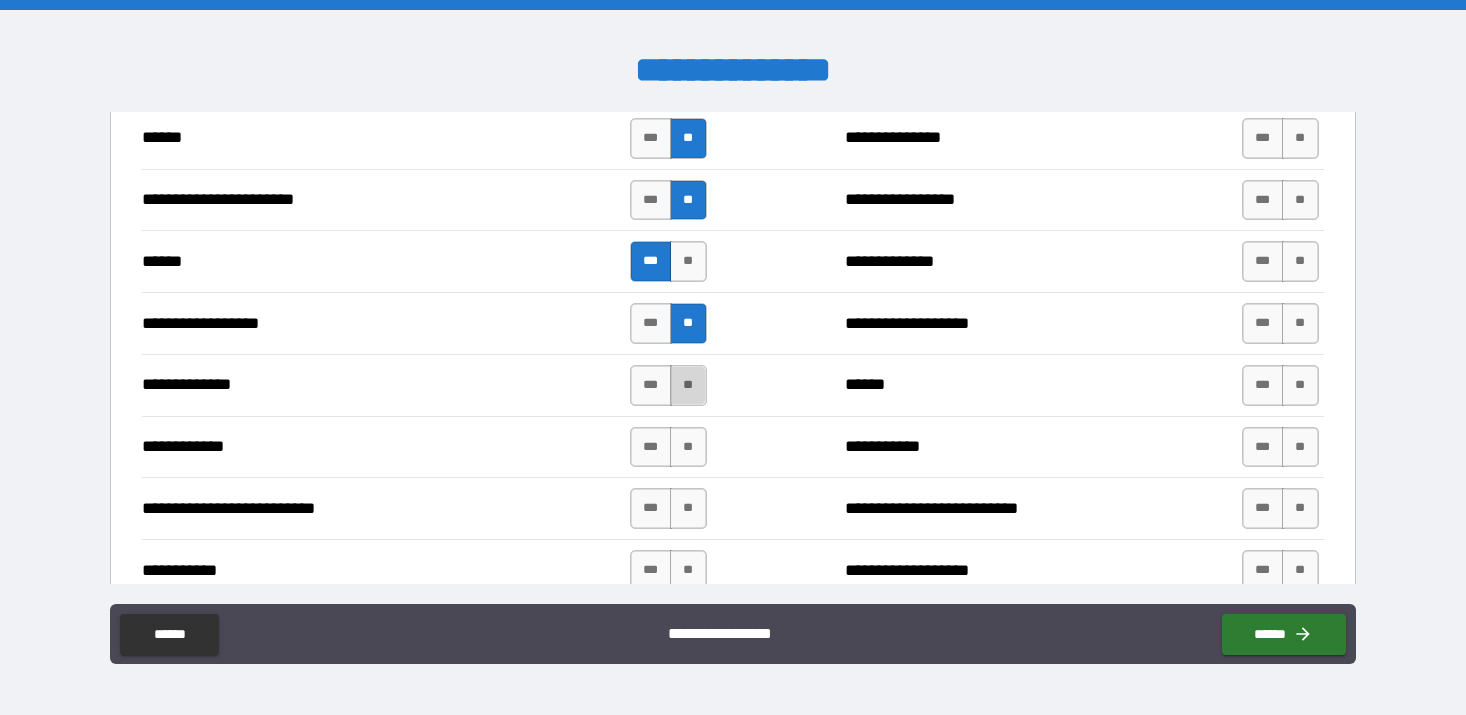 click on "**" at bounding box center (688, 385) 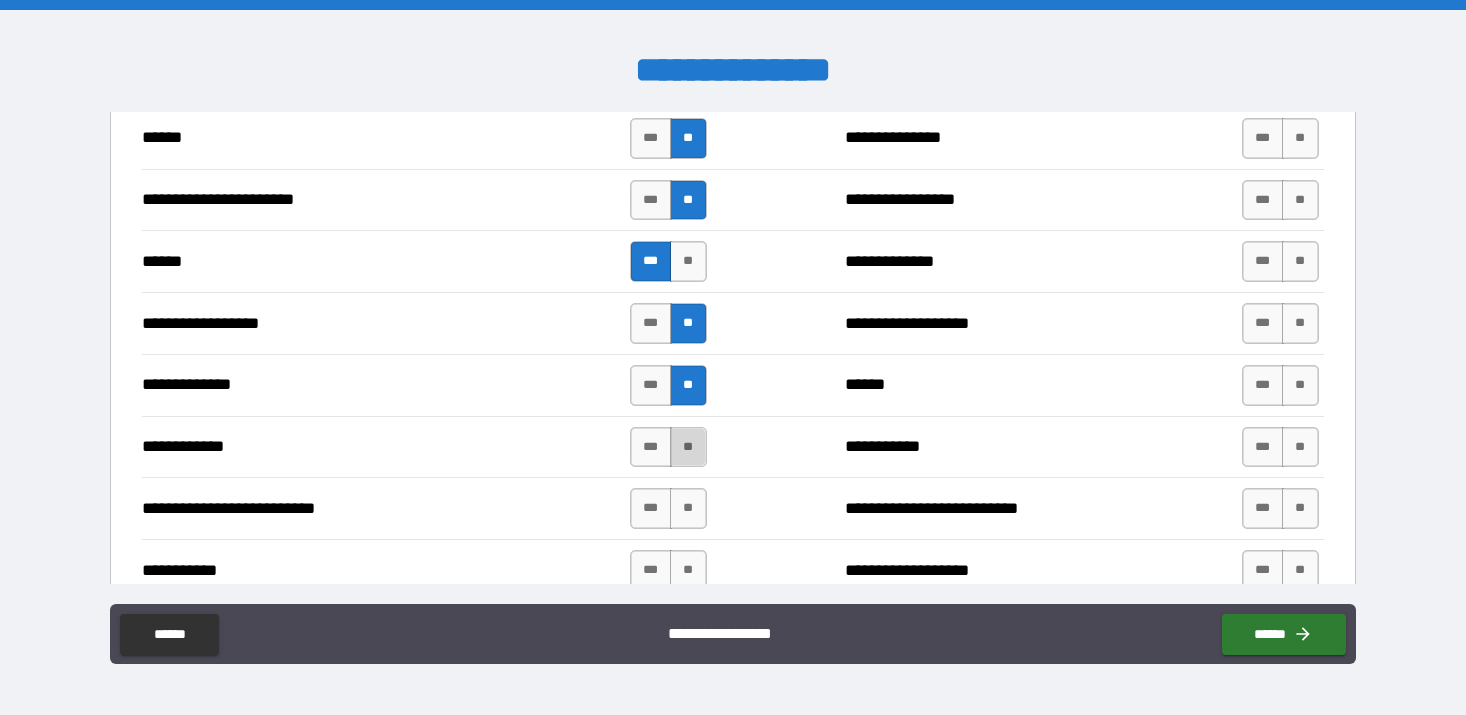 click on "**" at bounding box center (688, 447) 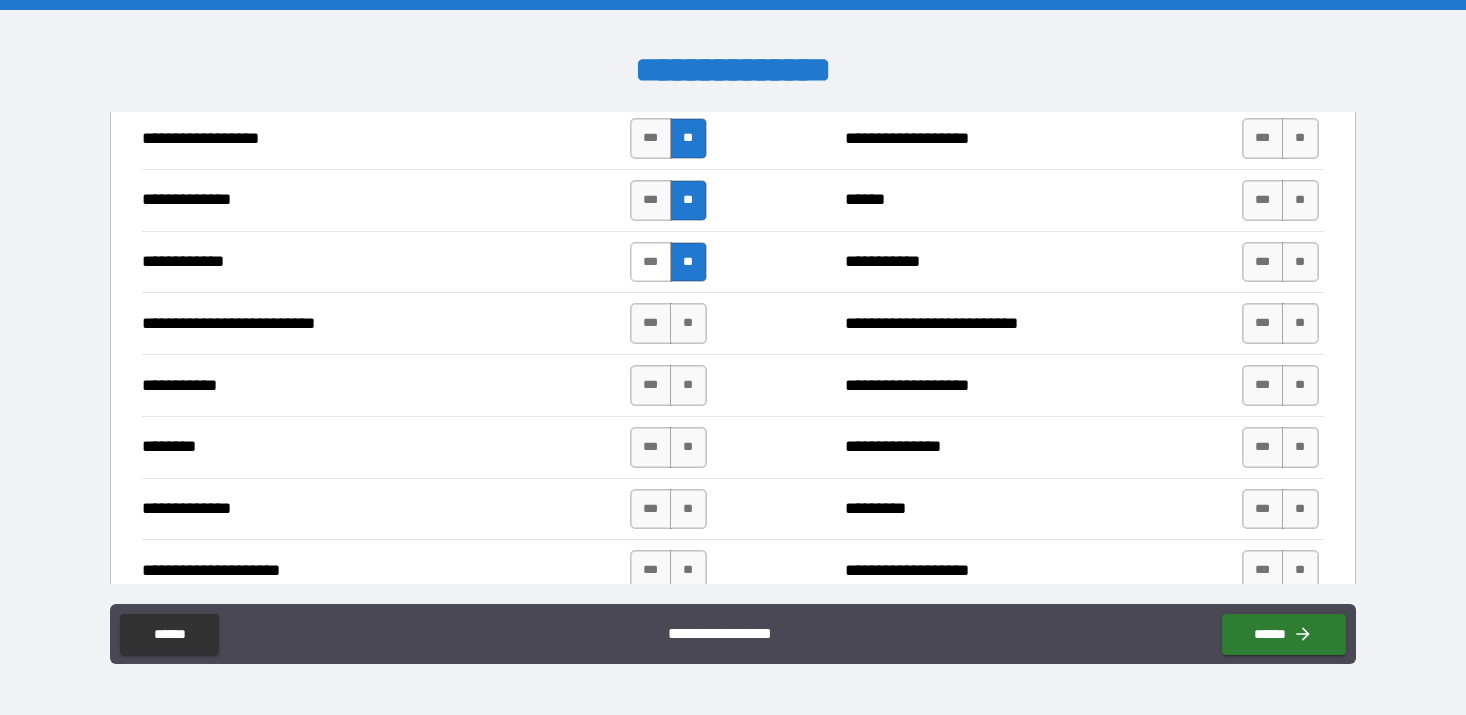 scroll, scrollTop: 1864, scrollLeft: 0, axis: vertical 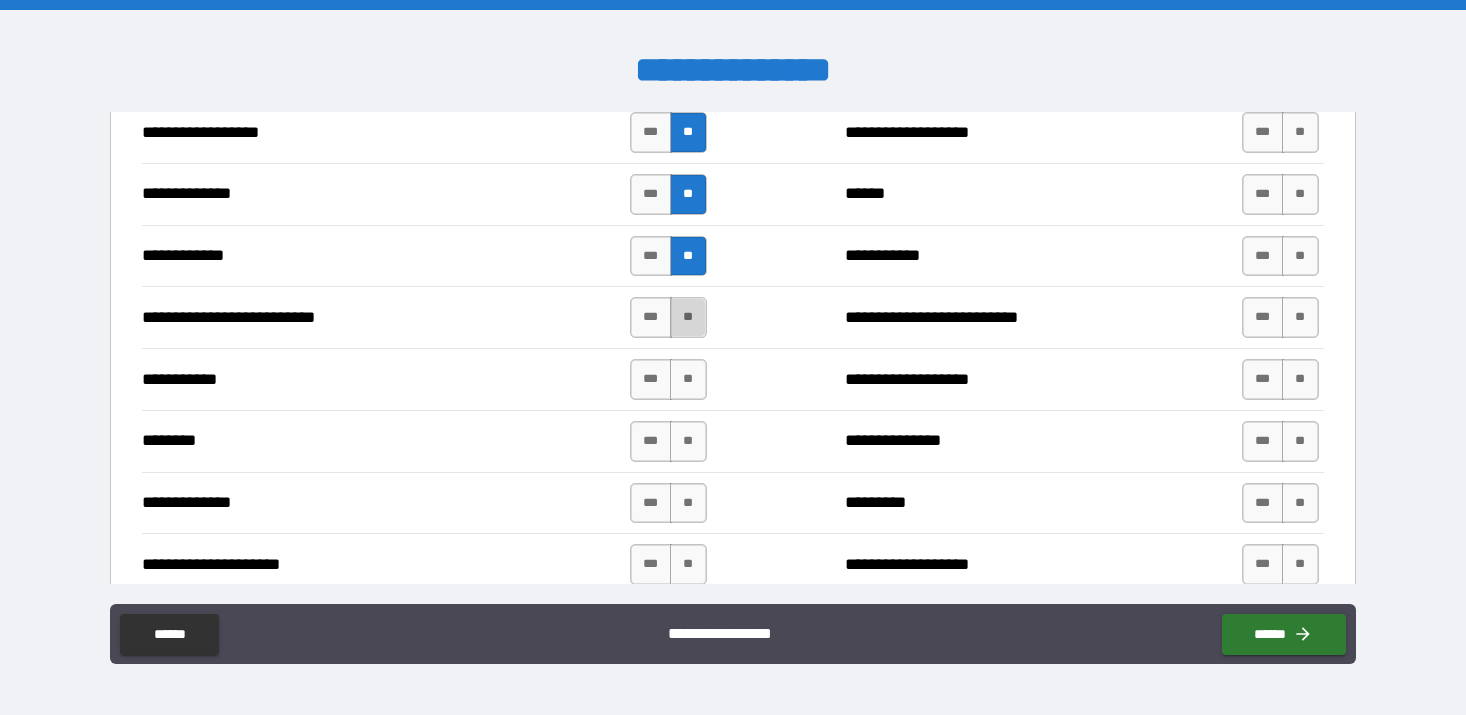 click on "**" at bounding box center [688, 317] 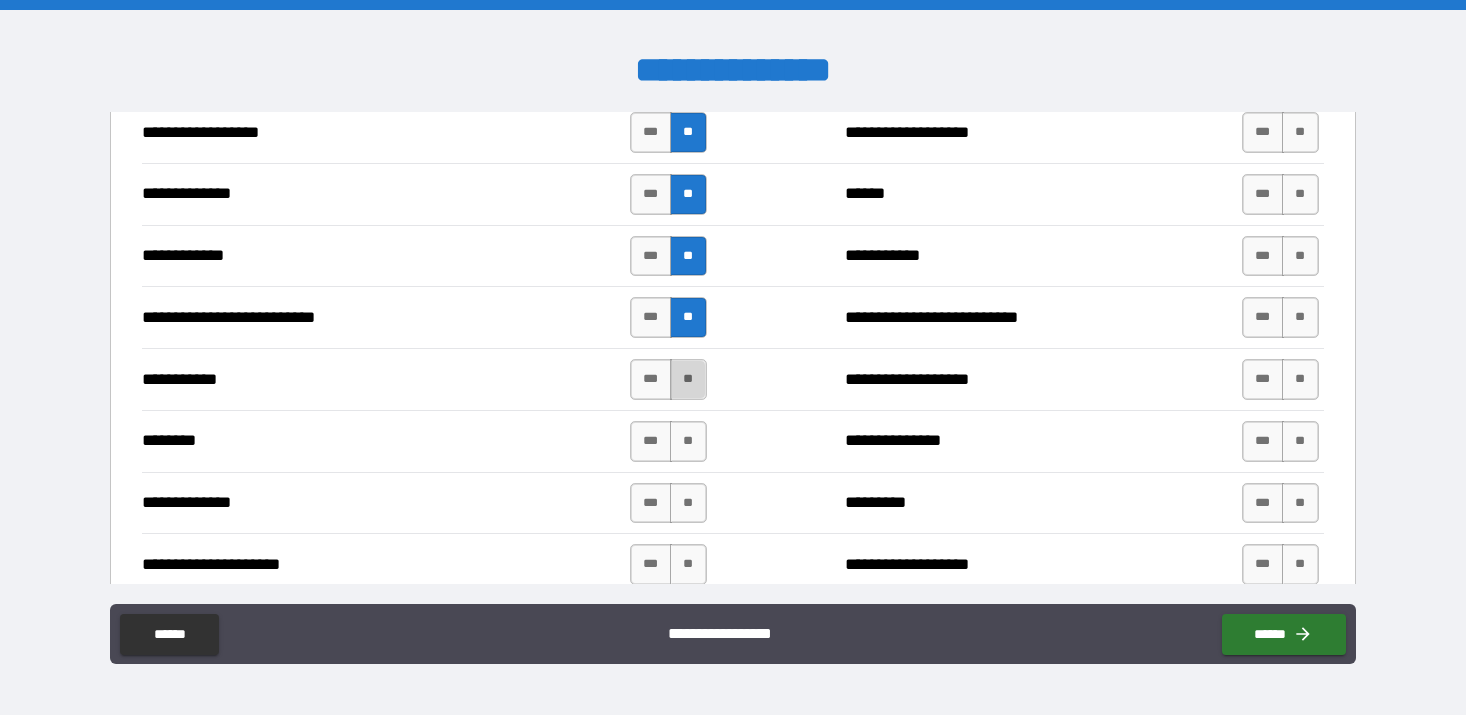 click on "**" at bounding box center [688, 379] 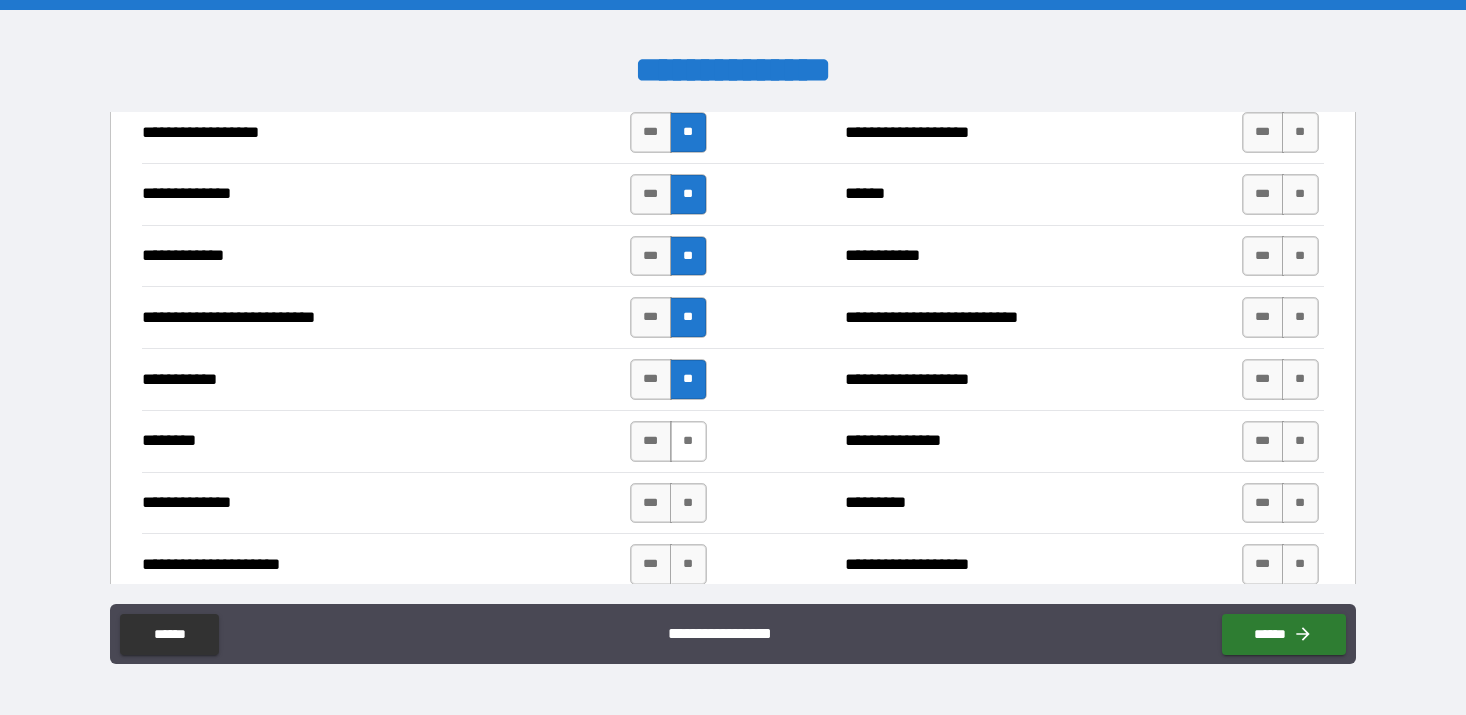 click on "**" at bounding box center (688, 441) 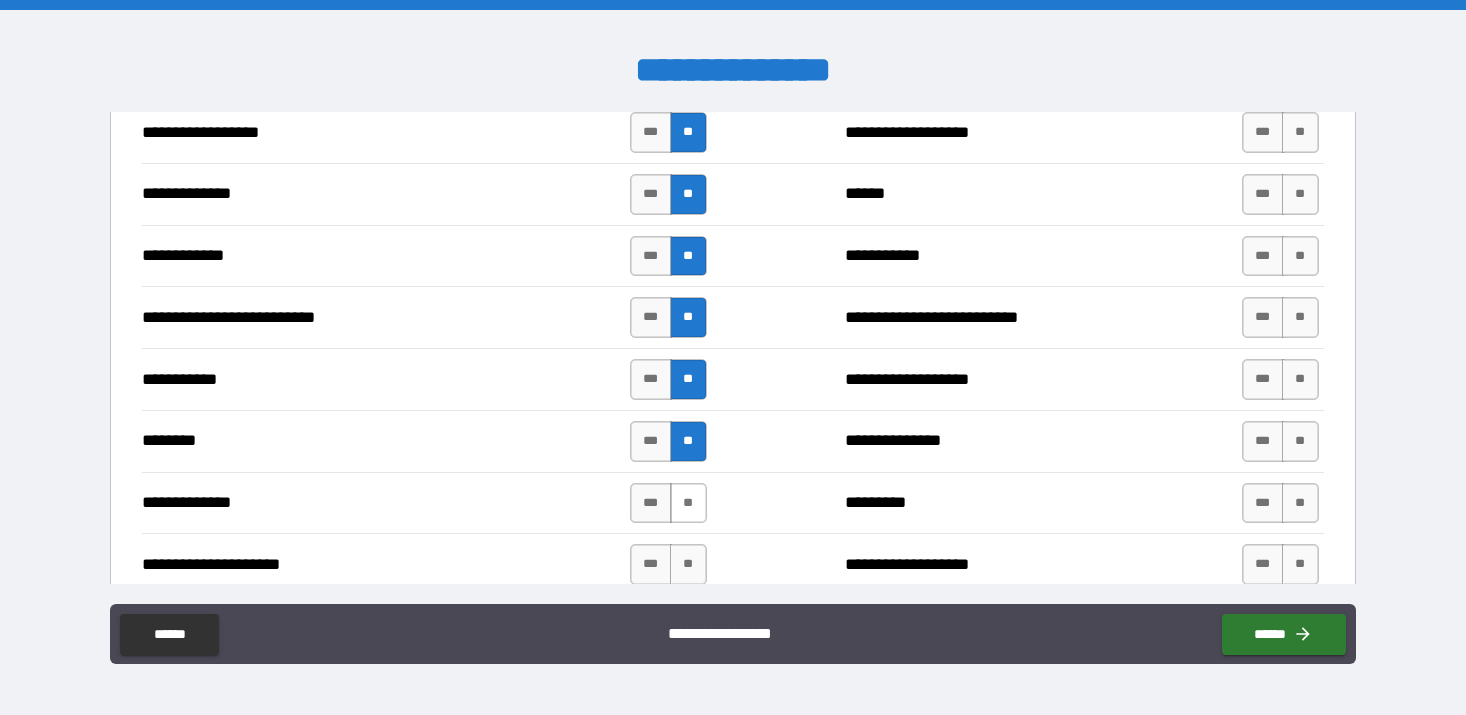 click on "**" at bounding box center [688, 503] 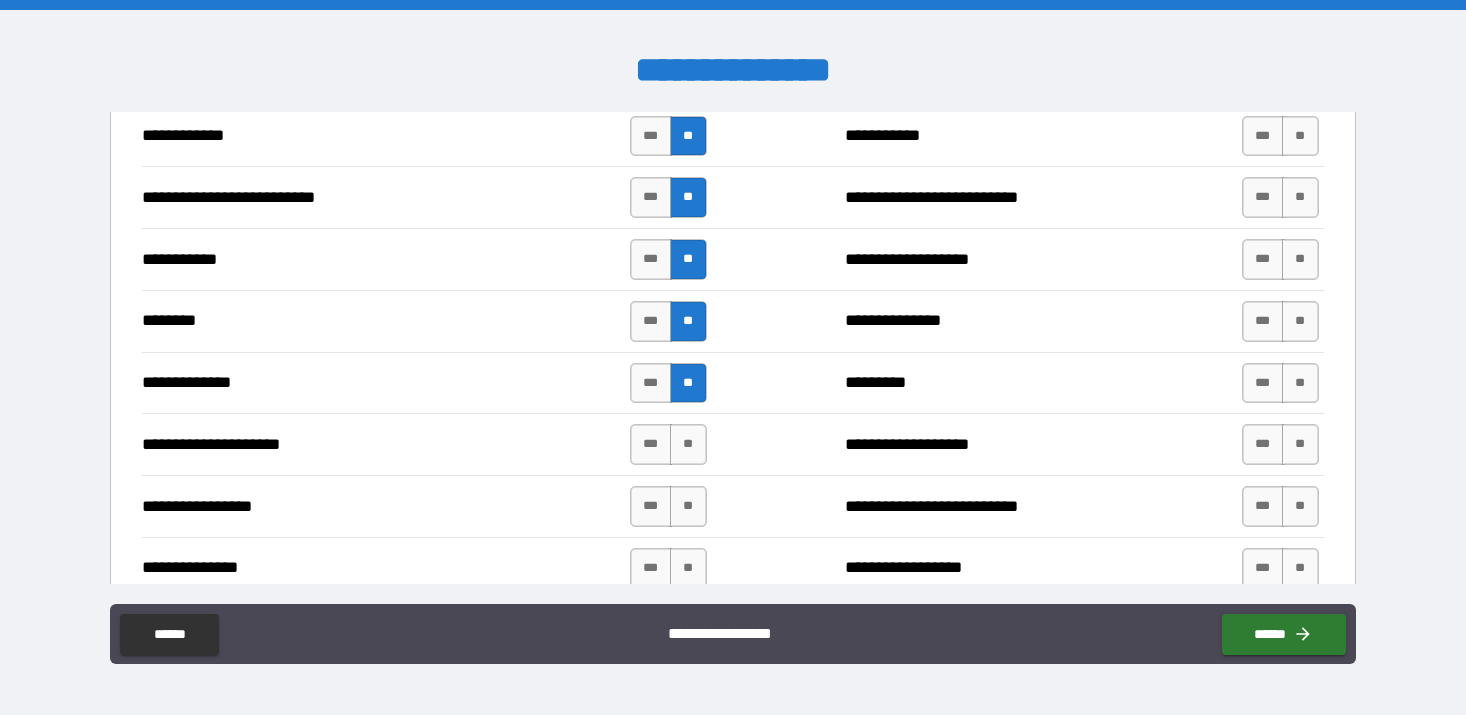 scroll, scrollTop: 1983, scrollLeft: 0, axis: vertical 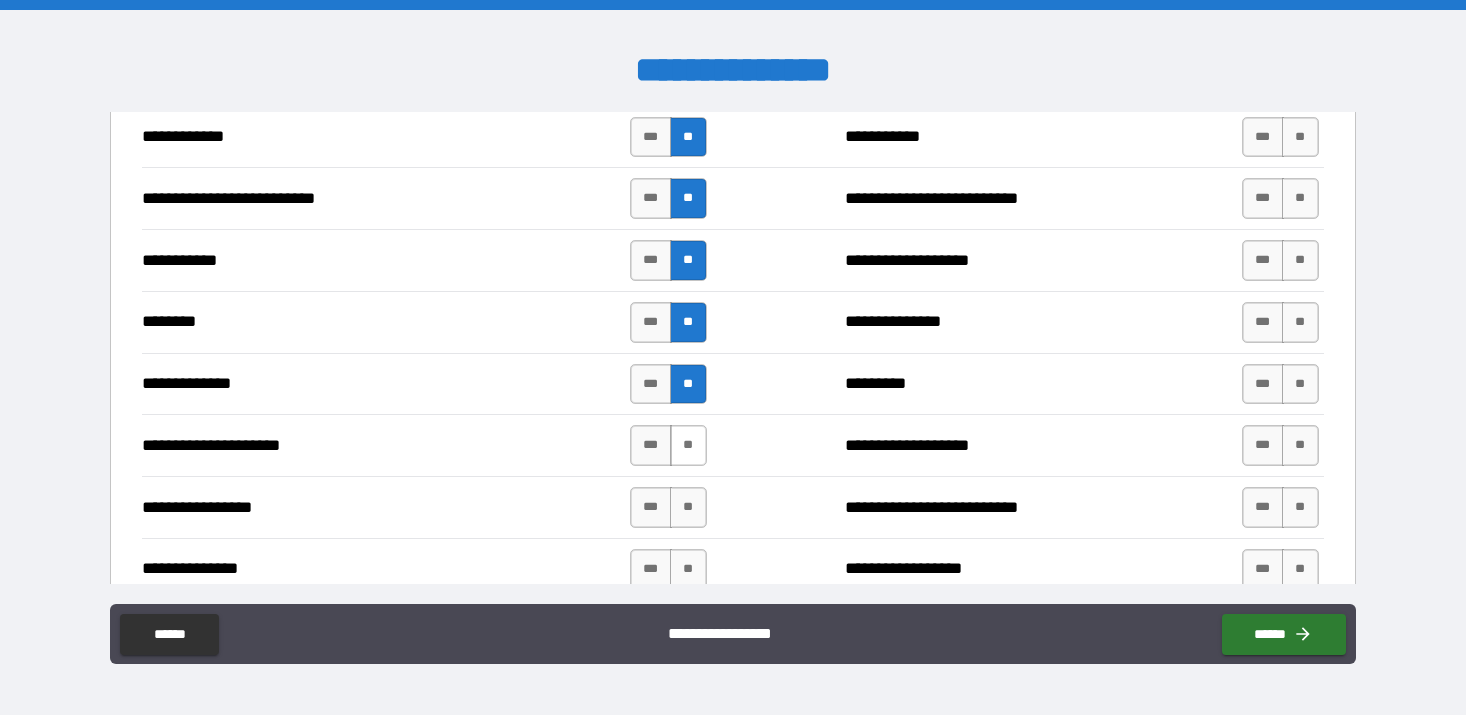 click on "**" at bounding box center [688, 445] 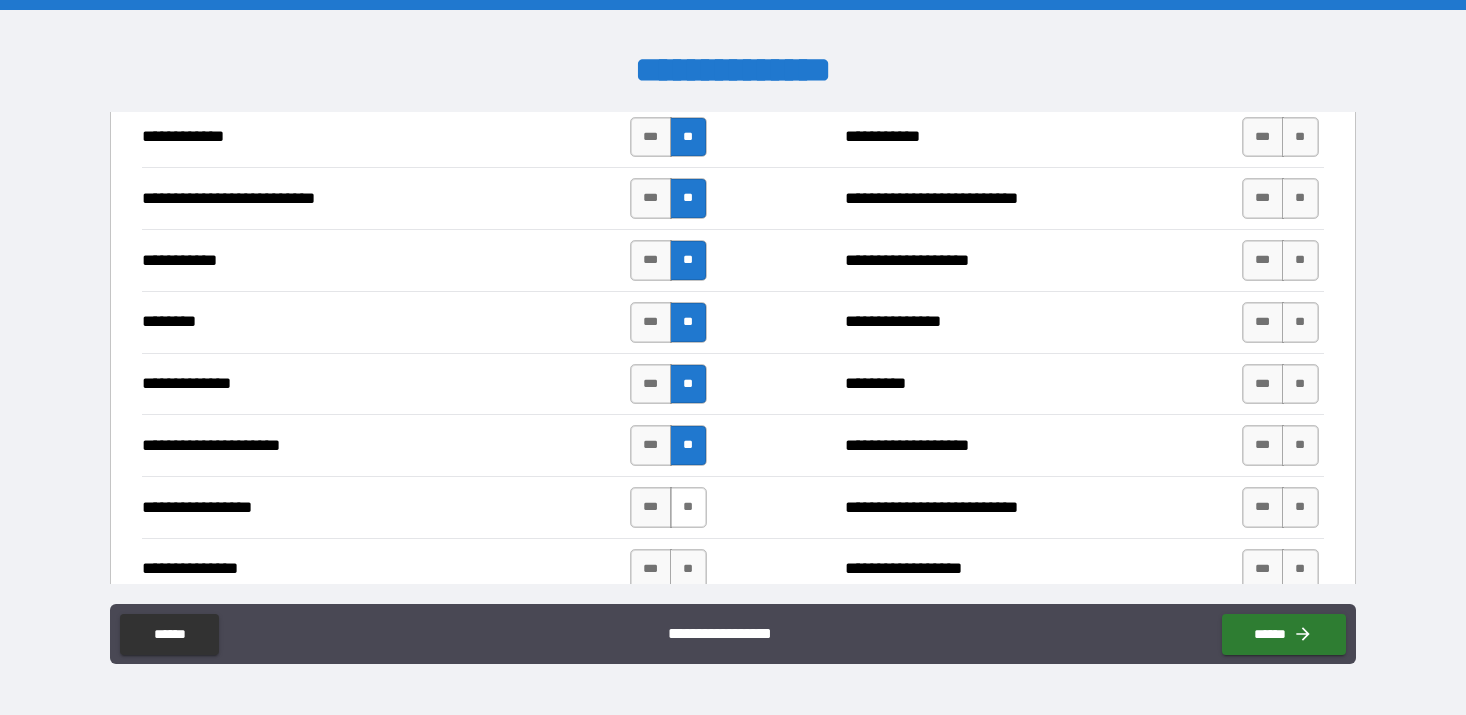 click on "**" at bounding box center [688, 507] 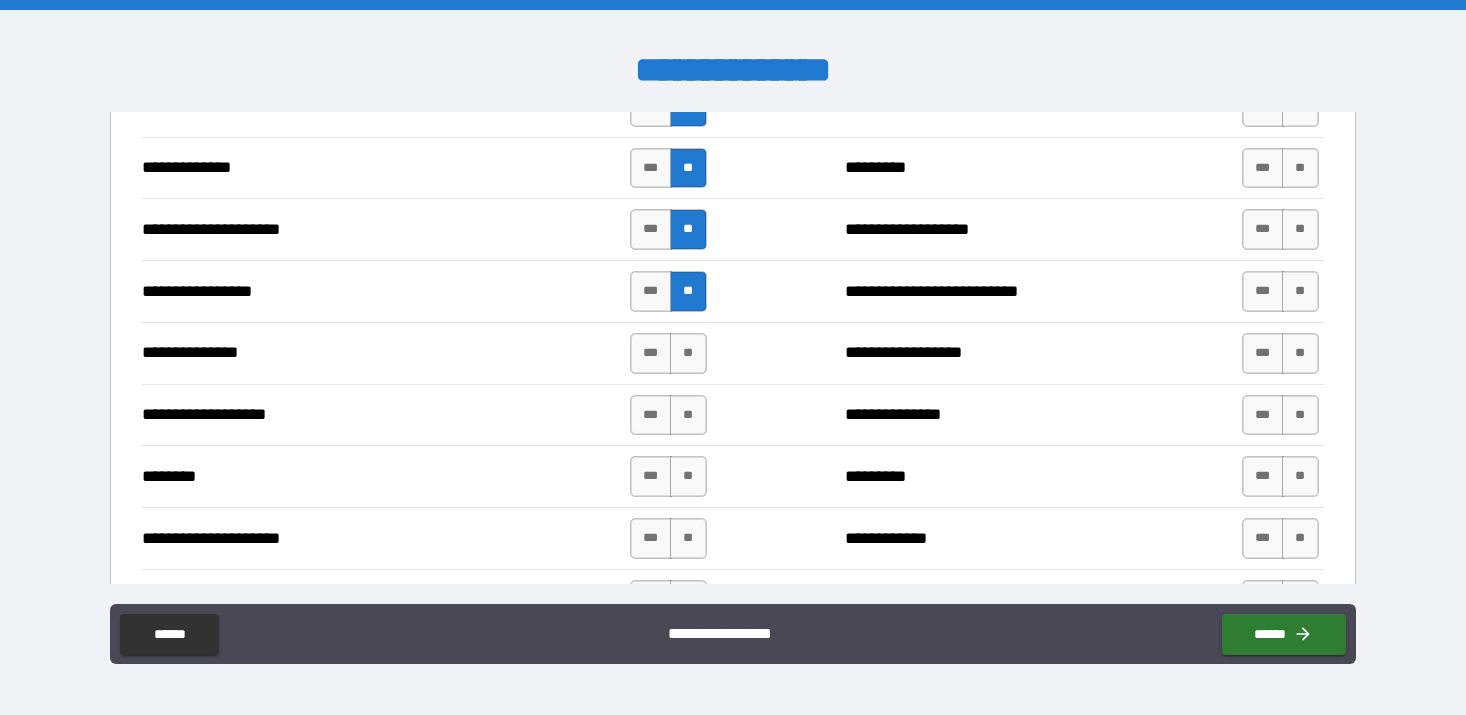 scroll, scrollTop: 2264, scrollLeft: 0, axis: vertical 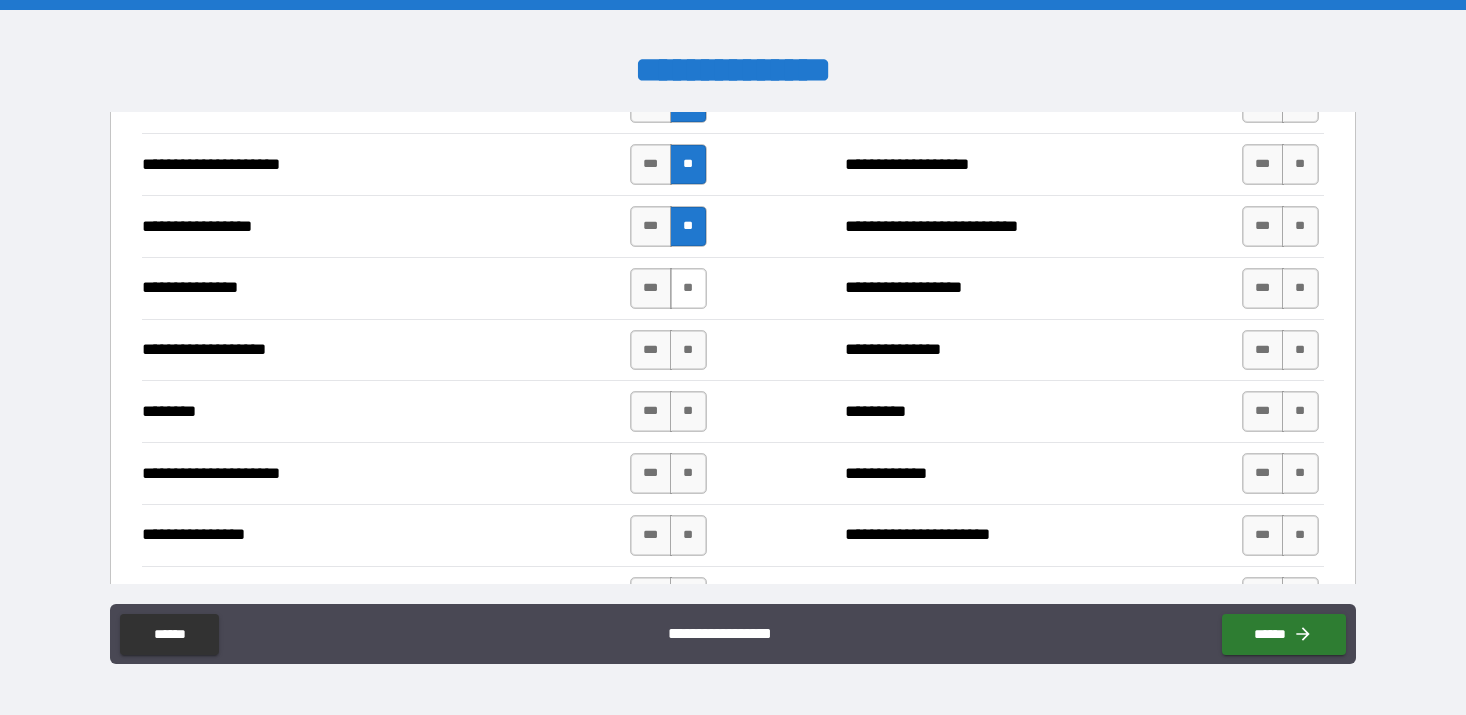click on "**" at bounding box center (688, 288) 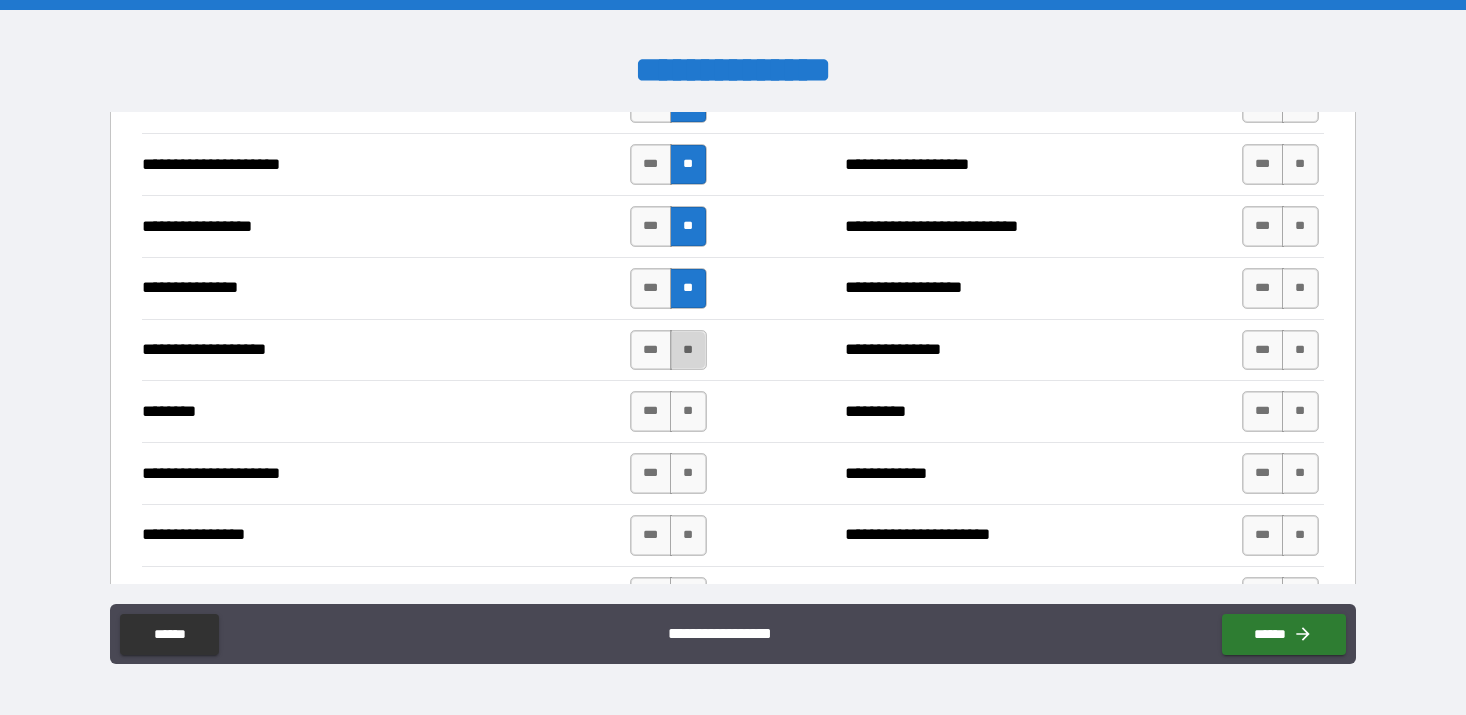 click on "**" at bounding box center (688, 350) 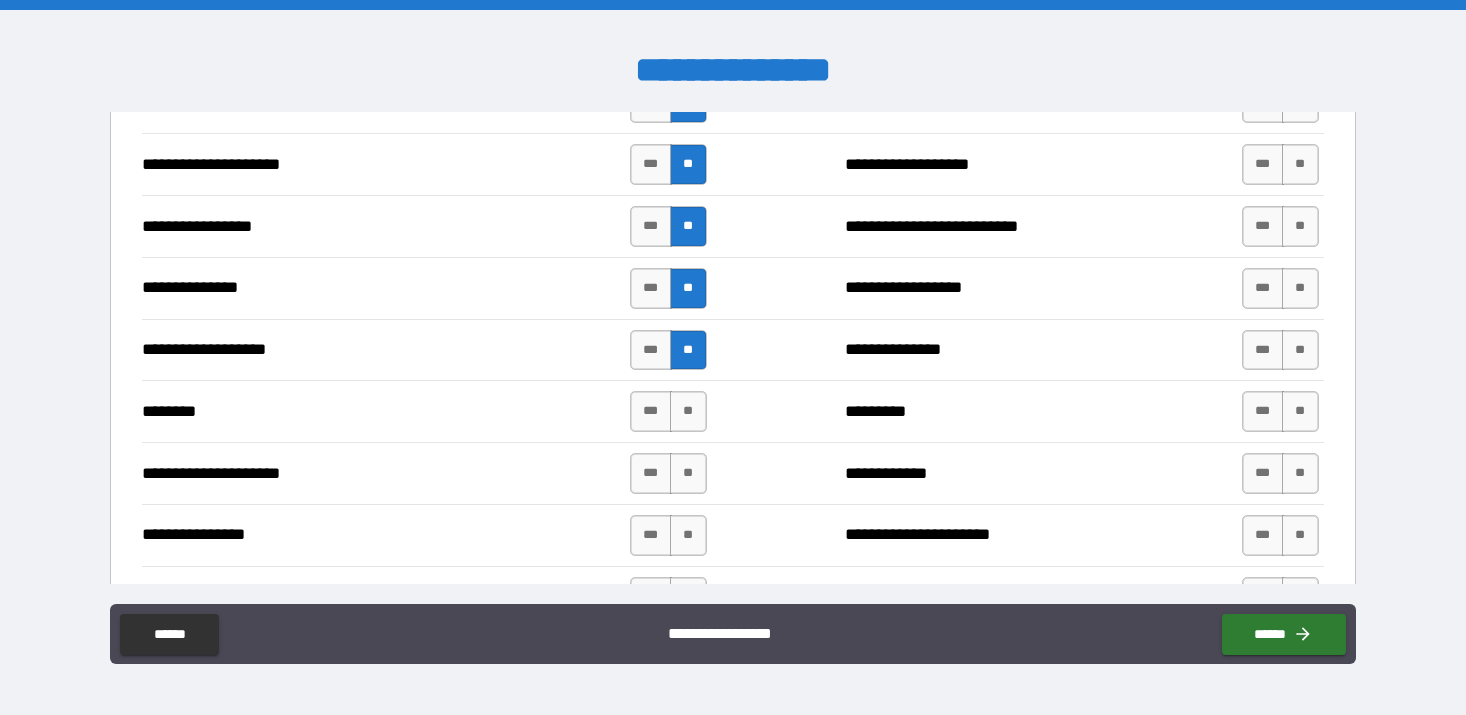 click on "******** *** ** ********* *** **" at bounding box center (733, 411) 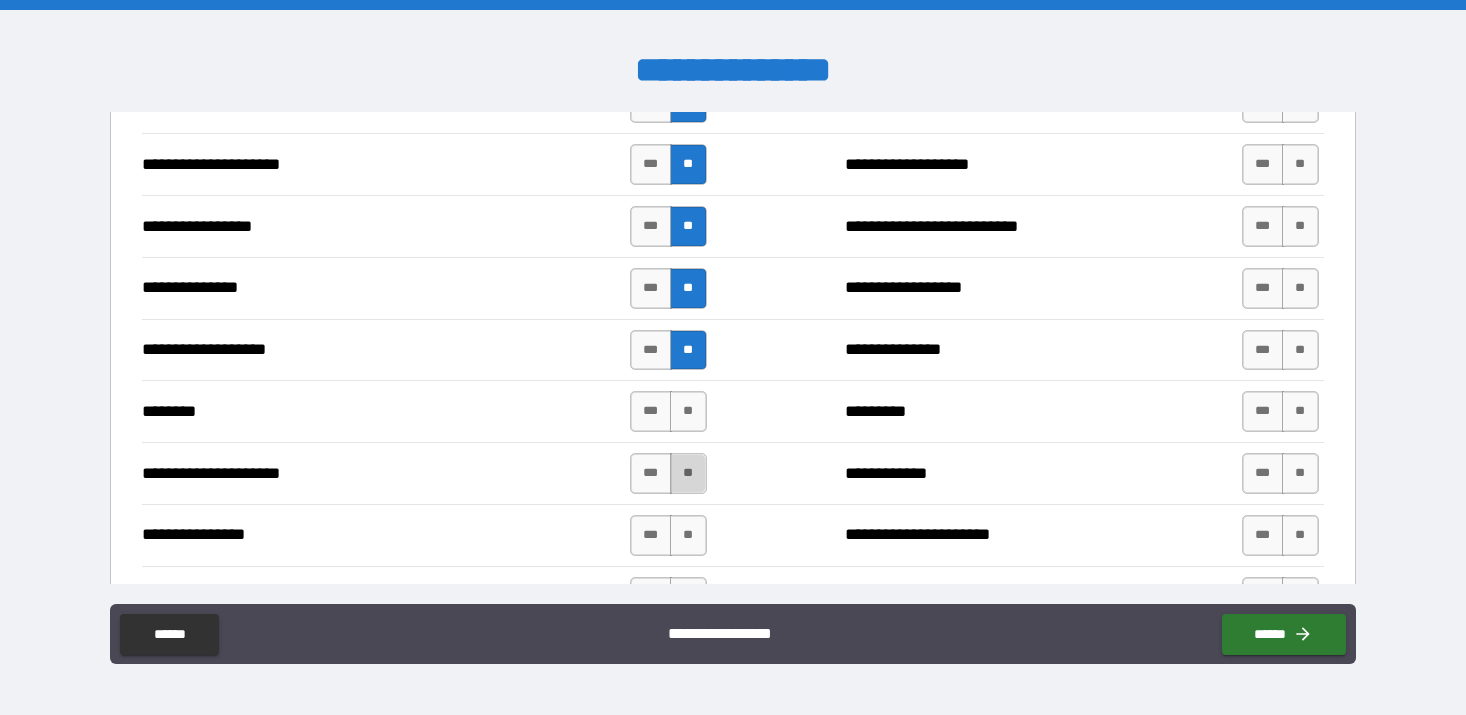 click on "**" at bounding box center (688, 473) 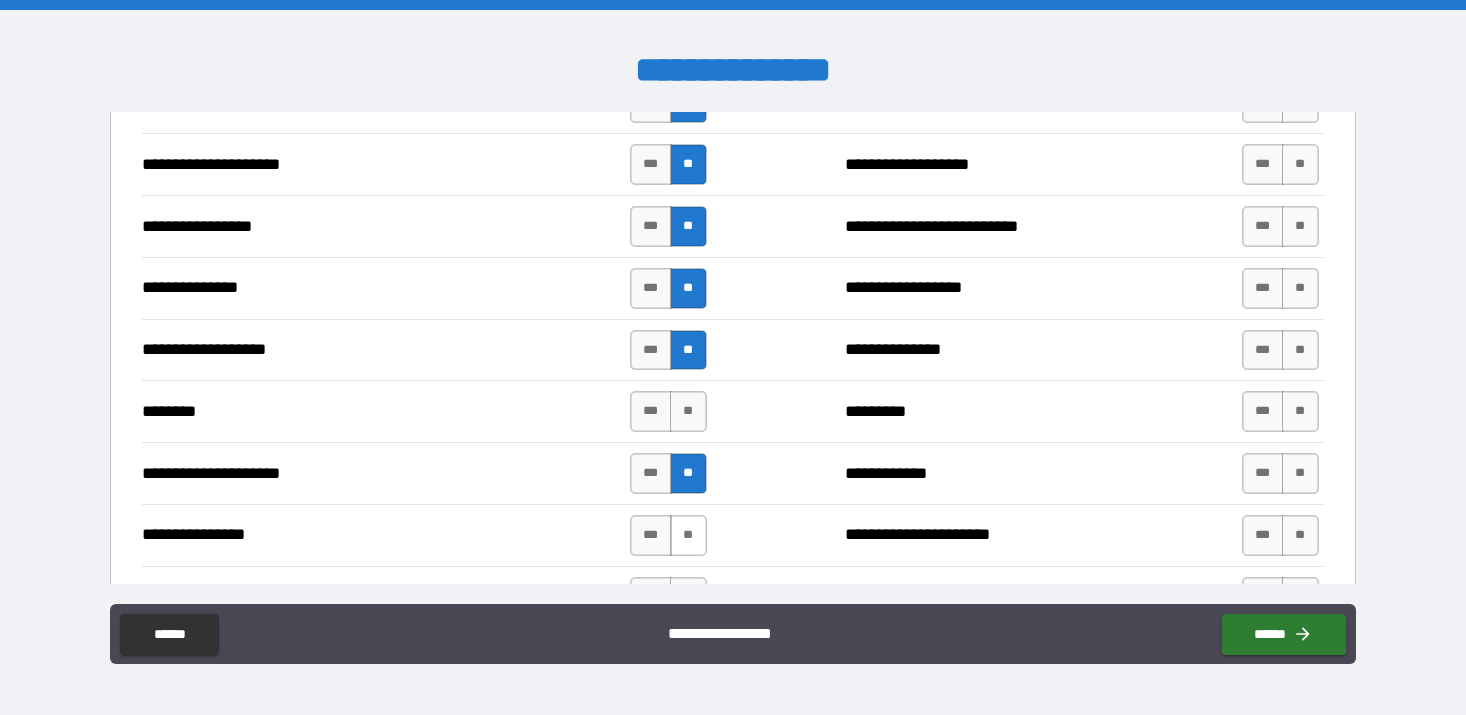click on "**" at bounding box center [688, 535] 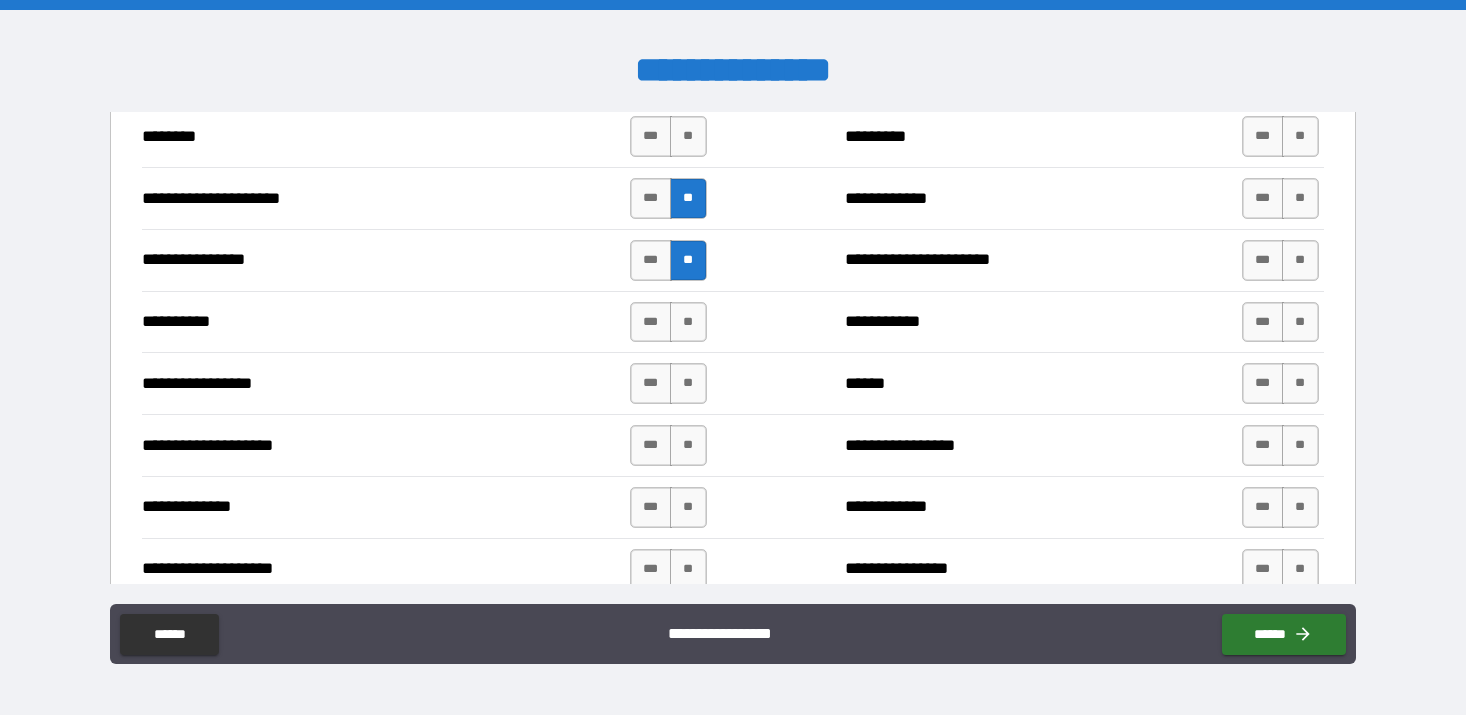 scroll, scrollTop: 2540, scrollLeft: 0, axis: vertical 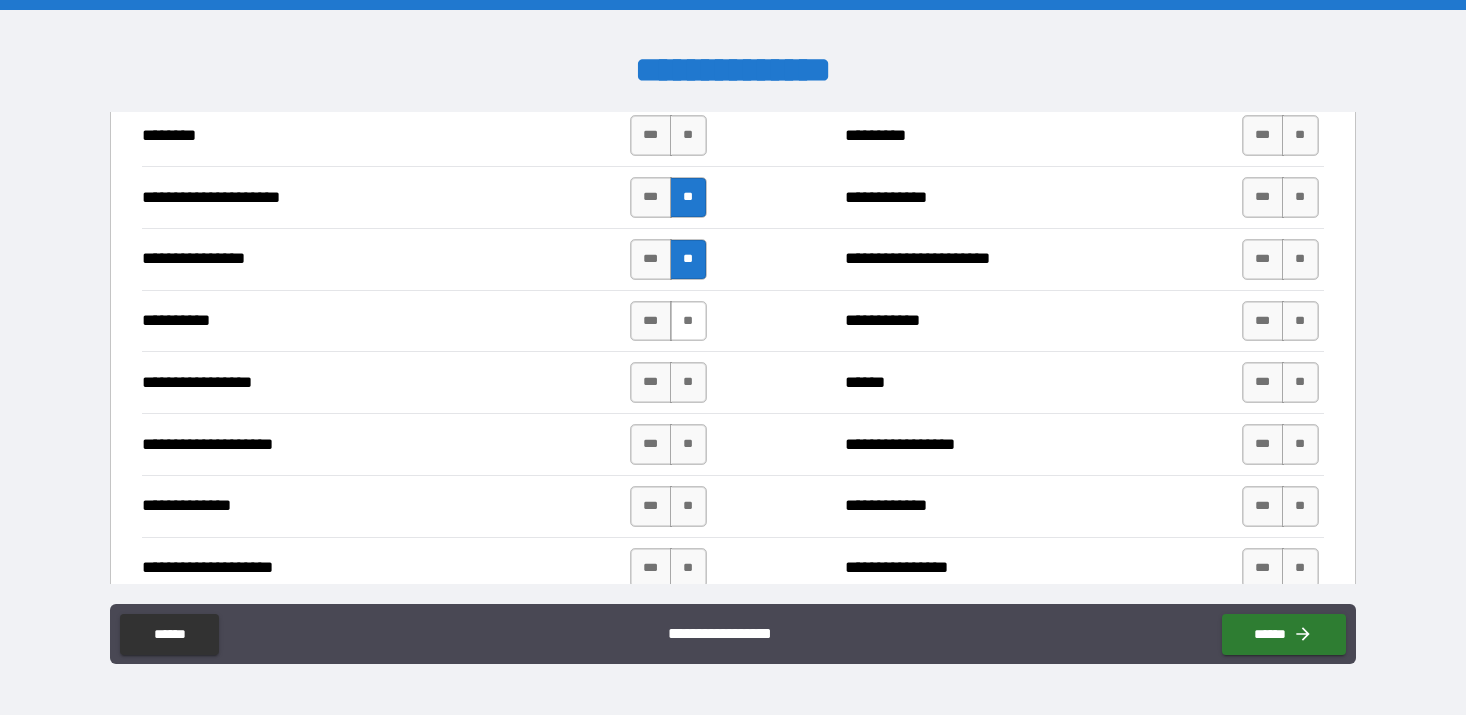 click on "**" at bounding box center (688, 321) 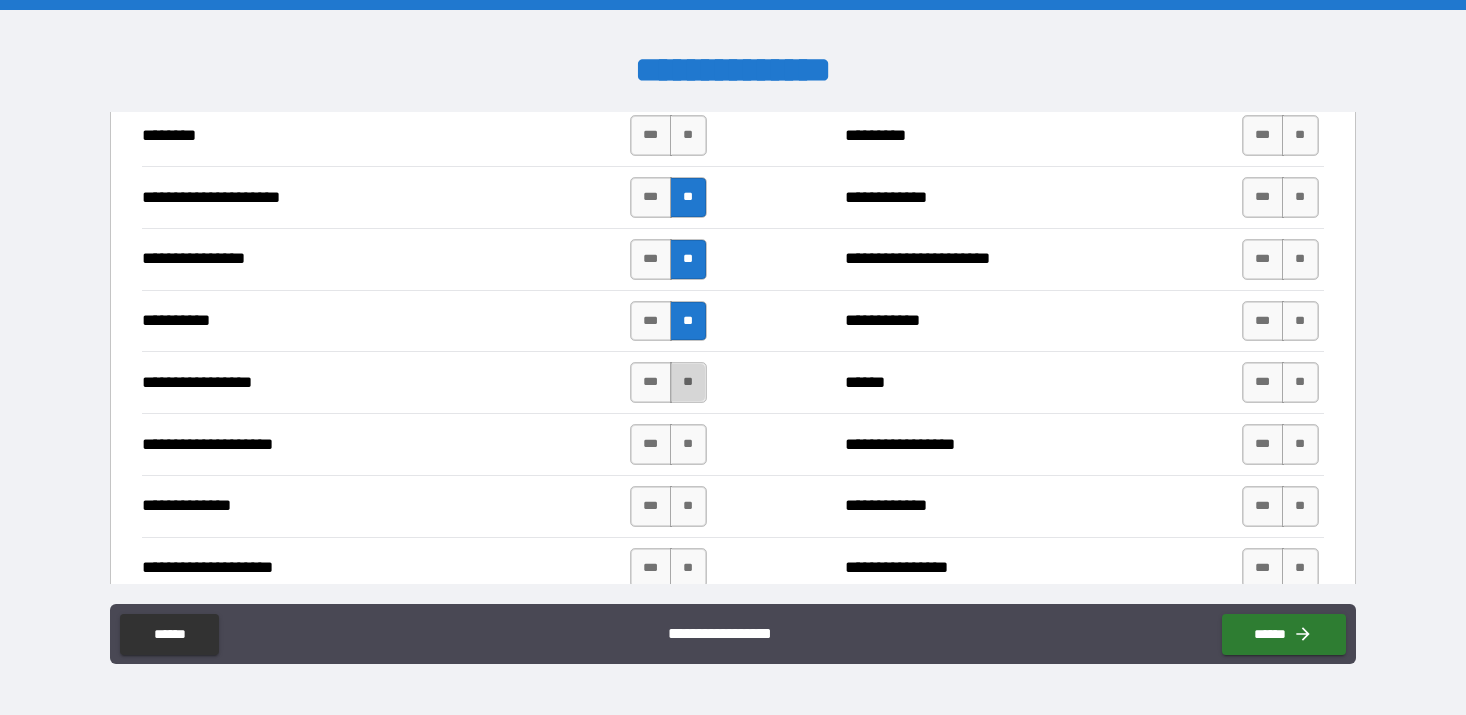 click on "**" at bounding box center (688, 382) 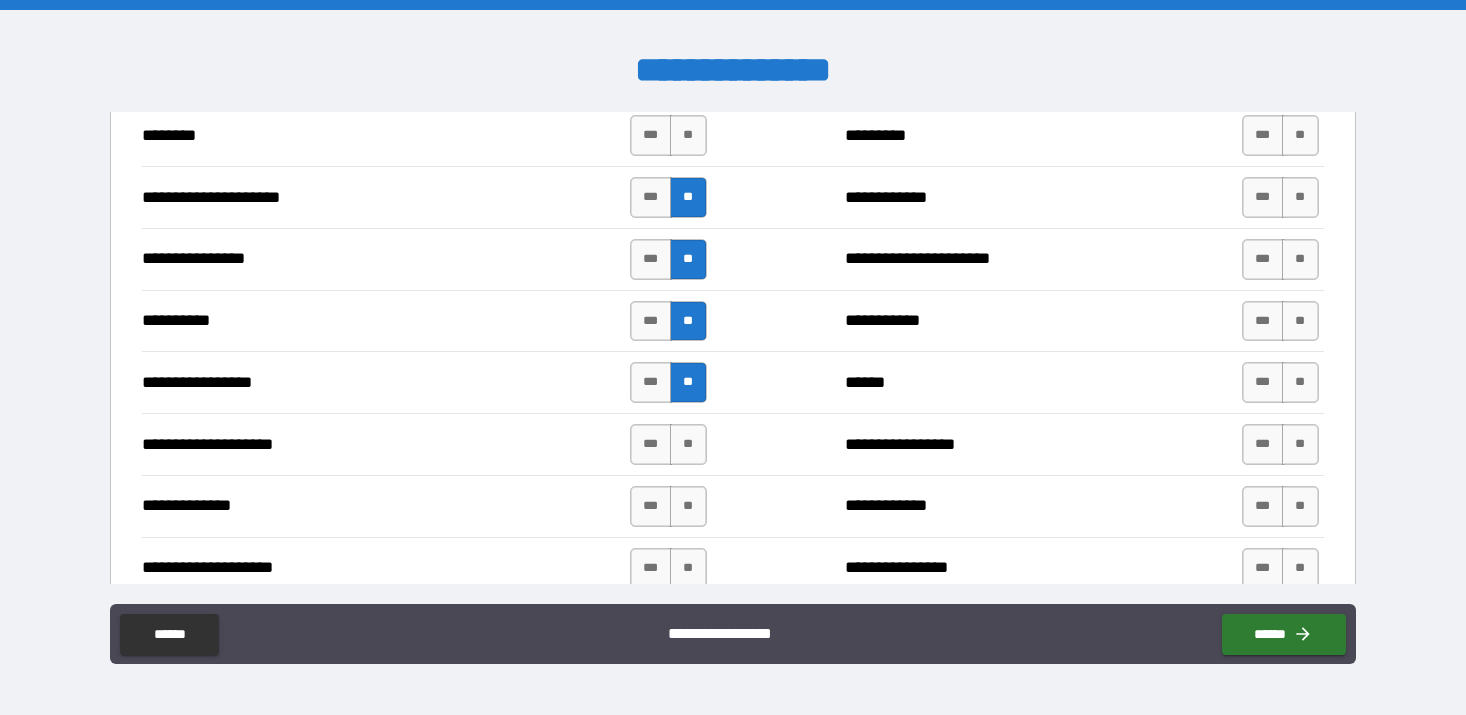 drag, startPoint x: 680, startPoint y: 452, endPoint x: 732, endPoint y: 439, distance: 53.600372 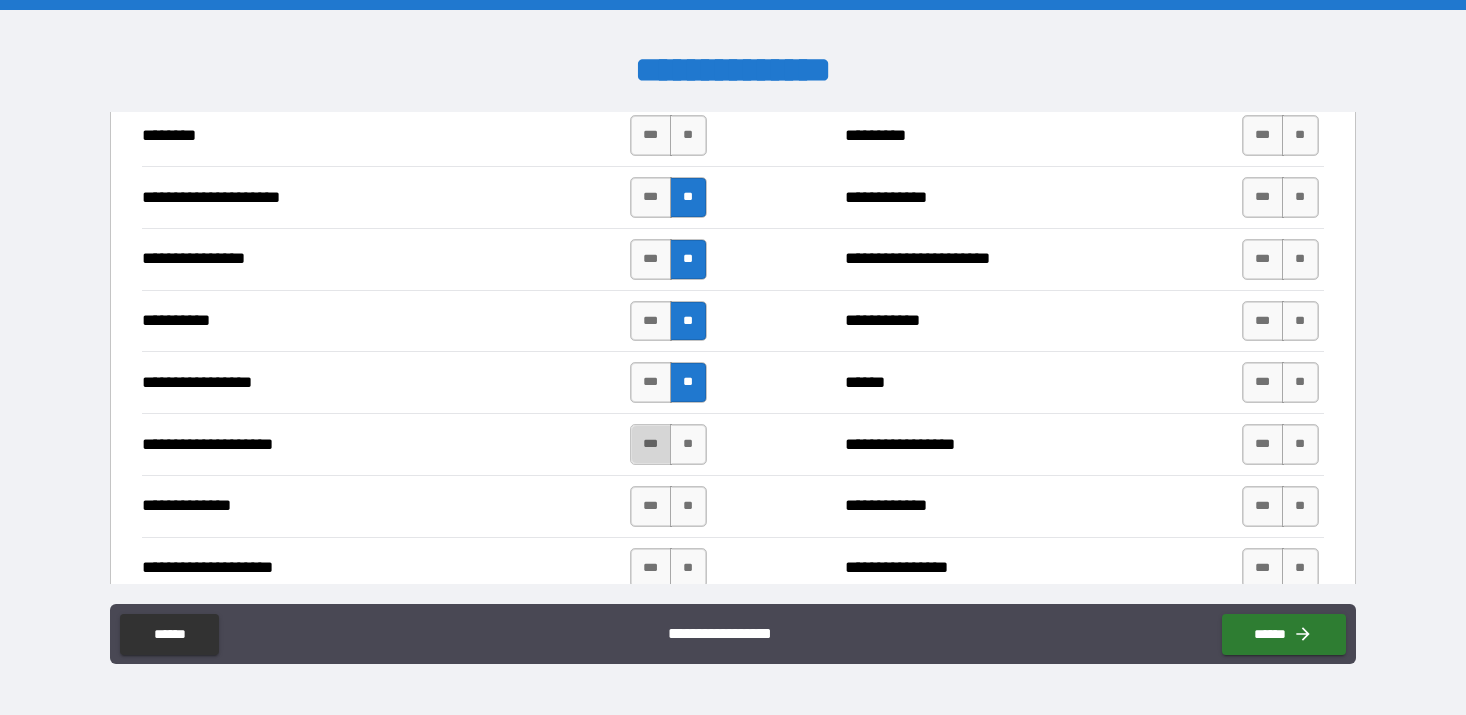 click on "***" at bounding box center (651, 444) 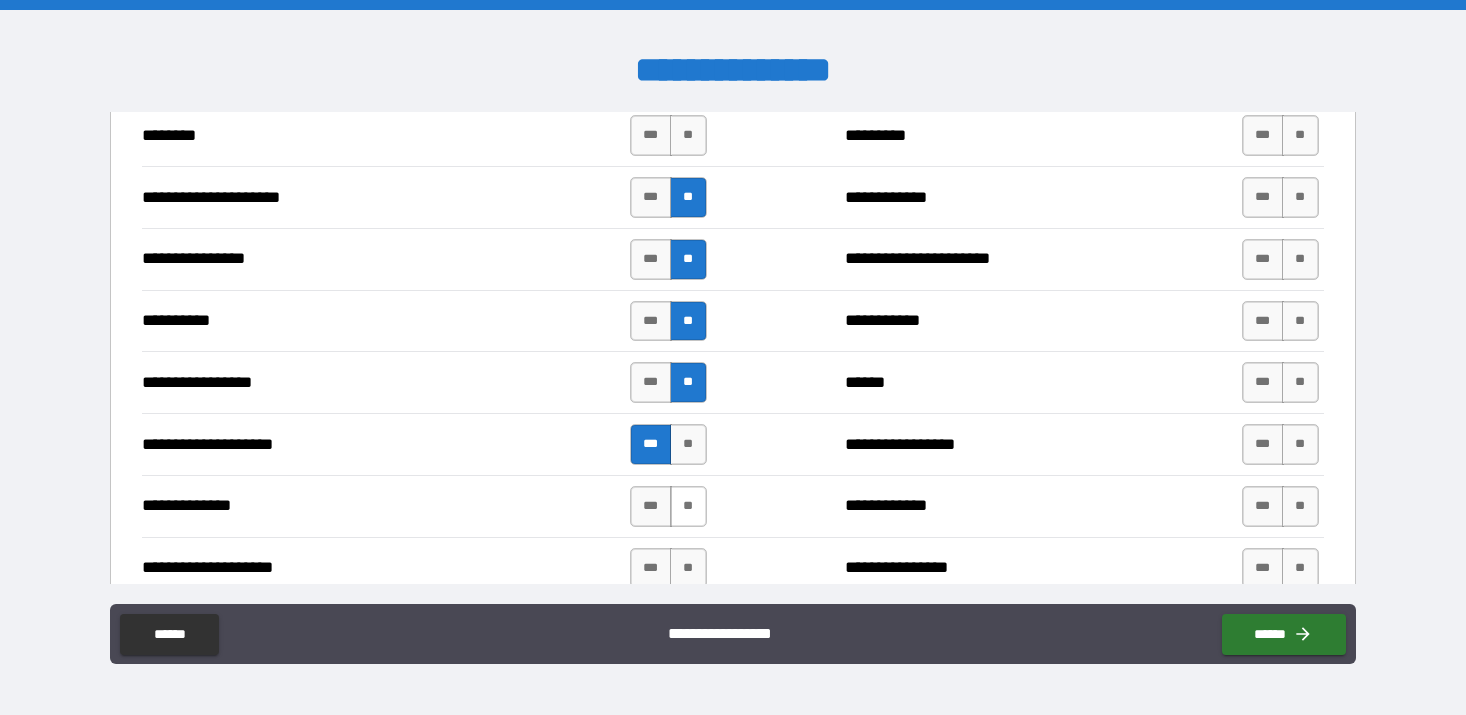 click on "**" at bounding box center (688, 506) 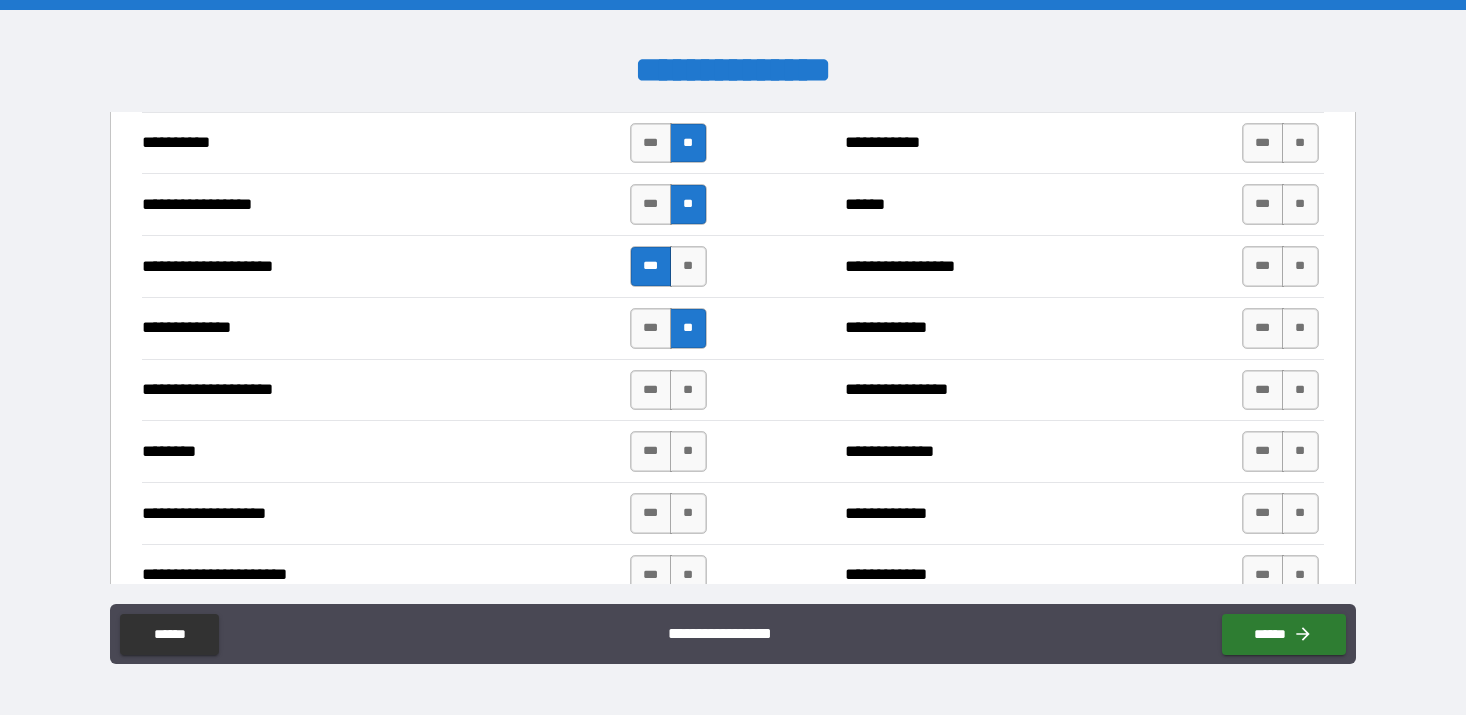 scroll, scrollTop: 2724, scrollLeft: 0, axis: vertical 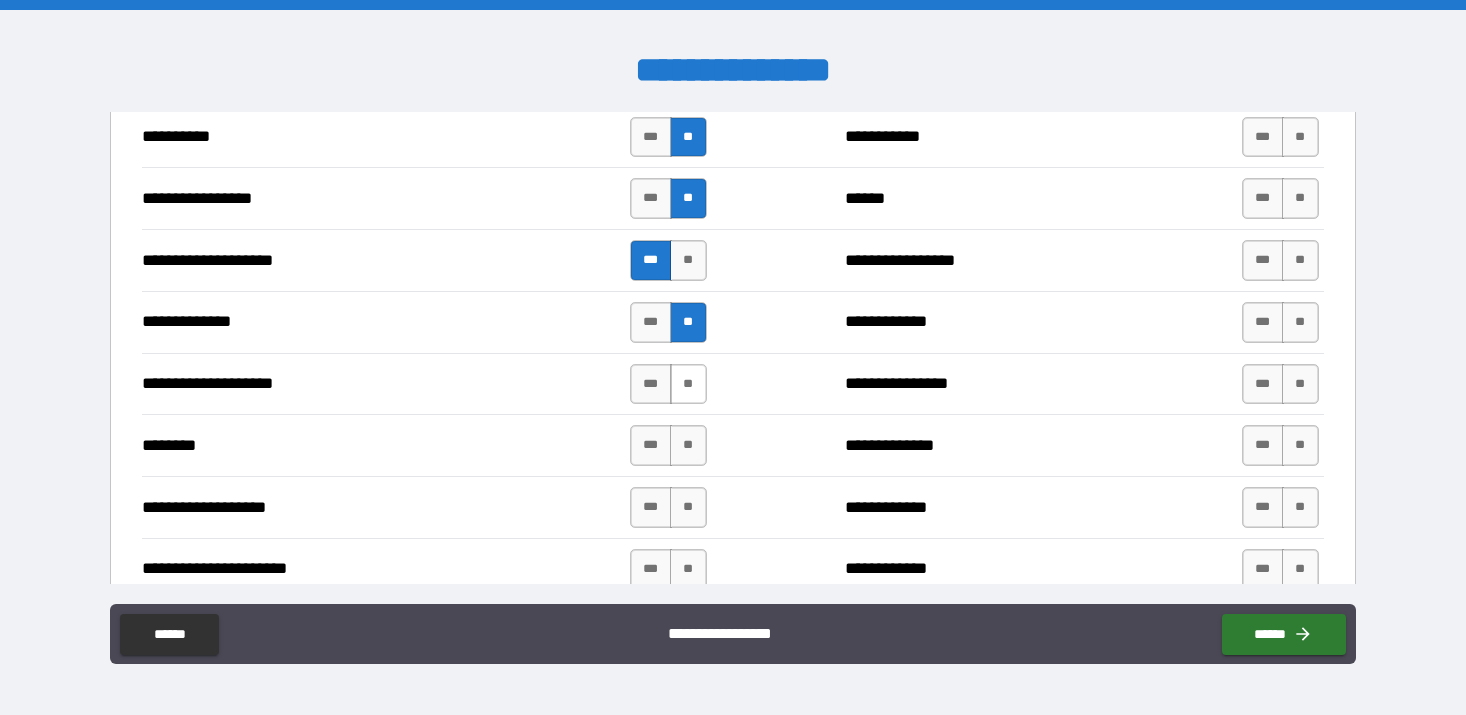 click on "**" at bounding box center [688, 384] 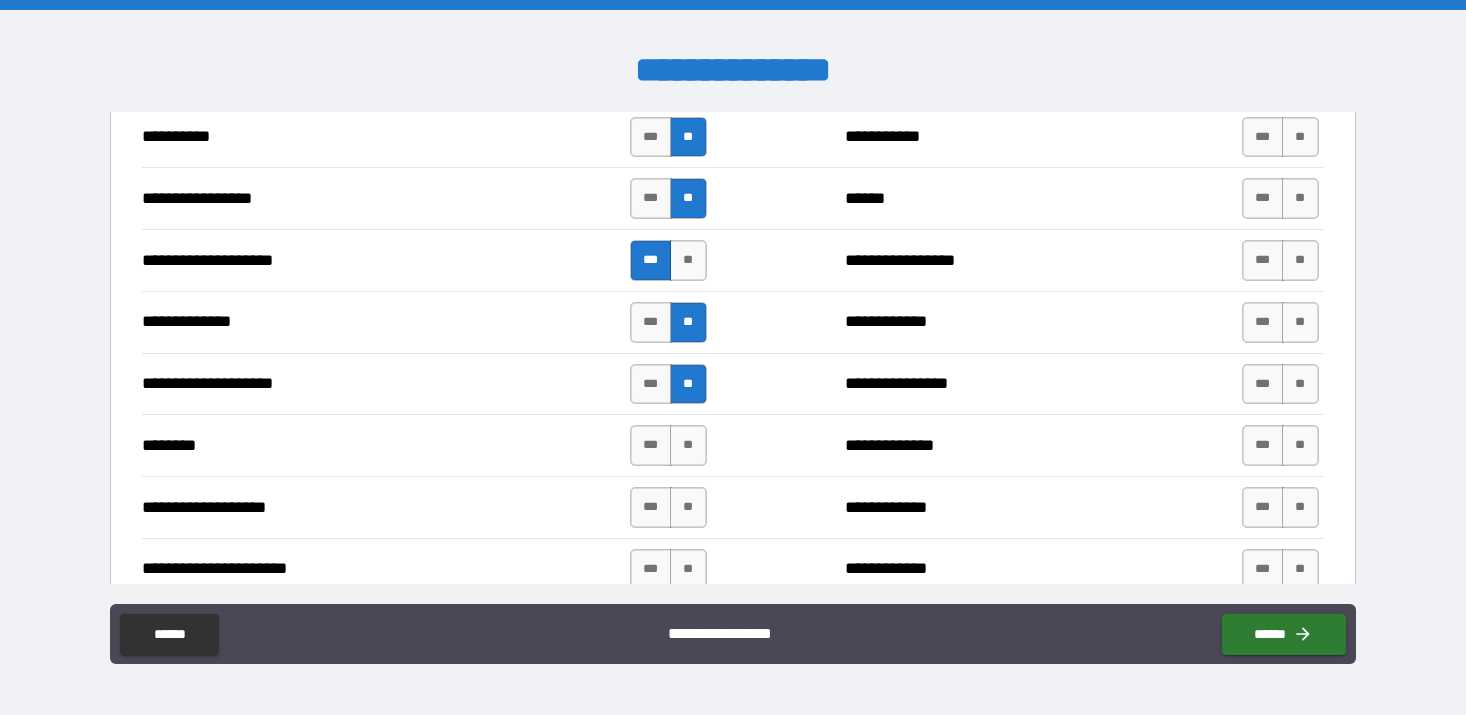 click on "**********" at bounding box center [733, 445] 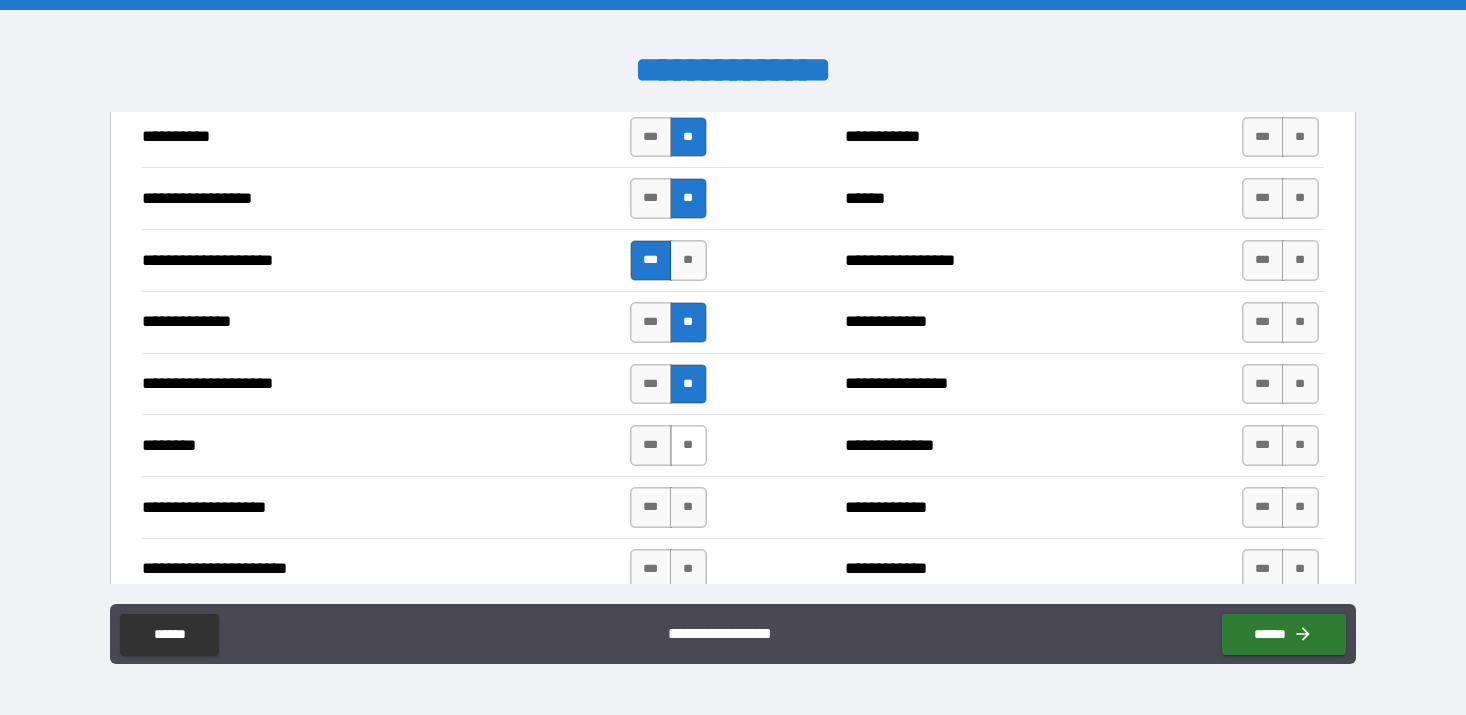 click on "**" at bounding box center (688, 445) 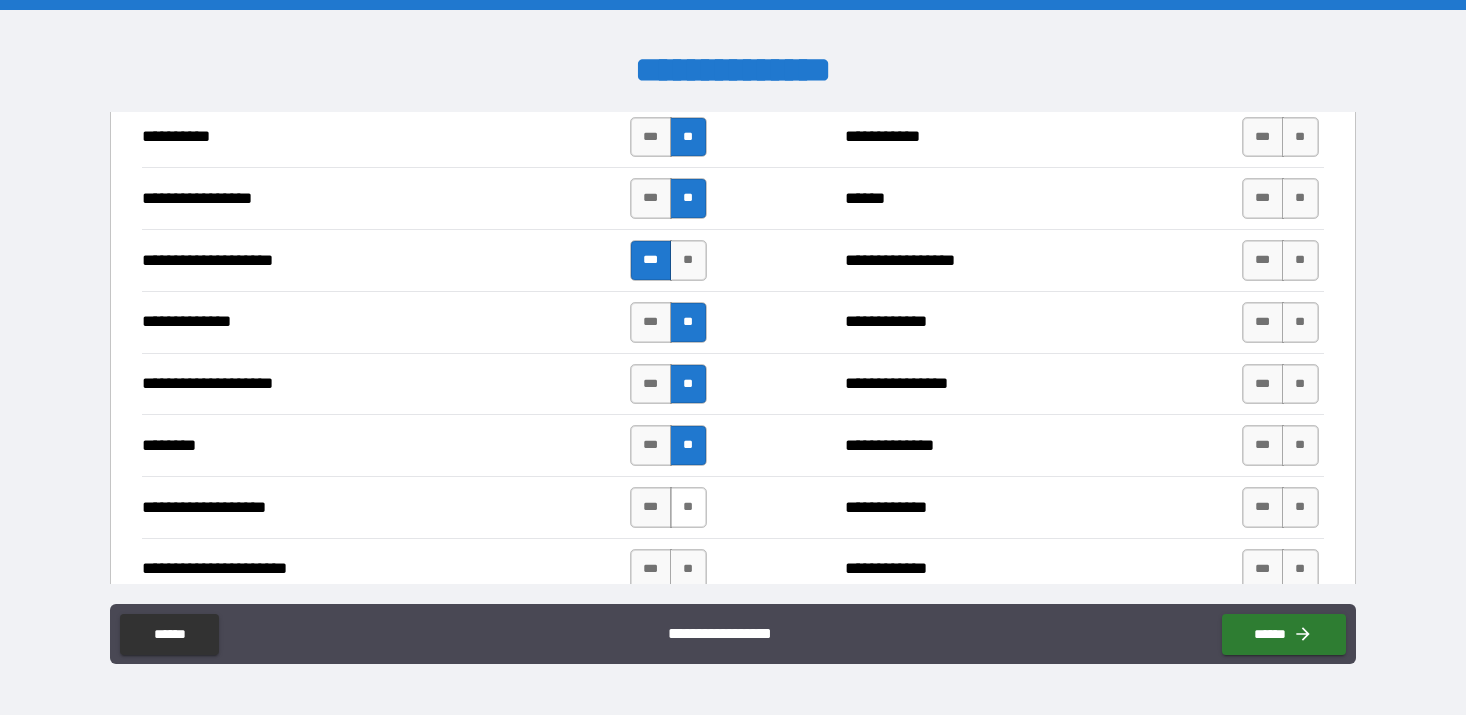 click on "**" at bounding box center [688, 507] 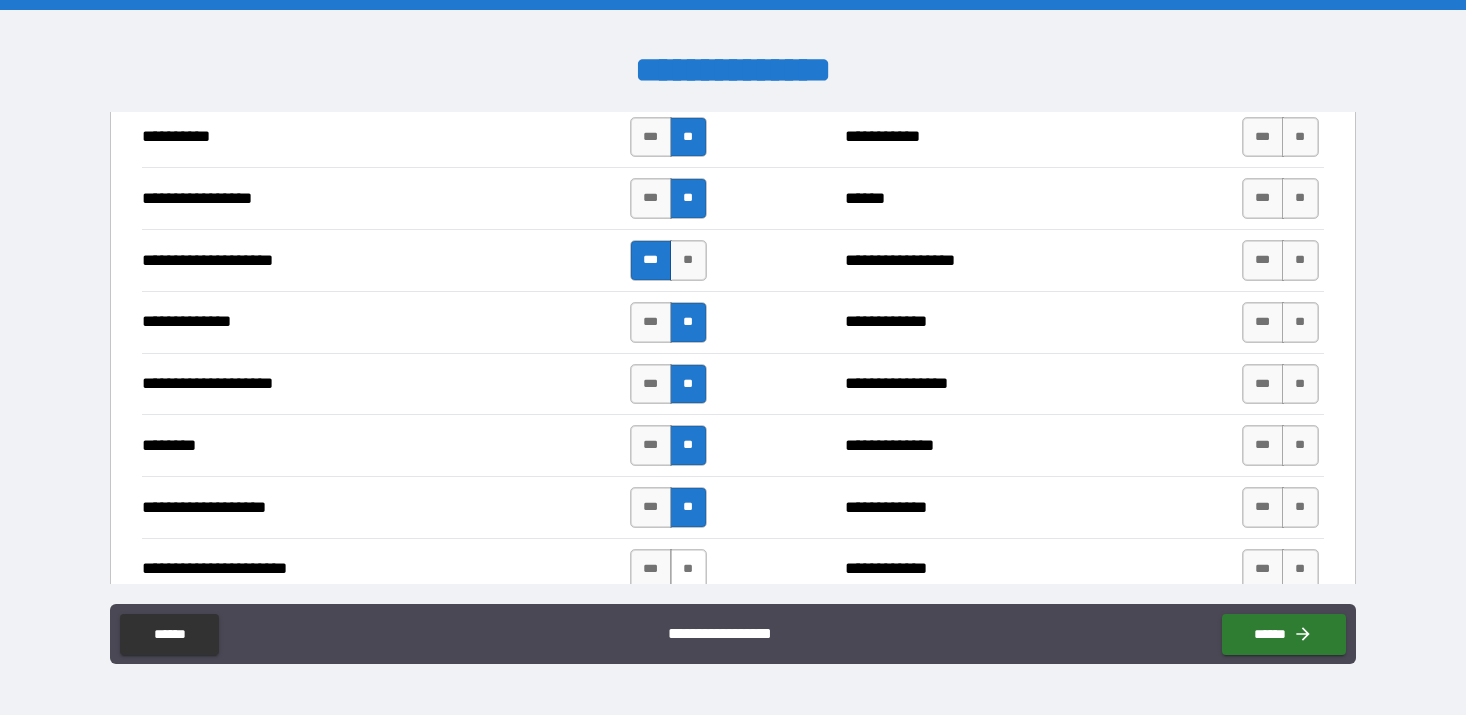 click on "**" at bounding box center (688, 569) 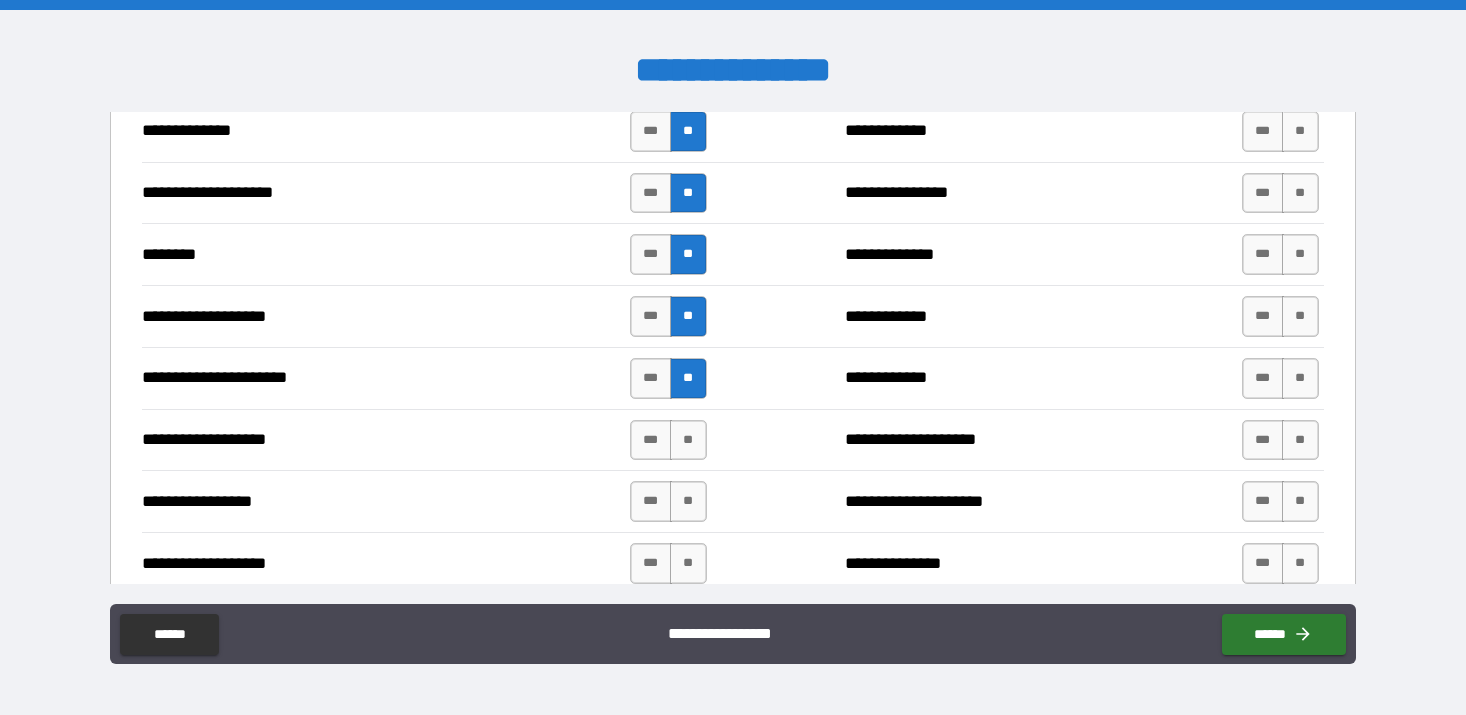 scroll, scrollTop: 2917, scrollLeft: 0, axis: vertical 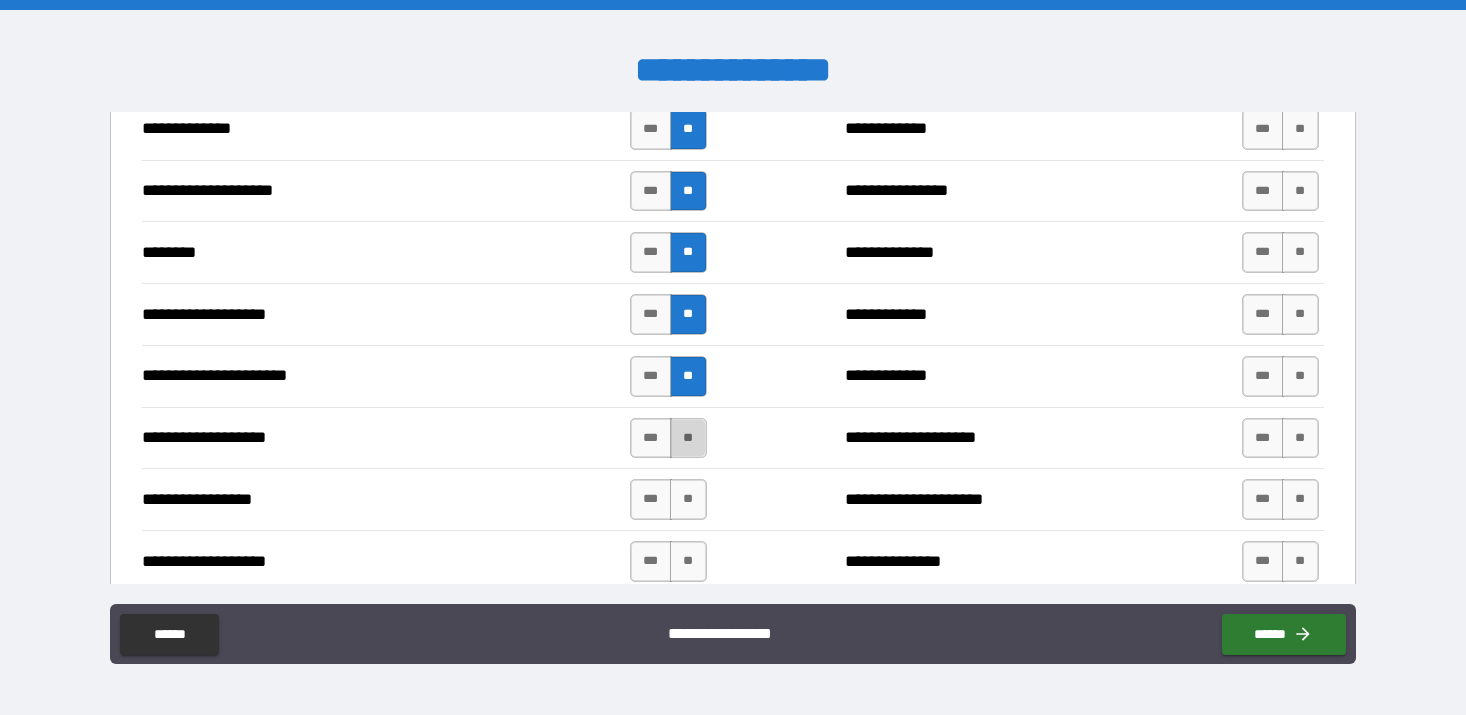 click on "**" at bounding box center [688, 438] 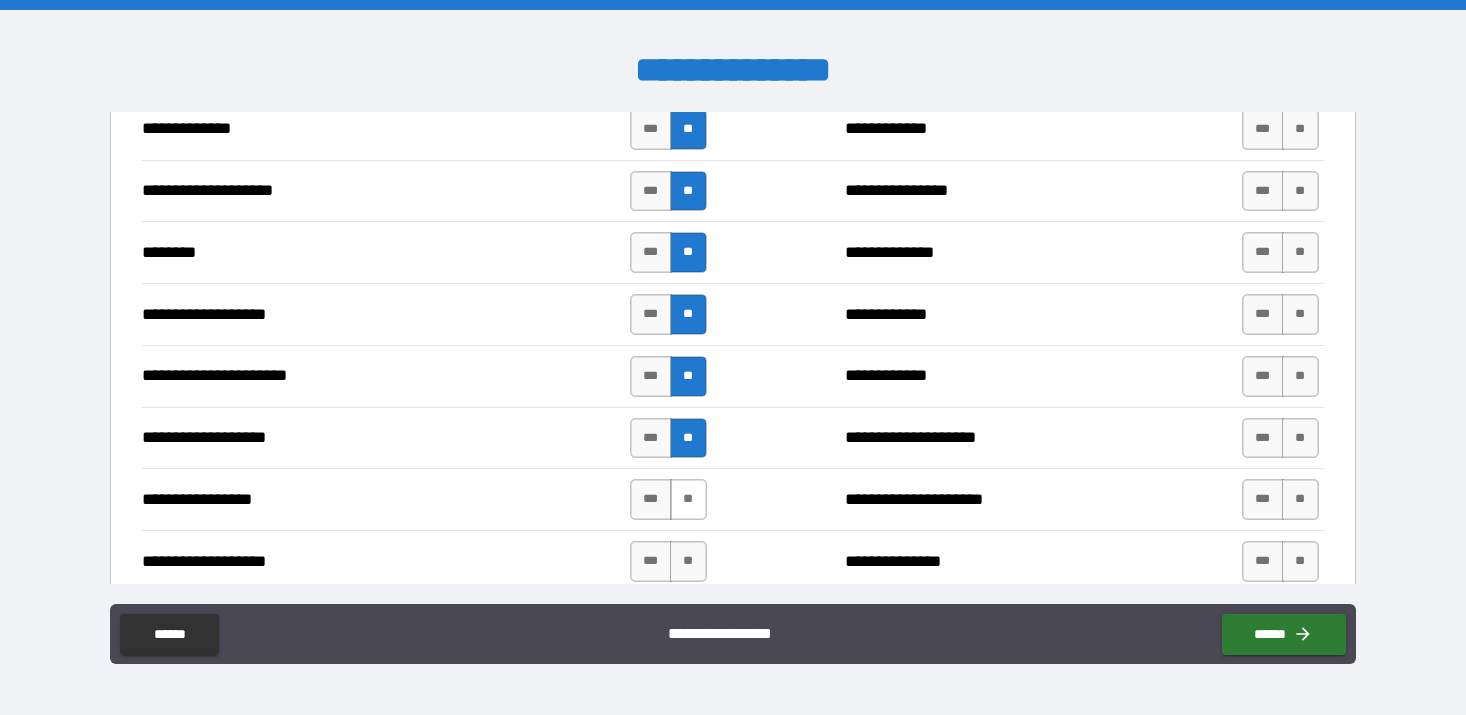 click on "**" at bounding box center [688, 499] 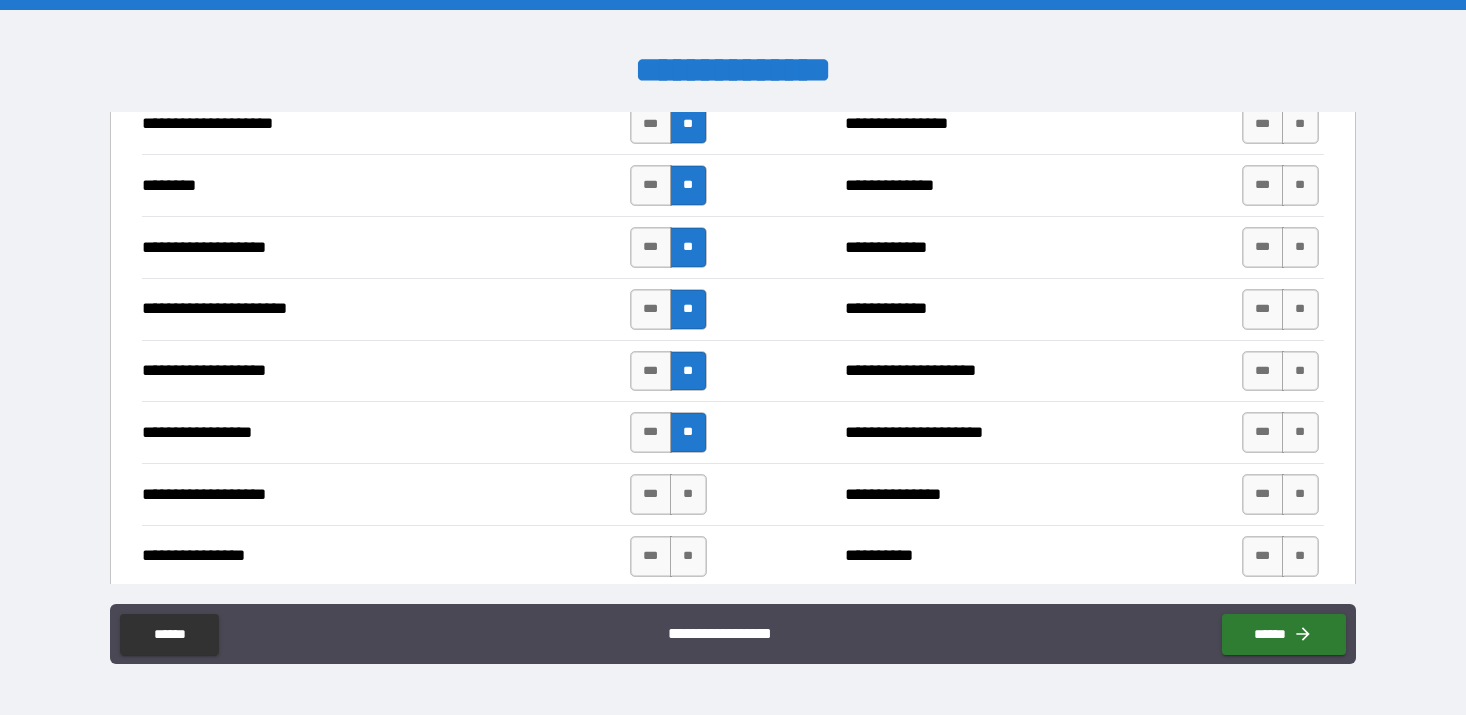 scroll, scrollTop: 2990, scrollLeft: 0, axis: vertical 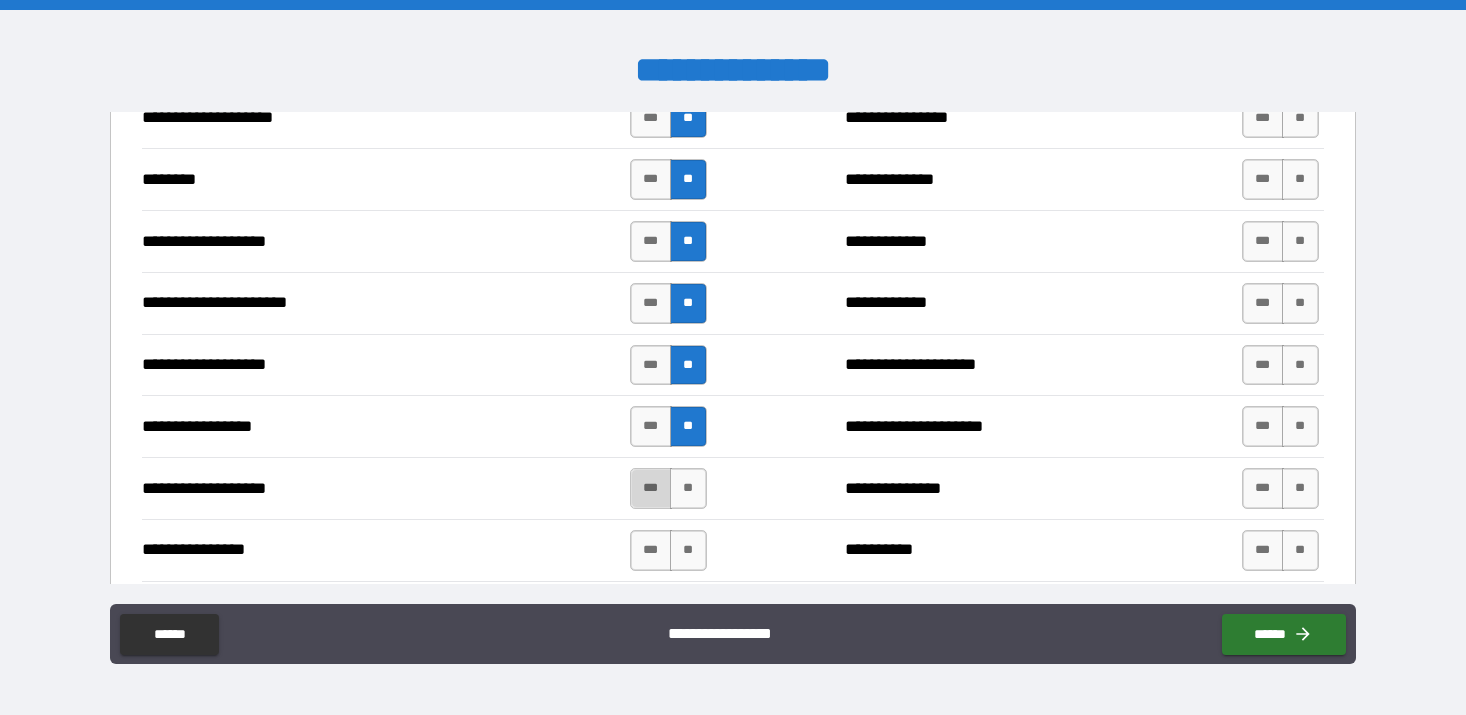 click on "***" at bounding box center (651, 488) 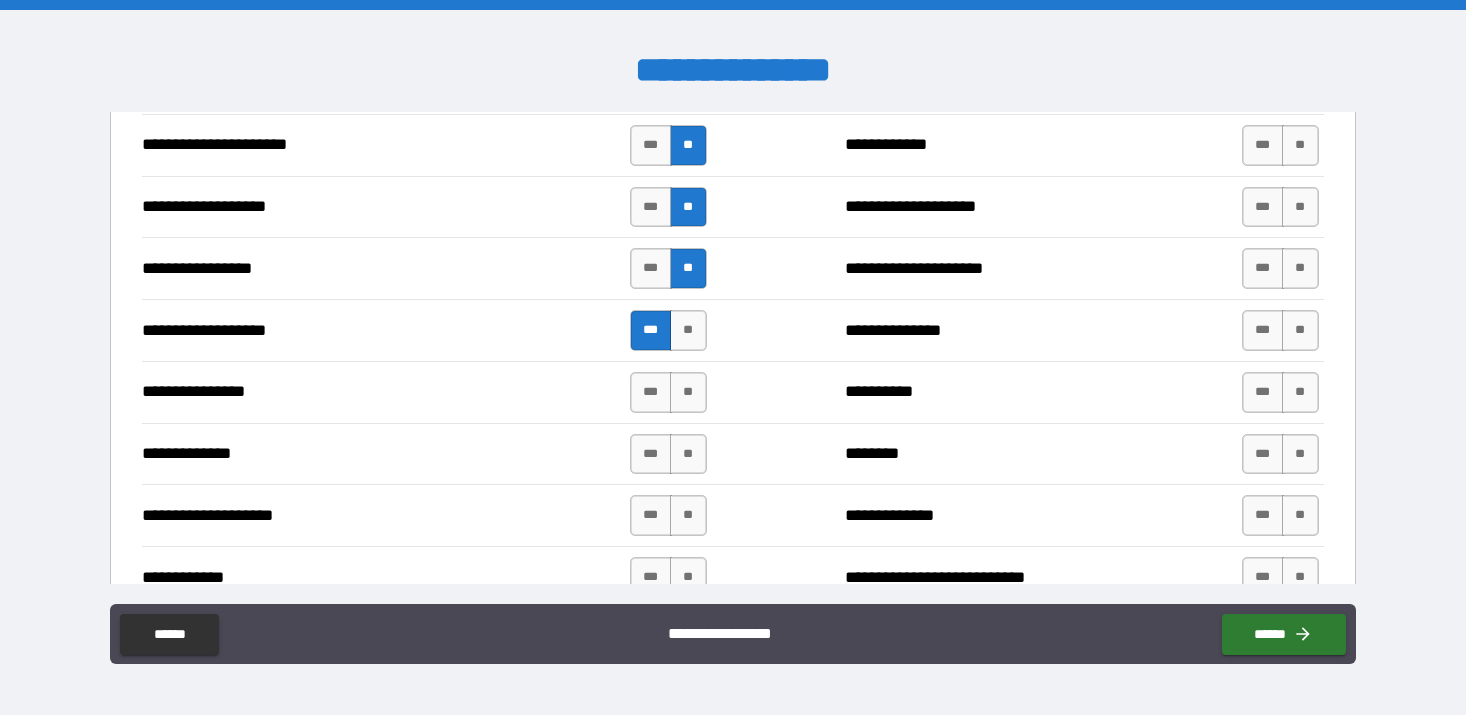 scroll, scrollTop: 3151, scrollLeft: 0, axis: vertical 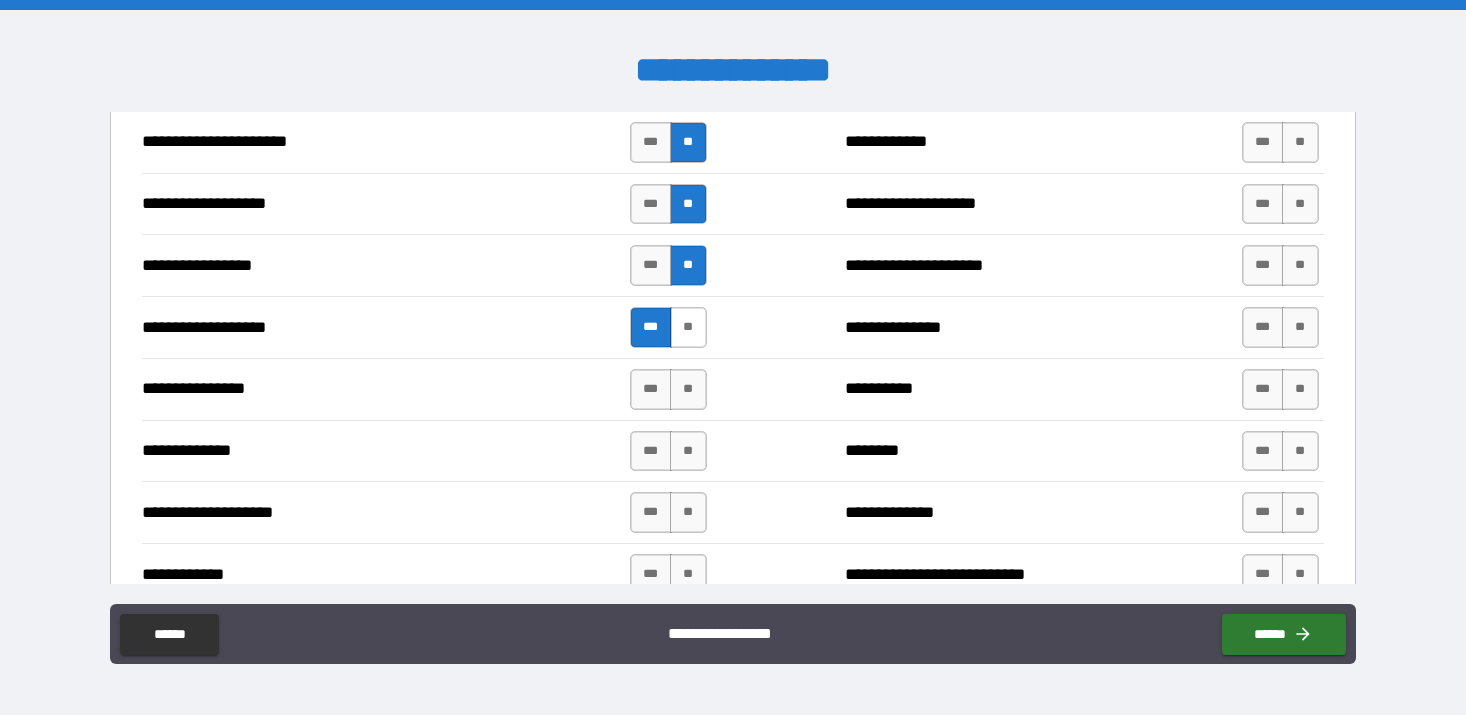 click on "**" at bounding box center (688, 327) 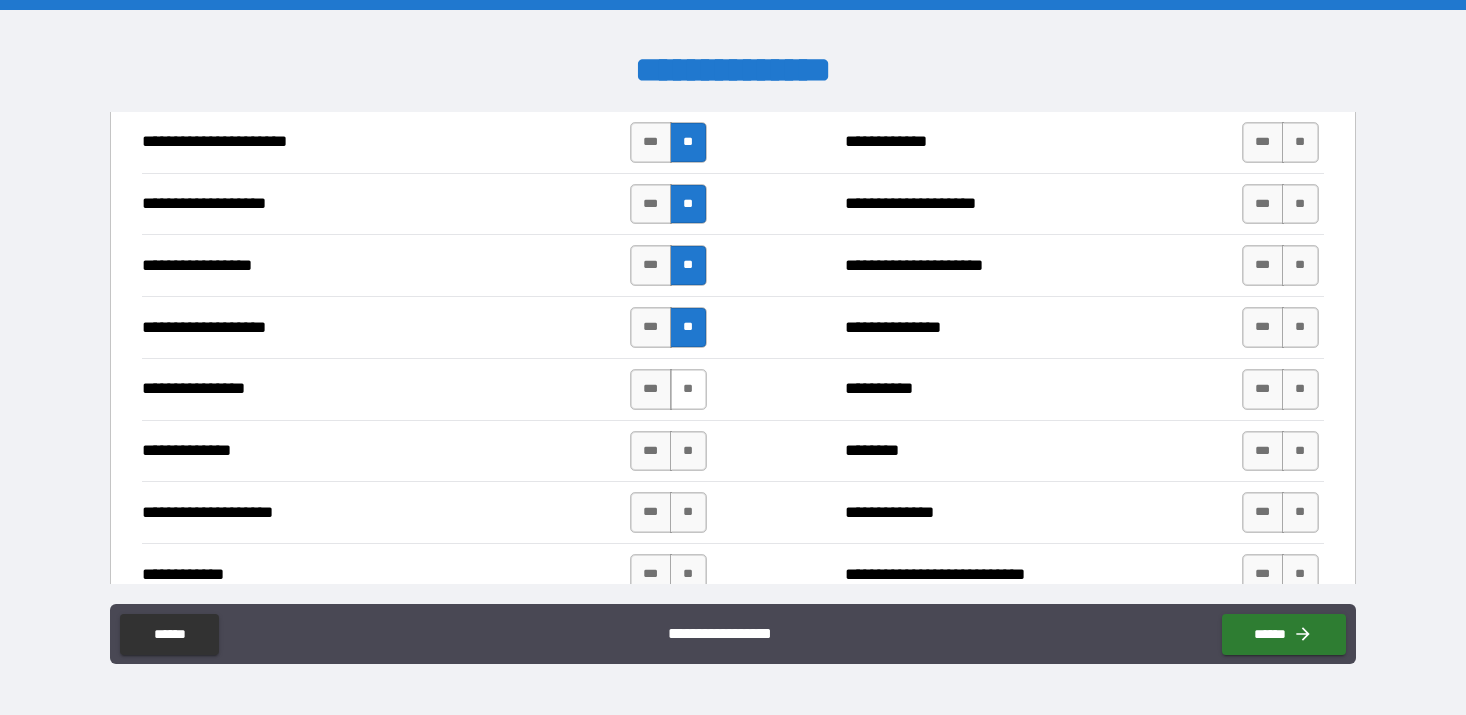 click on "**" at bounding box center [688, 389] 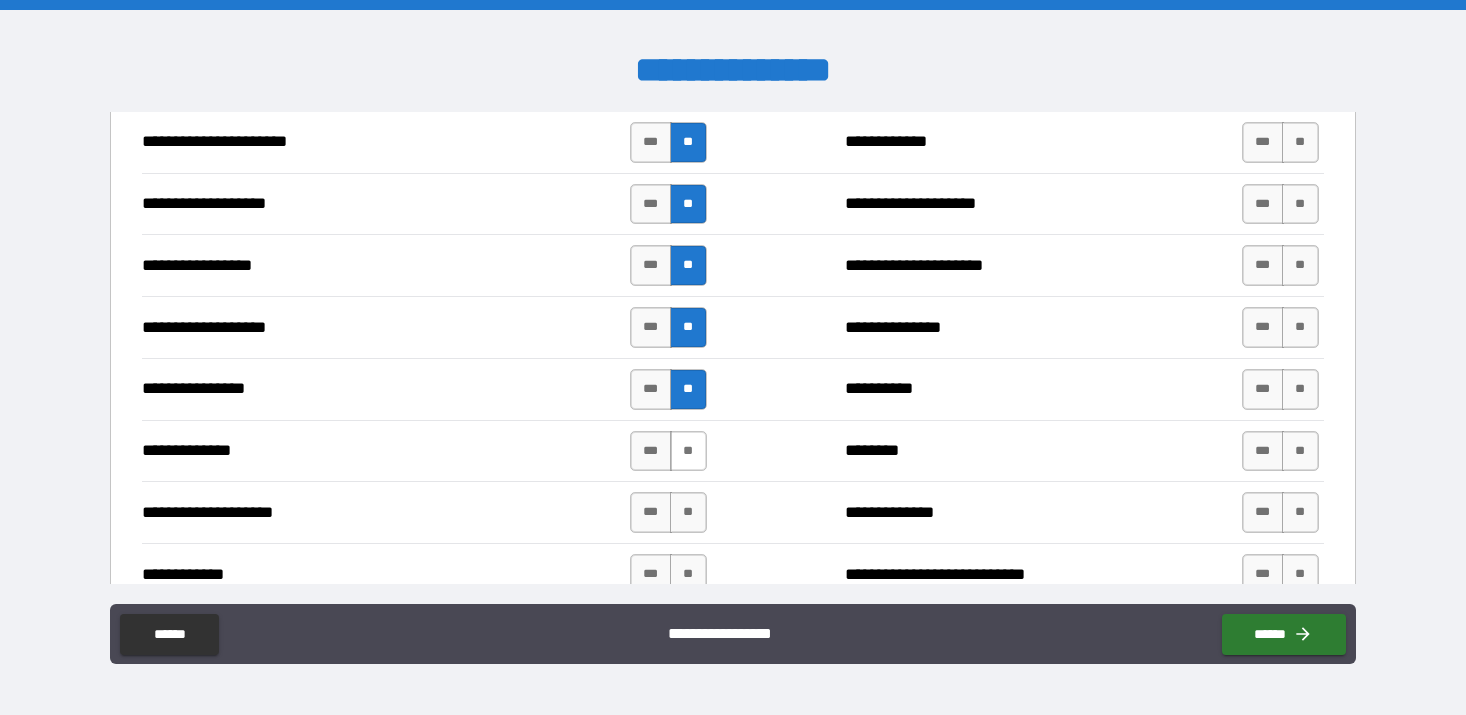 click on "**" at bounding box center (688, 451) 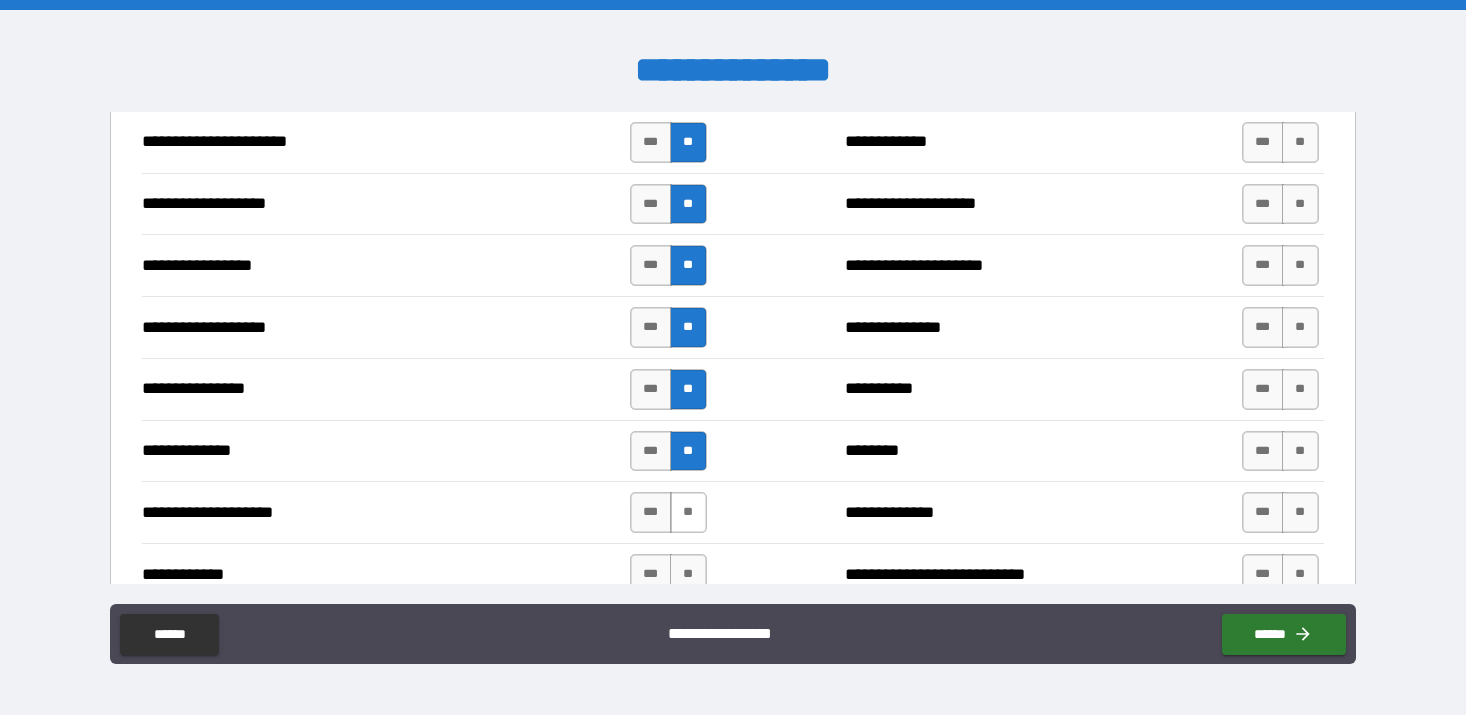 click on "**" at bounding box center [688, 512] 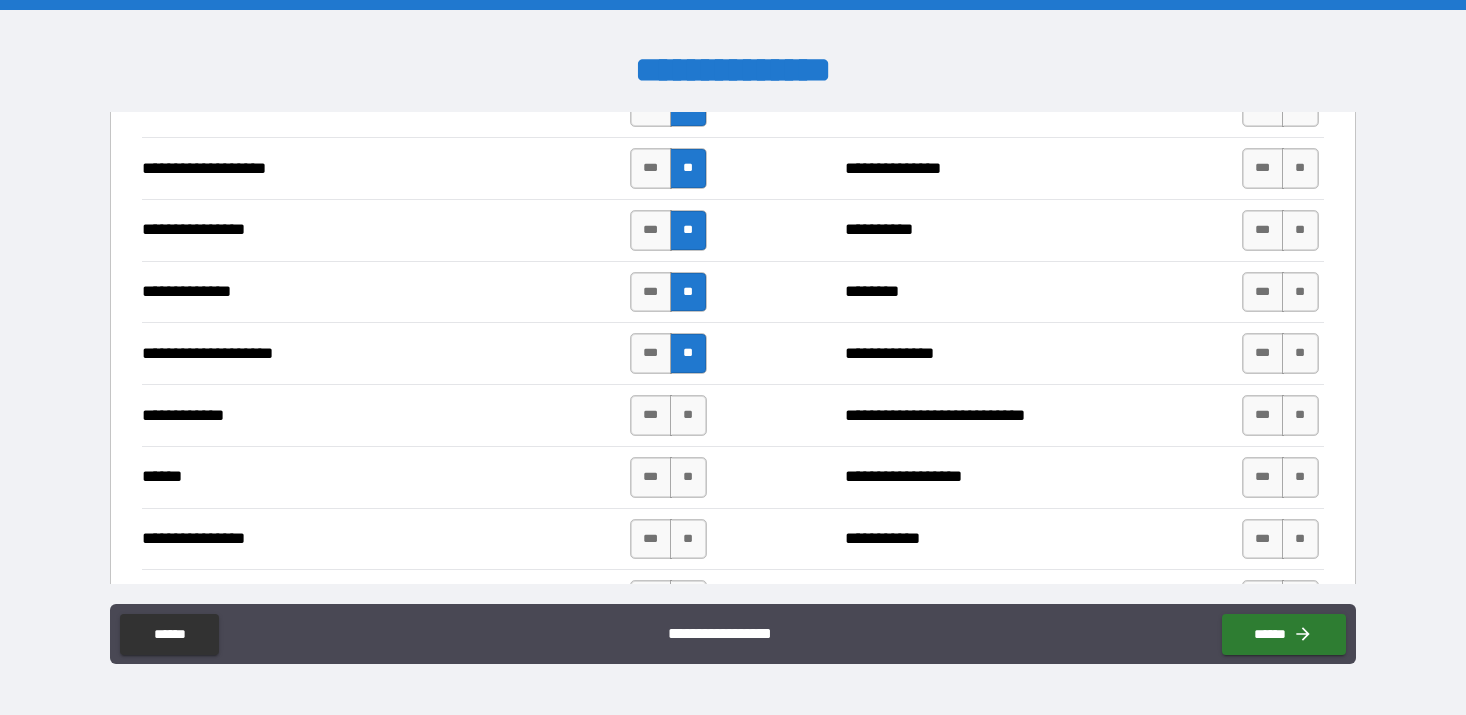 scroll, scrollTop: 3320, scrollLeft: 0, axis: vertical 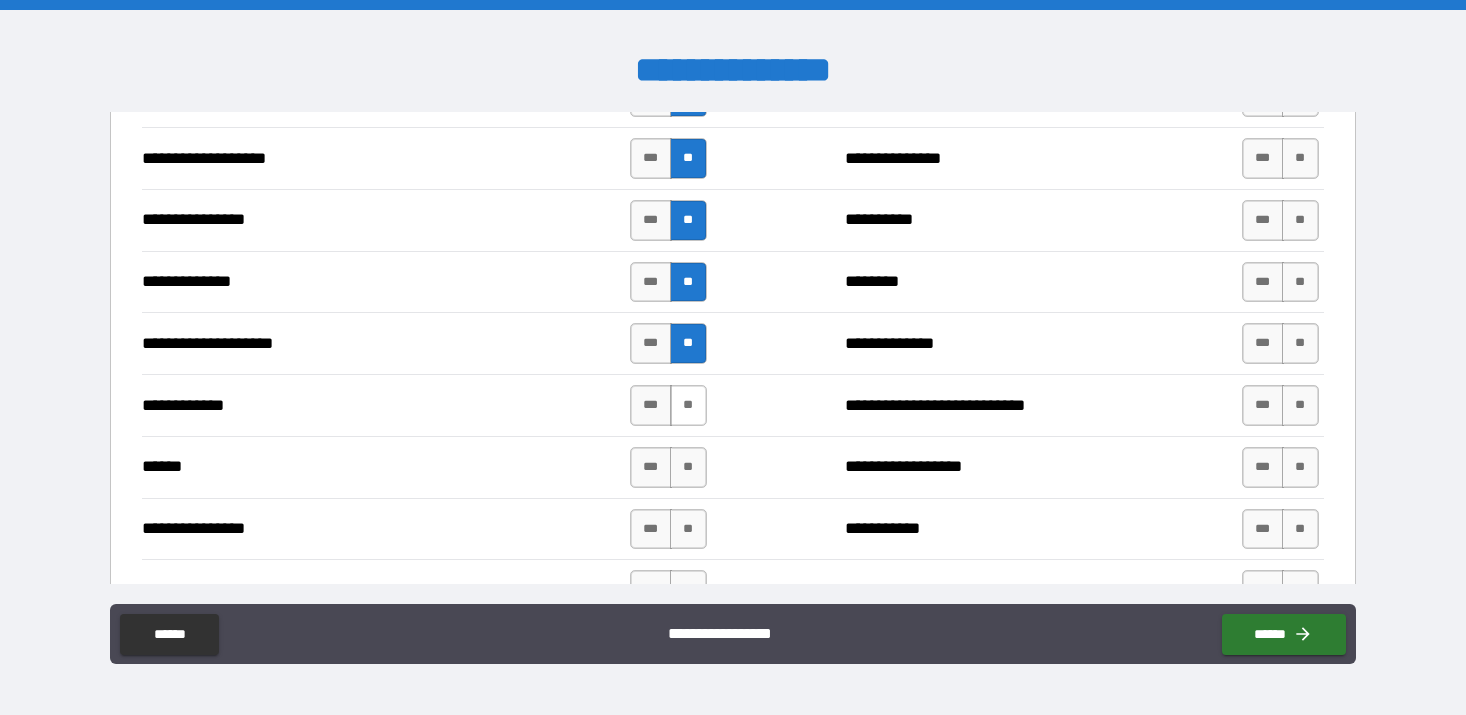 click on "**" at bounding box center (688, 405) 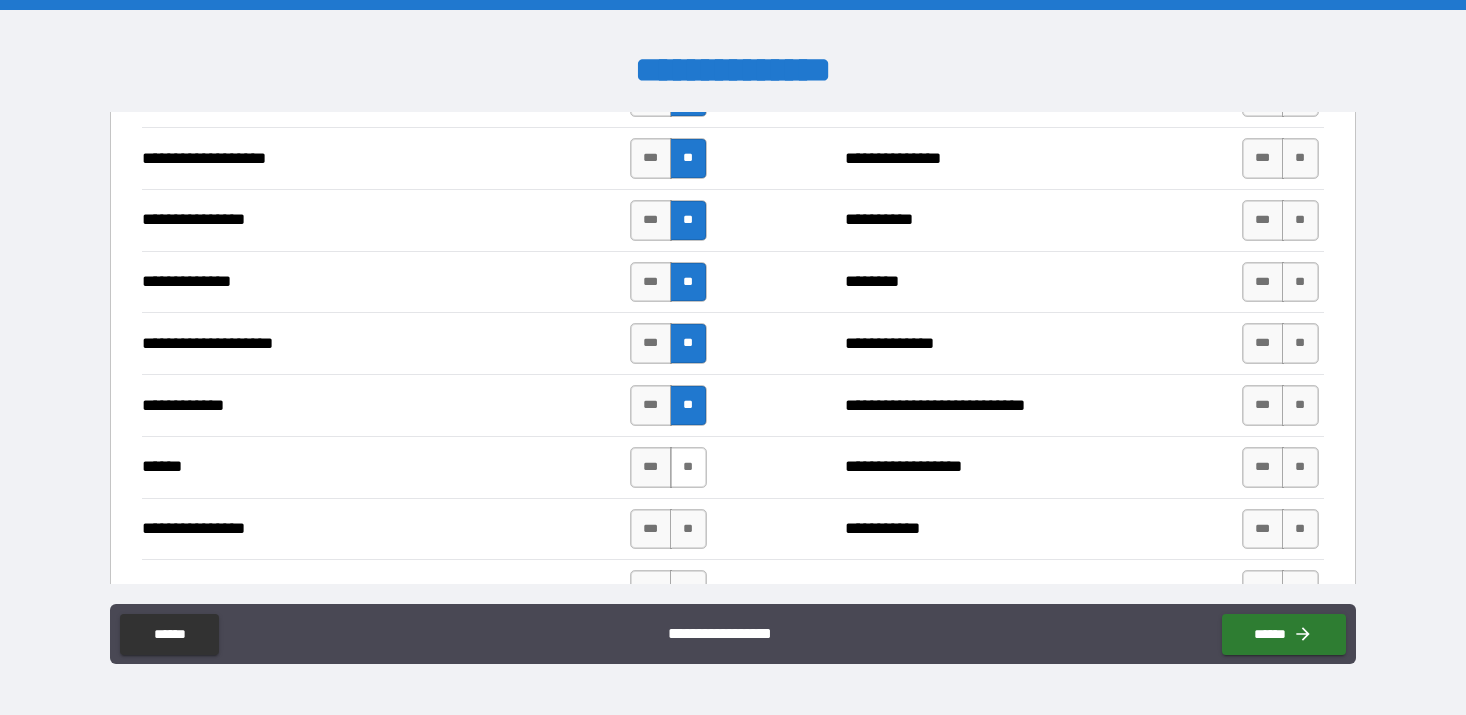 click on "**" at bounding box center [688, 467] 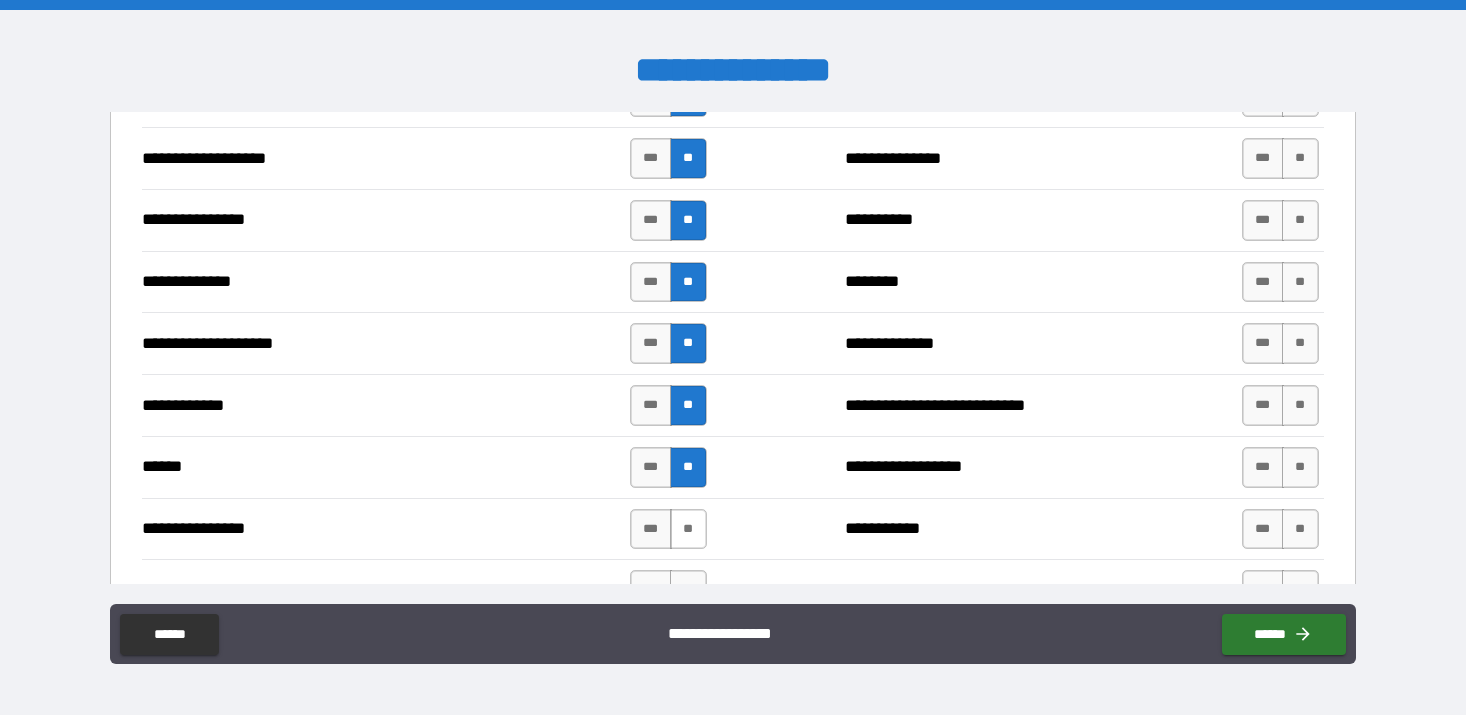 click on "**" at bounding box center (688, 529) 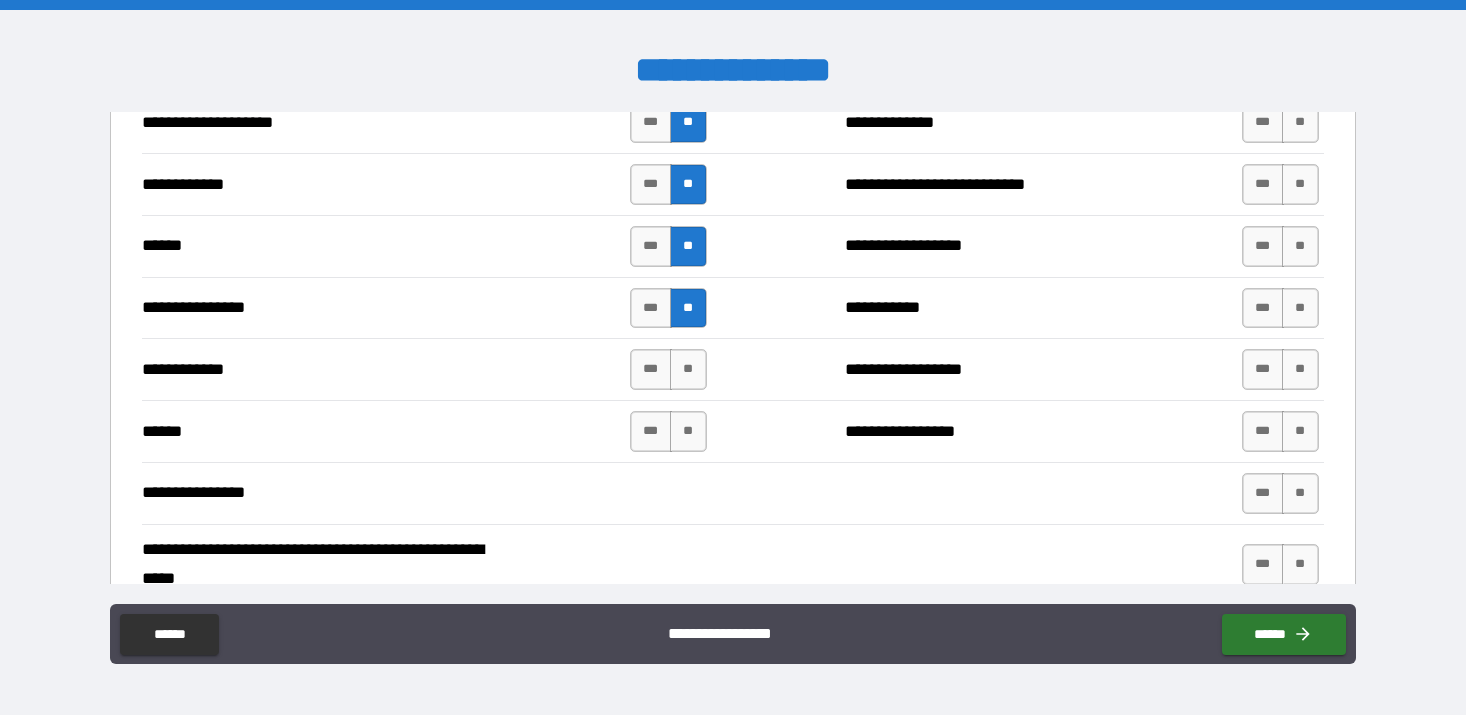 scroll, scrollTop: 3583, scrollLeft: 0, axis: vertical 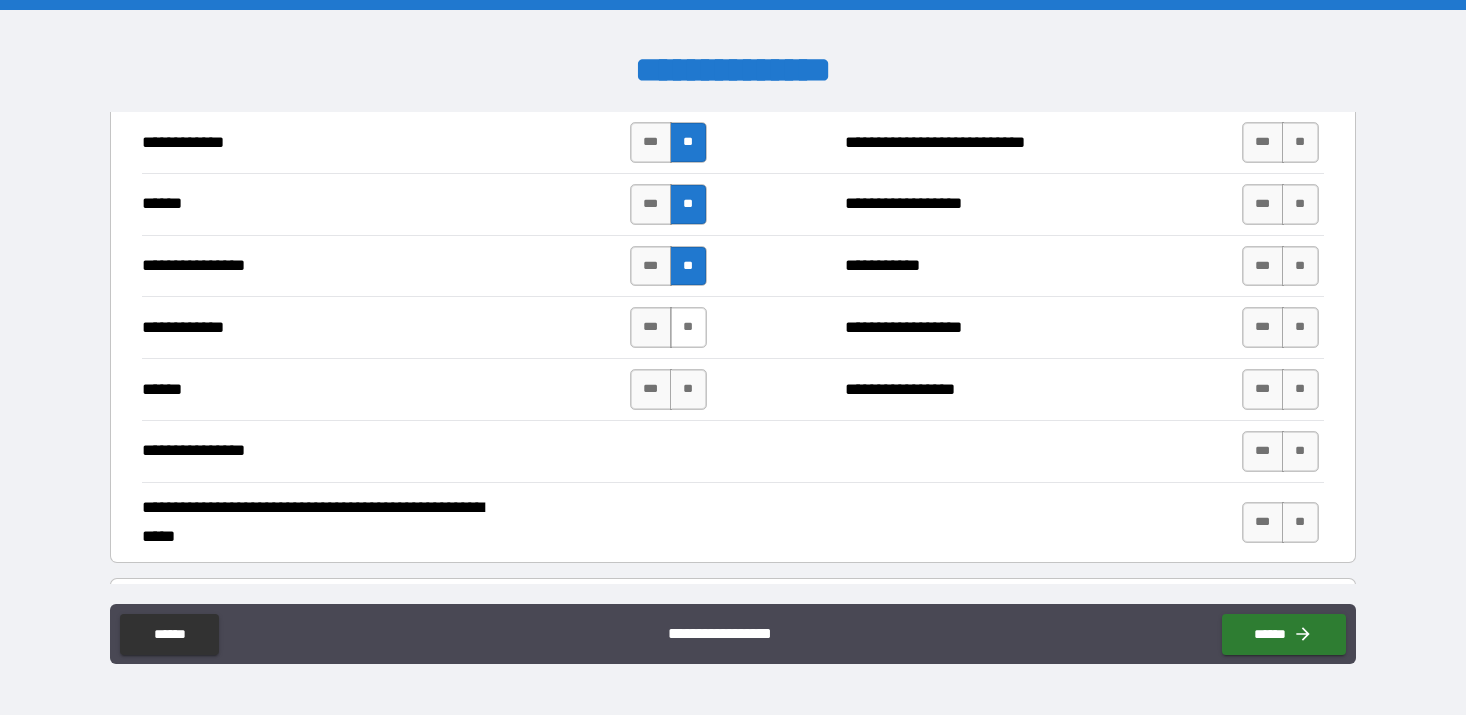 click on "**" at bounding box center [688, 327] 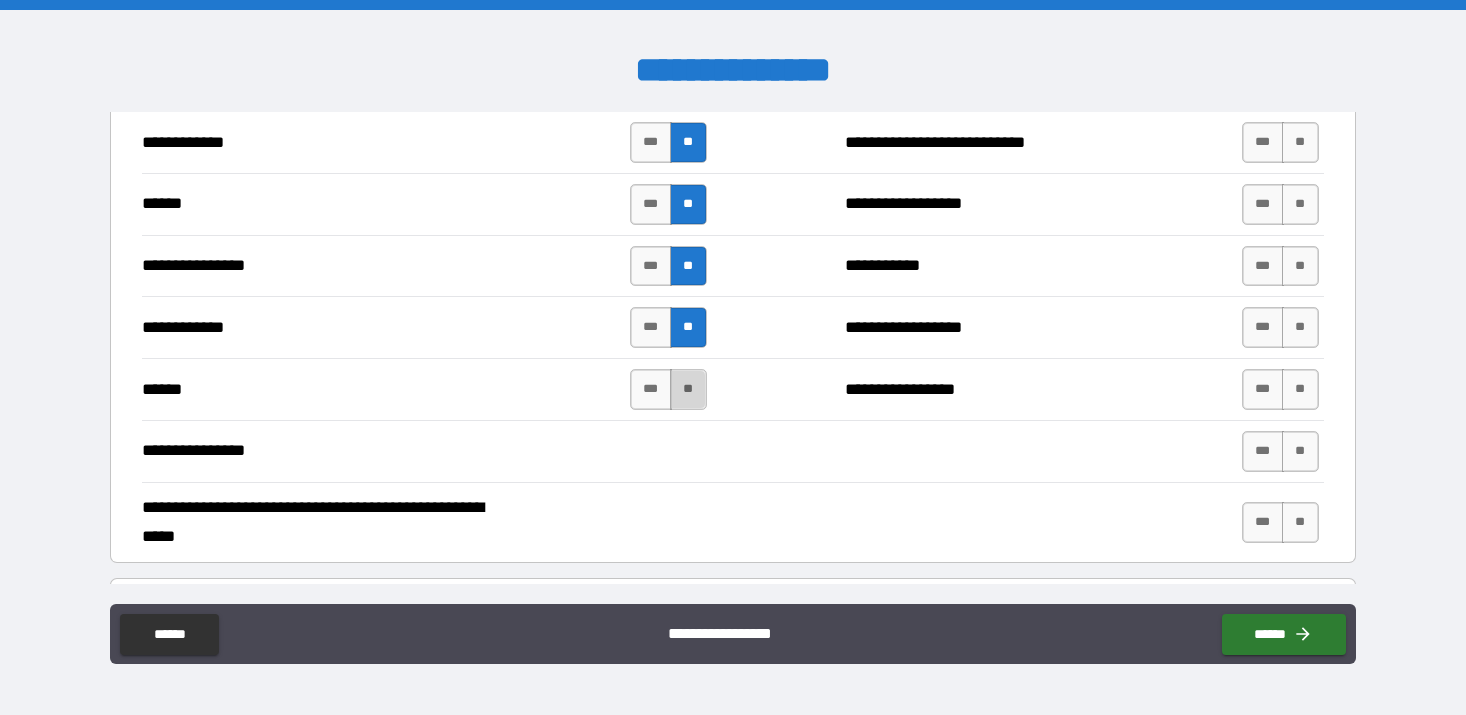 click on "**" at bounding box center [688, 389] 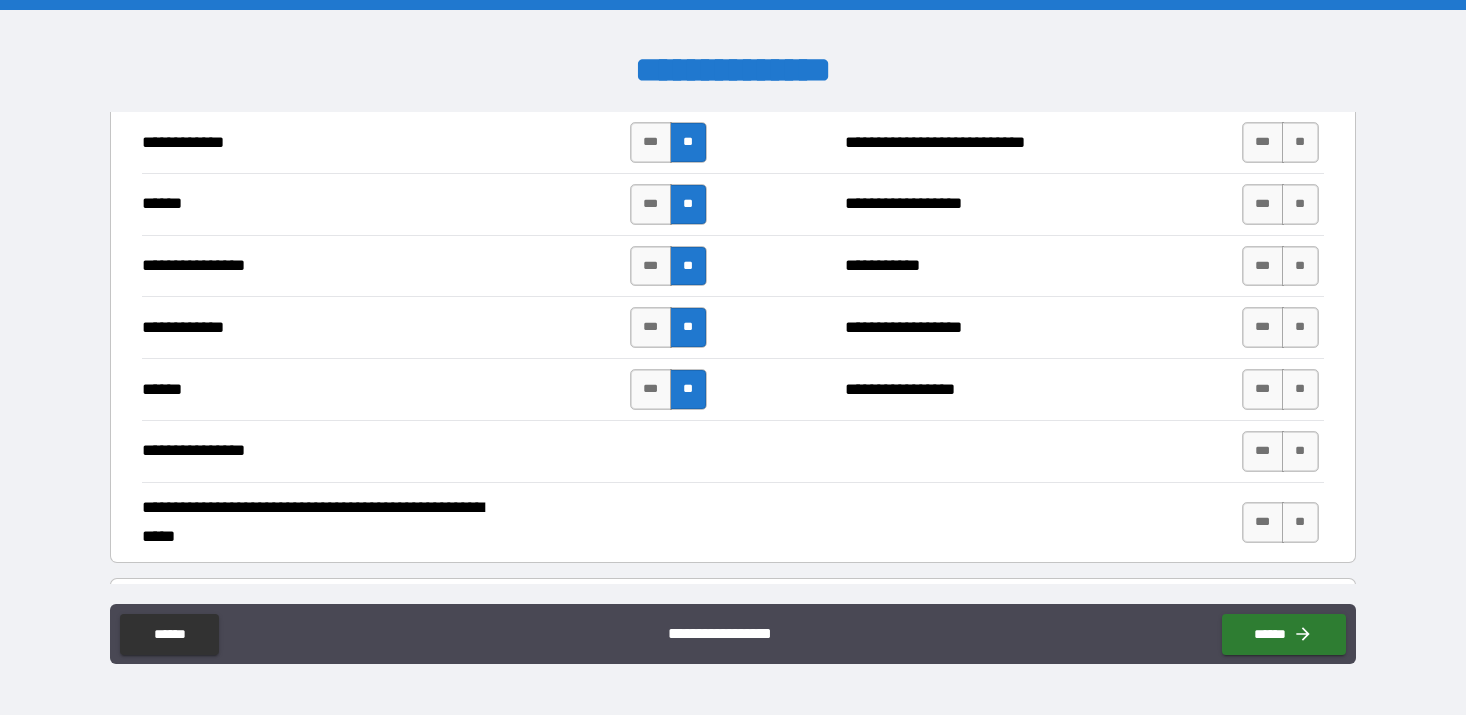 click on "*** **" at bounding box center [1283, 389] 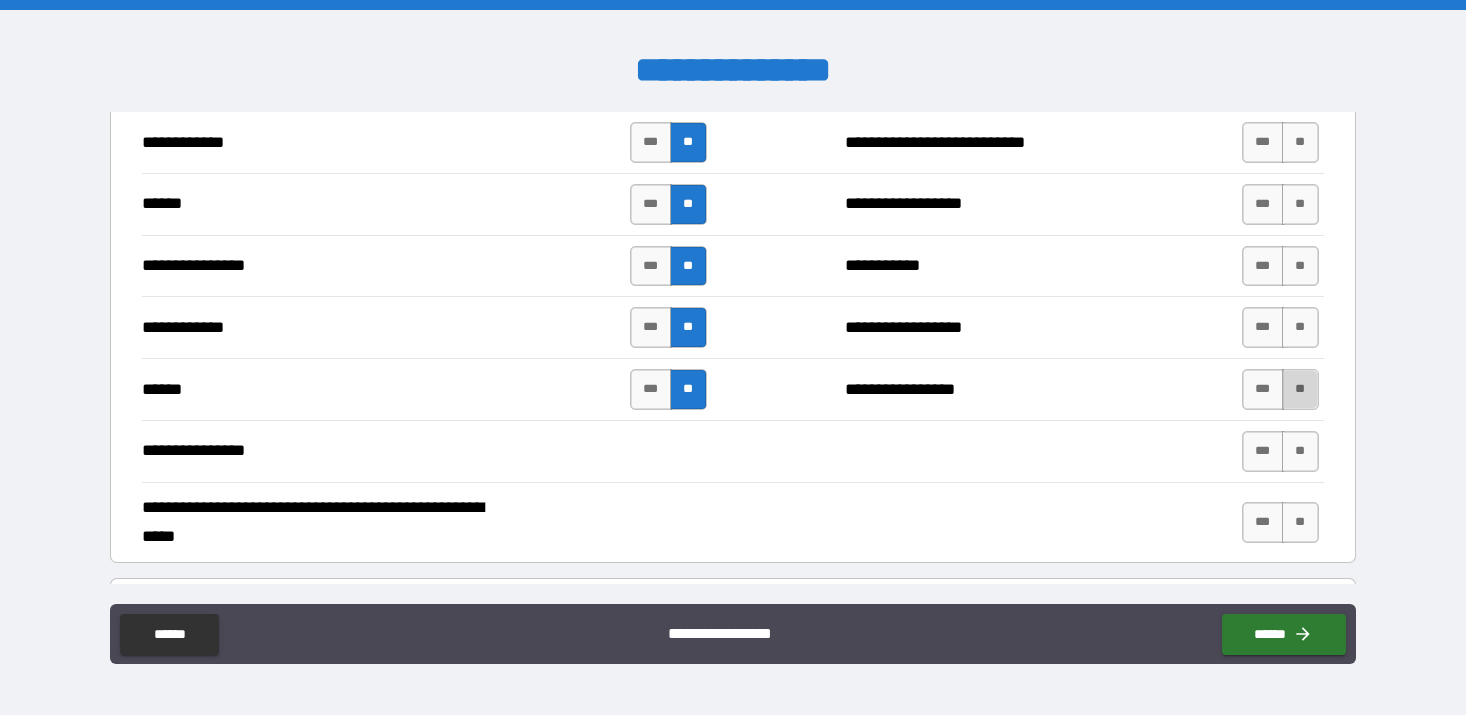 click on "**" at bounding box center [1300, 389] 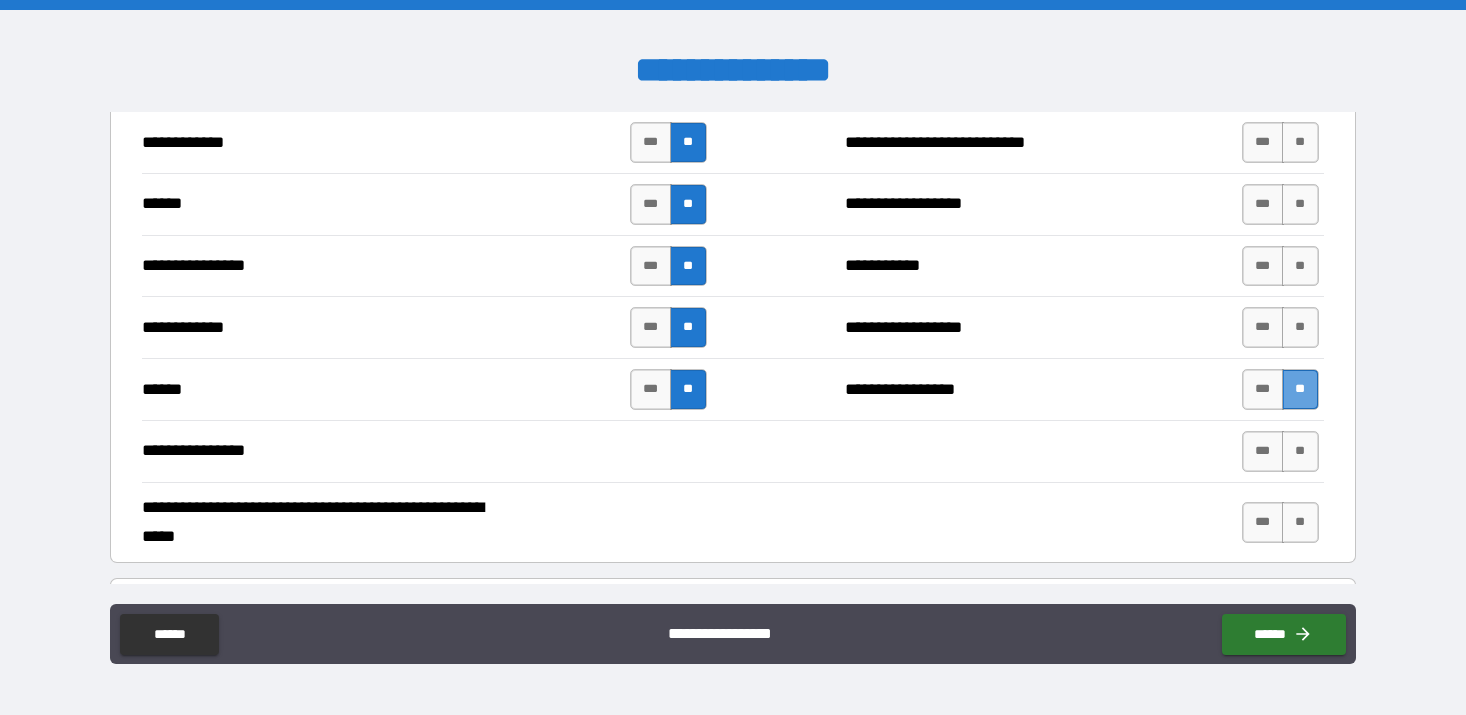click on "**" at bounding box center [1300, 389] 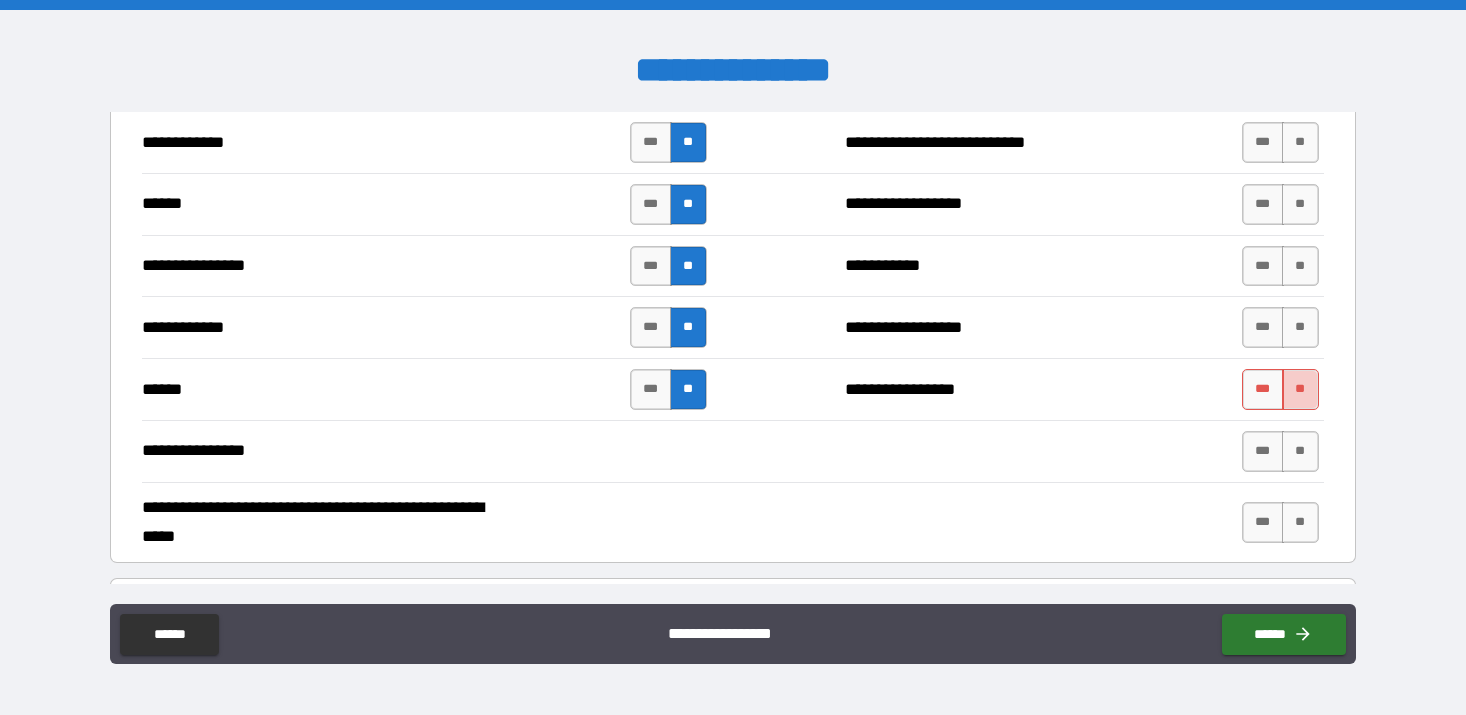 click on "**" at bounding box center (1300, 389) 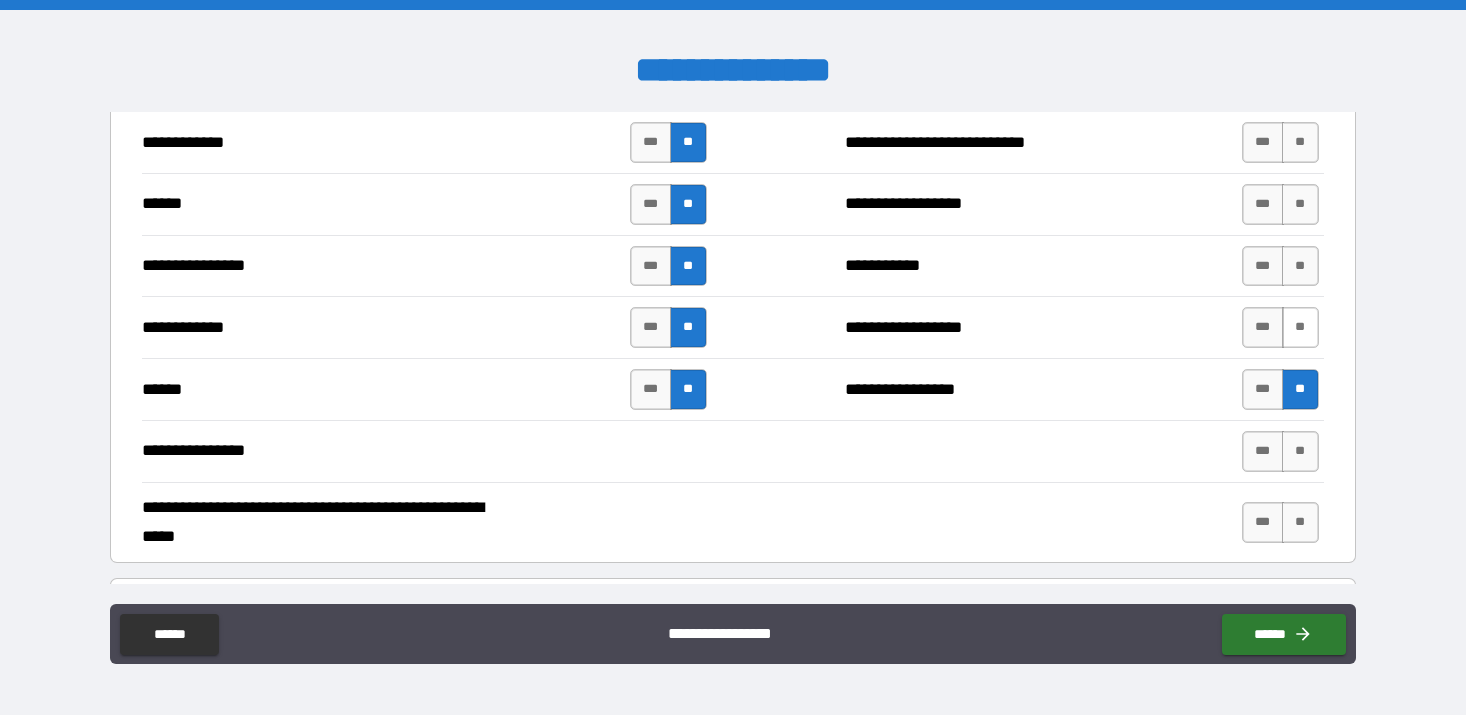click on "**" at bounding box center [1300, 327] 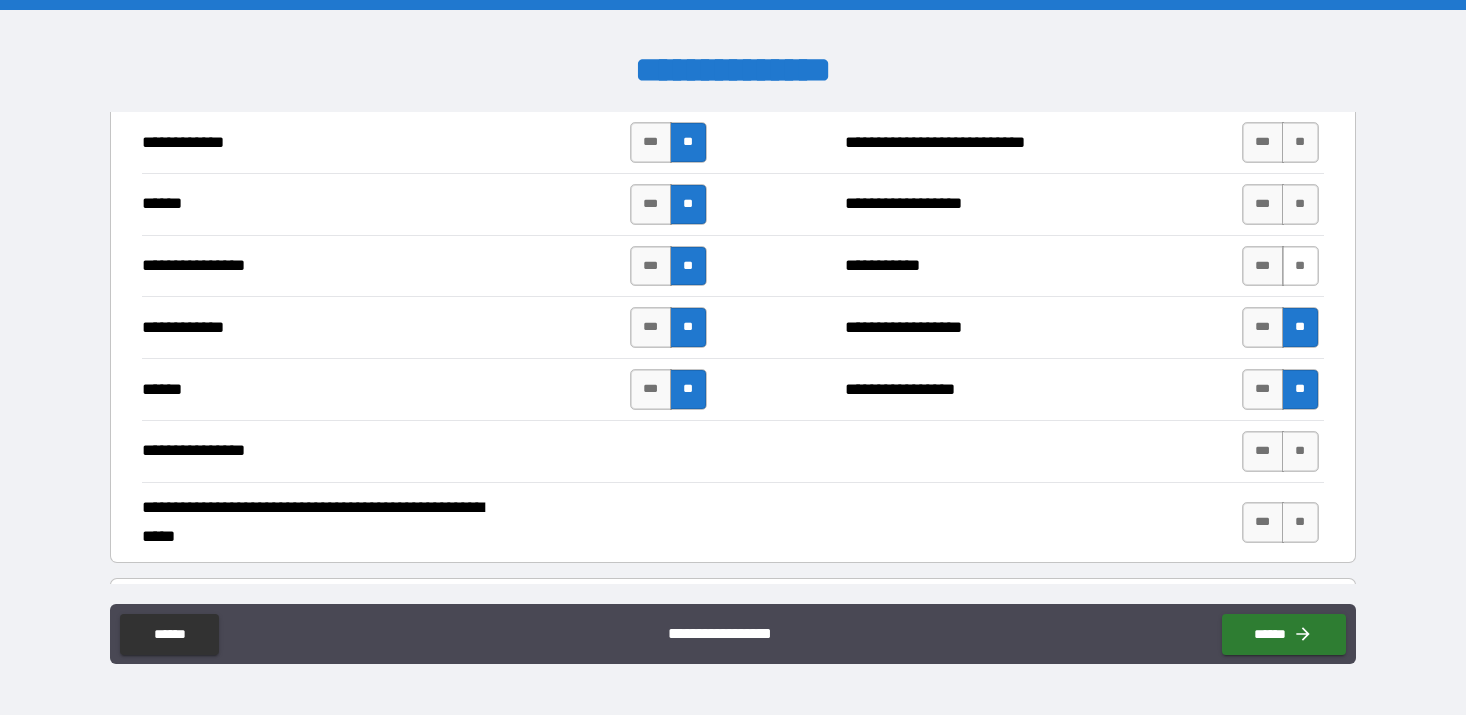 click on "**" at bounding box center (1300, 266) 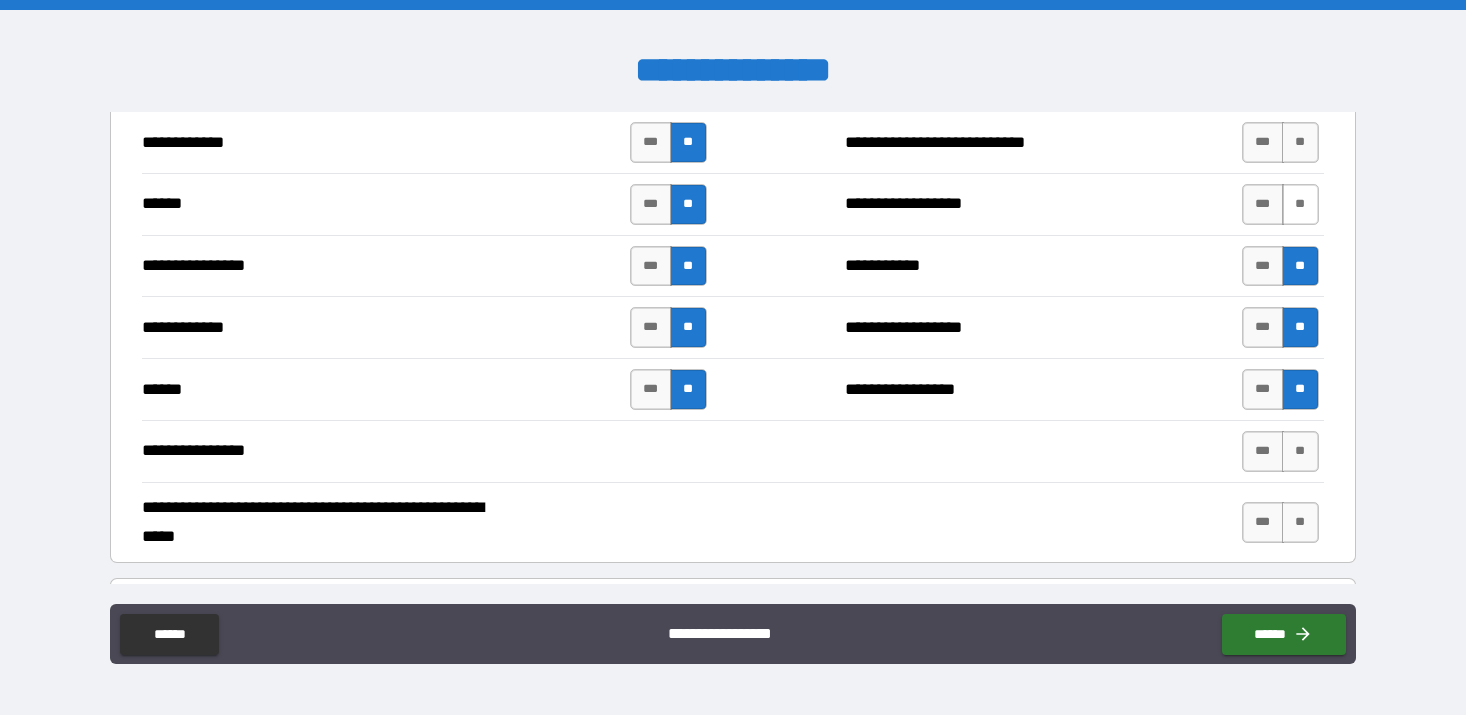click on "**" at bounding box center [1300, 204] 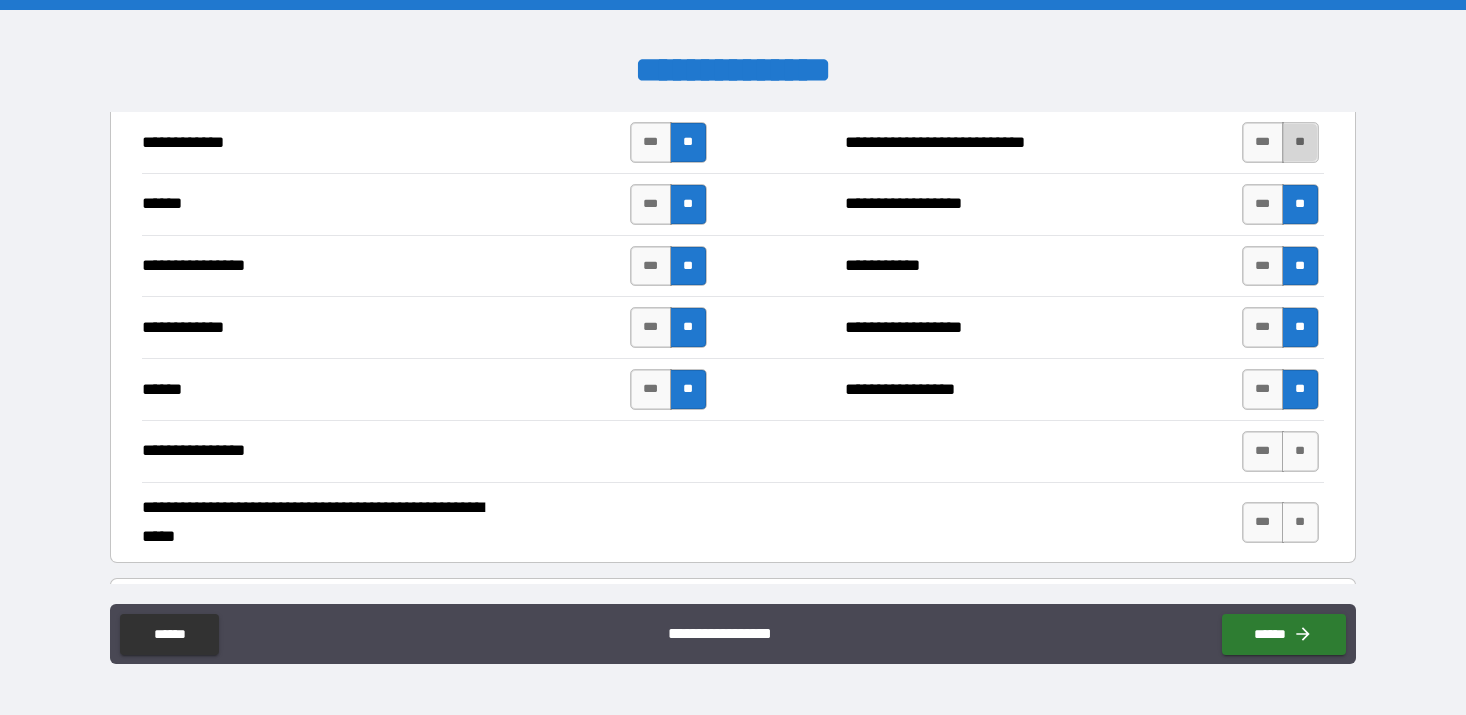 click on "**" at bounding box center (1300, 142) 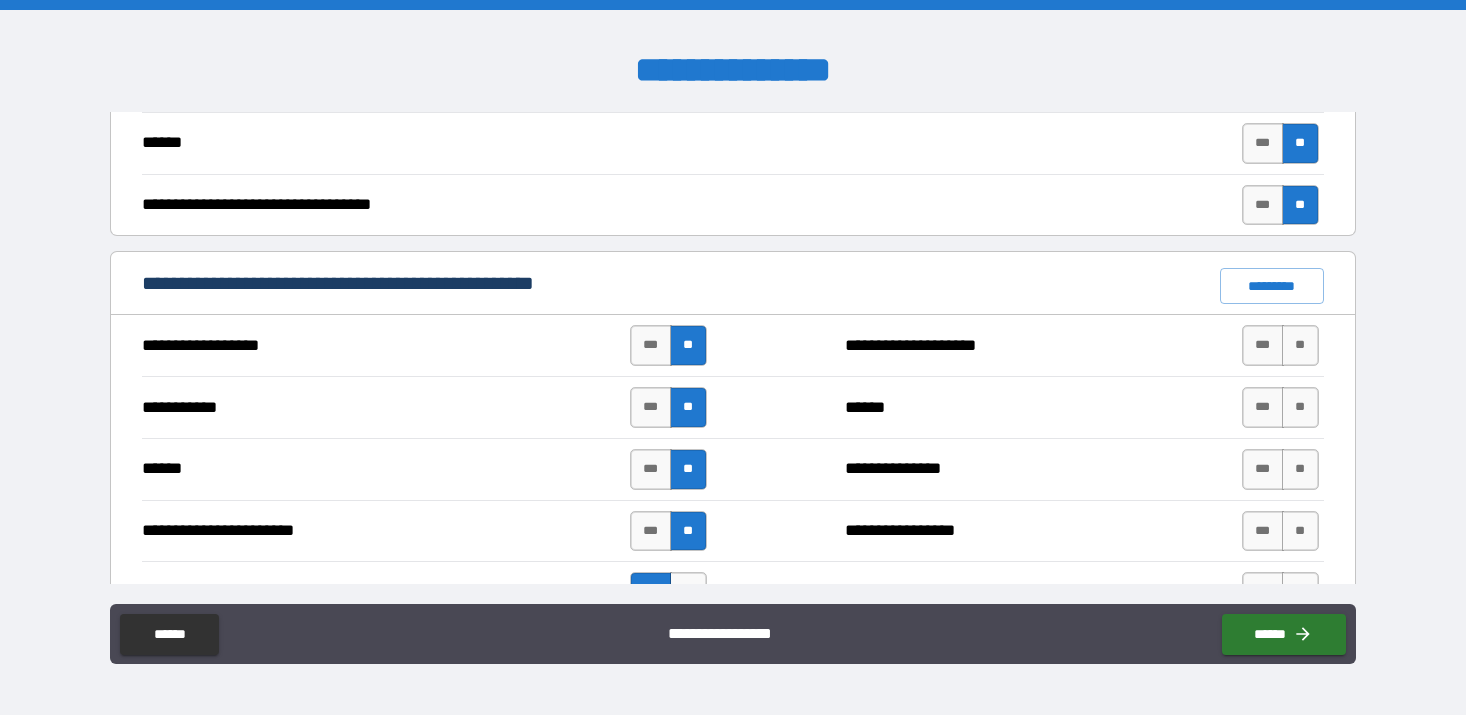 scroll, scrollTop: 1361, scrollLeft: 0, axis: vertical 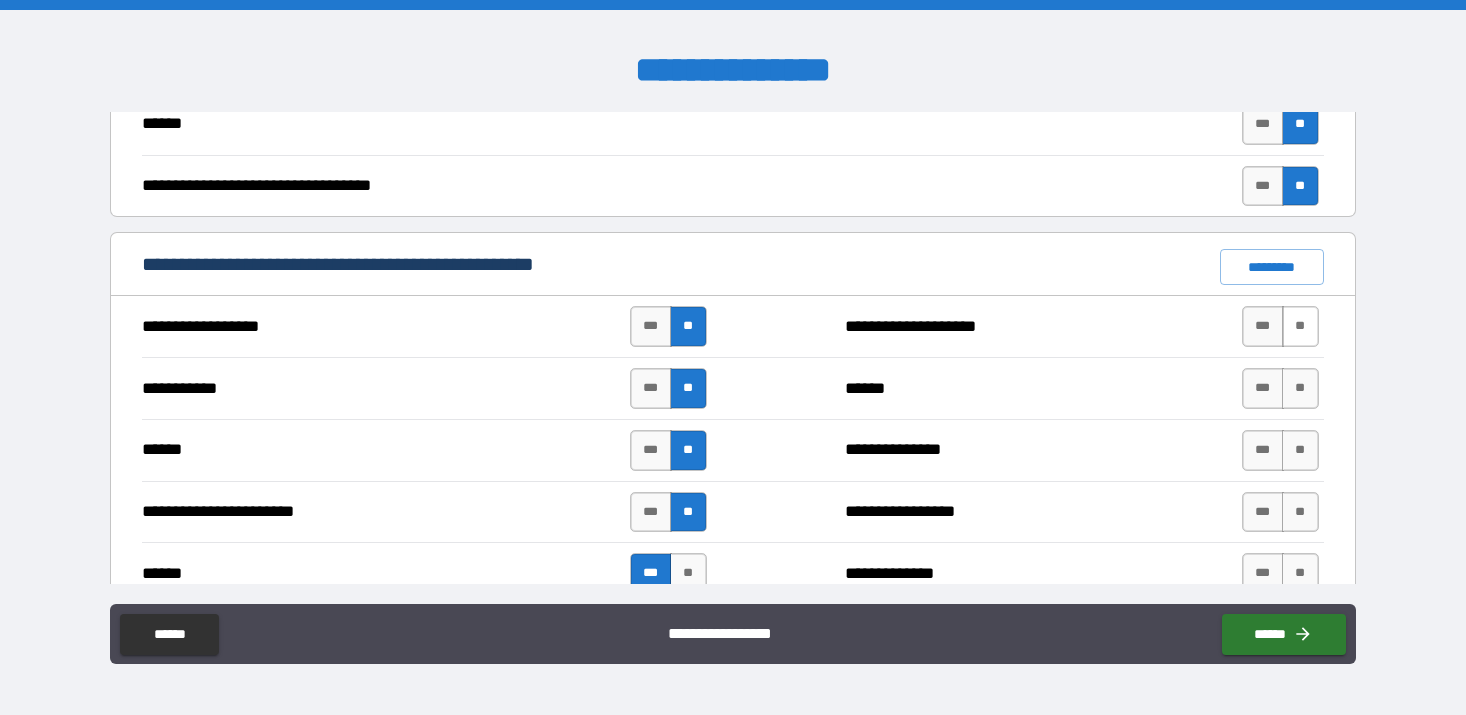 click on "**" at bounding box center (1300, 326) 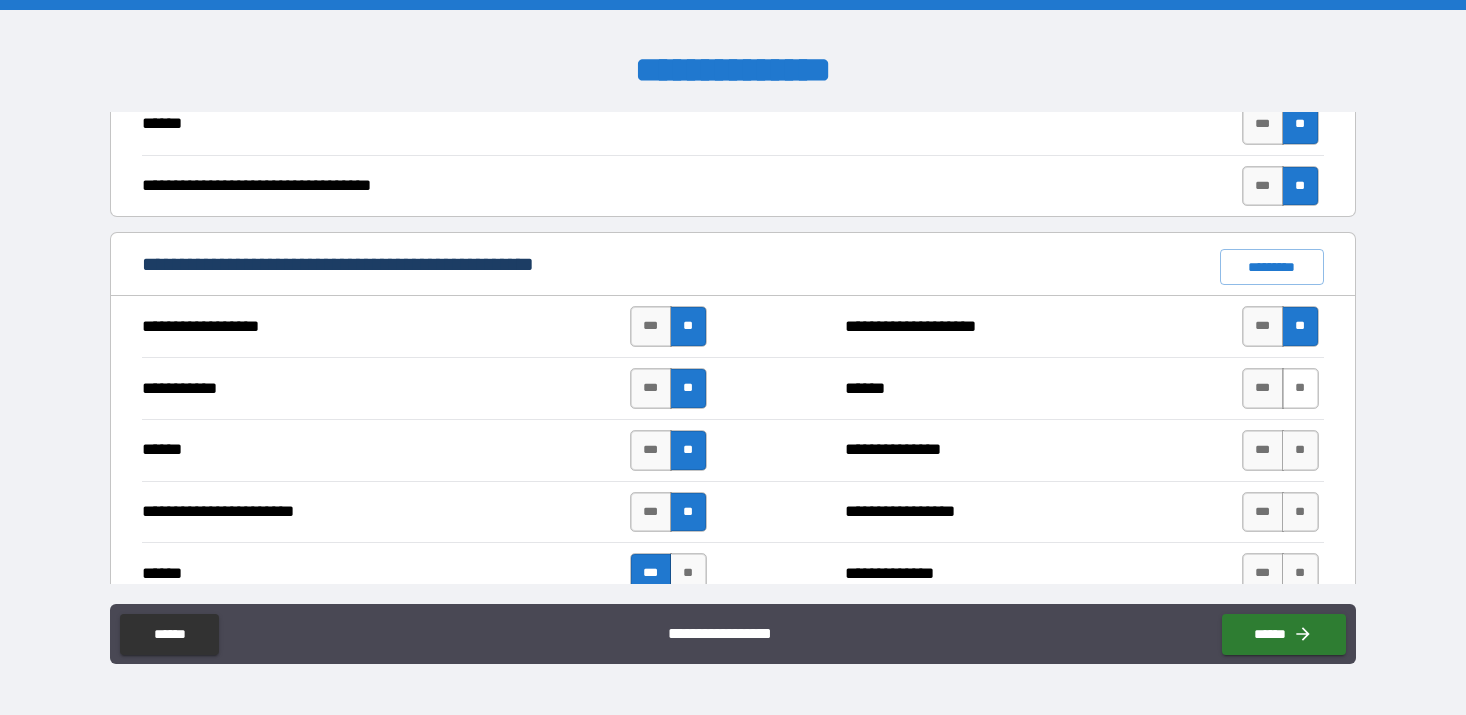click on "**" at bounding box center (1300, 388) 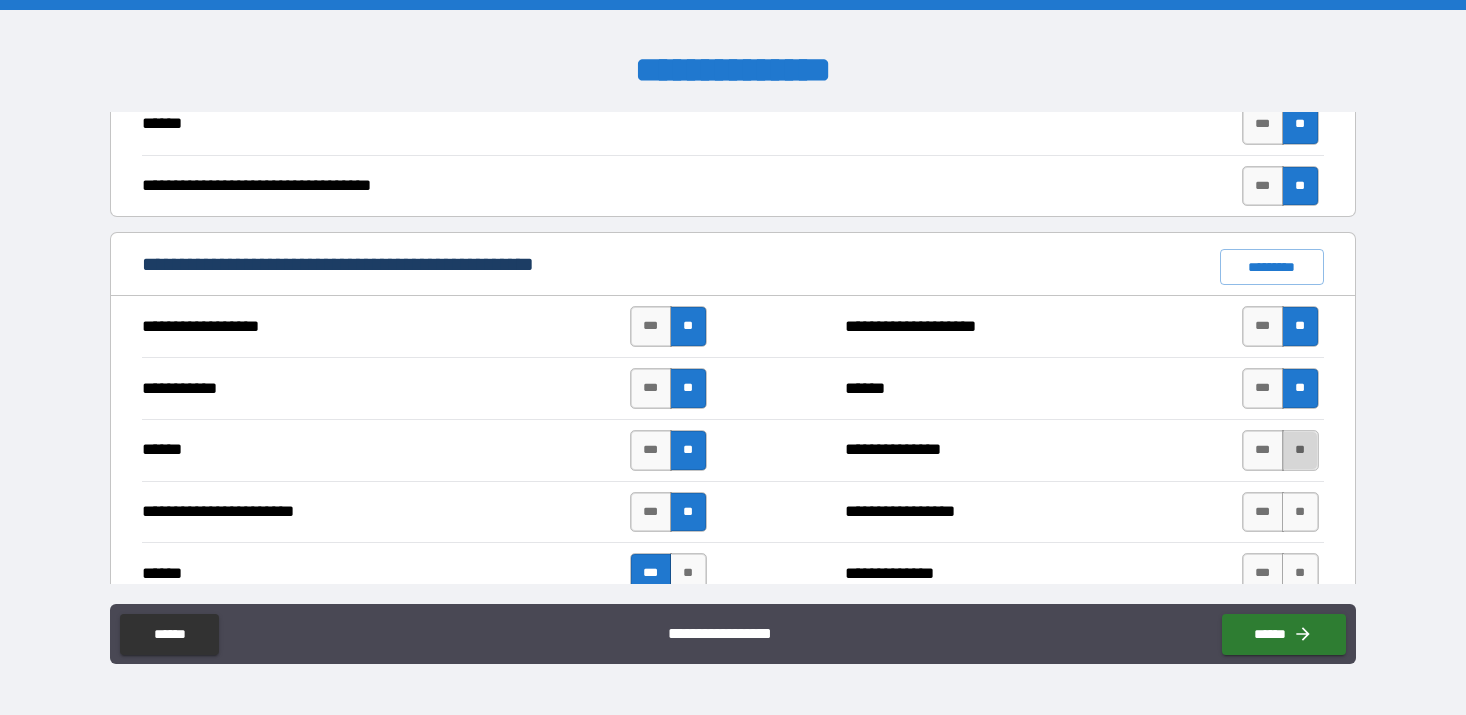 click on "**" at bounding box center [1300, 450] 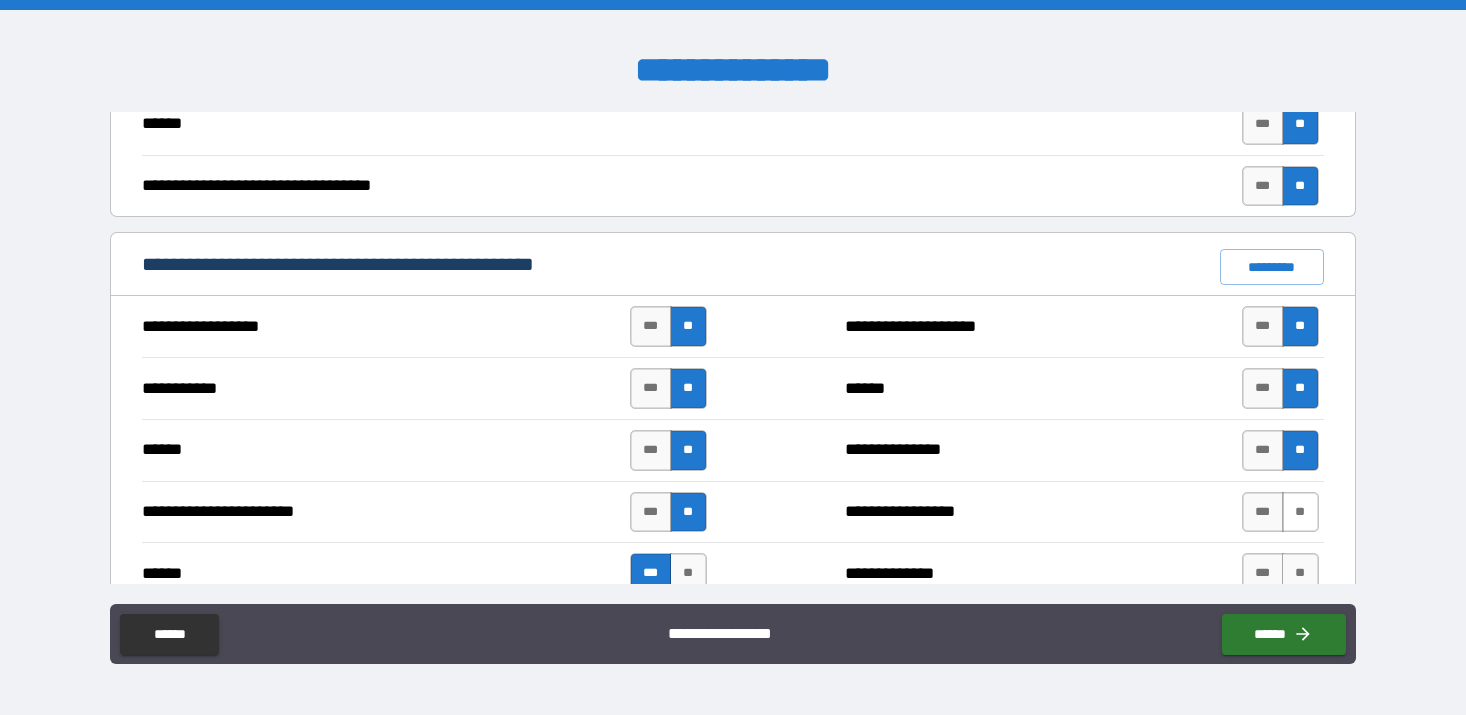click on "**" at bounding box center (1300, 512) 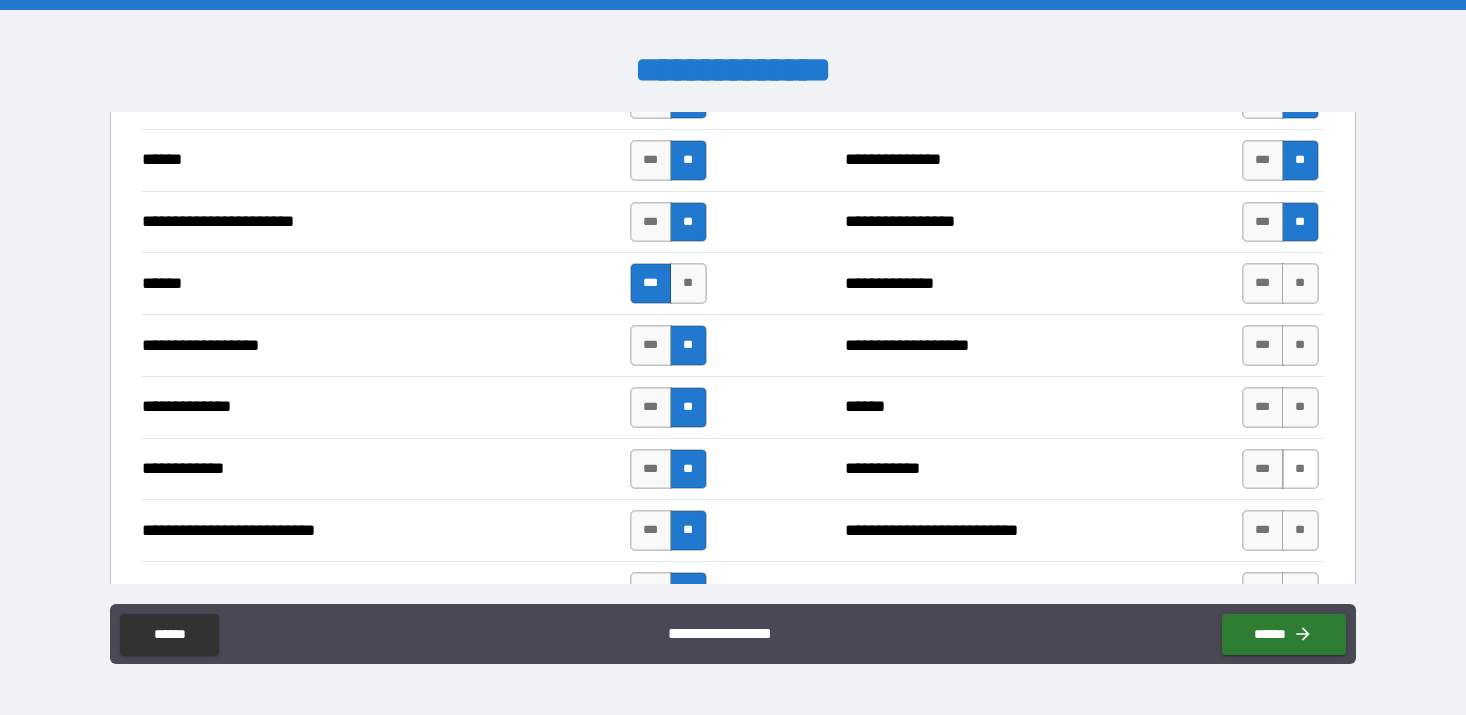scroll, scrollTop: 1690, scrollLeft: 0, axis: vertical 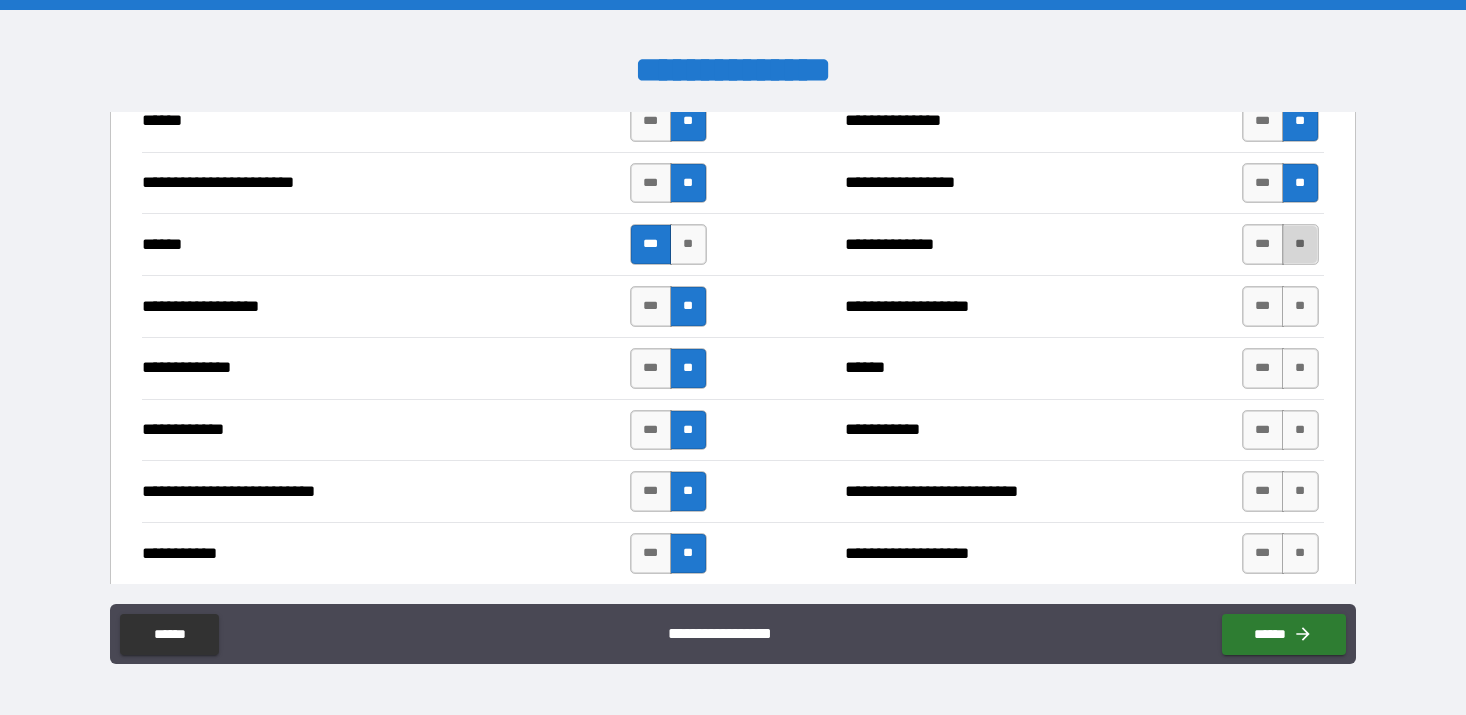click on "**" at bounding box center (1300, 244) 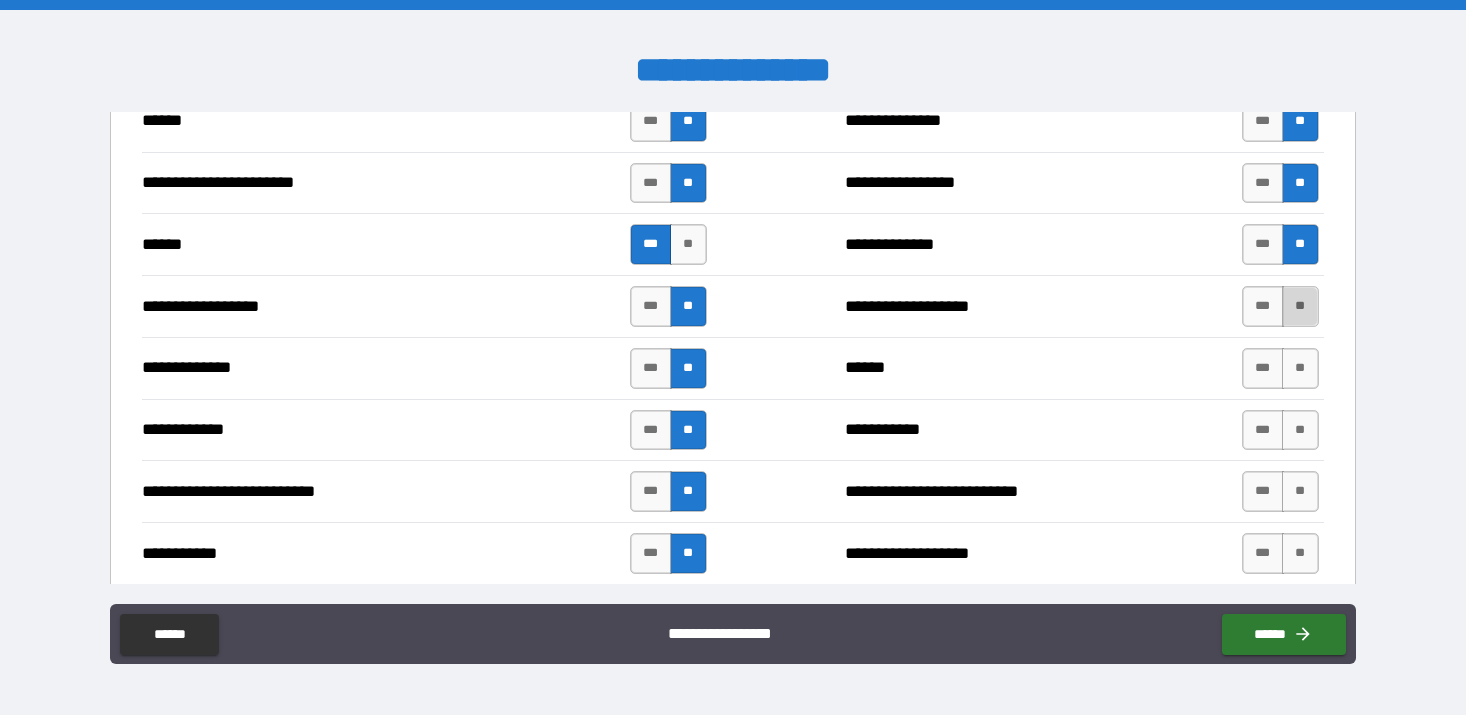 click on "**" at bounding box center [1300, 306] 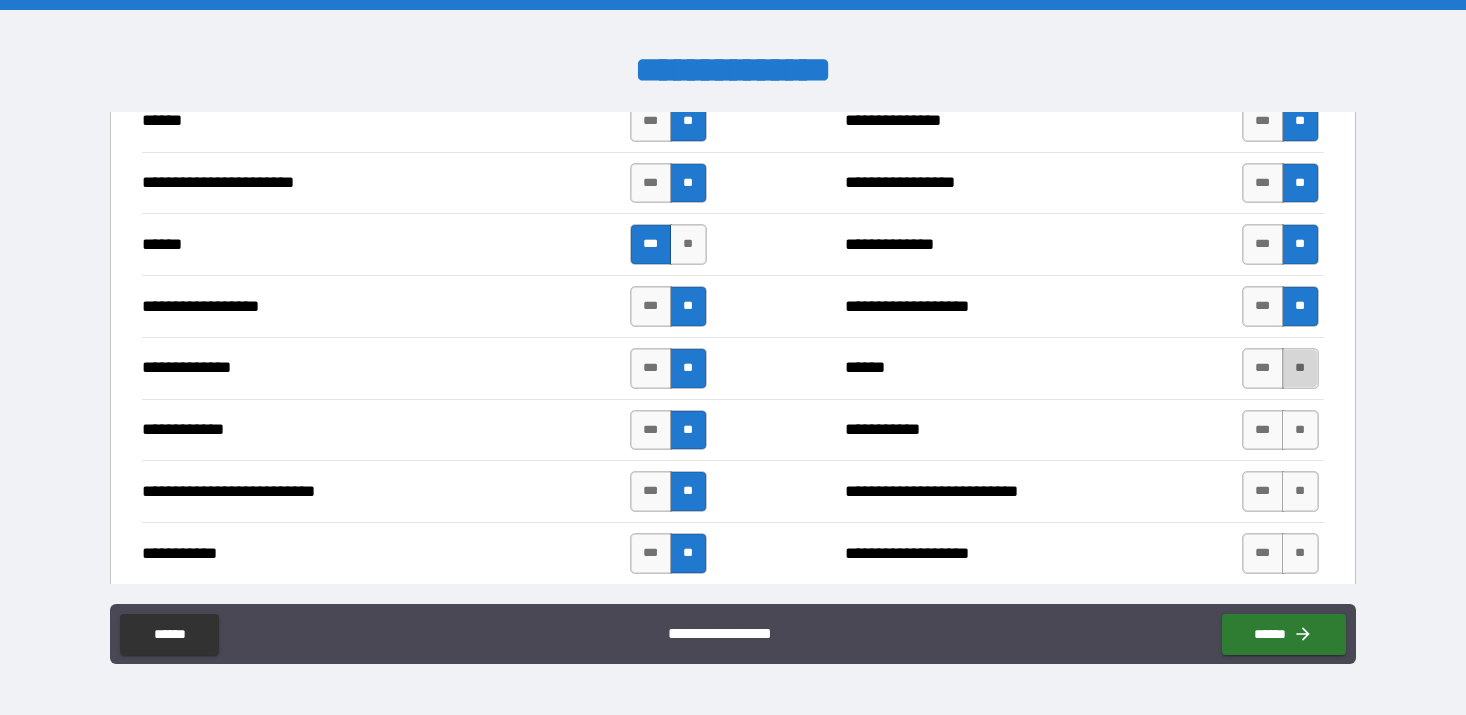 click on "**" at bounding box center [1300, 368] 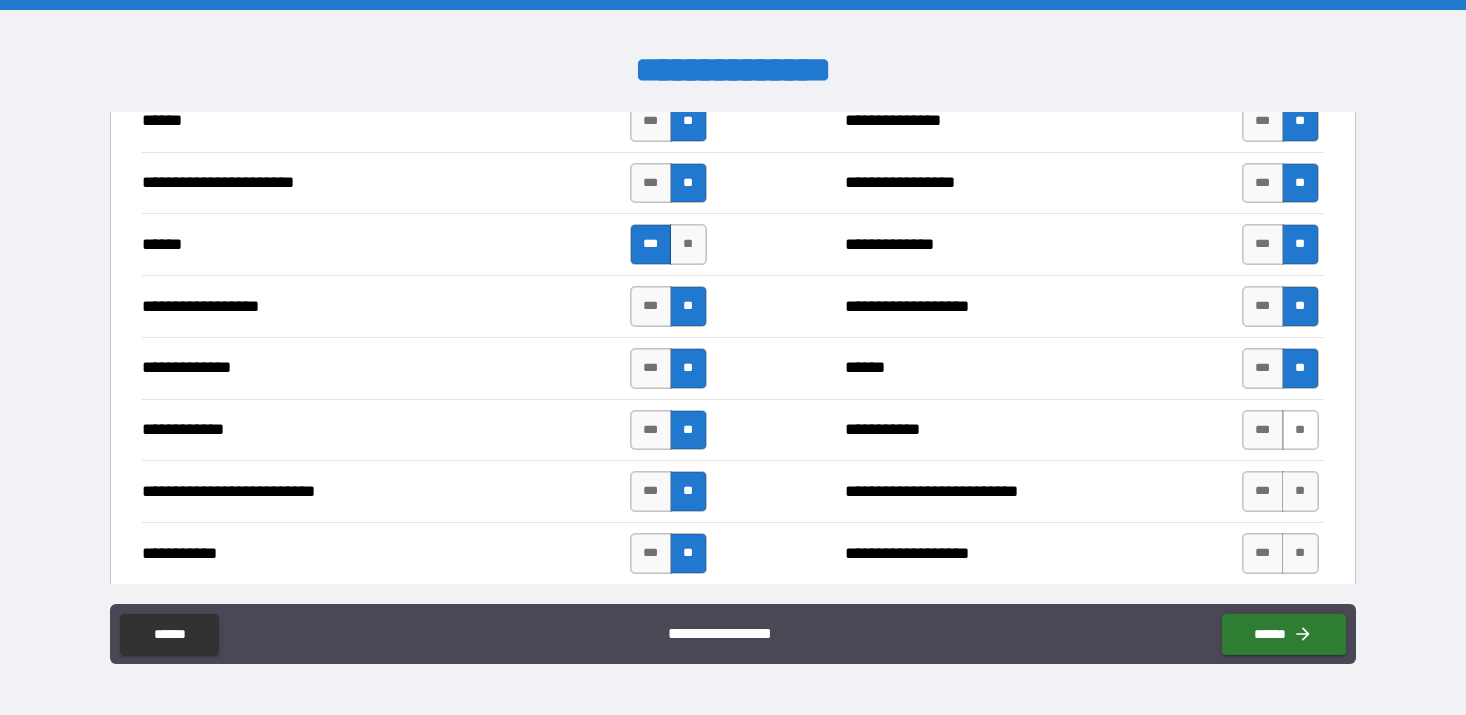 click on "**" at bounding box center [1300, 430] 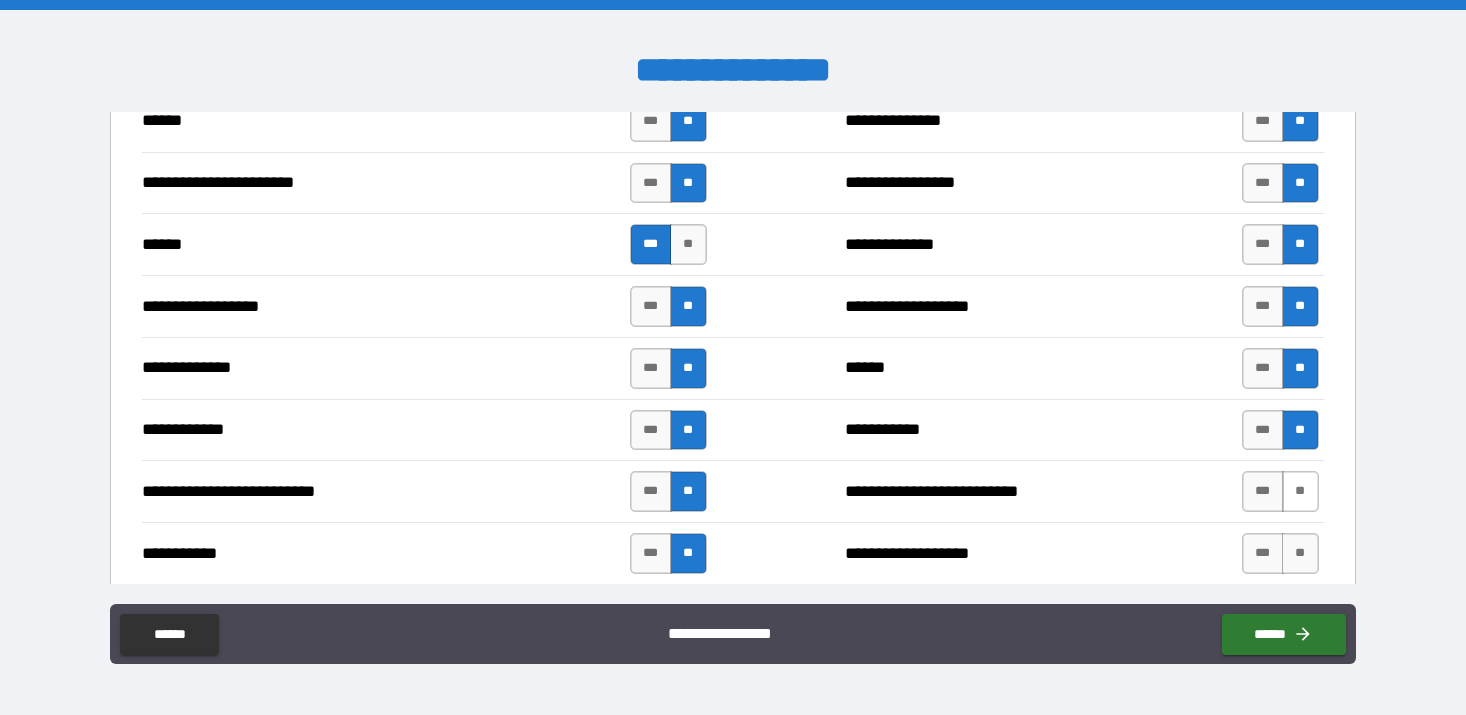 click on "**" at bounding box center (1300, 491) 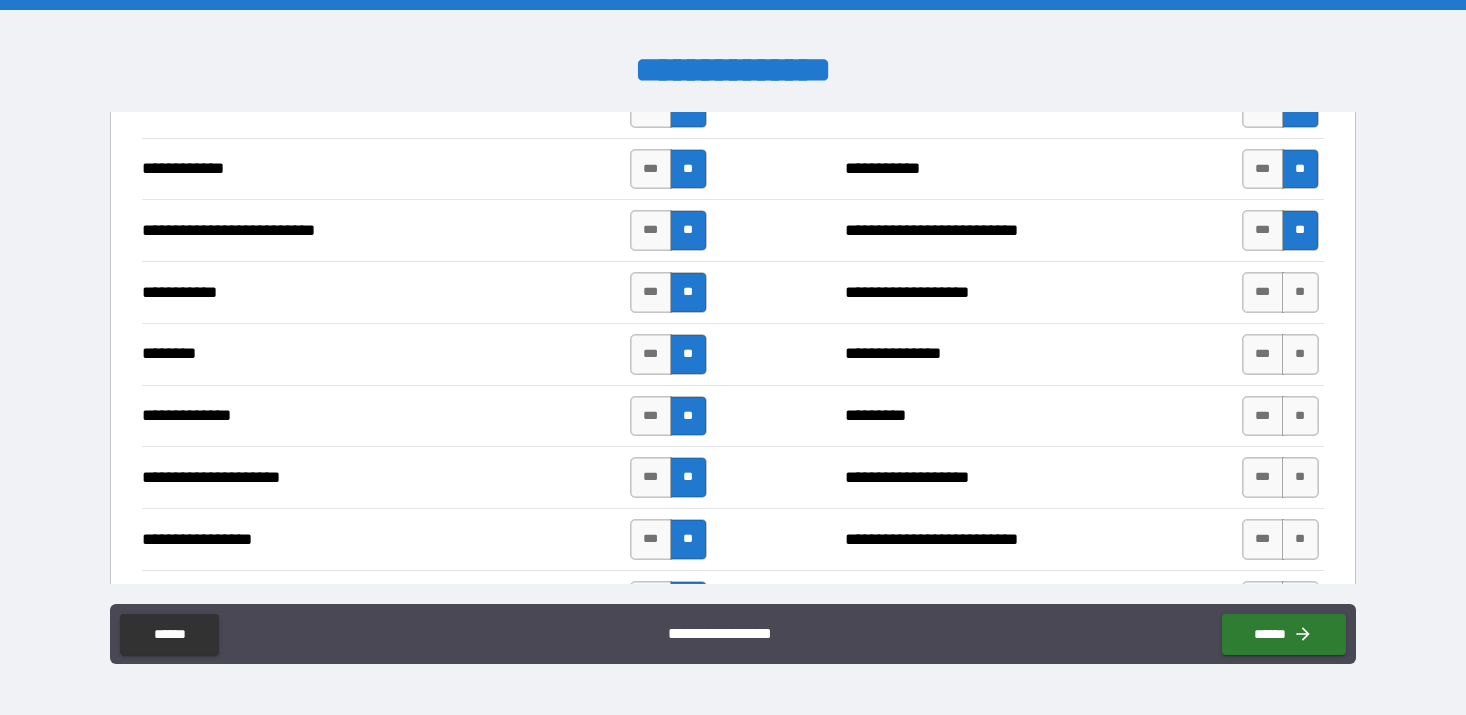 scroll, scrollTop: 2036, scrollLeft: 0, axis: vertical 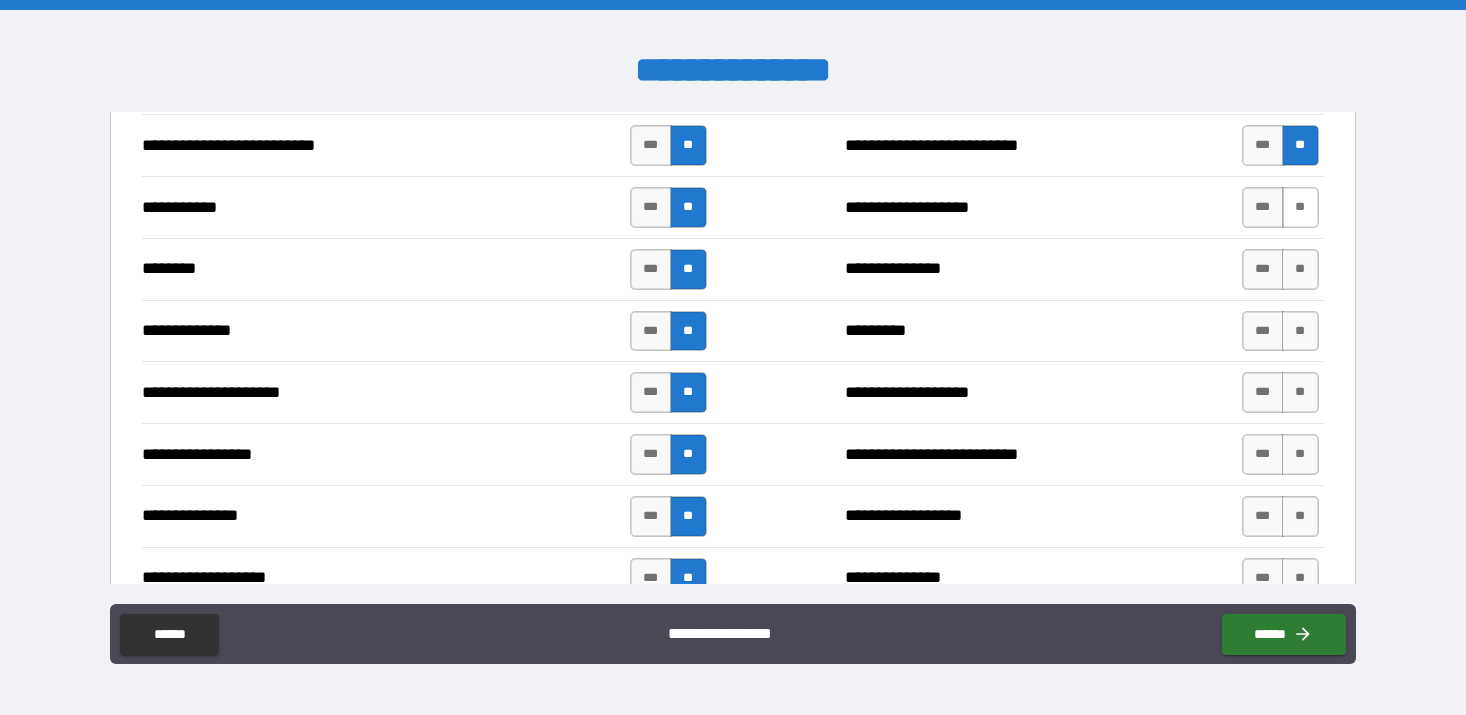 click on "**" at bounding box center [1300, 207] 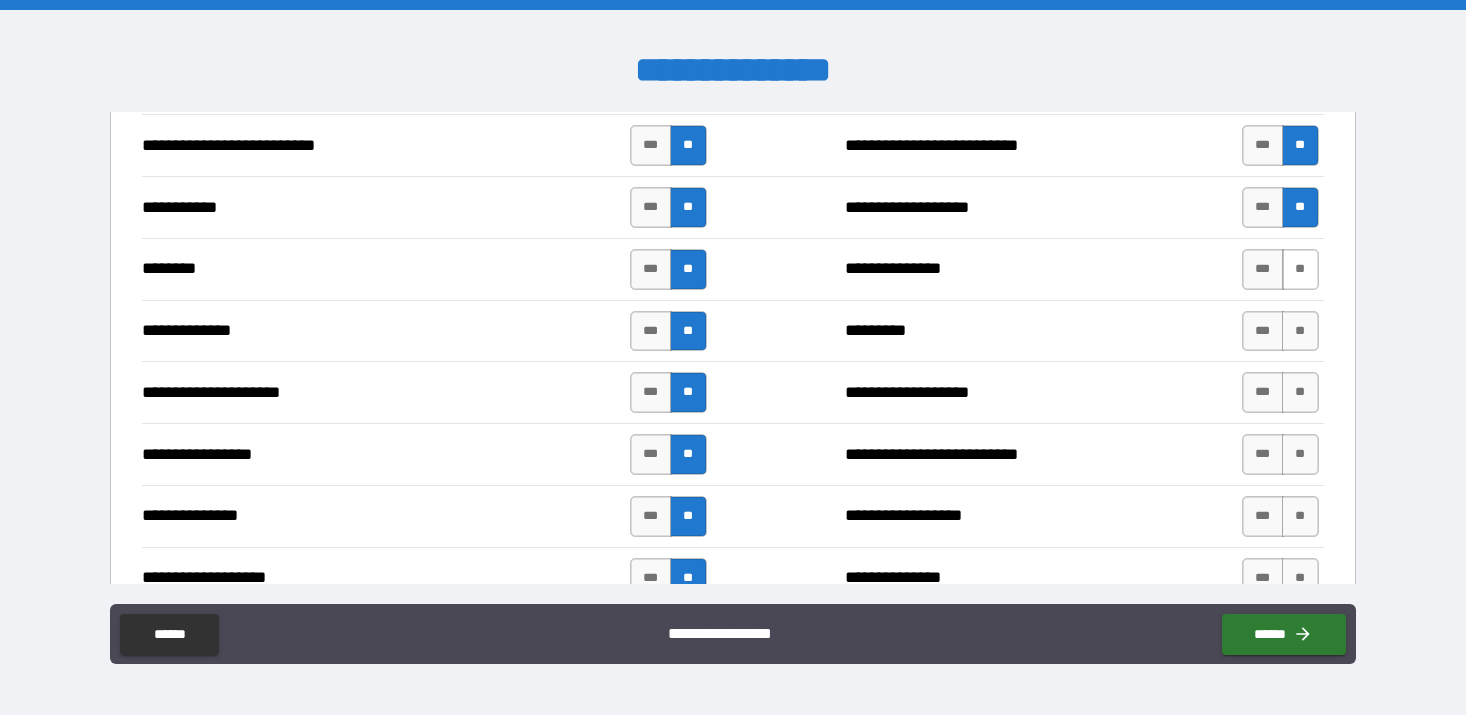 click on "**" at bounding box center [1300, 269] 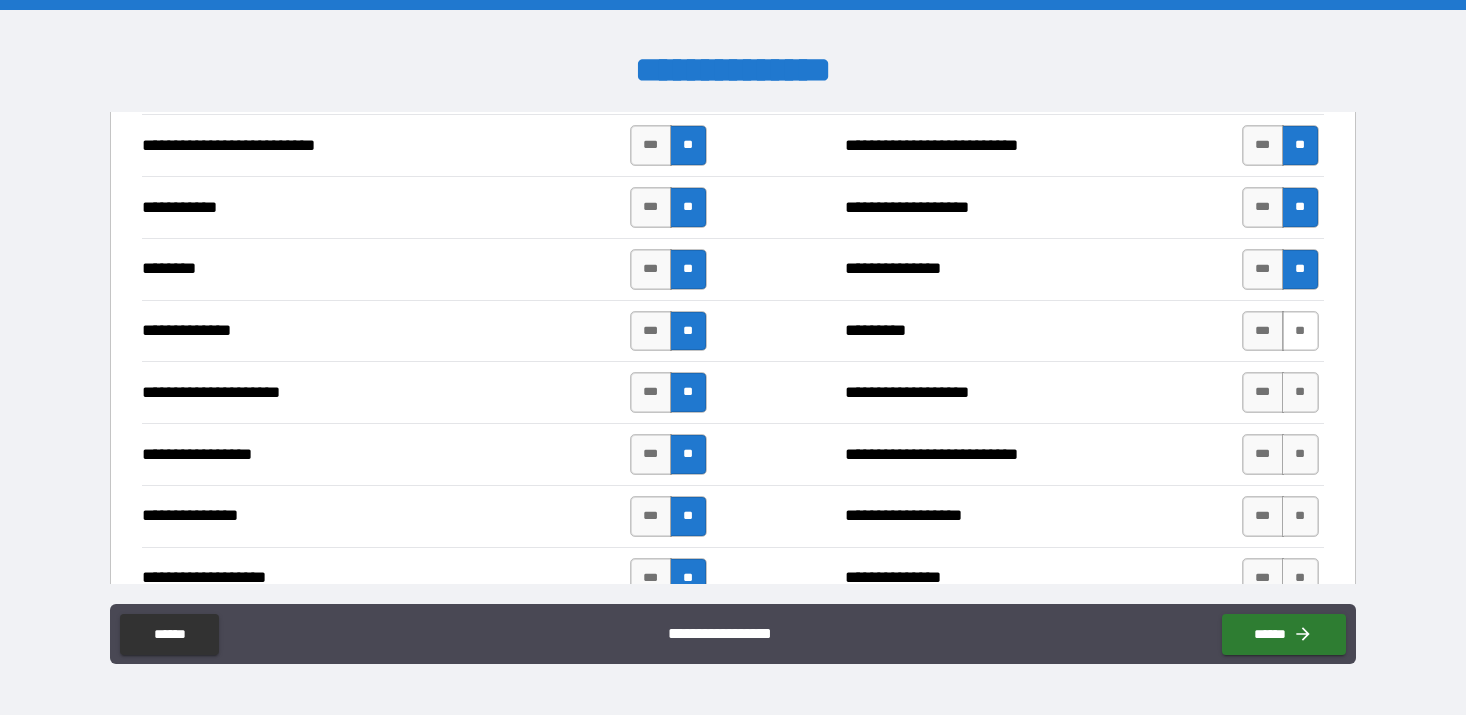 click on "**" at bounding box center [1300, 331] 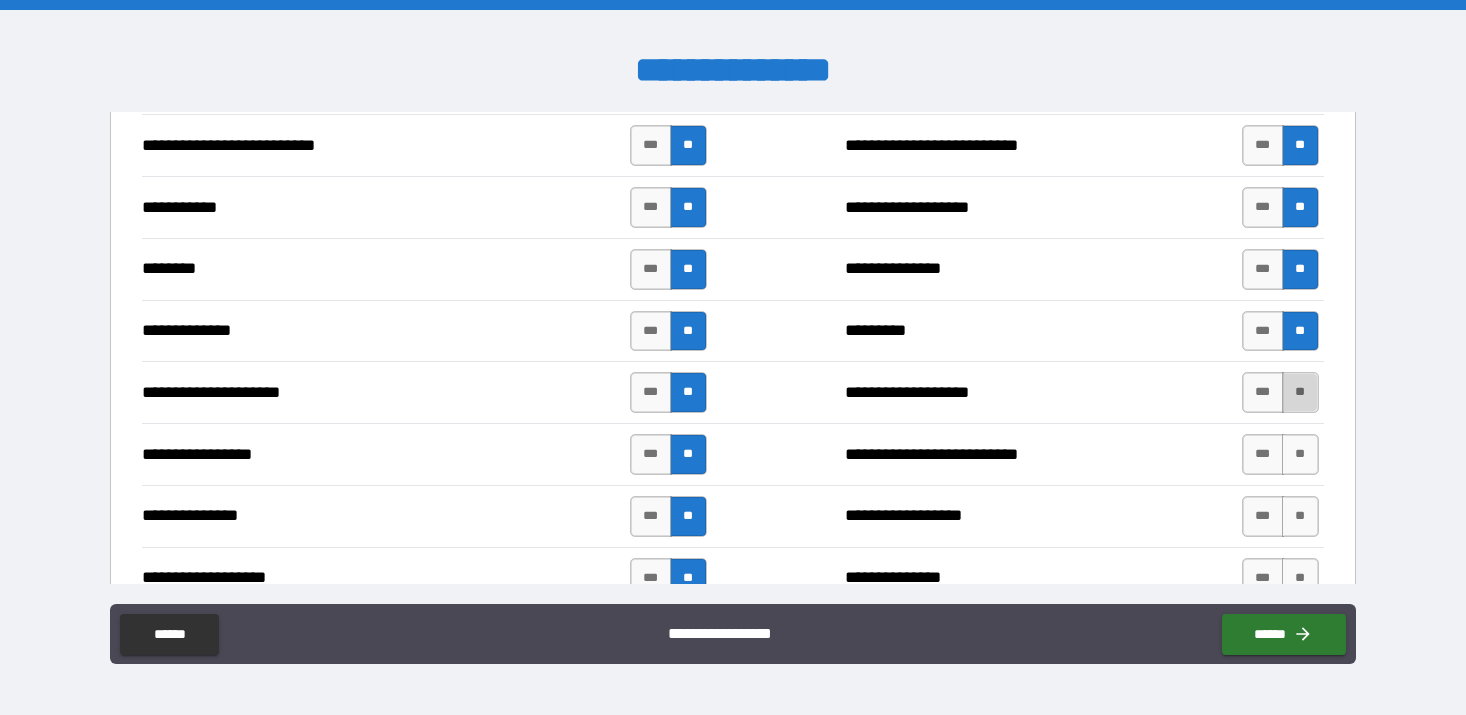 click on "**" at bounding box center (1300, 392) 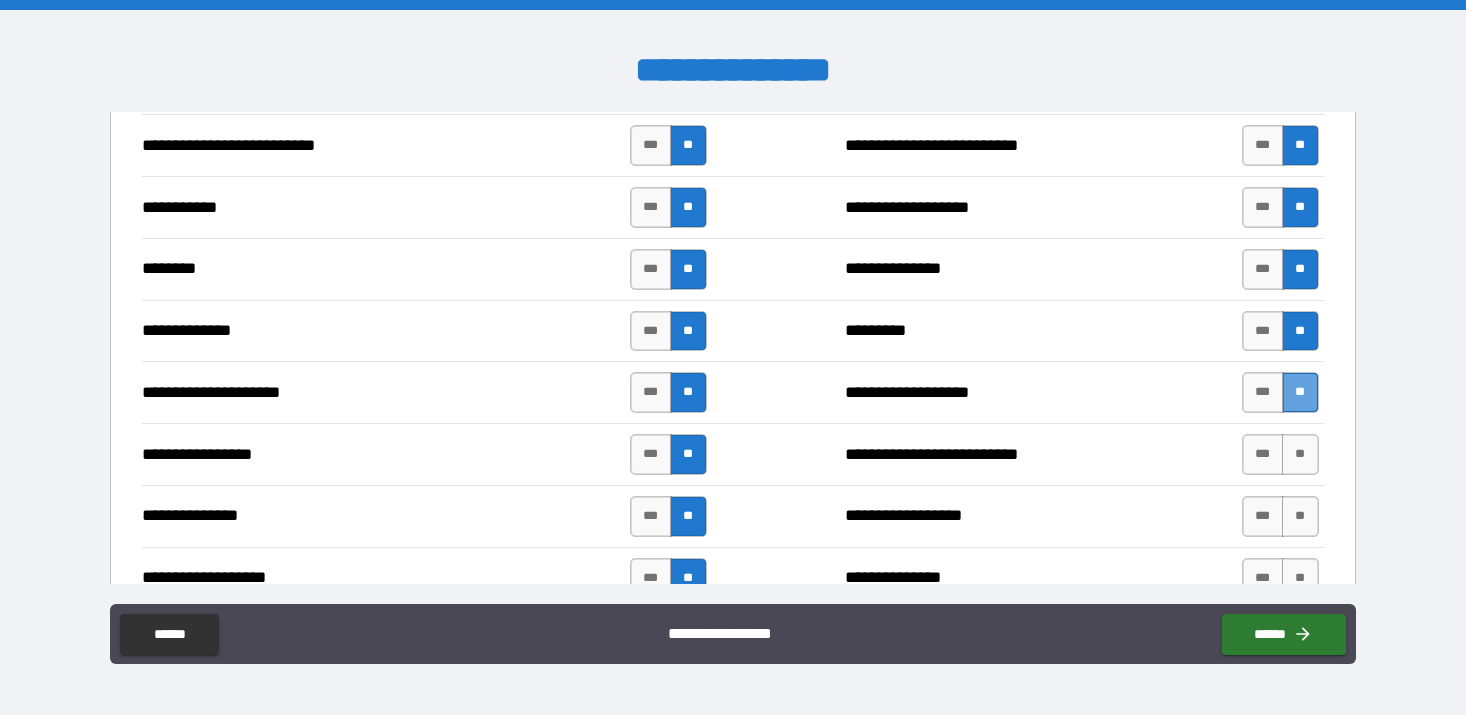 click on "**" at bounding box center [1300, 392] 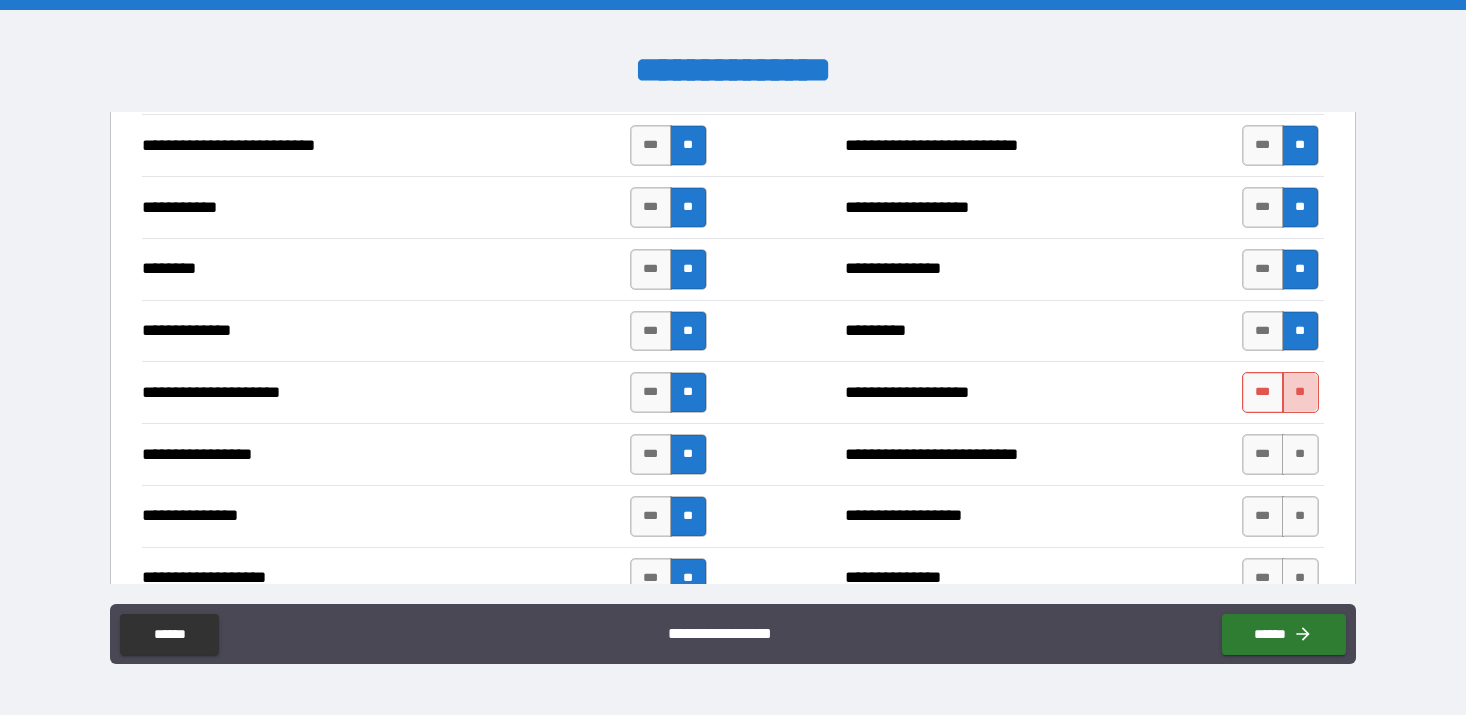 click on "**" at bounding box center (1300, 392) 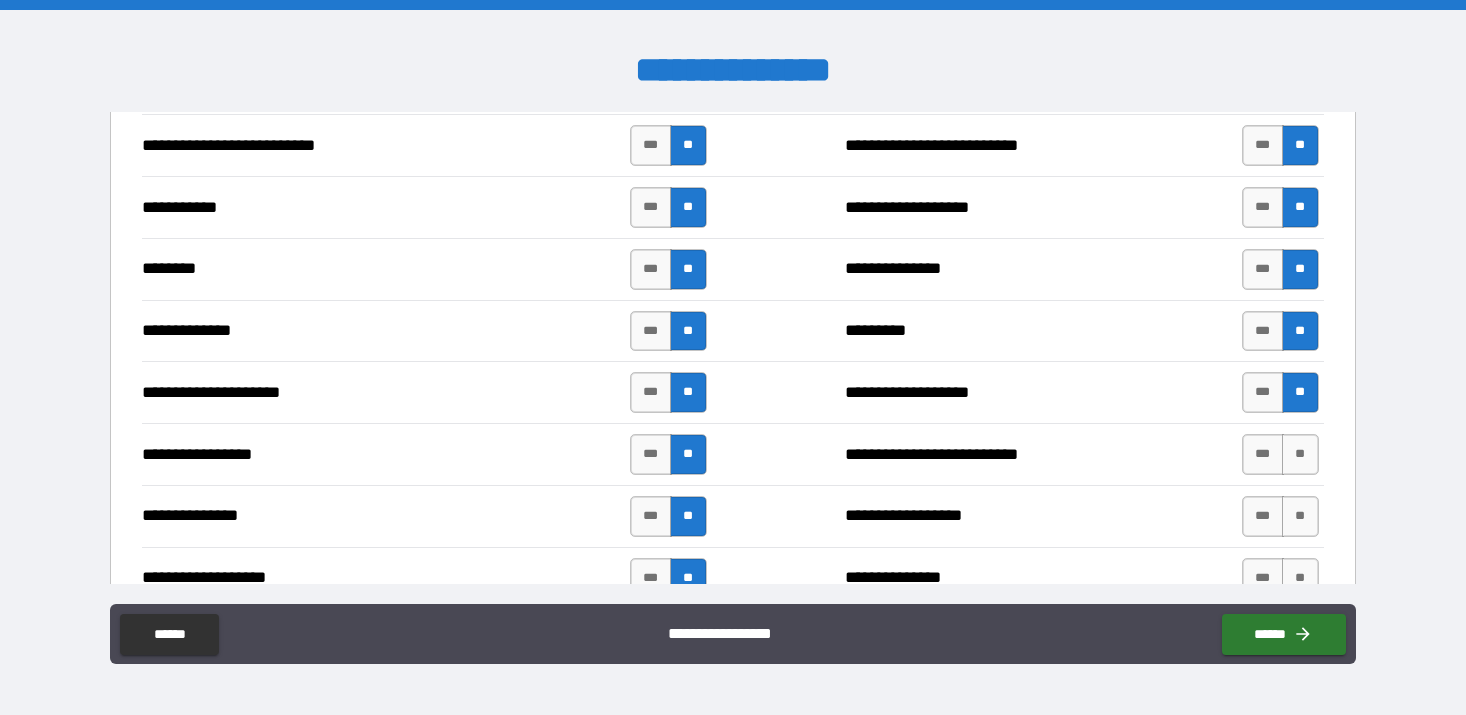 click on "**********" at bounding box center [733, 454] 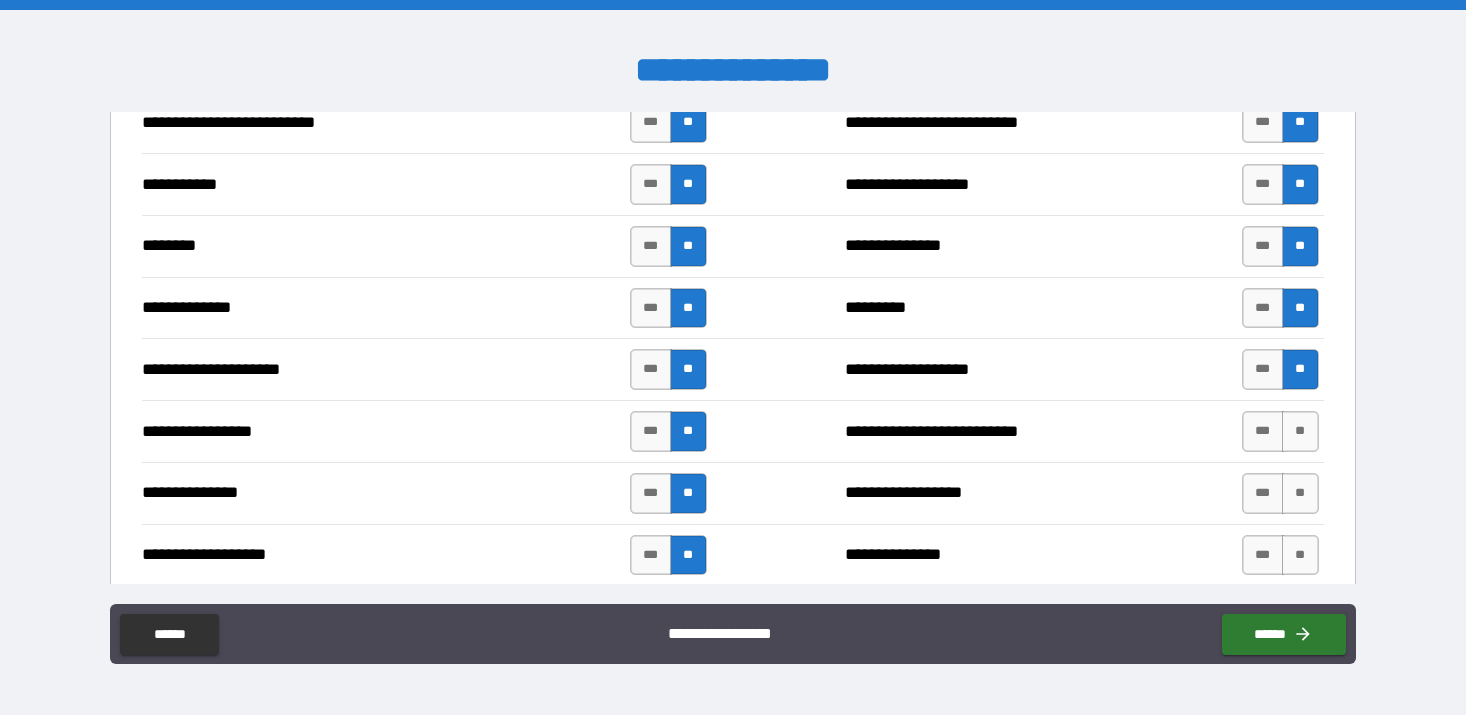 scroll, scrollTop: 2061, scrollLeft: 0, axis: vertical 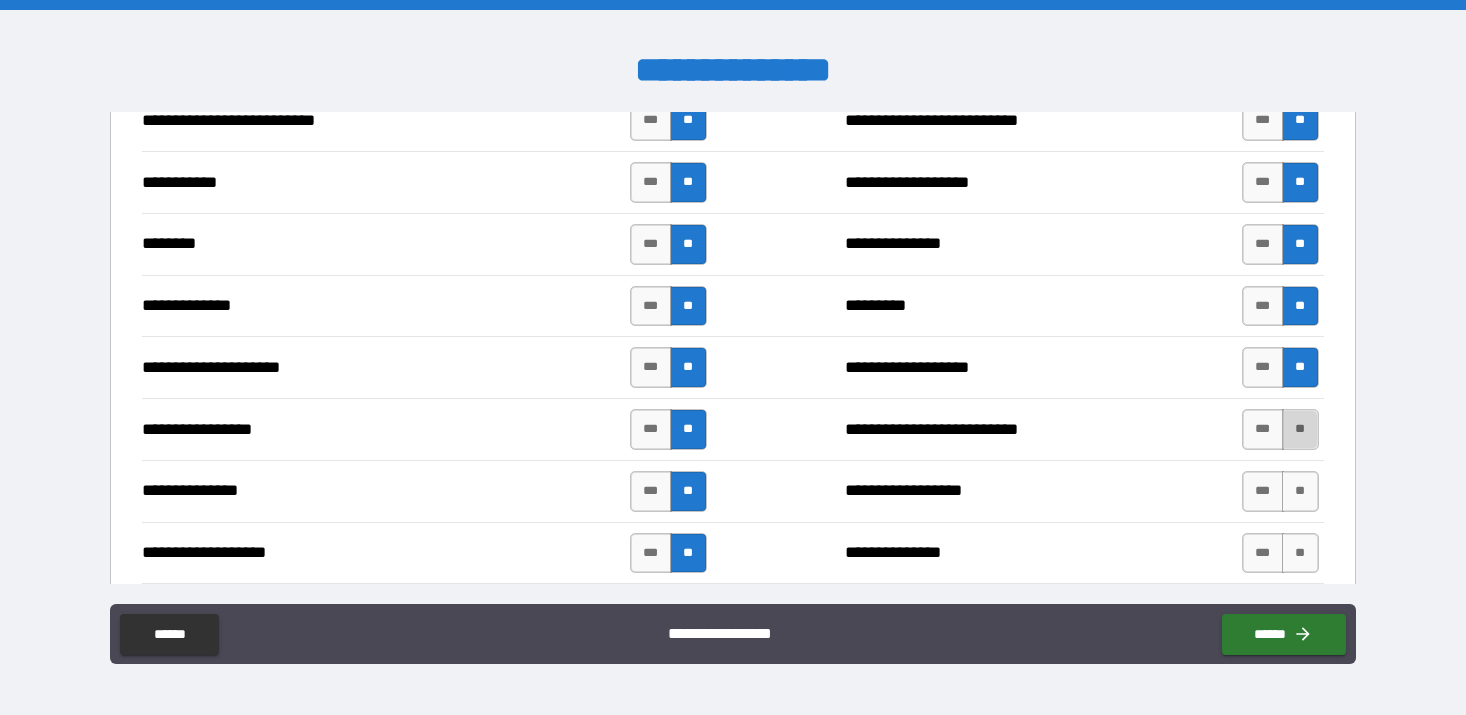 click on "**" at bounding box center (1300, 429) 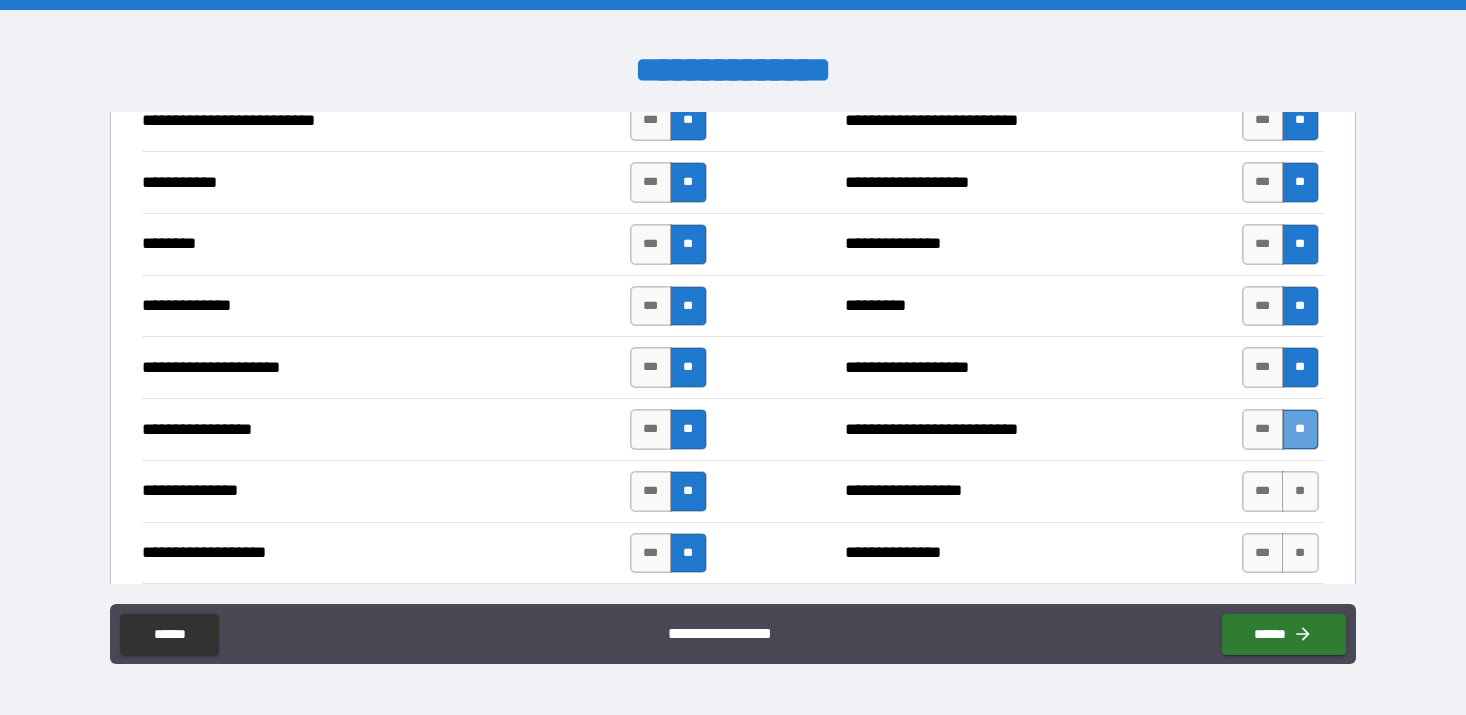 click on "**" at bounding box center [1300, 429] 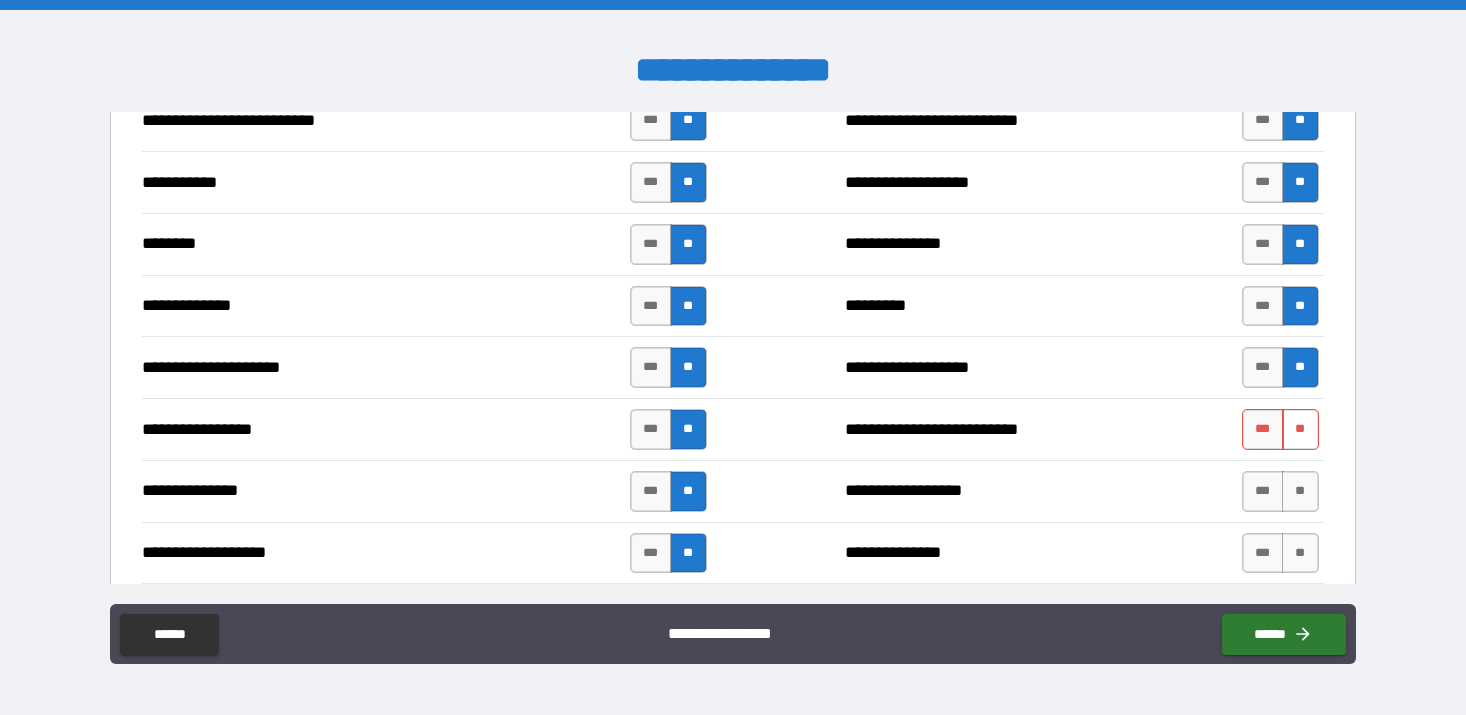 click on "**" at bounding box center [1300, 429] 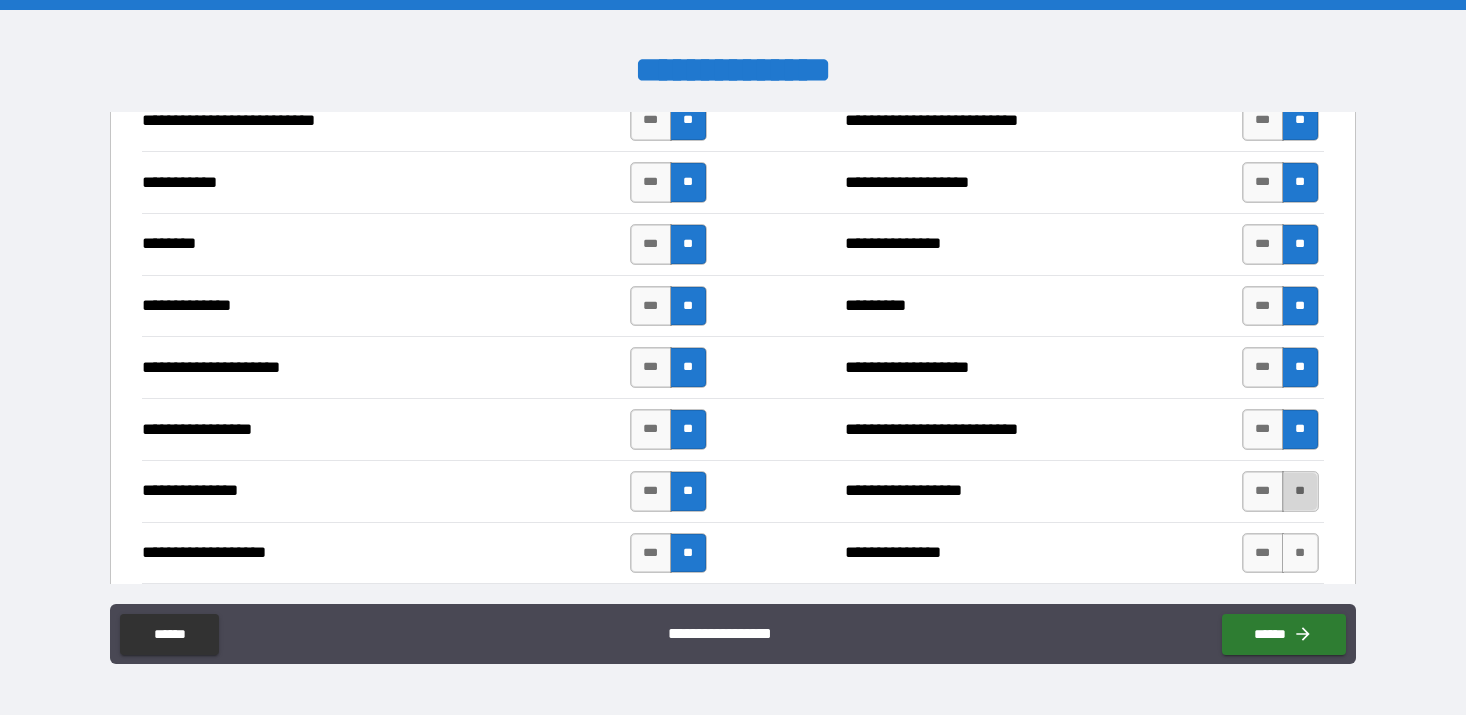 click on "**" at bounding box center [1300, 491] 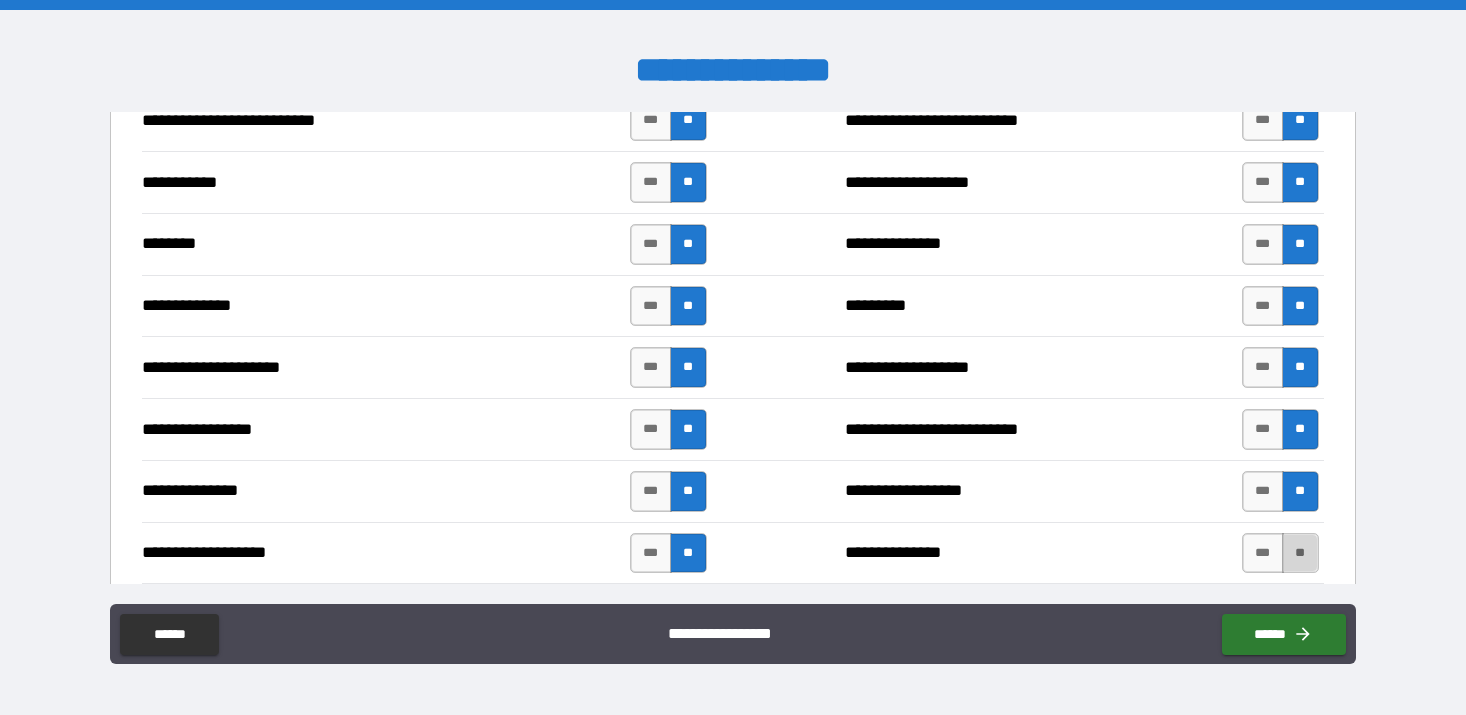 click on "**" at bounding box center [1300, 553] 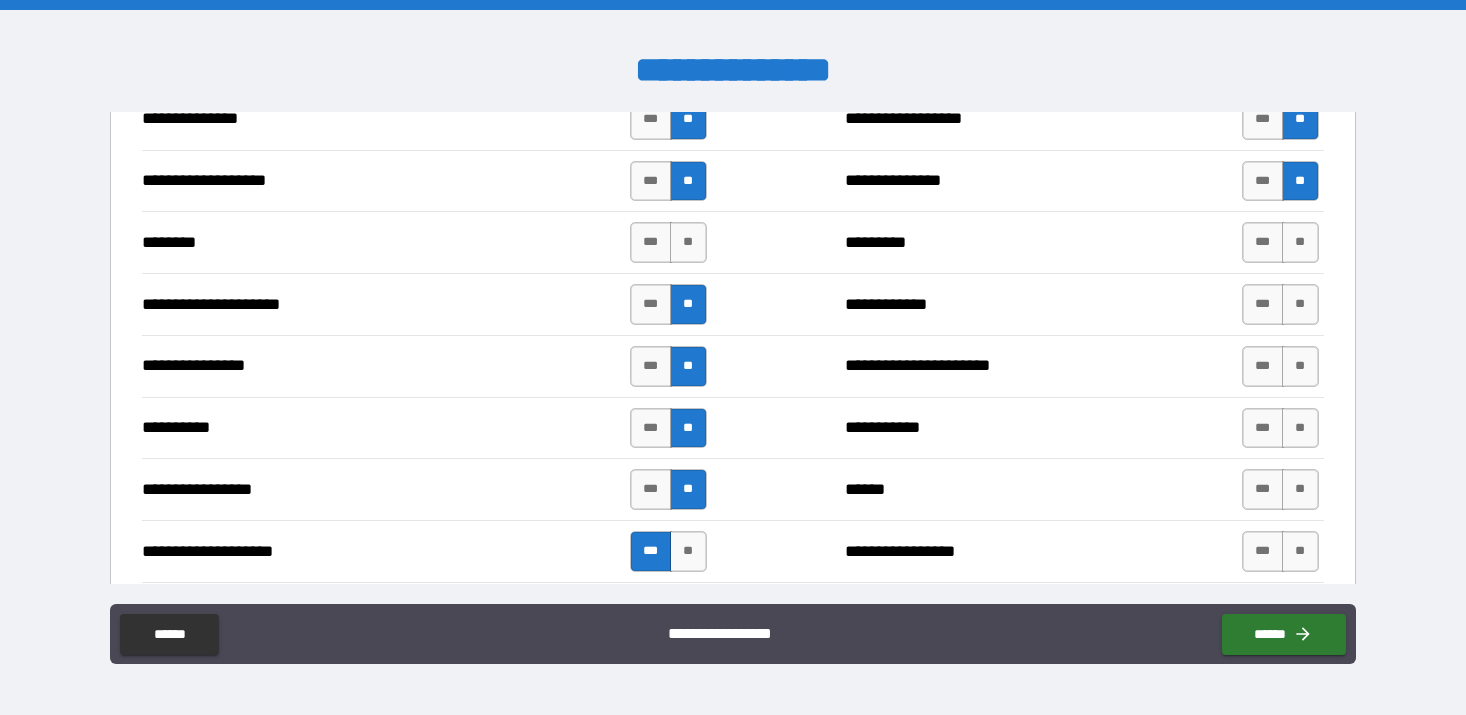 scroll, scrollTop: 2436, scrollLeft: 0, axis: vertical 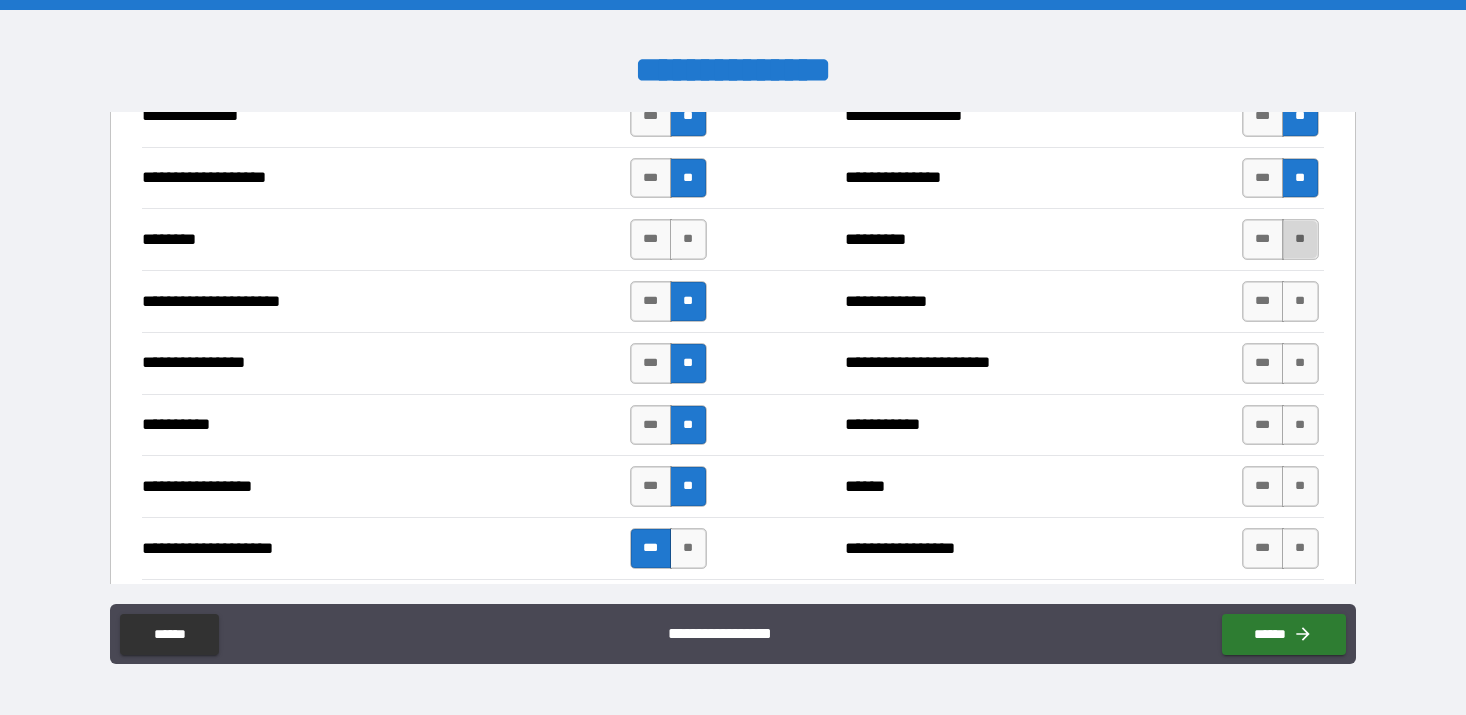 click on "**" at bounding box center [1300, 239] 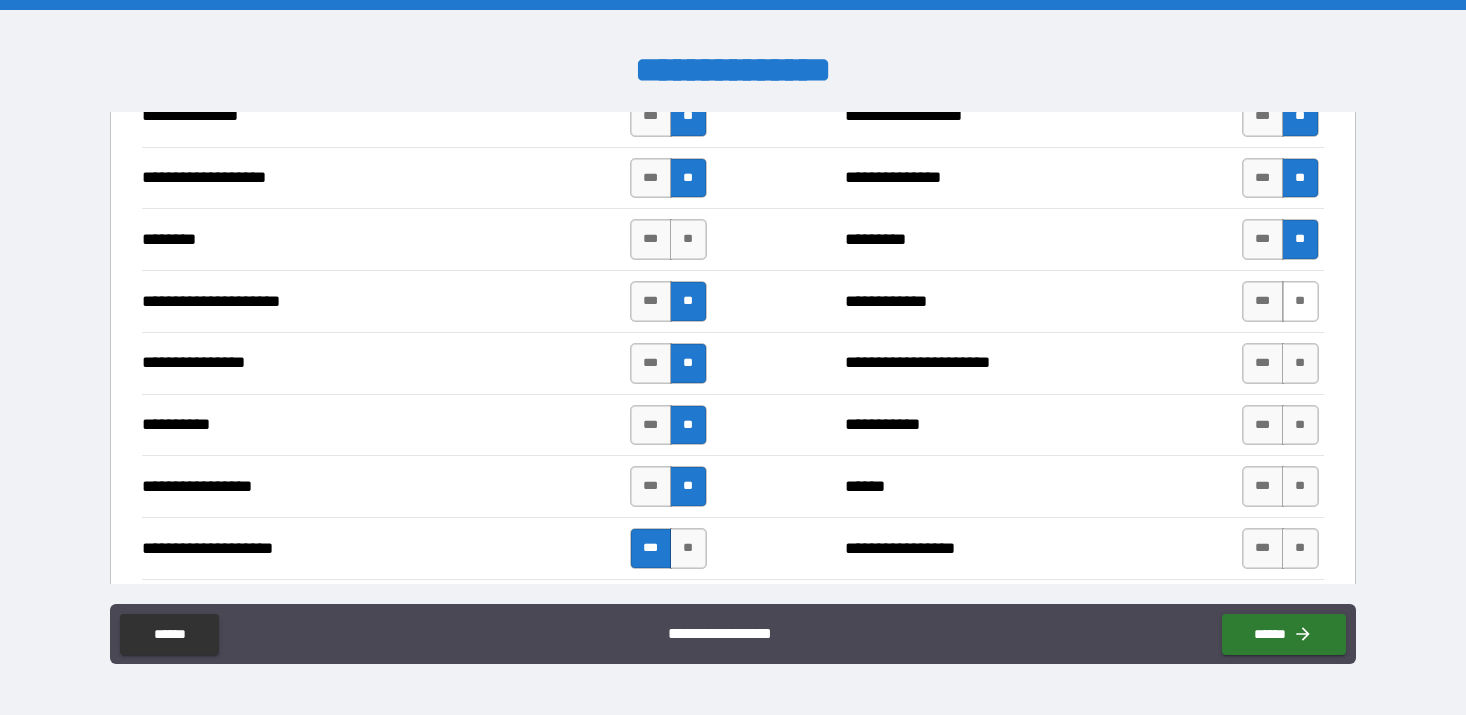 click on "**" at bounding box center [1300, 301] 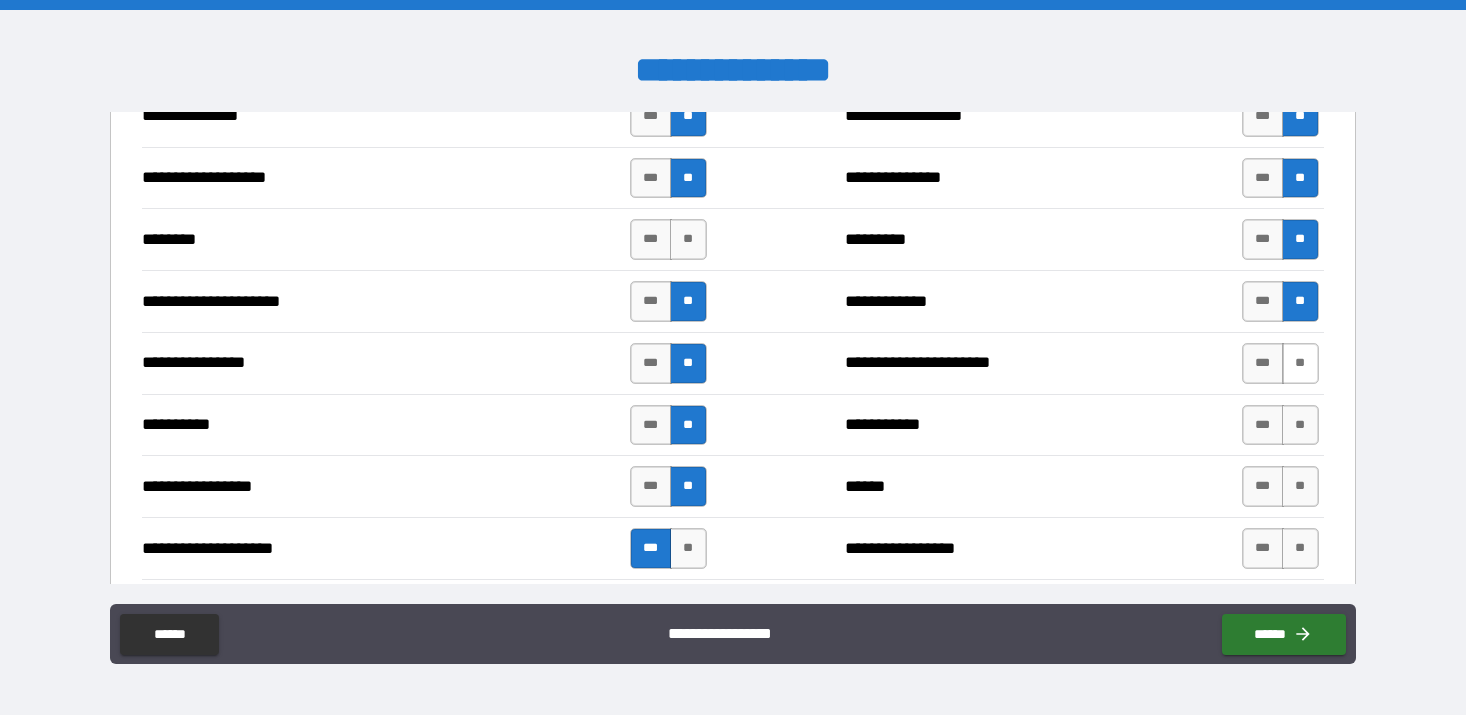 click on "**" at bounding box center [1300, 363] 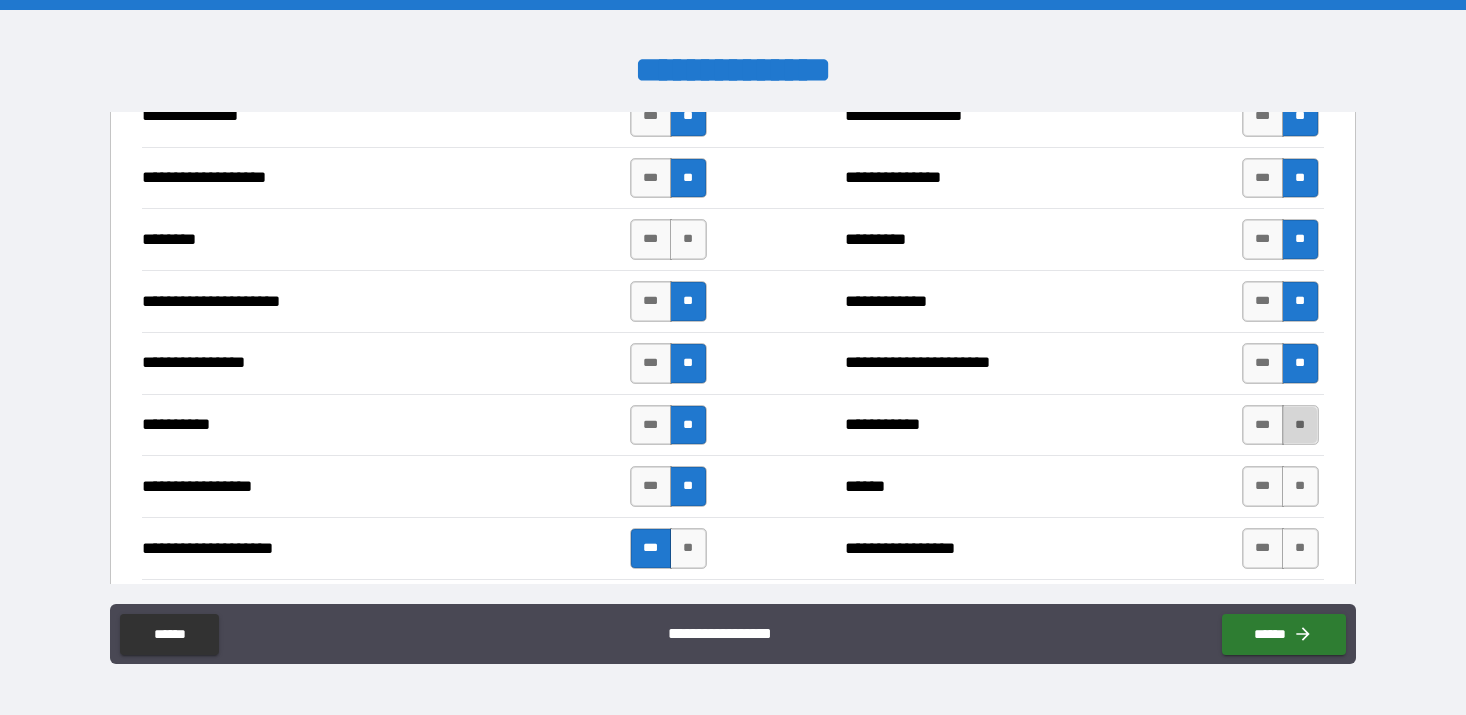 click on "**" at bounding box center [1300, 425] 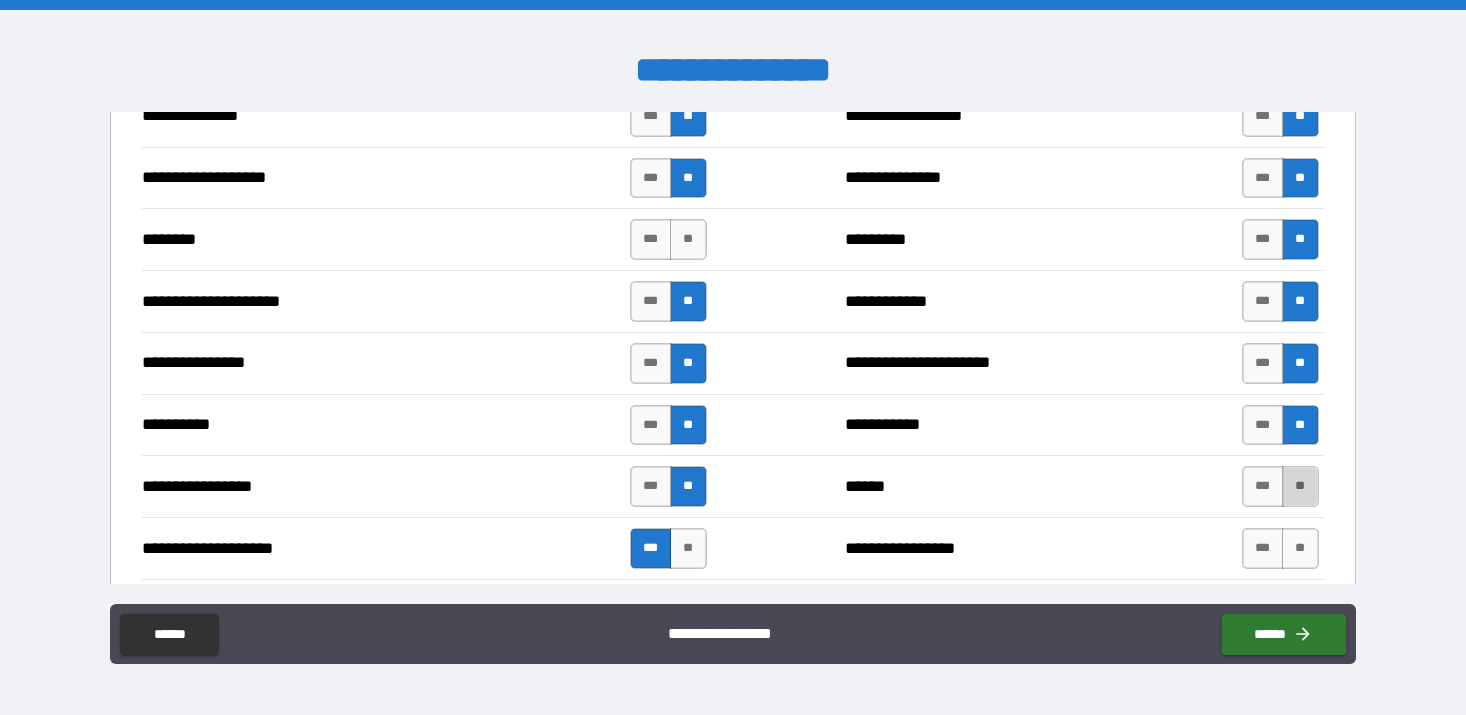 click on "**" at bounding box center [1300, 486] 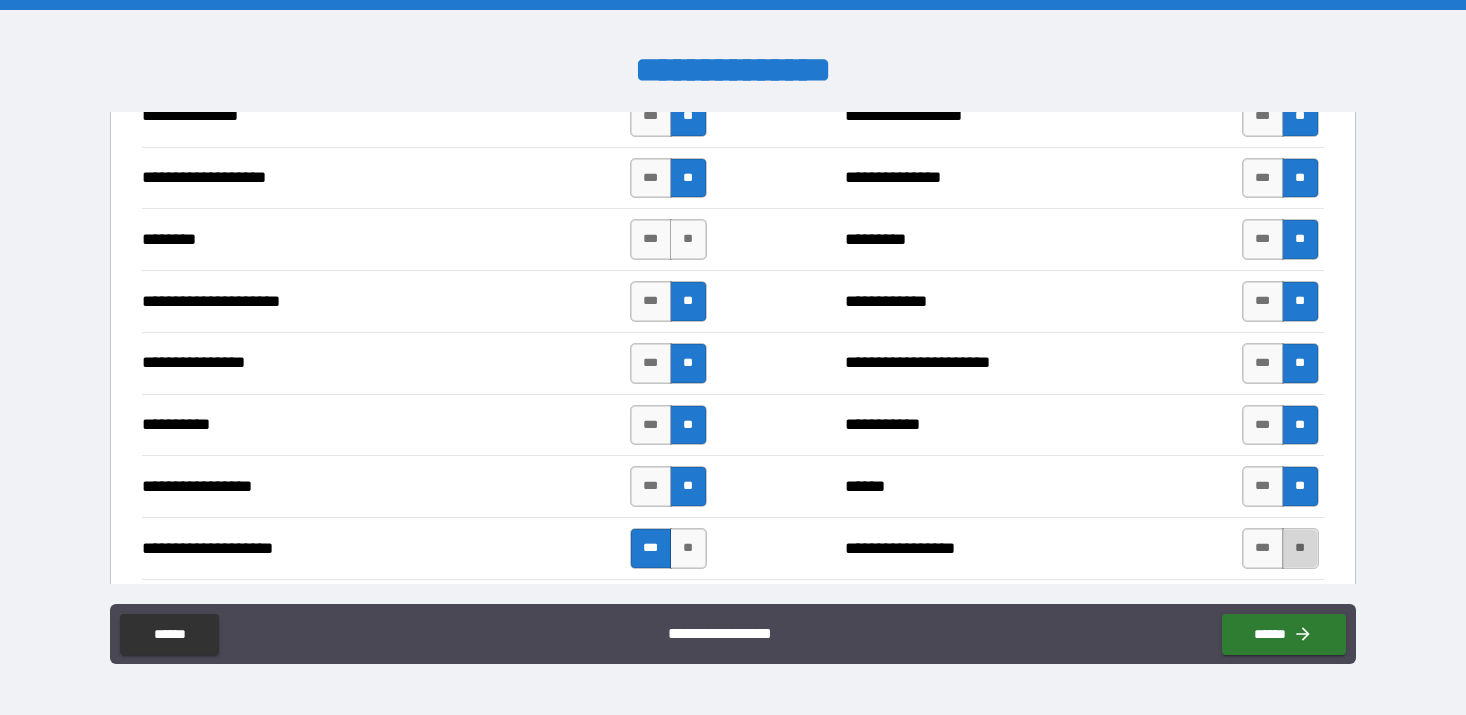 click on "**" at bounding box center [1300, 548] 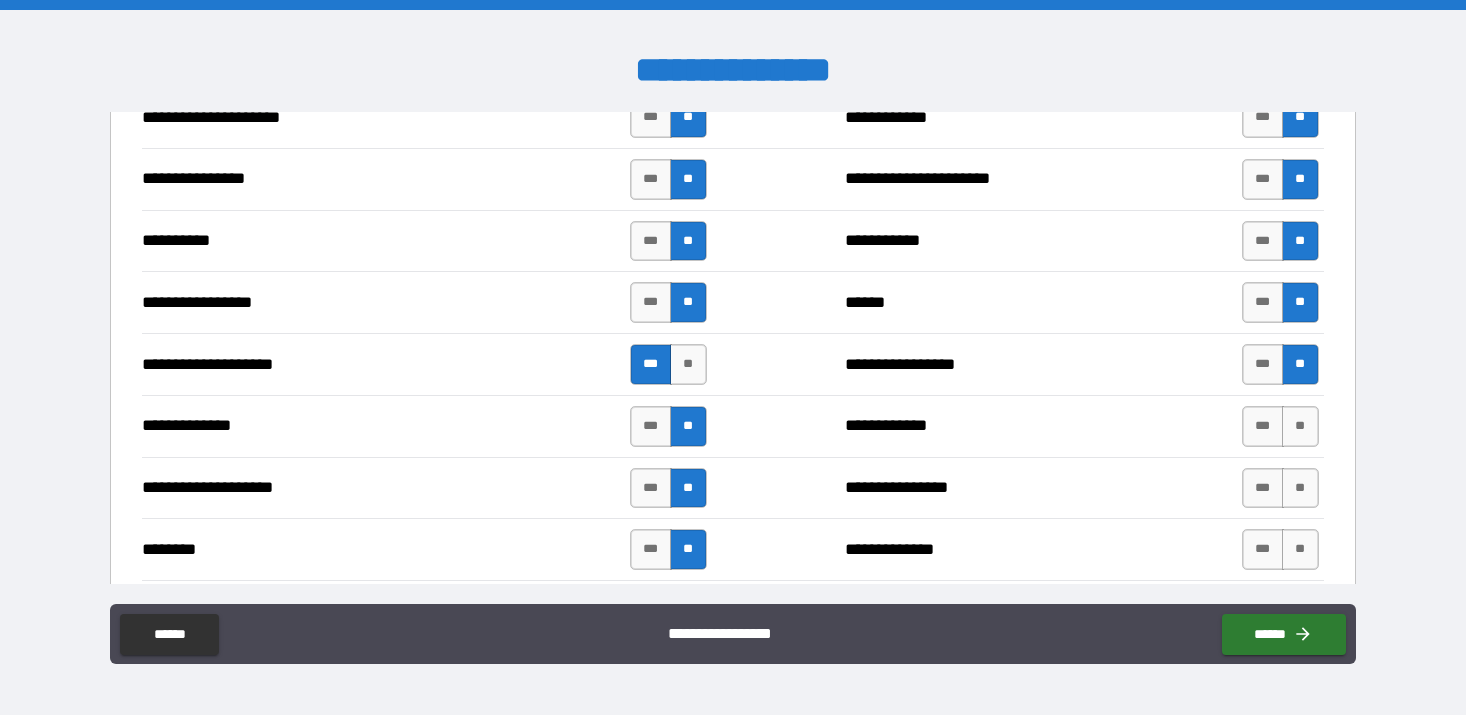 scroll, scrollTop: 2722, scrollLeft: 0, axis: vertical 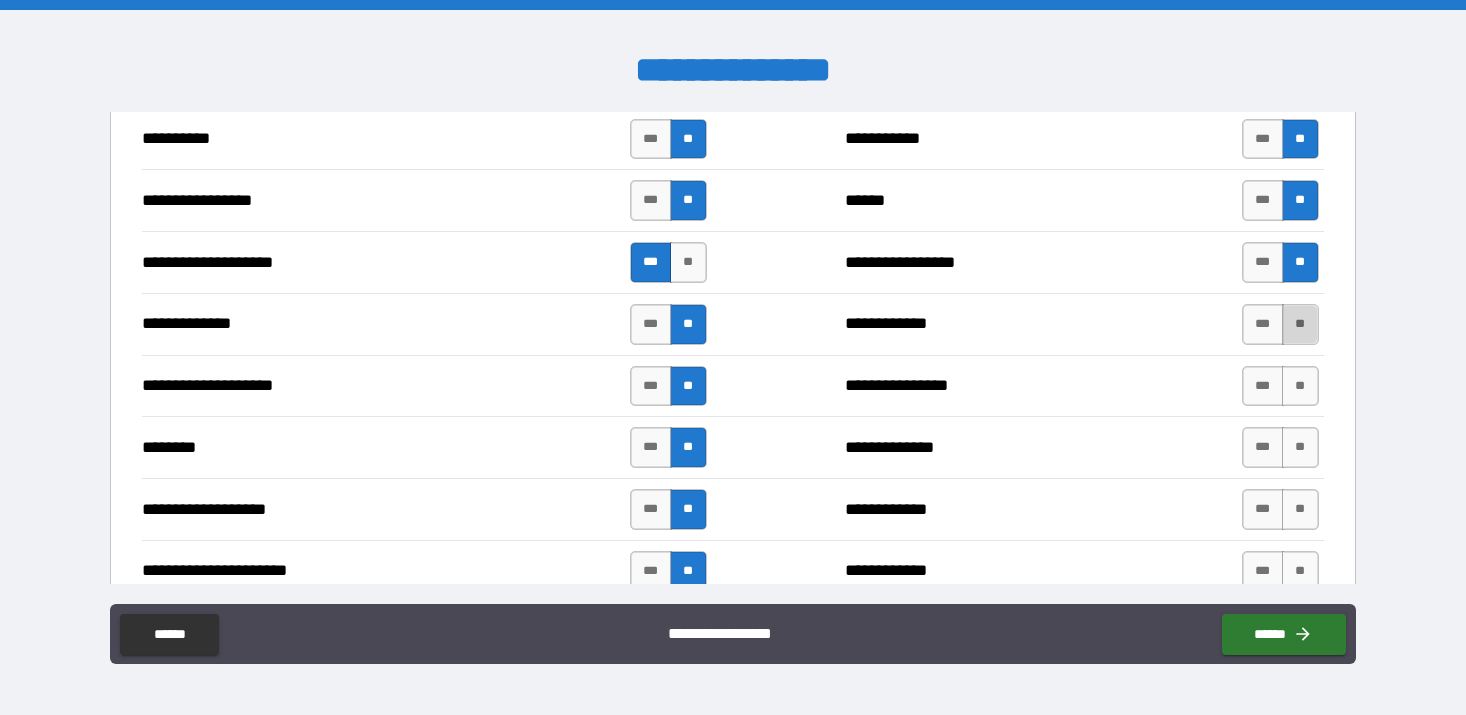 click on "**" at bounding box center (1300, 324) 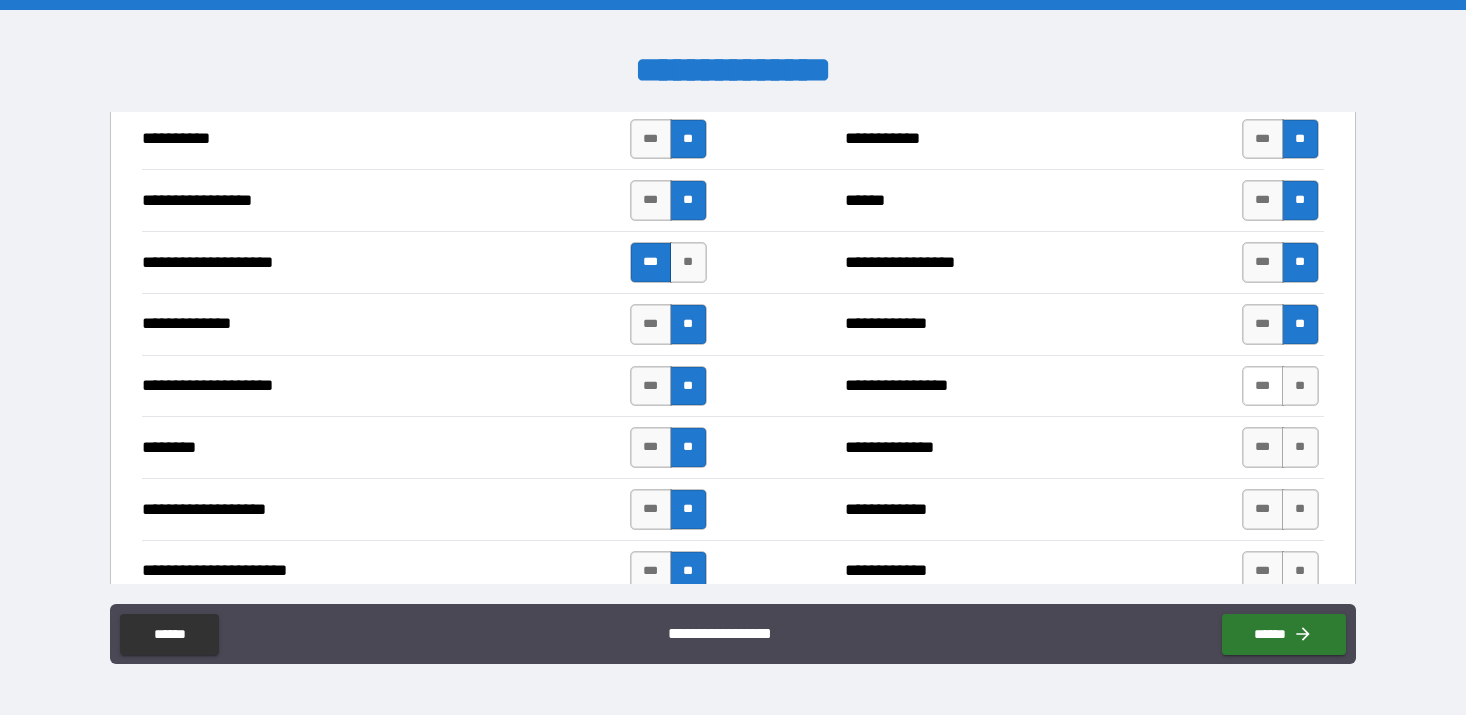 click on "***" at bounding box center [1263, 386] 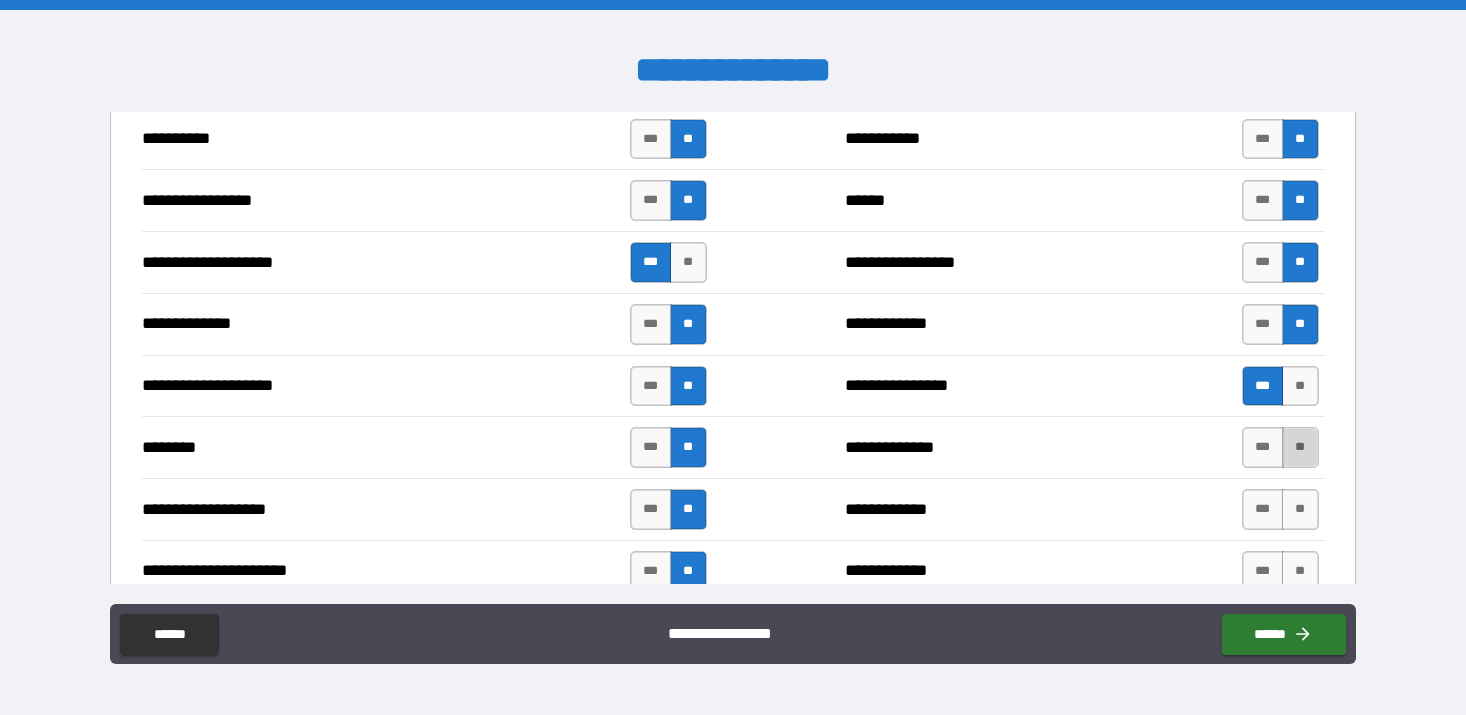 click on "**" at bounding box center (1300, 447) 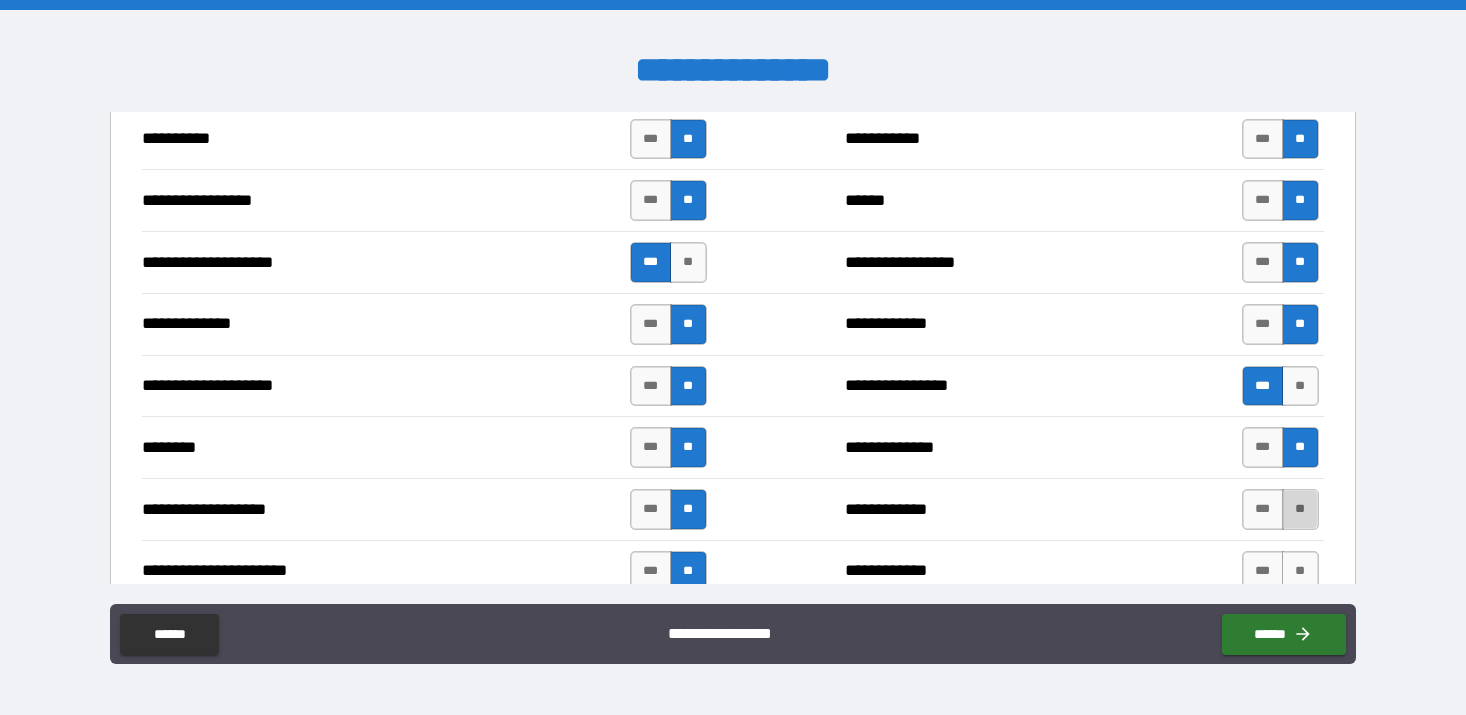 click on "**" at bounding box center [1300, 509] 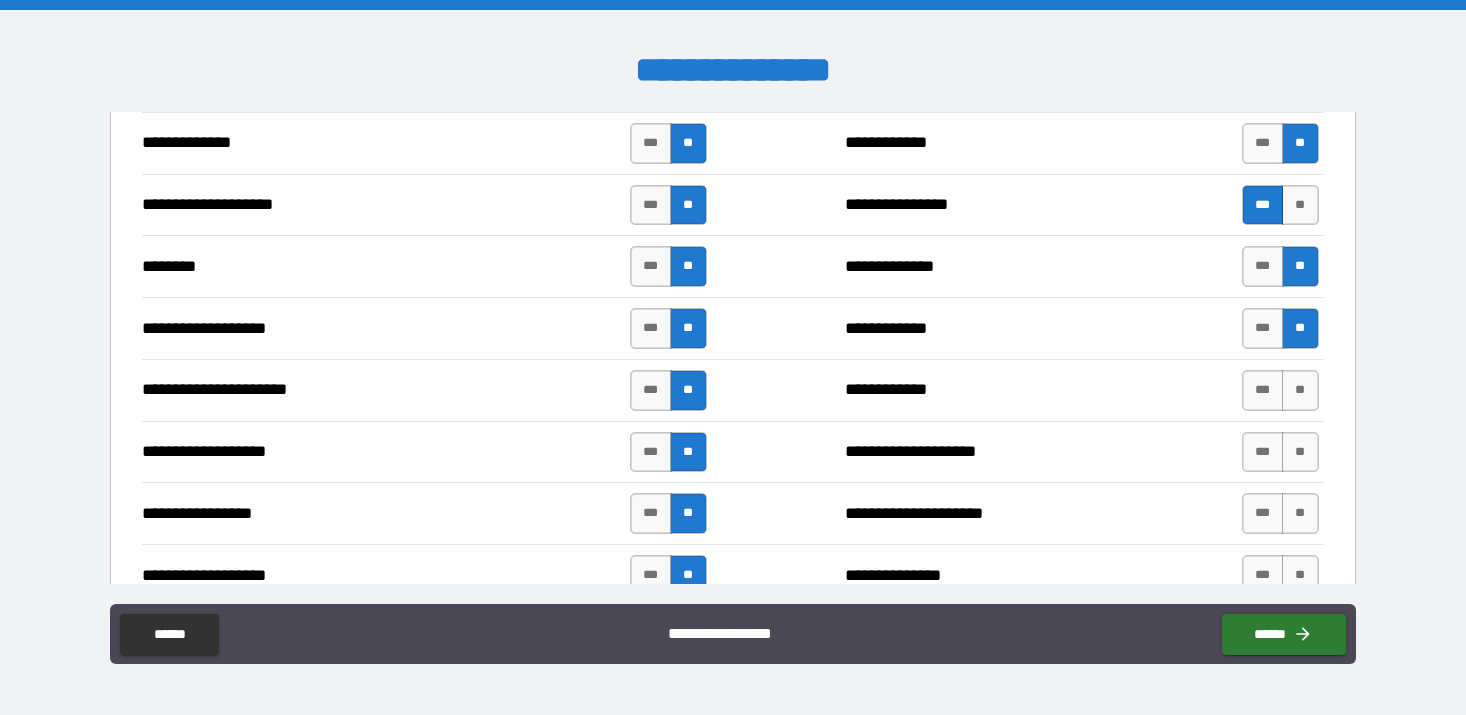 scroll, scrollTop: 2942, scrollLeft: 0, axis: vertical 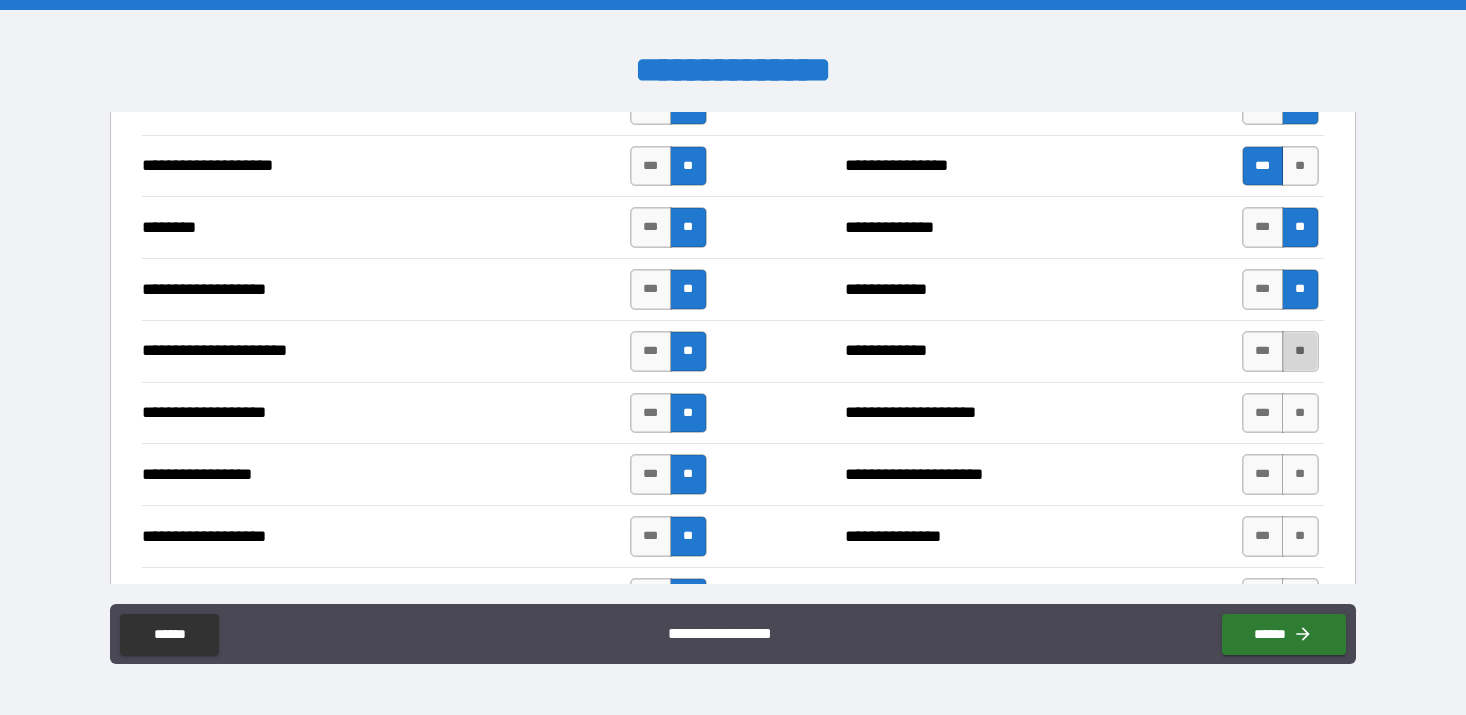 click on "**" at bounding box center (1300, 351) 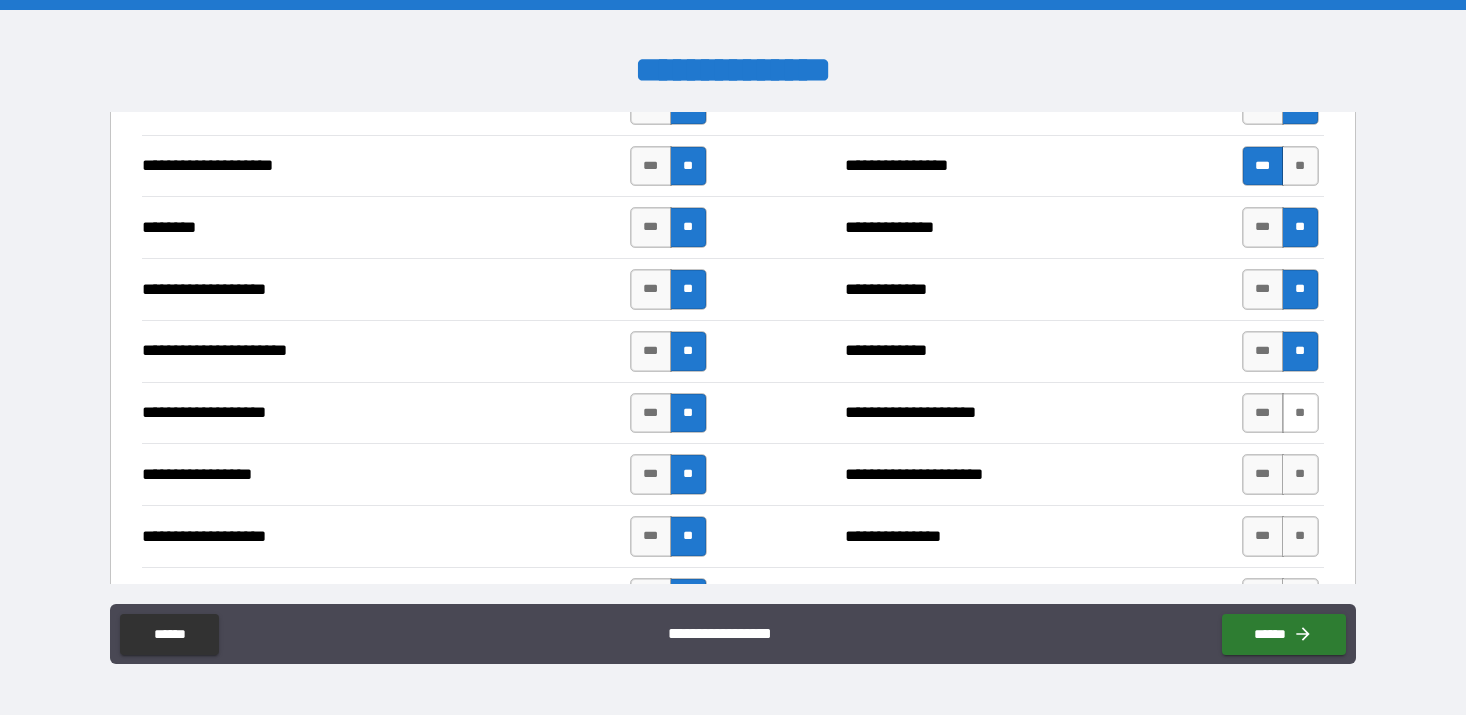 click on "**" at bounding box center [1300, 413] 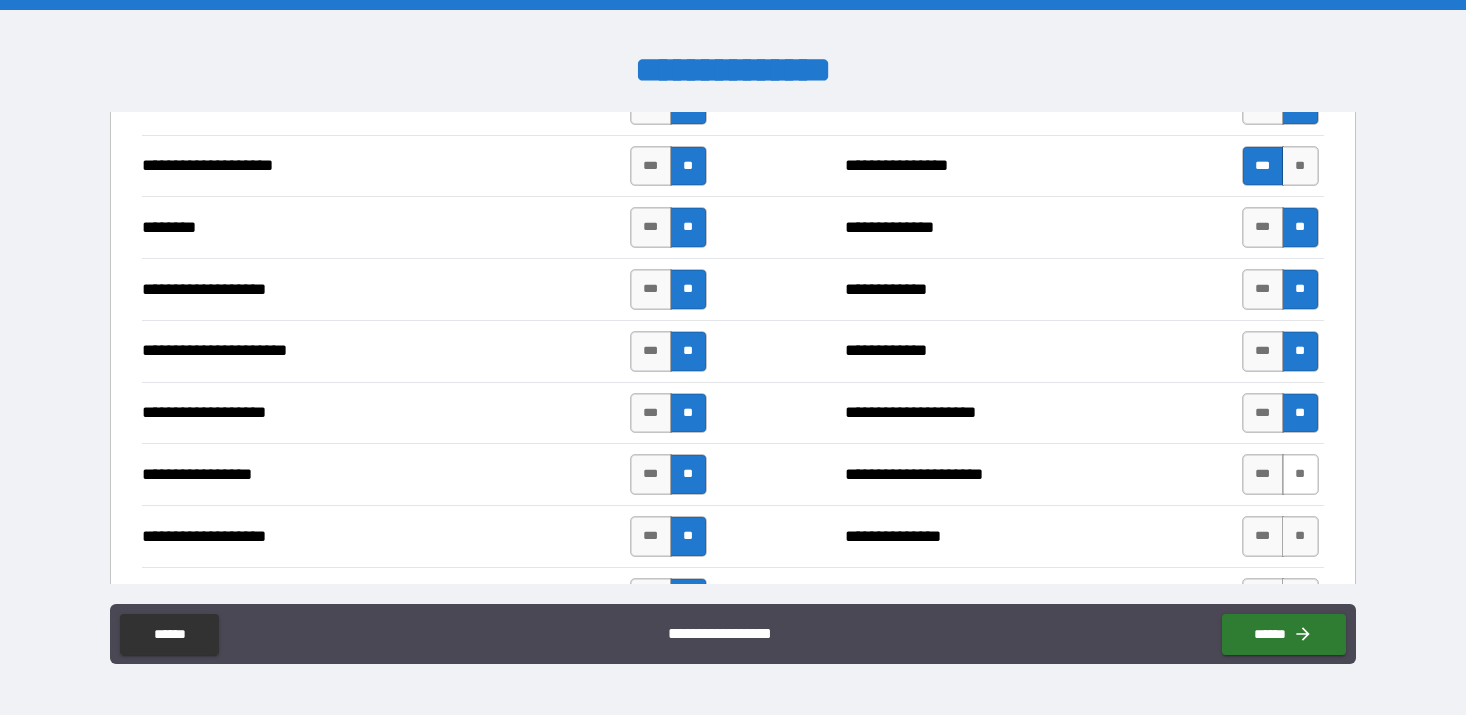click on "**" at bounding box center [1300, 474] 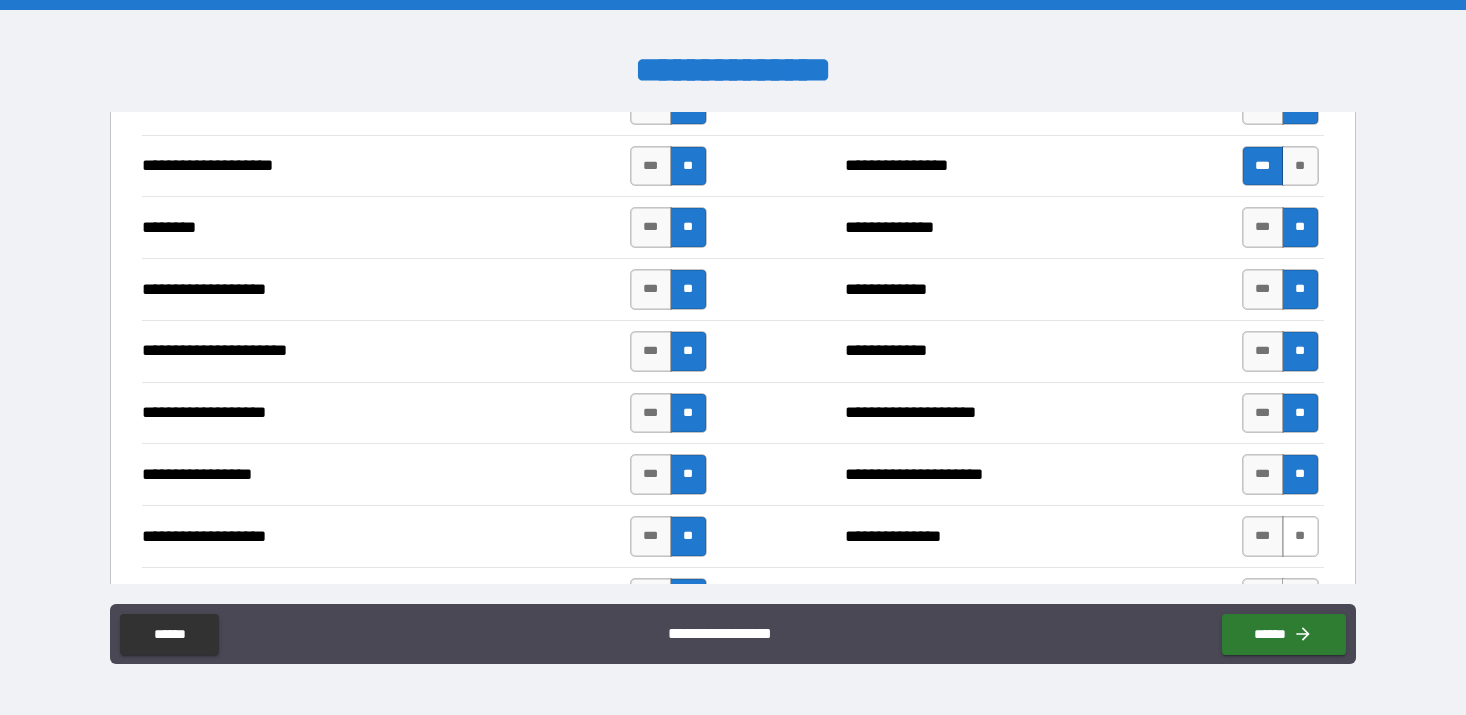 click on "**" at bounding box center (1300, 536) 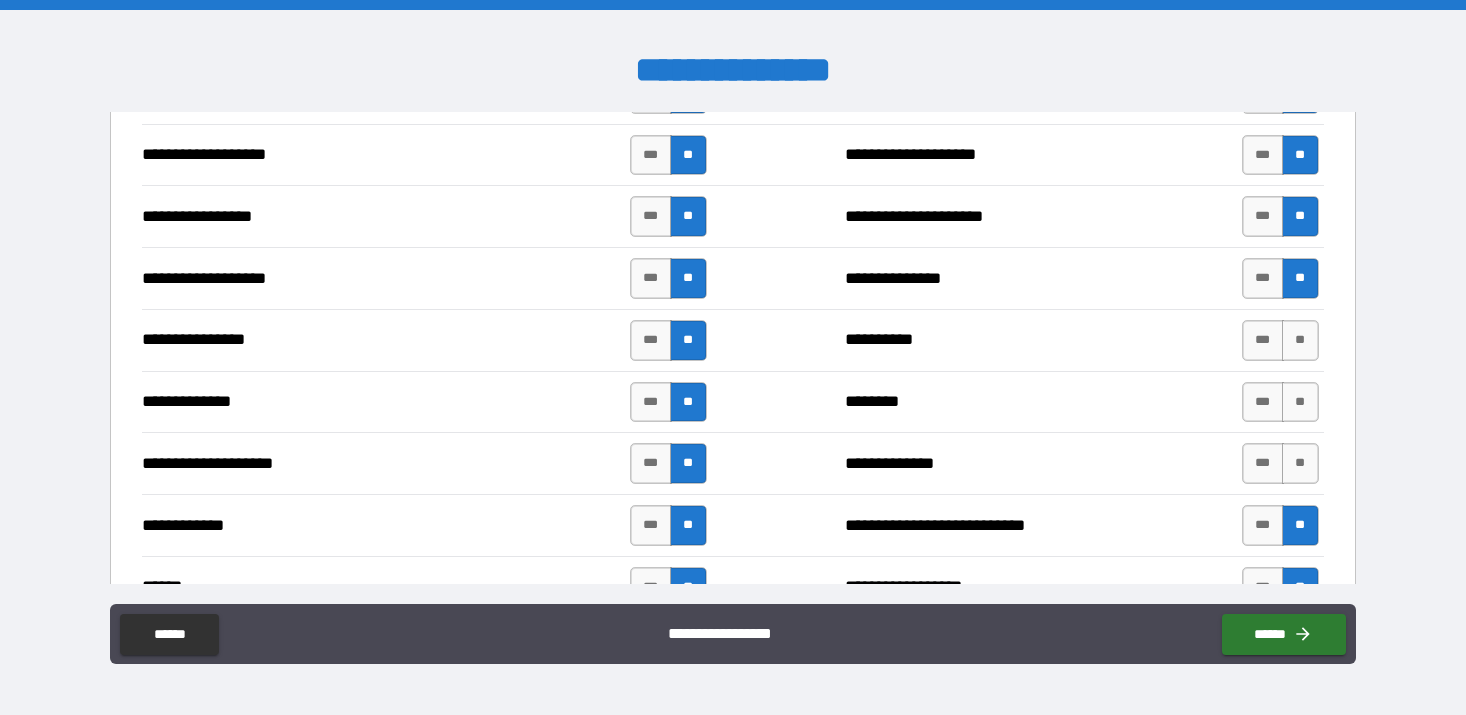 scroll, scrollTop: 3209, scrollLeft: 0, axis: vertical 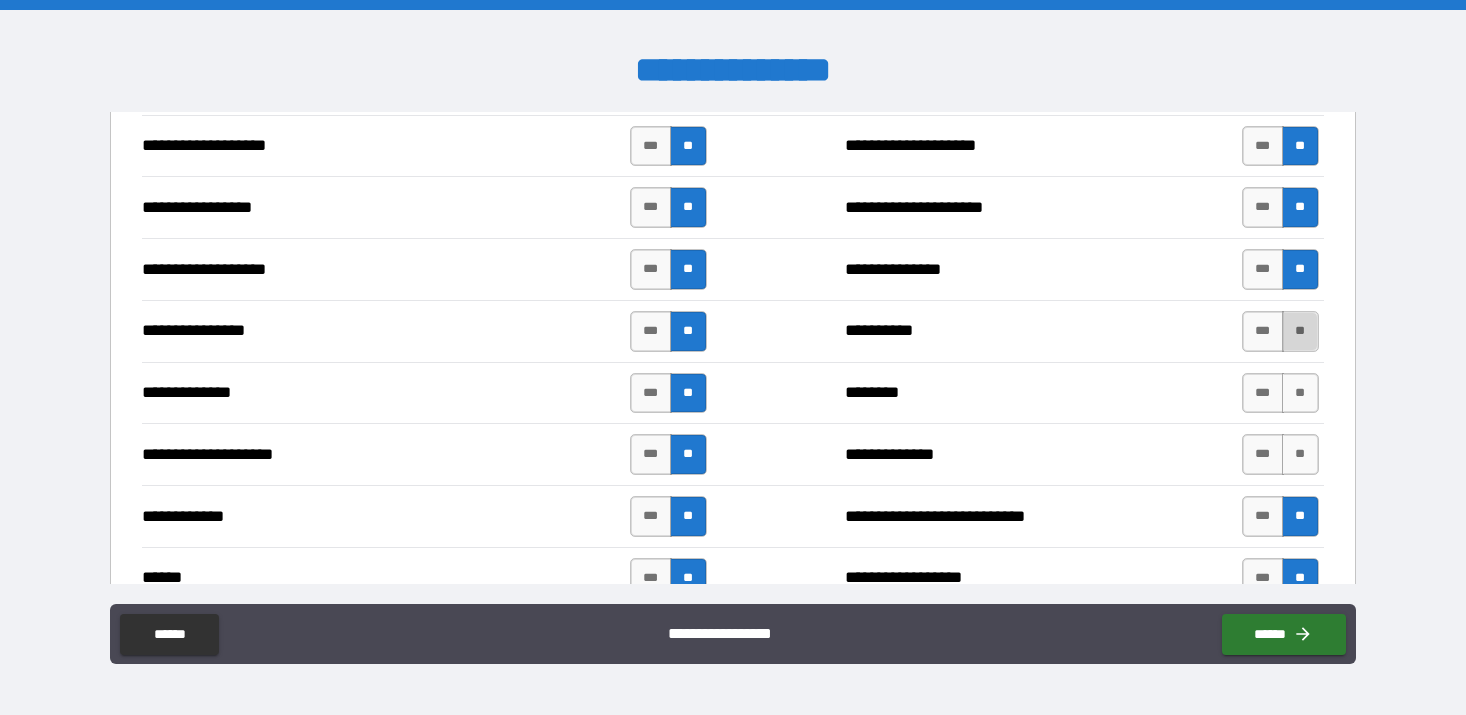click on "**" at bounding box center (1300, 331) 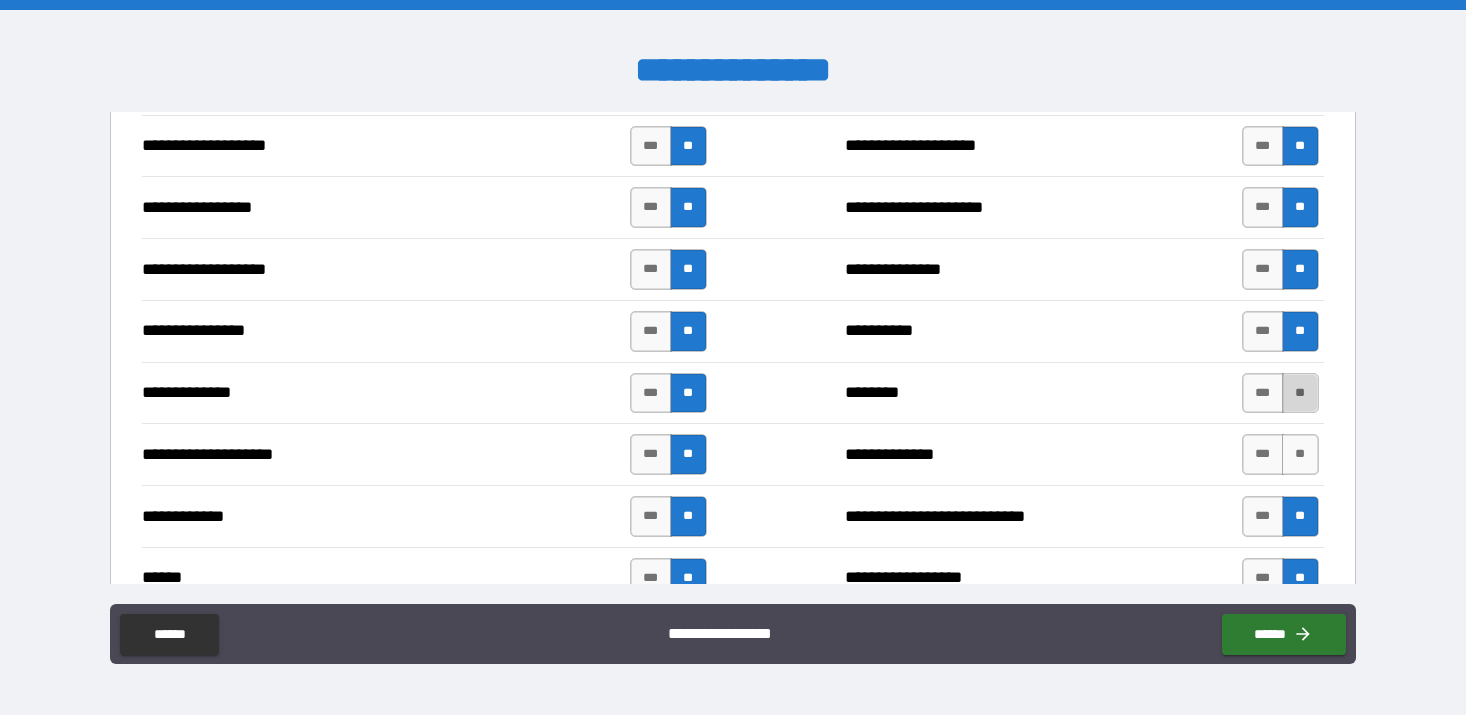 click on "**" at bounding box center [1300, 393] 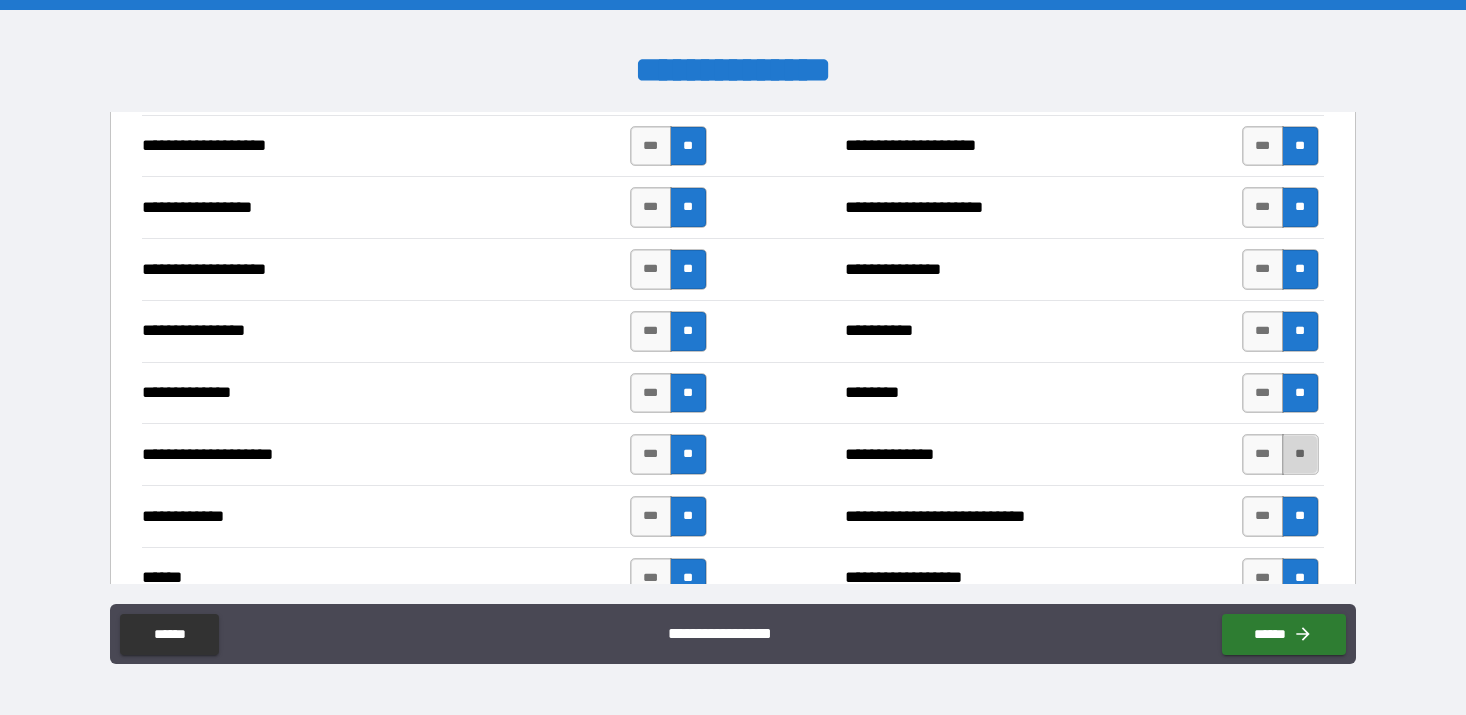 click on "**" at bounding box center [1300, 454] 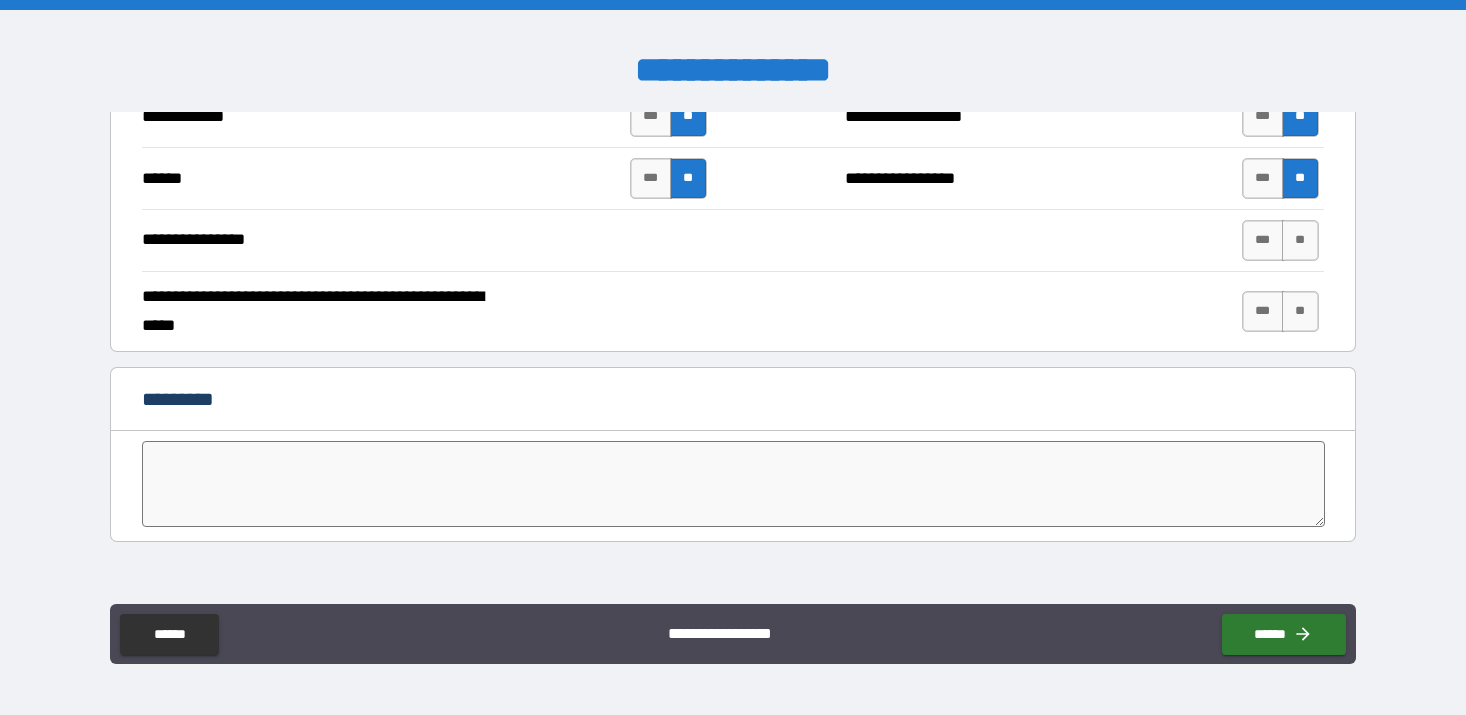 scroll, scrollTop: 3798, scrollLeft: 0, axis: vertical 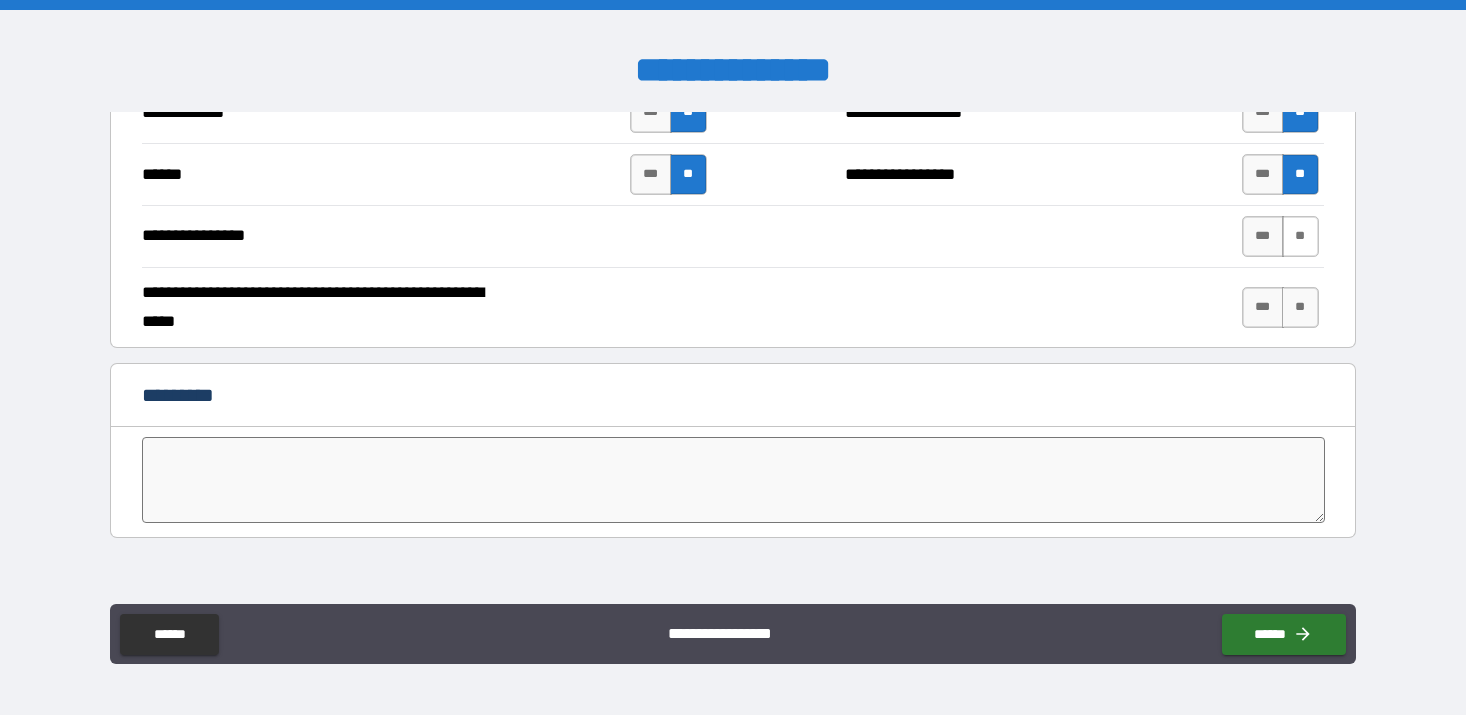 click on "**" at bounding box center [1300, 236] 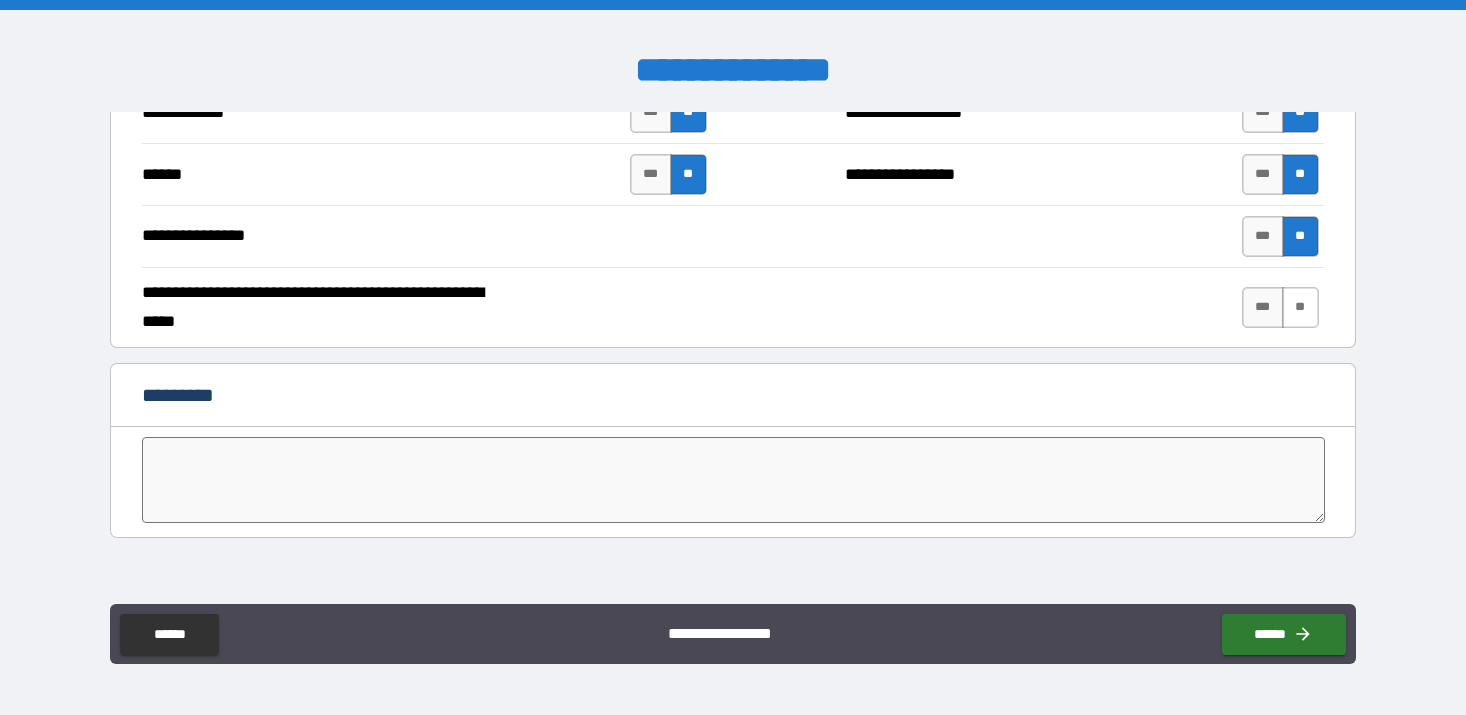 click on "**" at bounding box center [1300, 307] 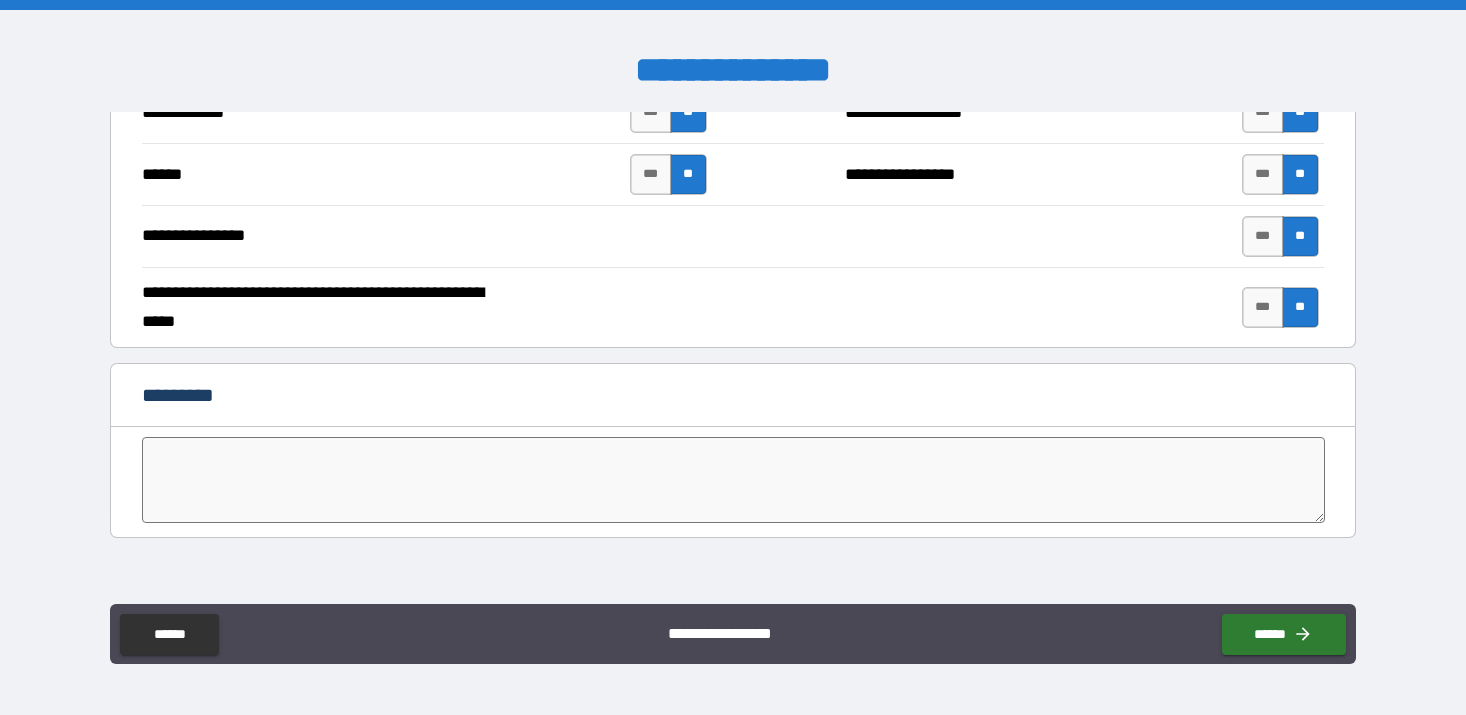 click at bounding box center [733, 480] 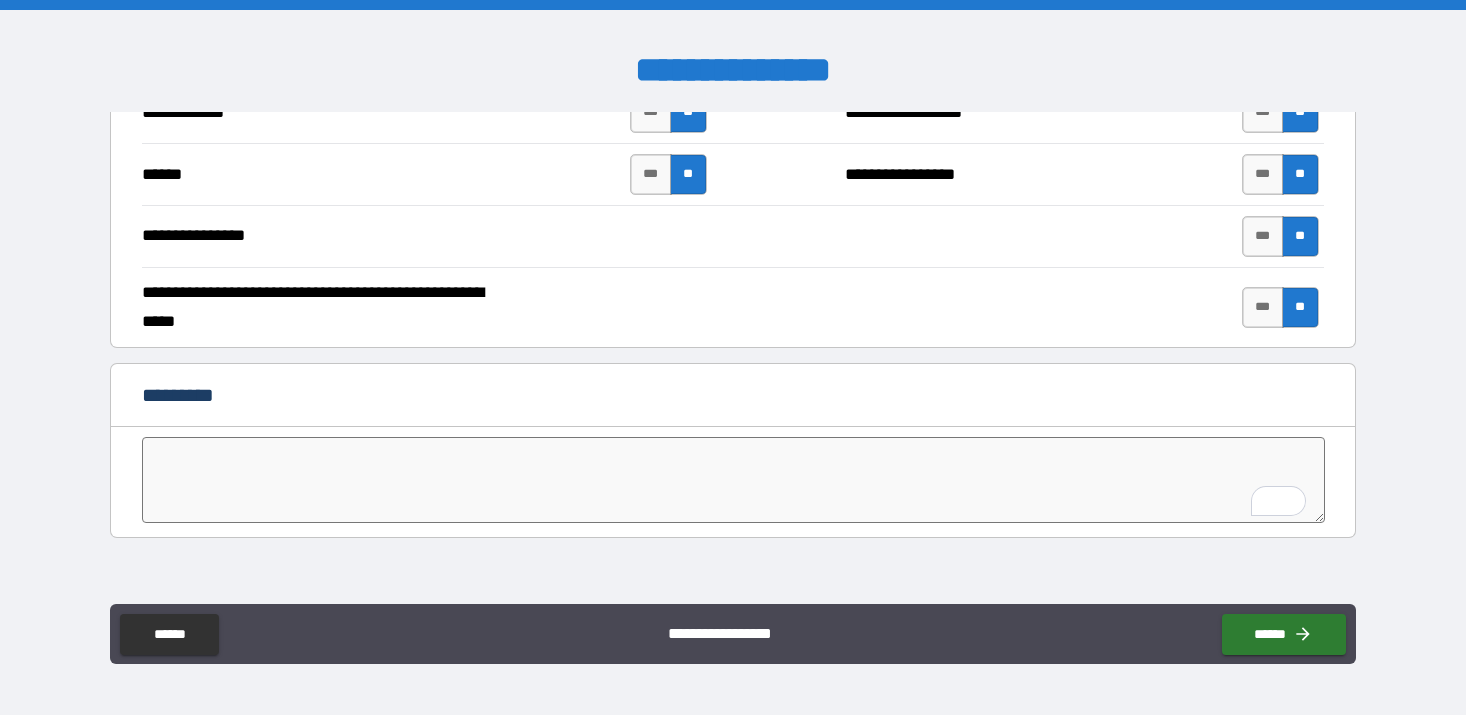 type on "*" 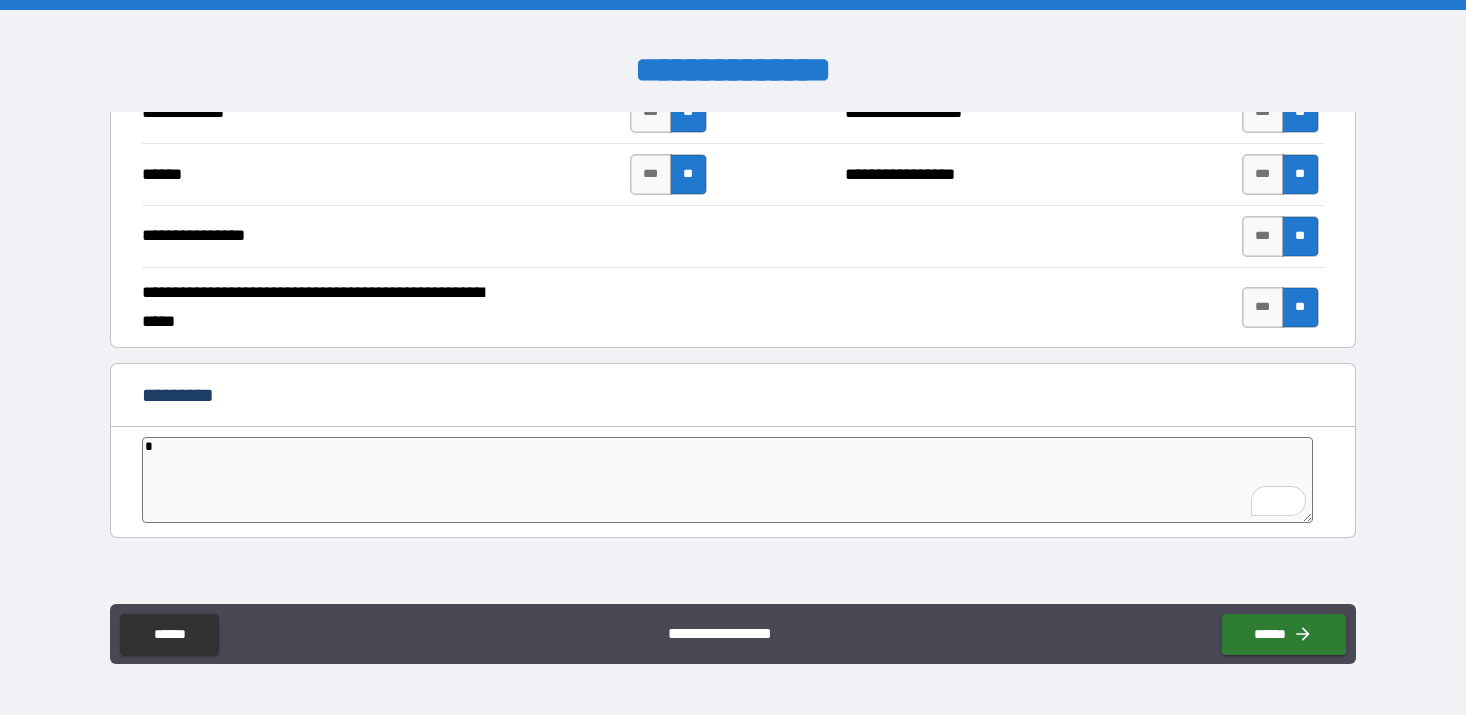 scroll, scrollTop: 3798, scrollLeft: 0, axis: vertical 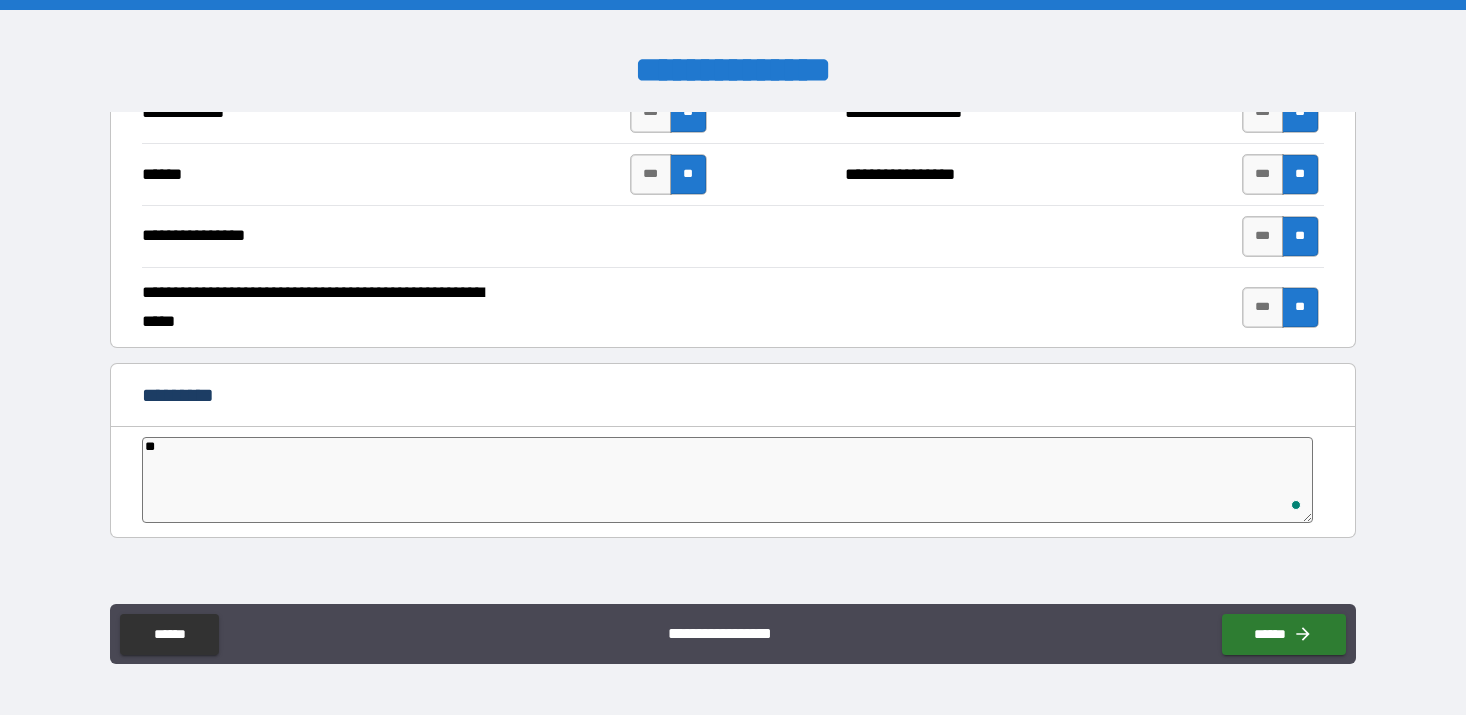 type on "***" 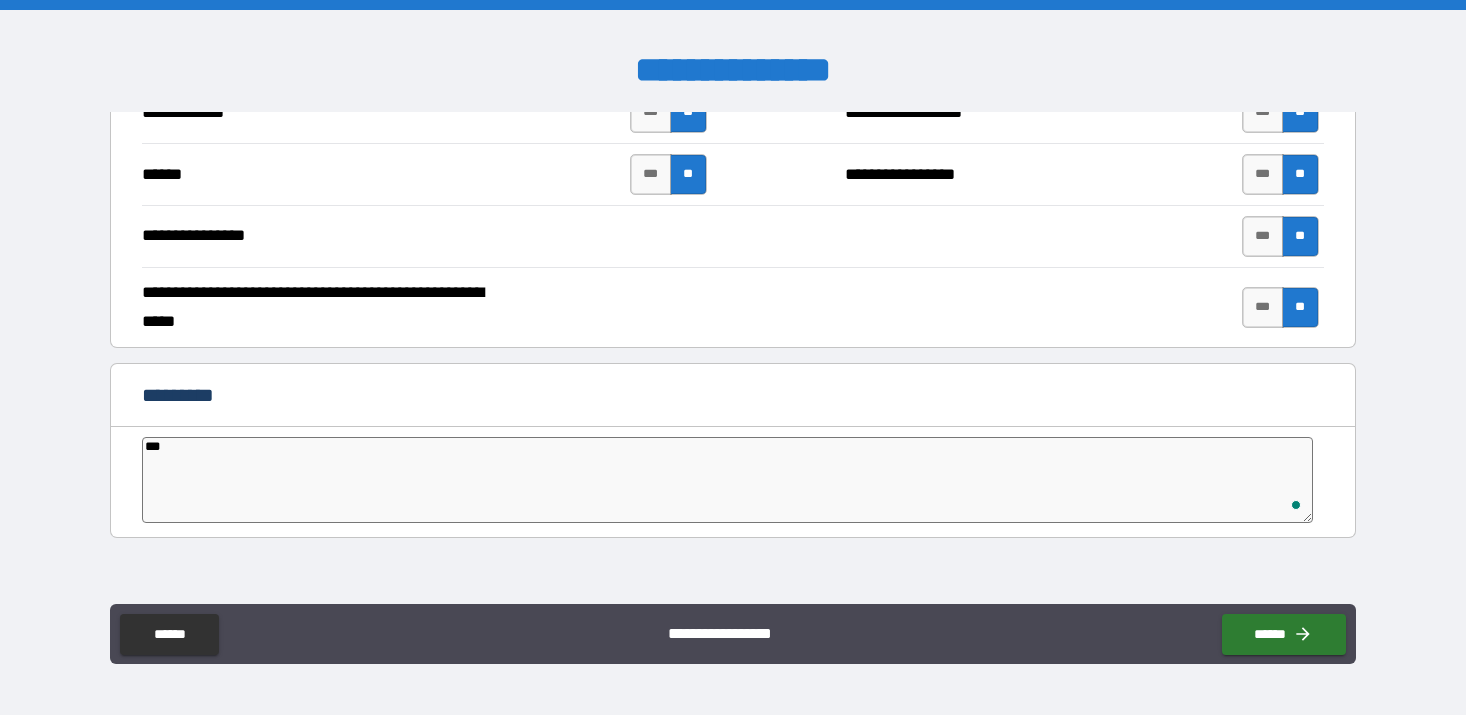 type on "****" 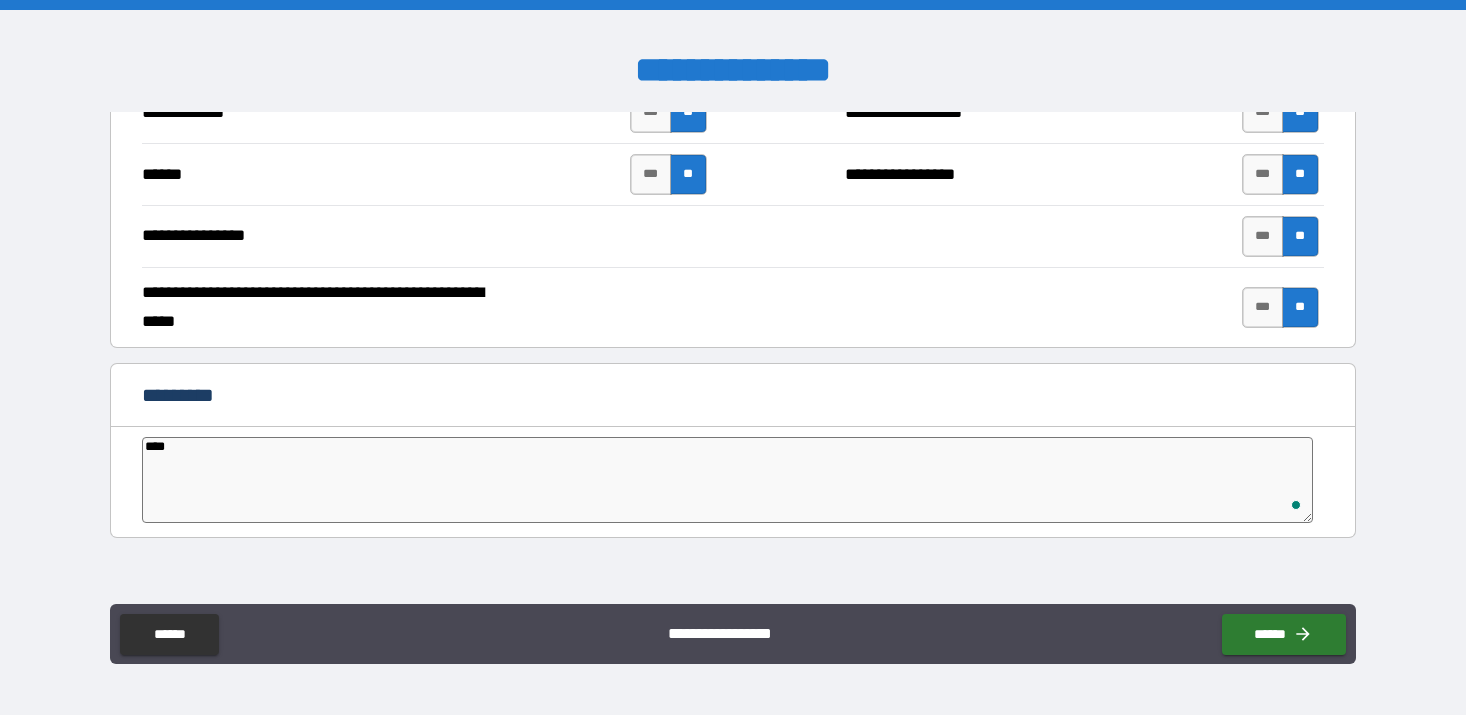 type on "*****" 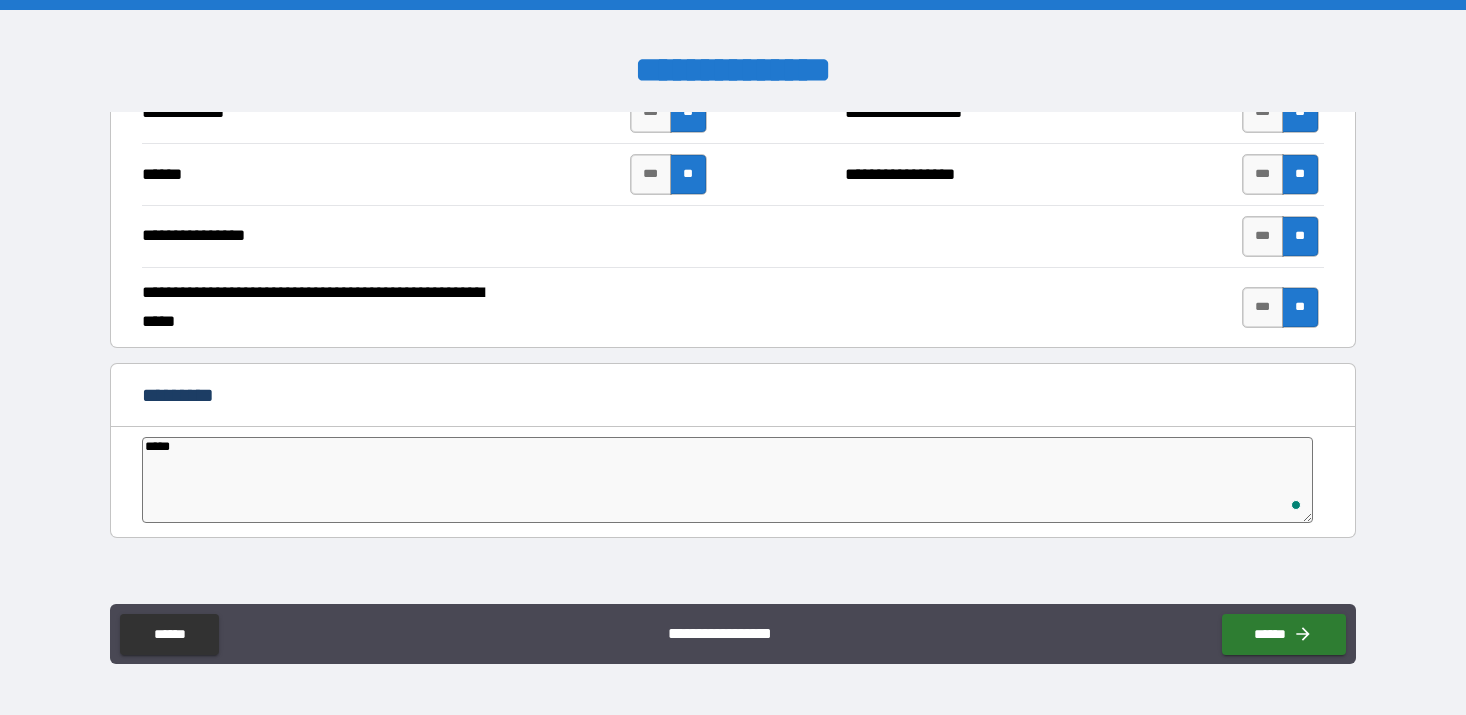 type on "******" 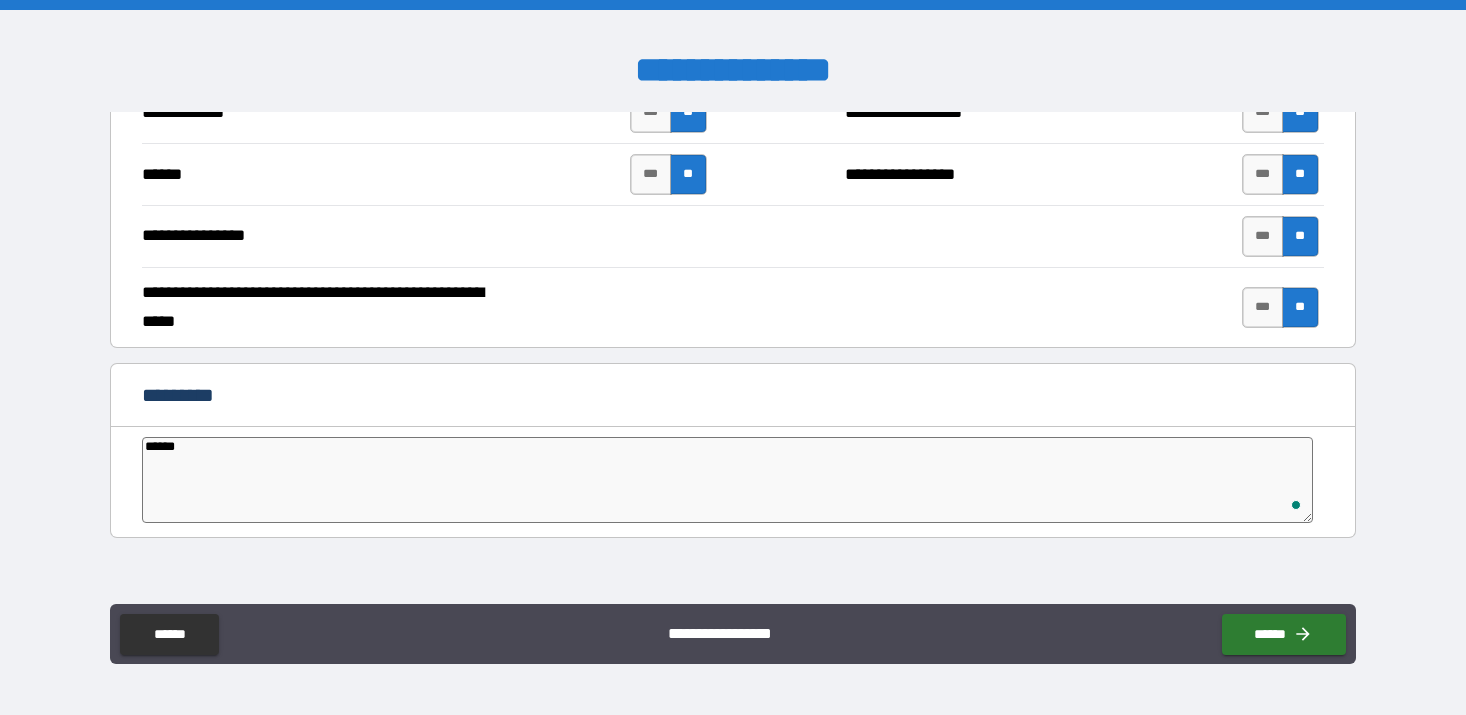 type on "*******" 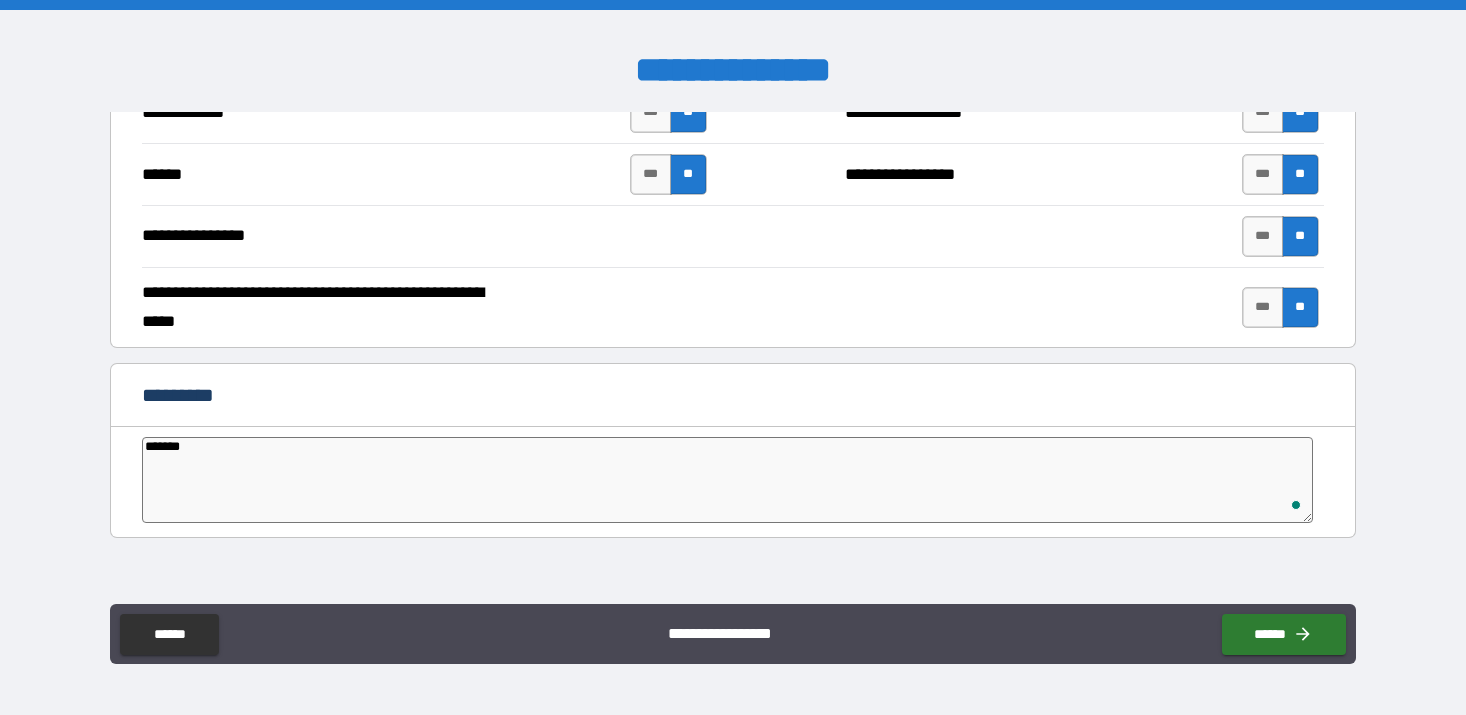 type on "*******" 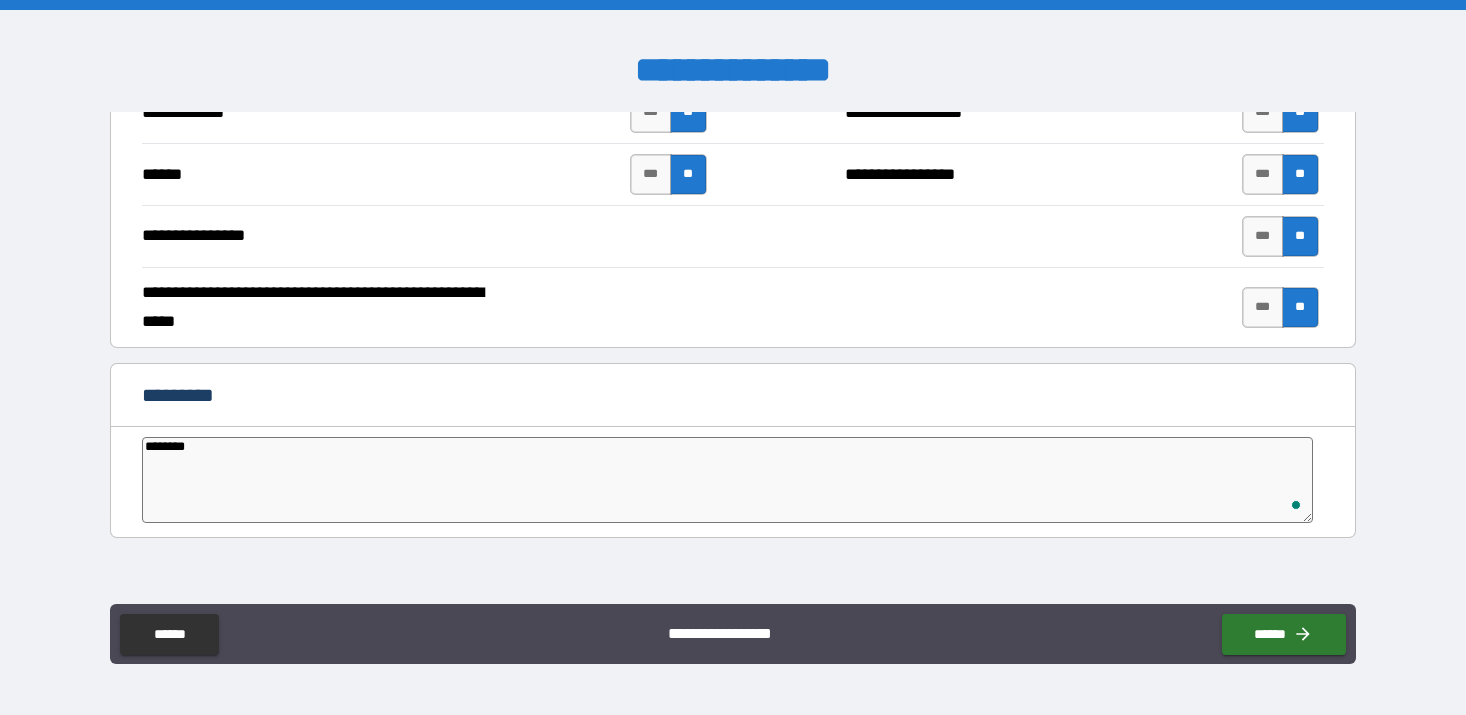type on "*********" 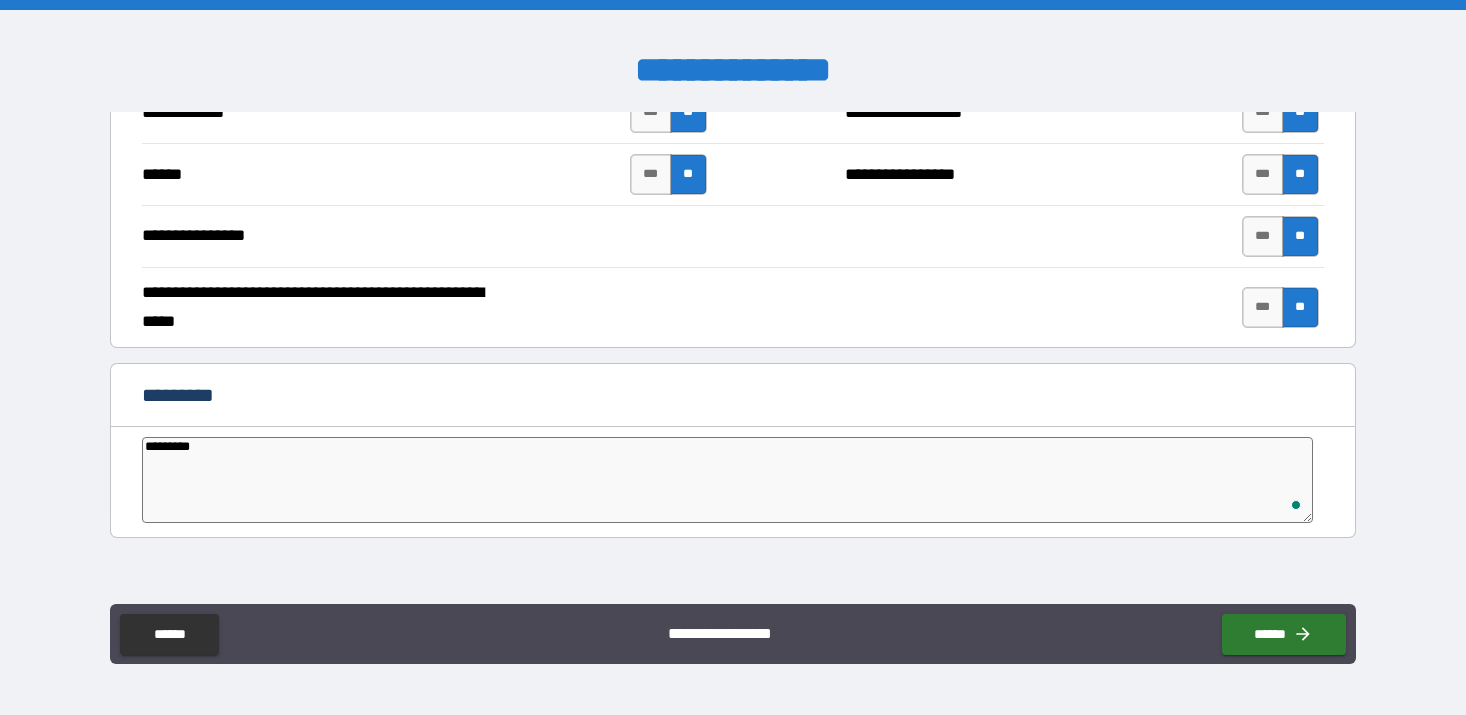 type on "**********" 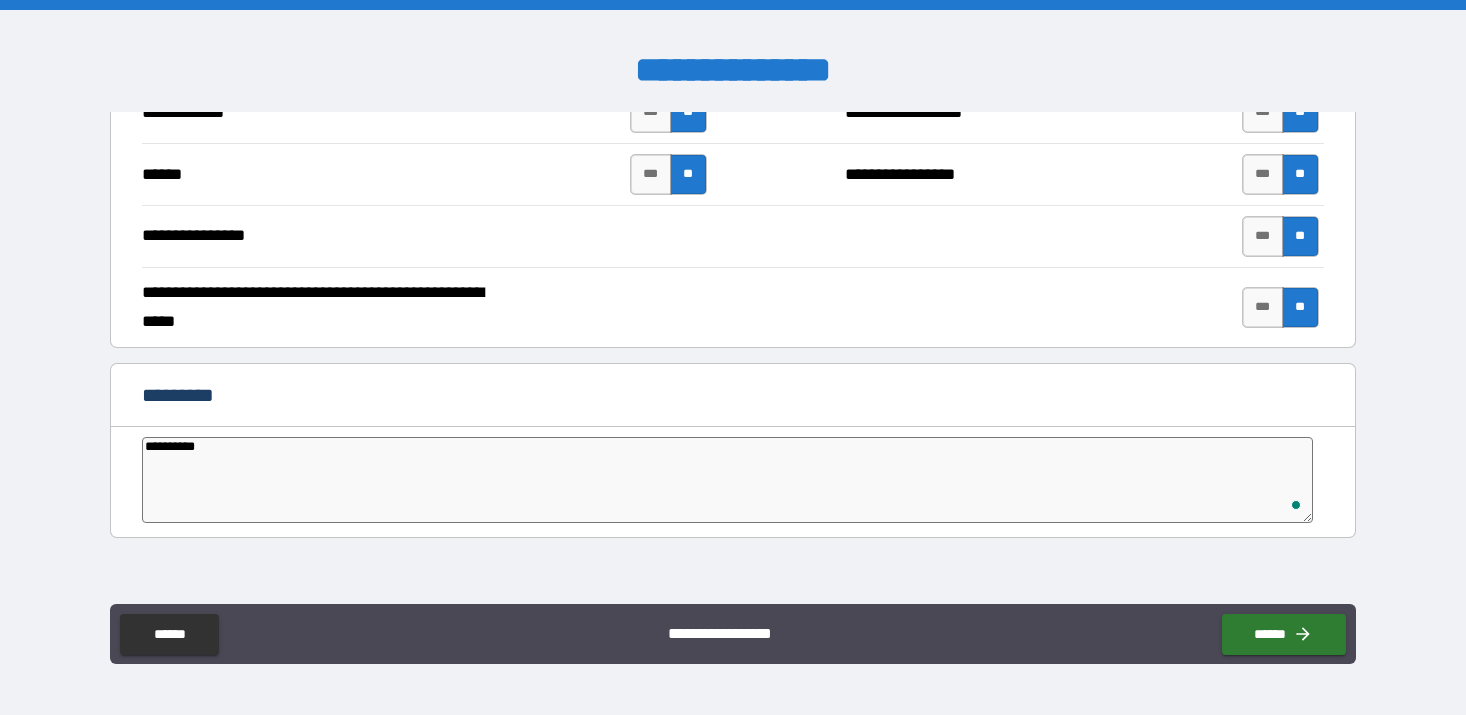 type on "*" 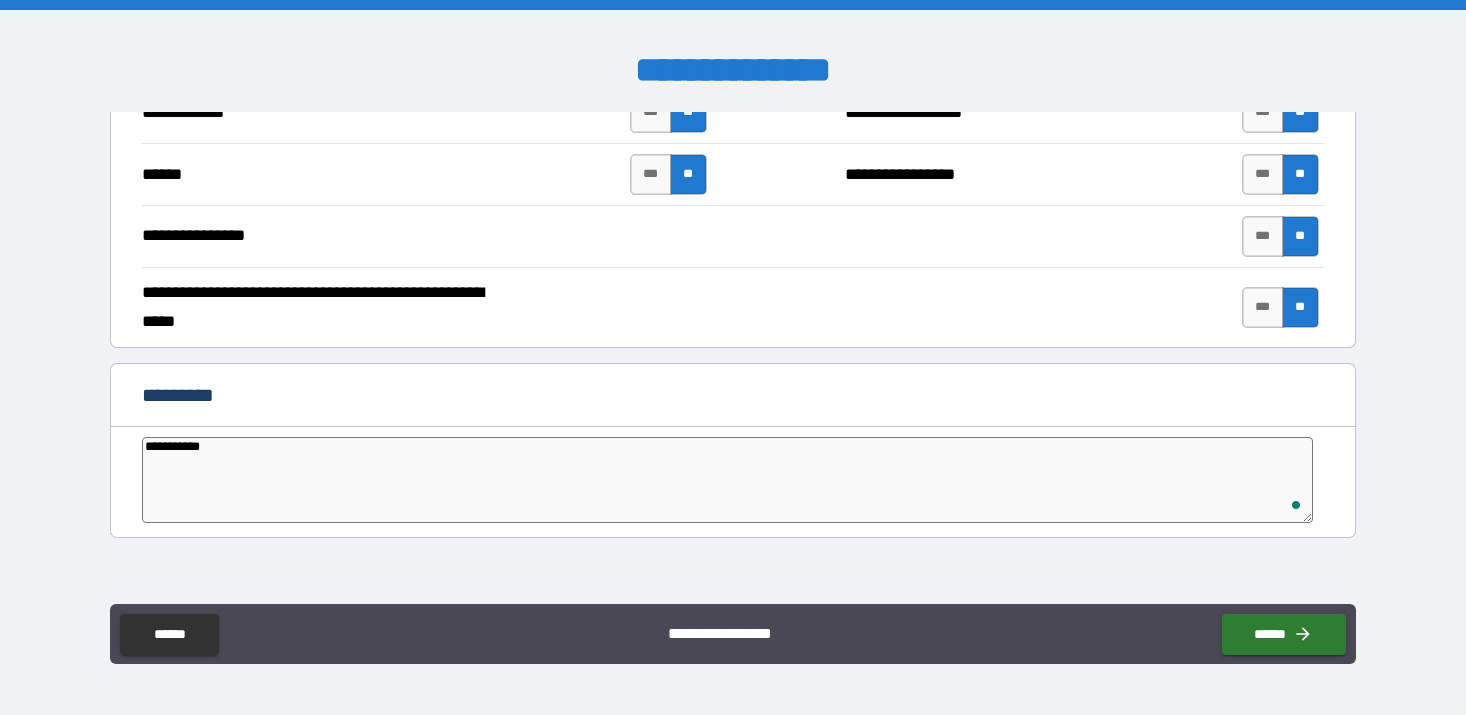 type on "**********" 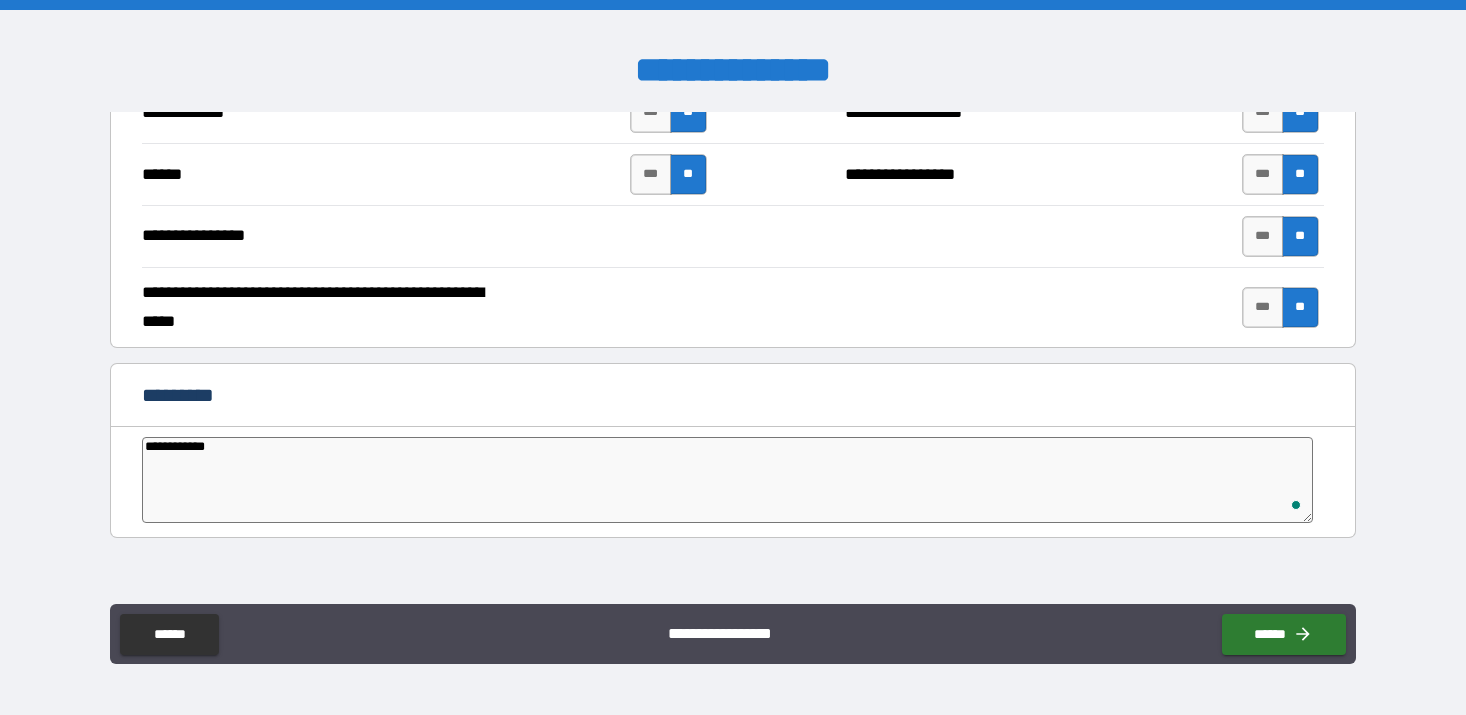 type on "*" 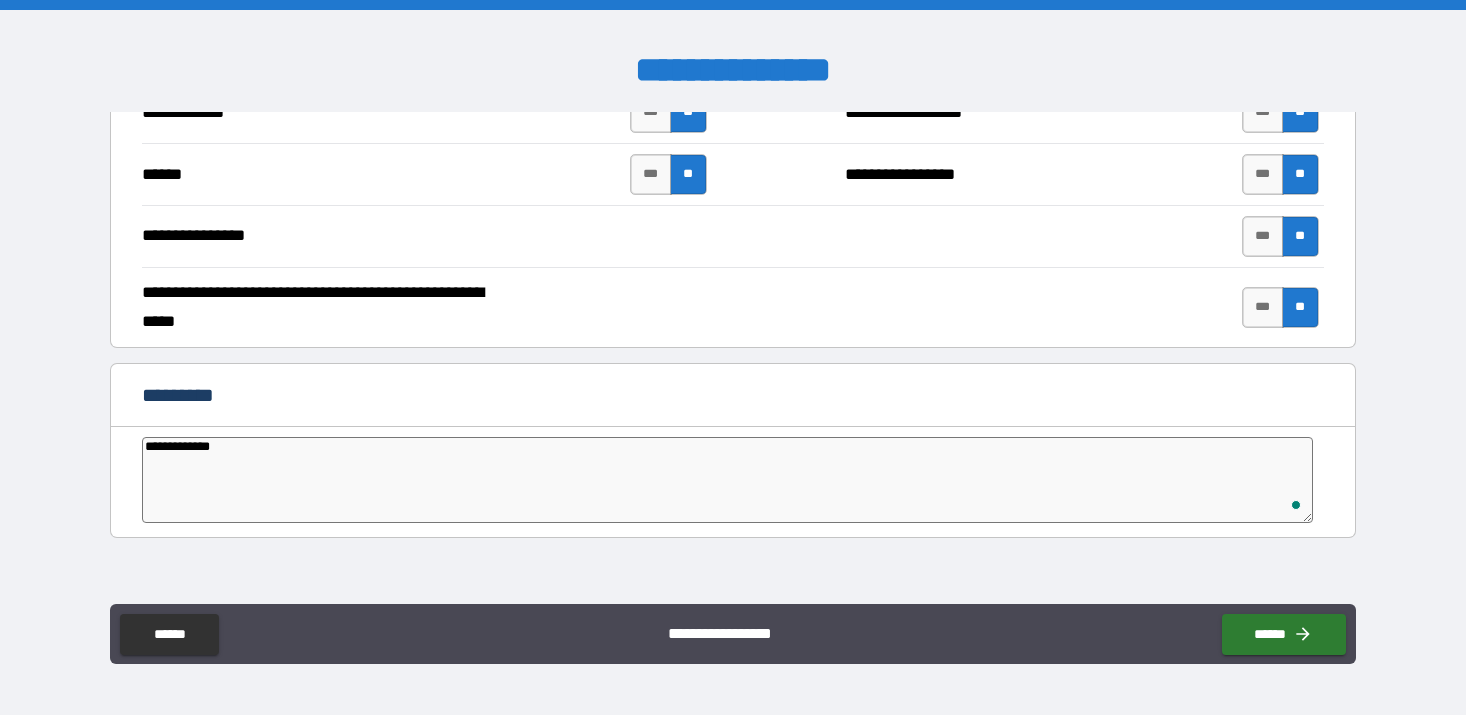 type on "*" 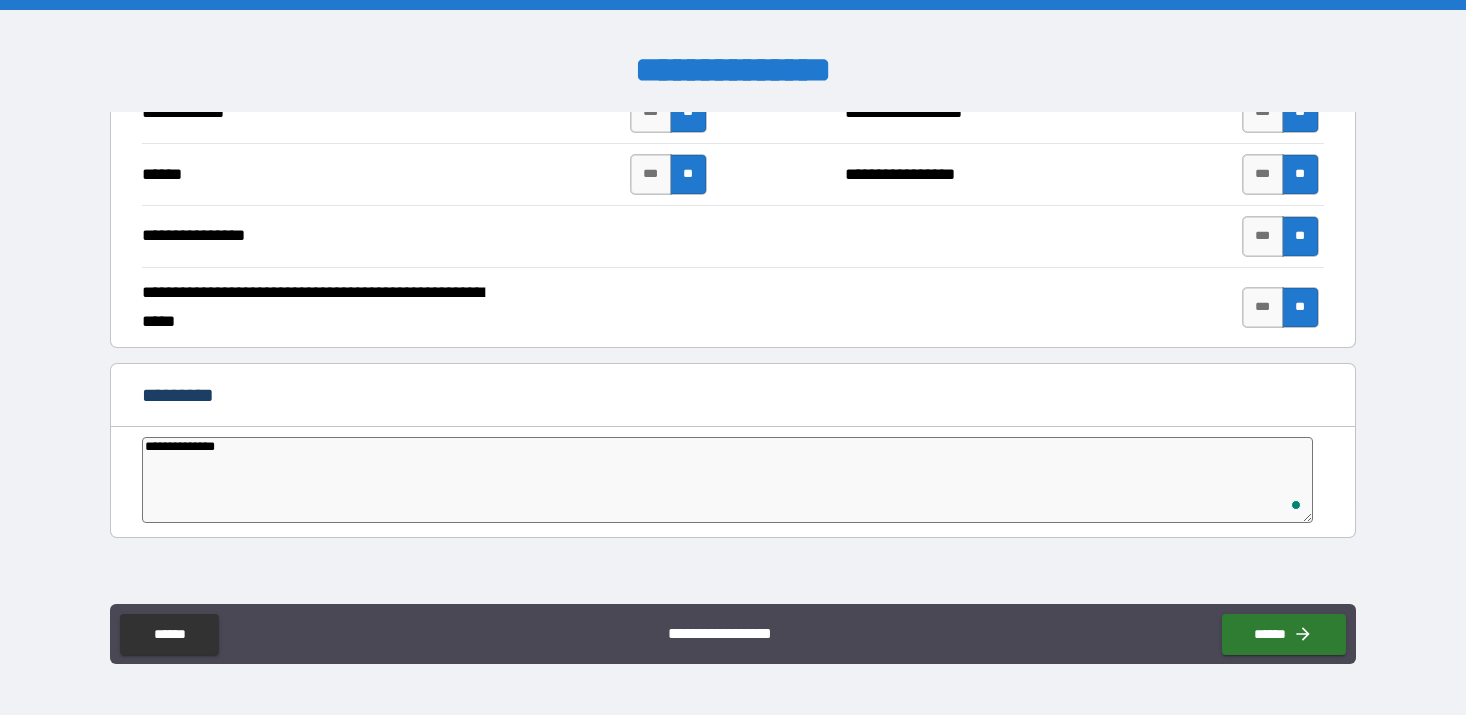 type on "*" 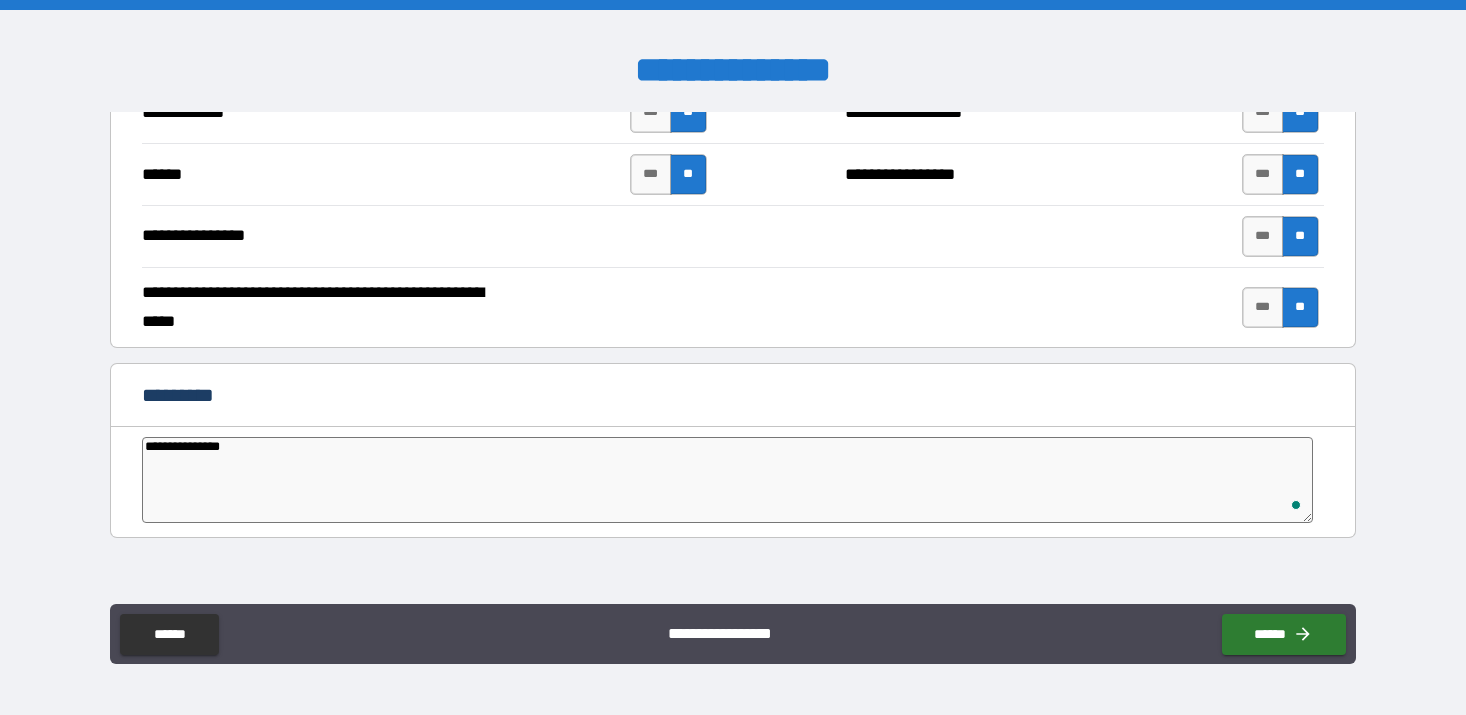 type on "**********" 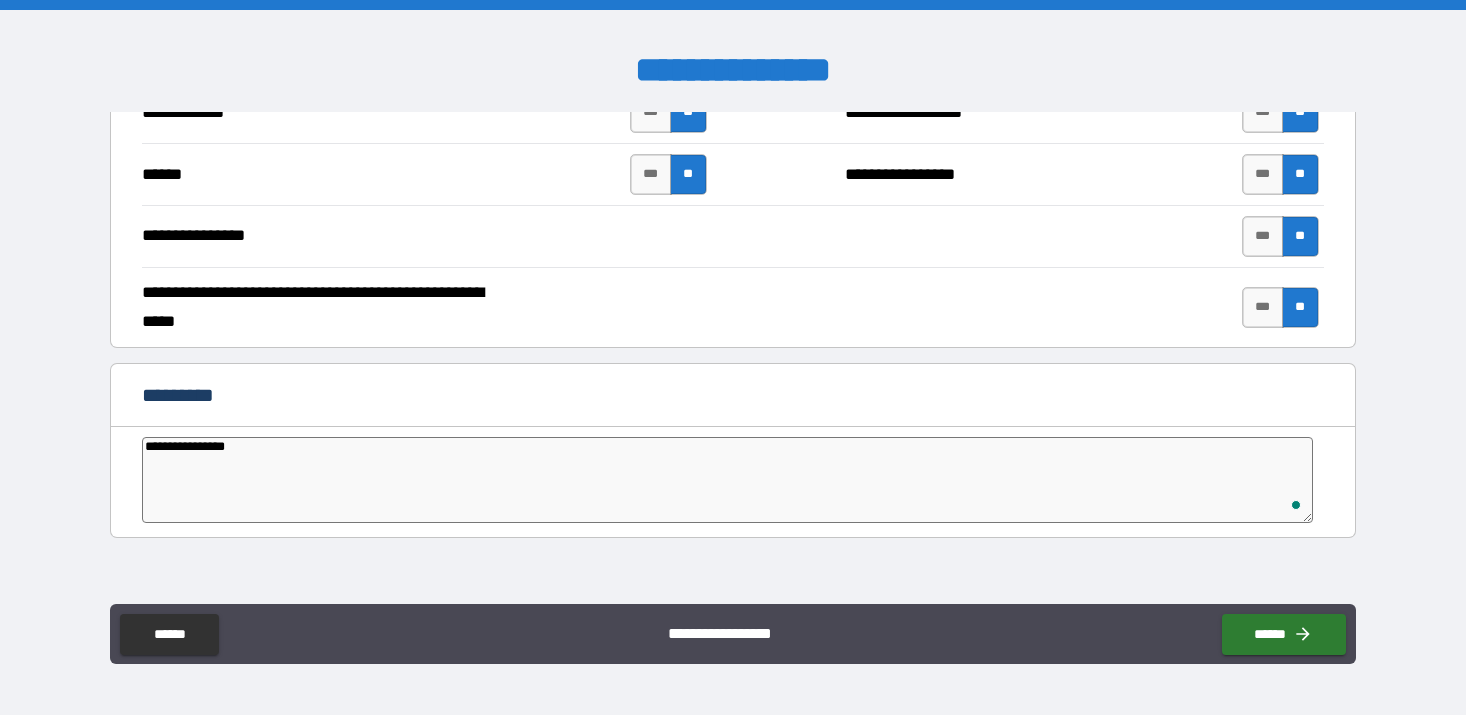 type on "*" 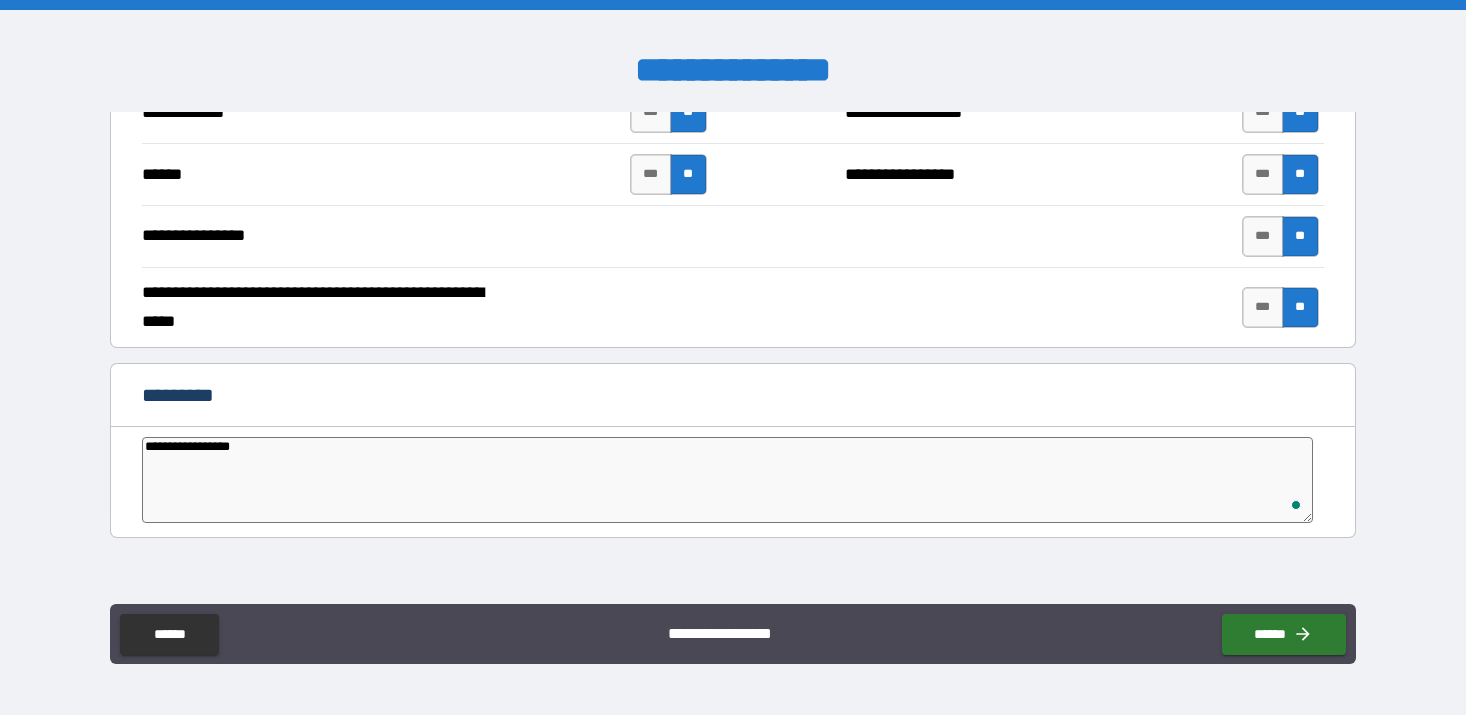 type on "**********" 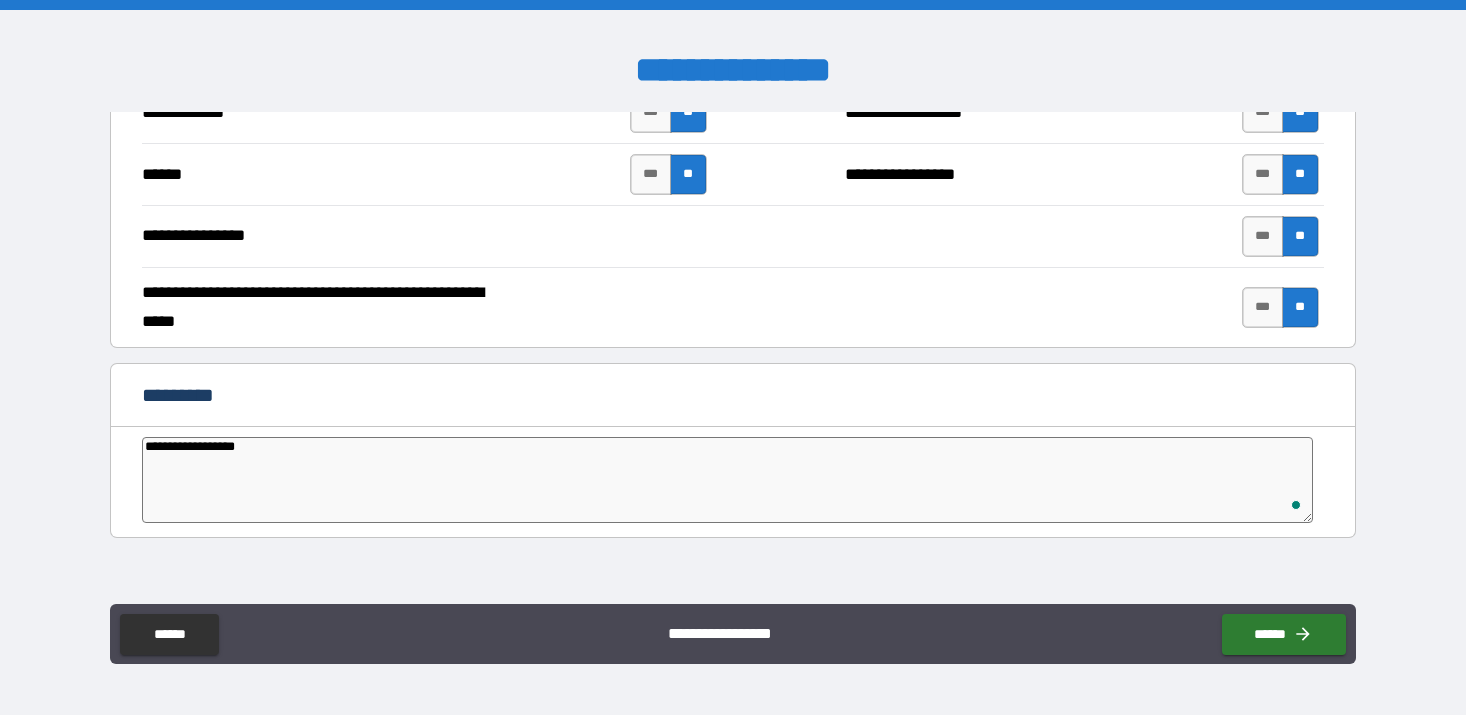 type on "*" 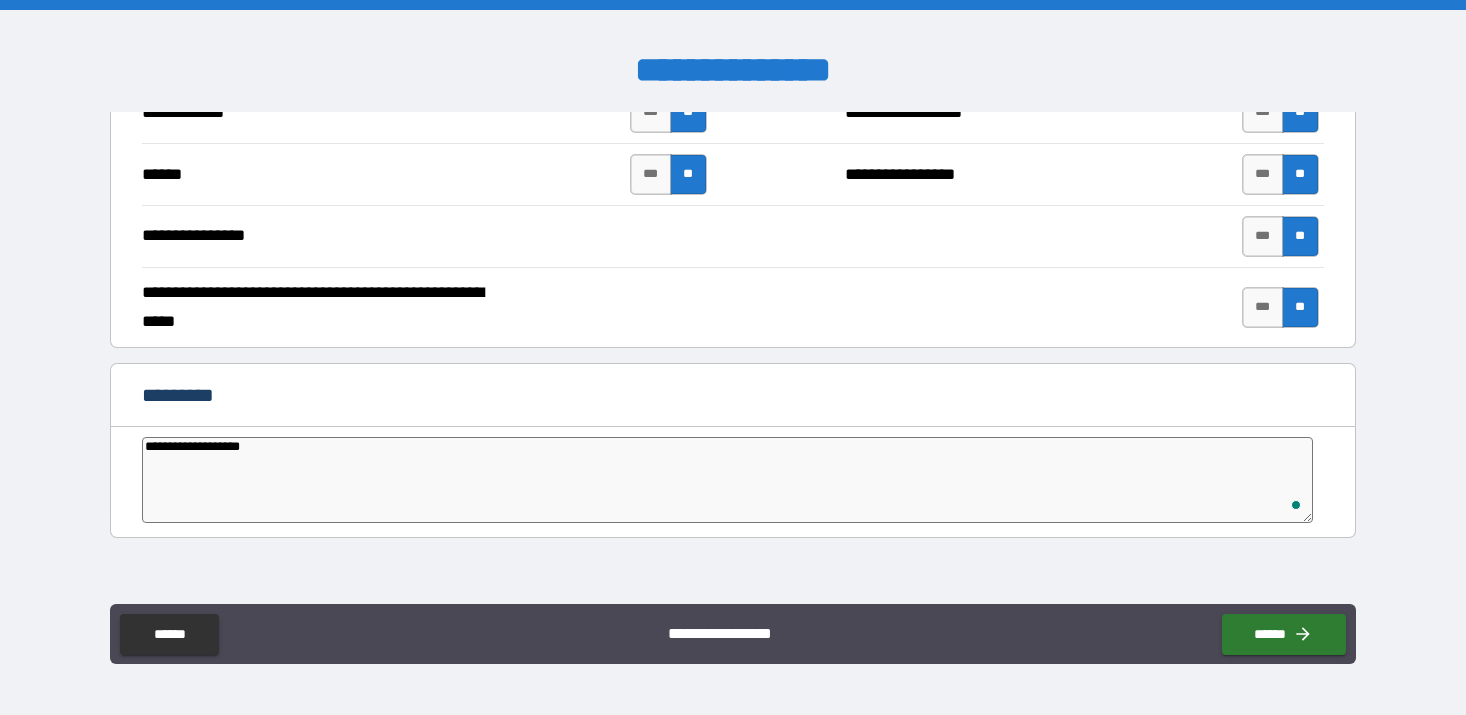 type on "**********" 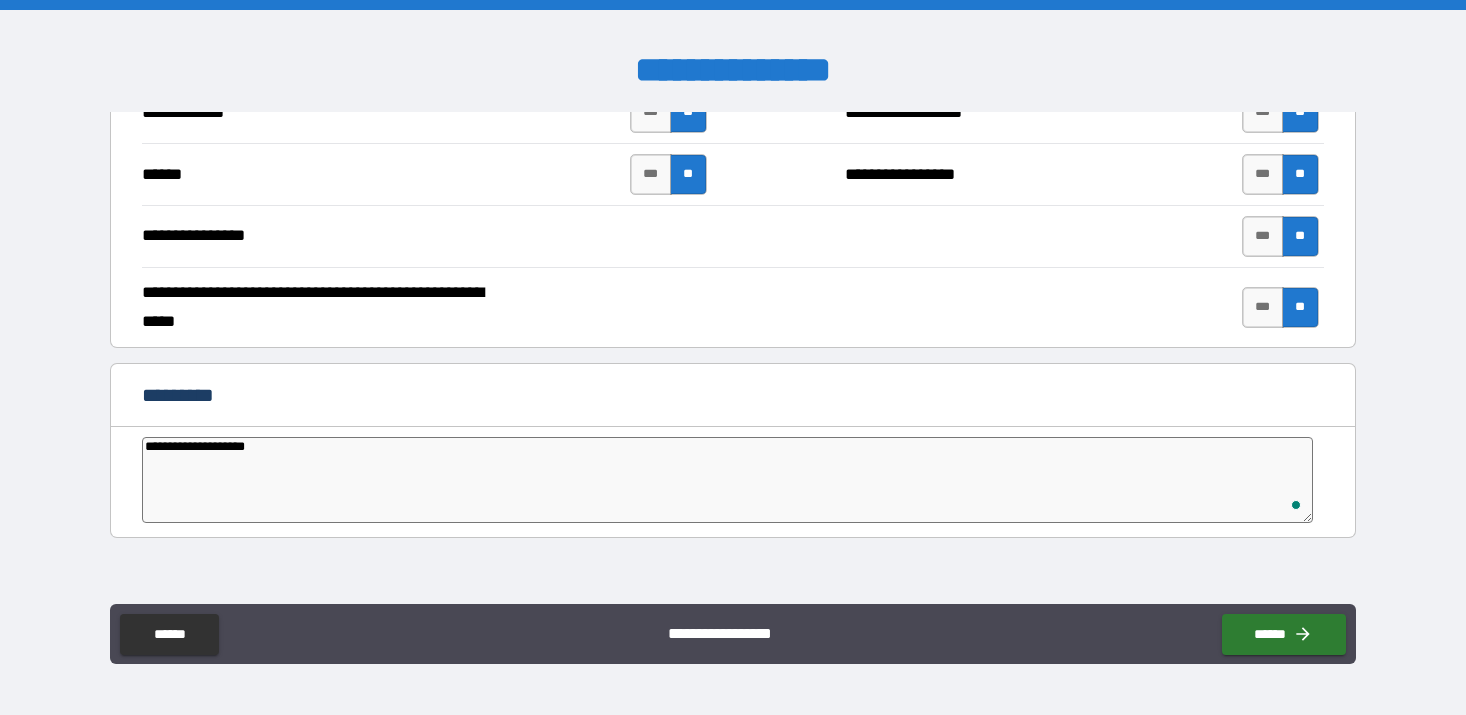 type on "**********" 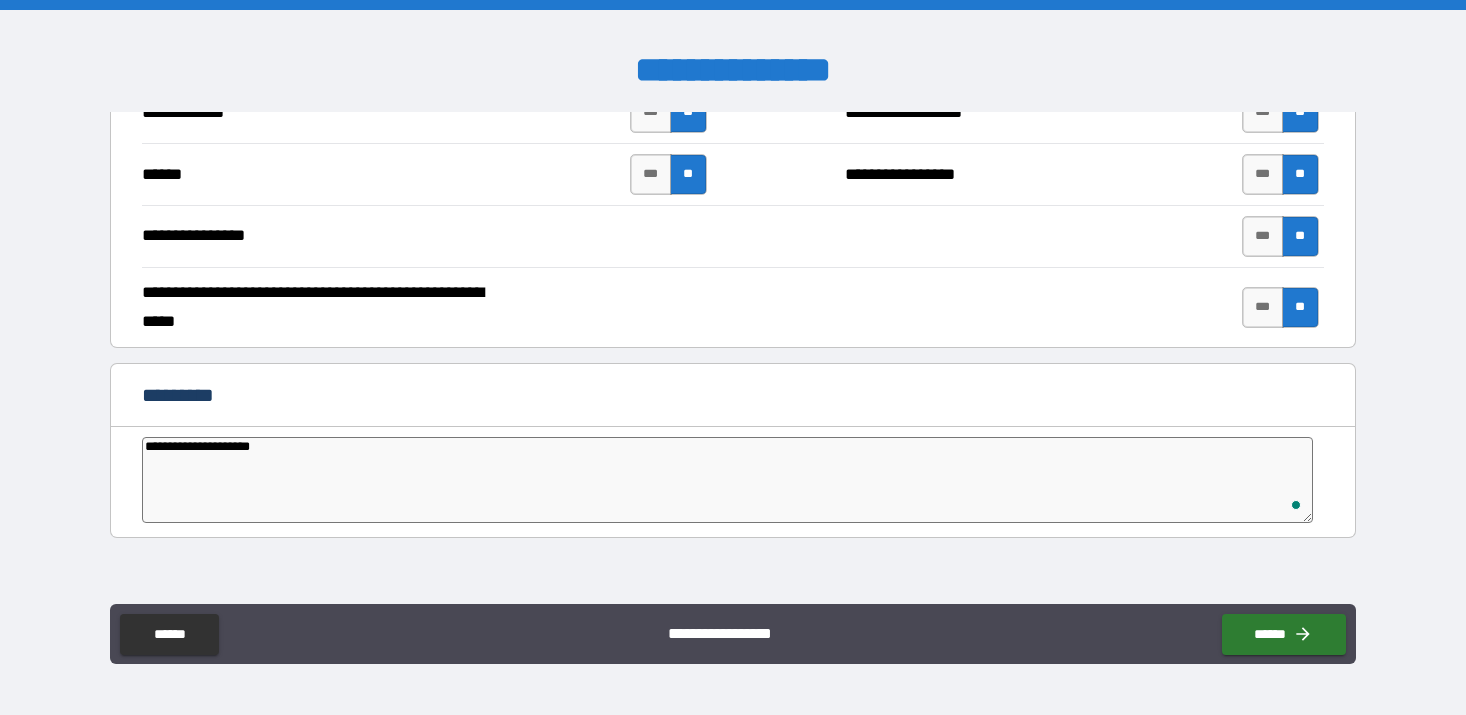 type on "**********" 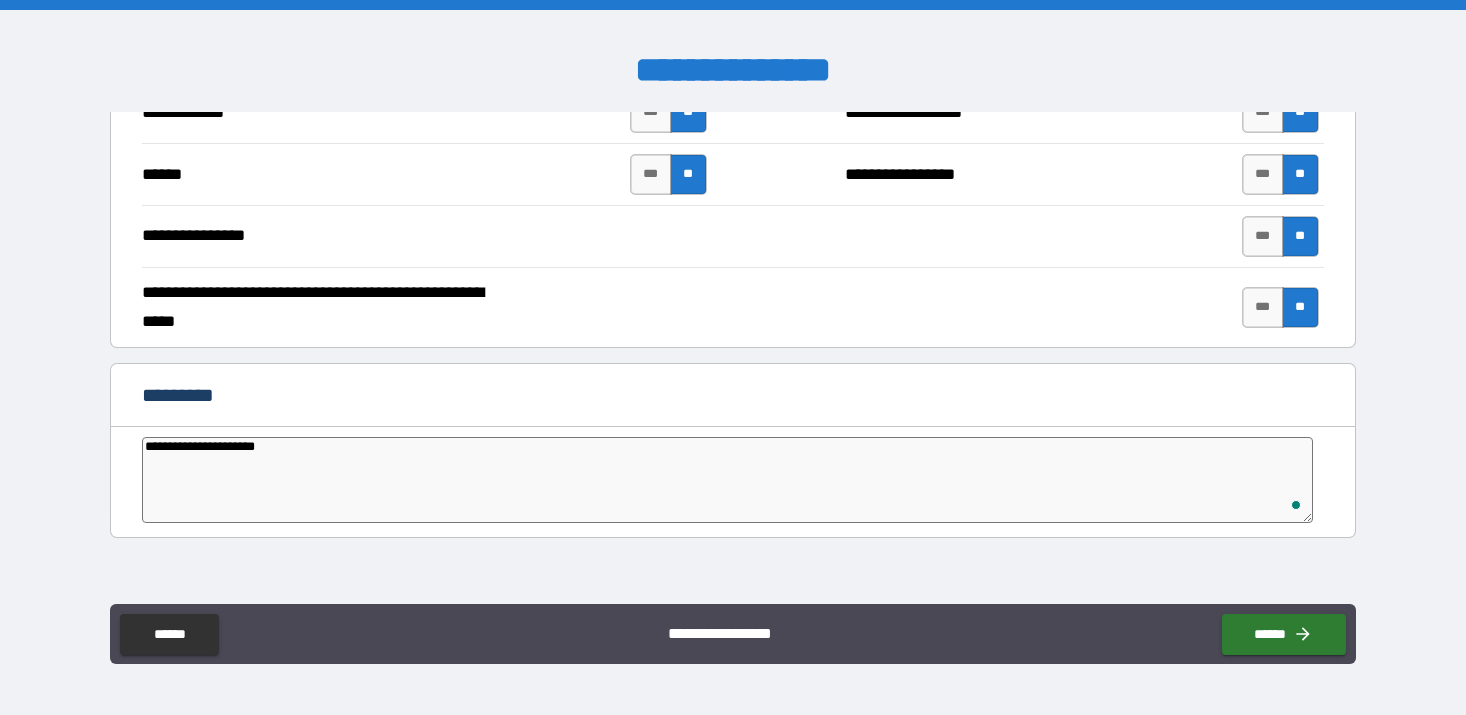 type on "**********" 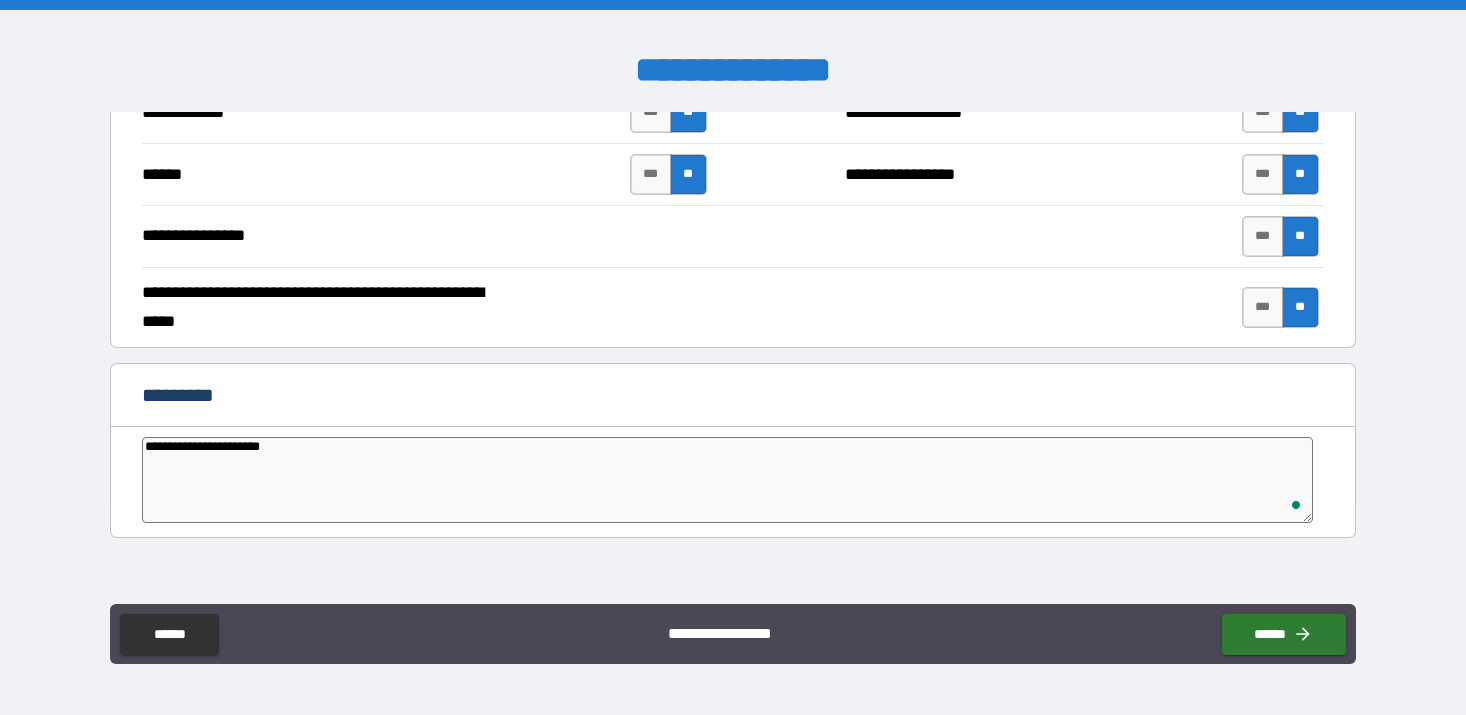 type on "*" 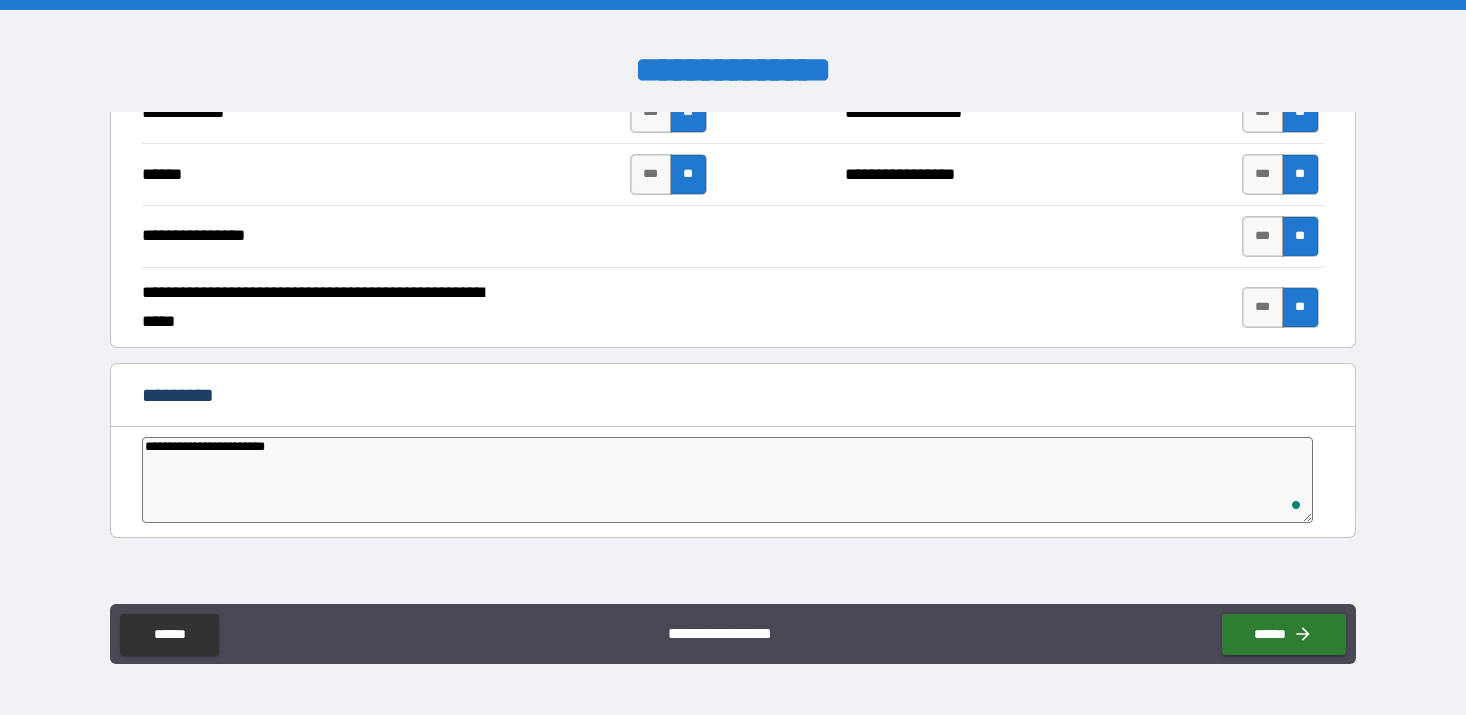 type on "**********" 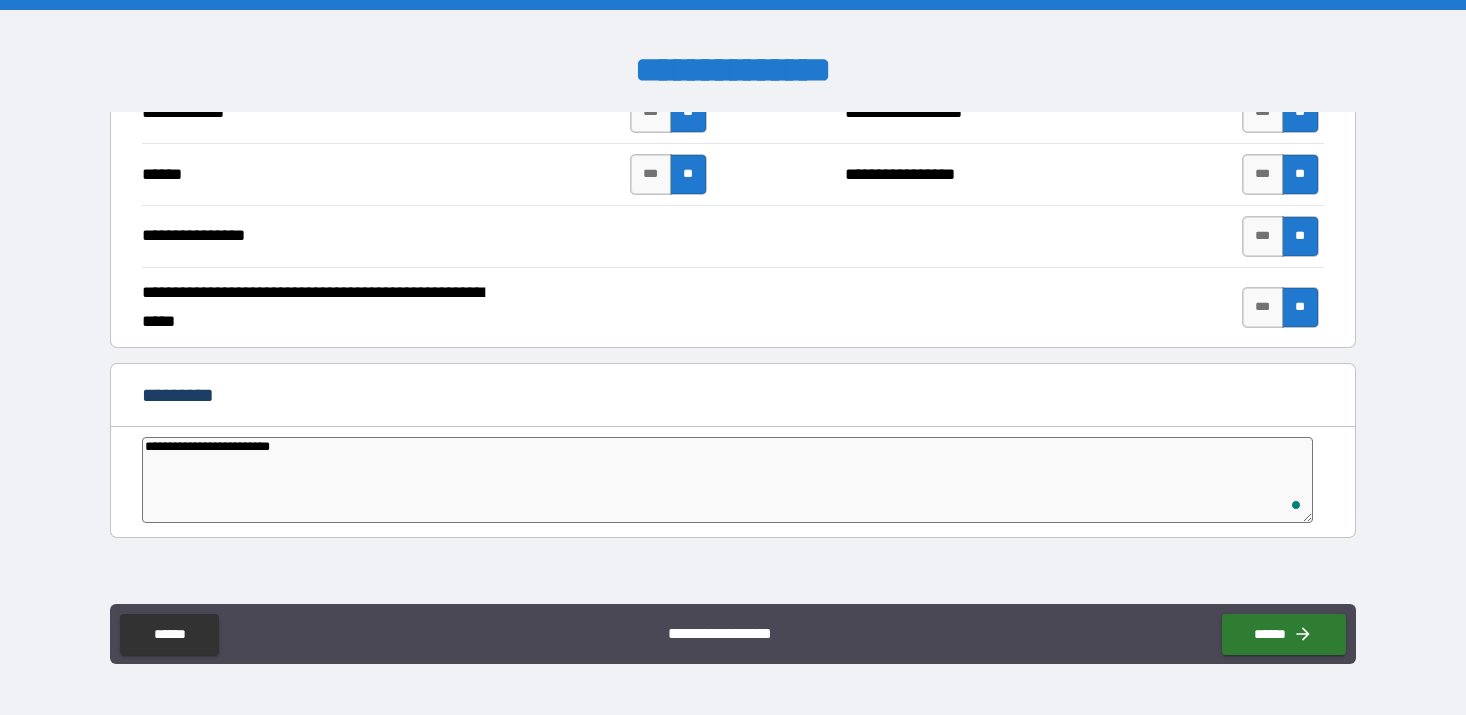 type on "**********" 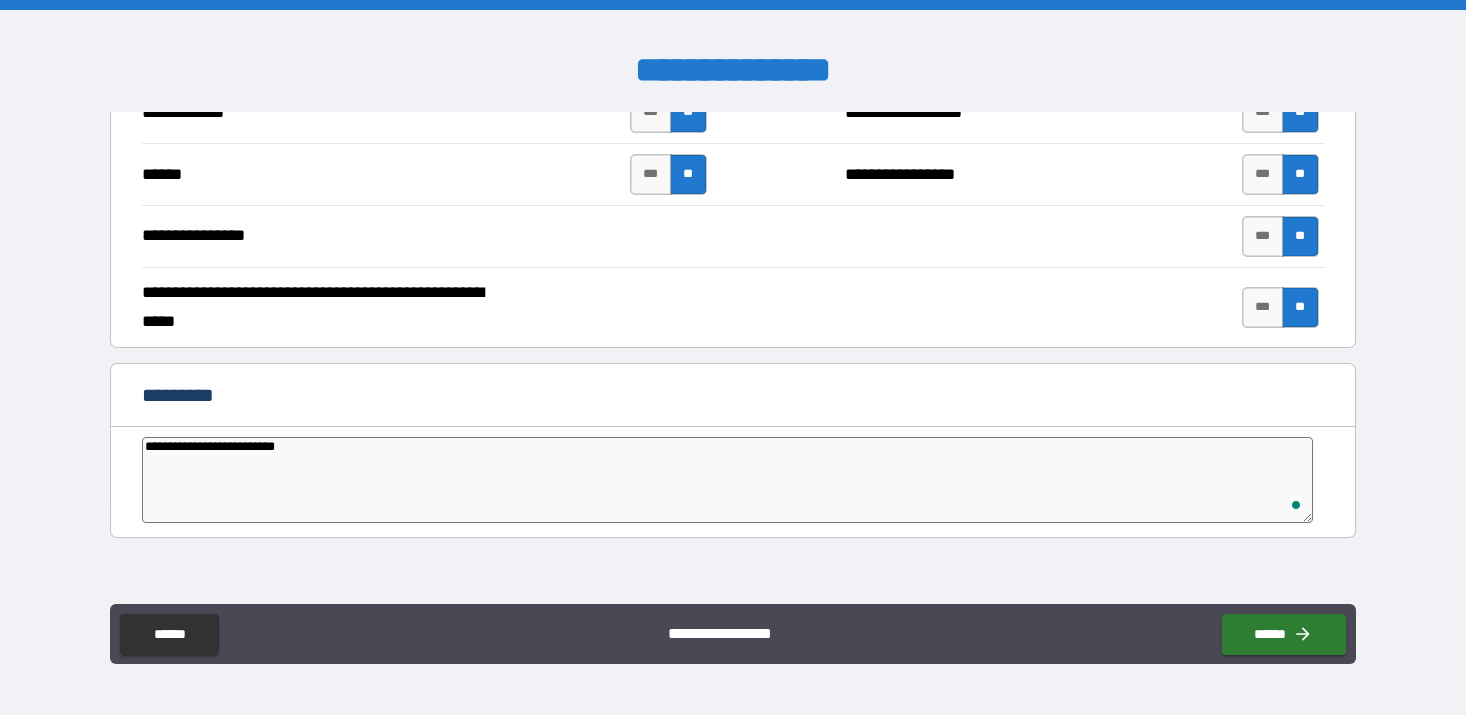 type on "*" 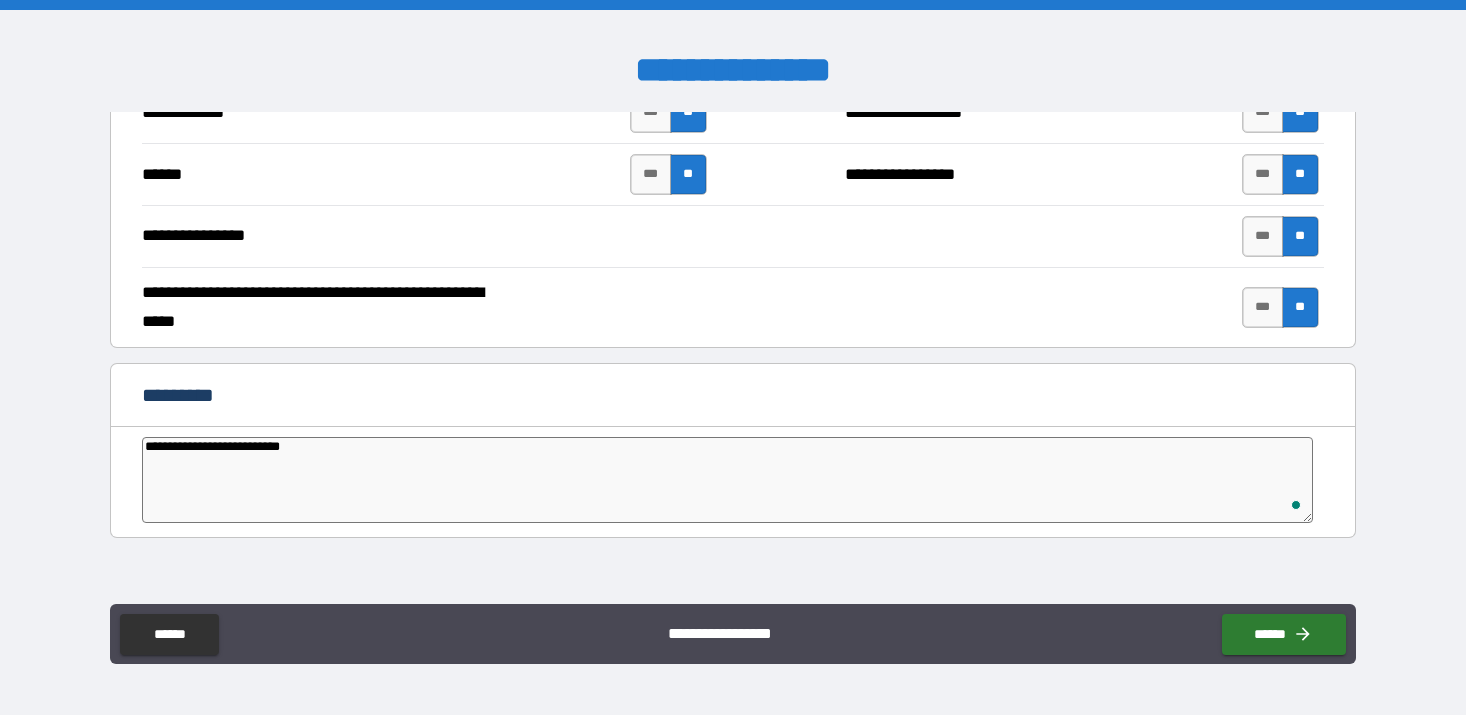 type on "*" 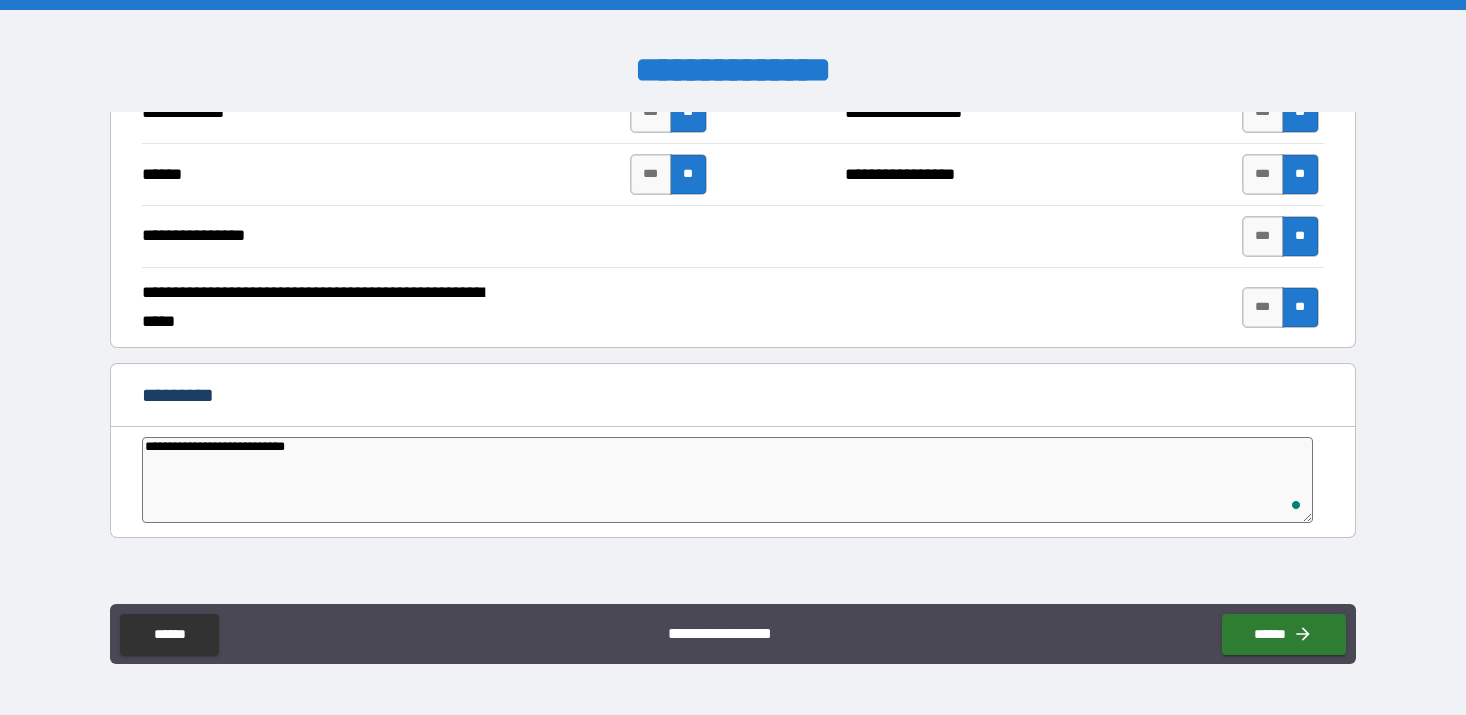 type on "**********" 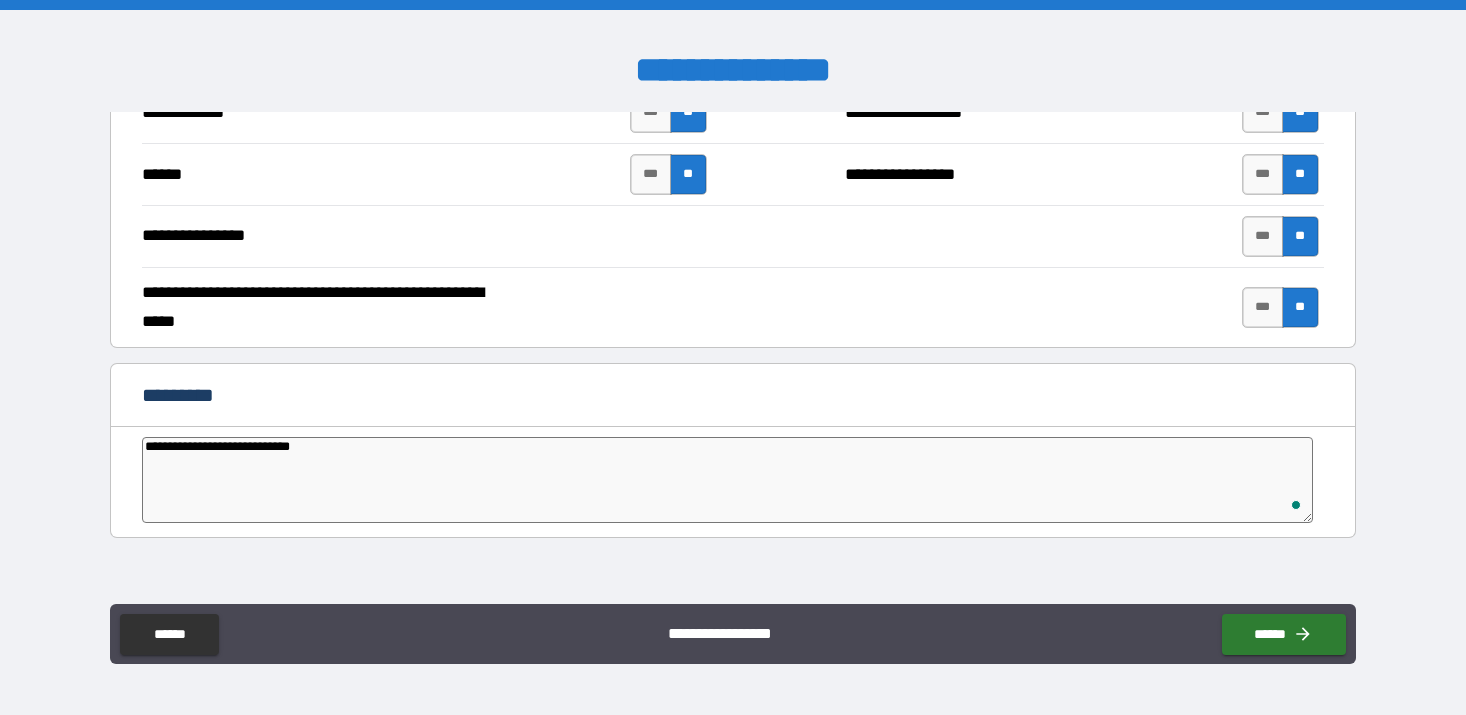 type on "**********" 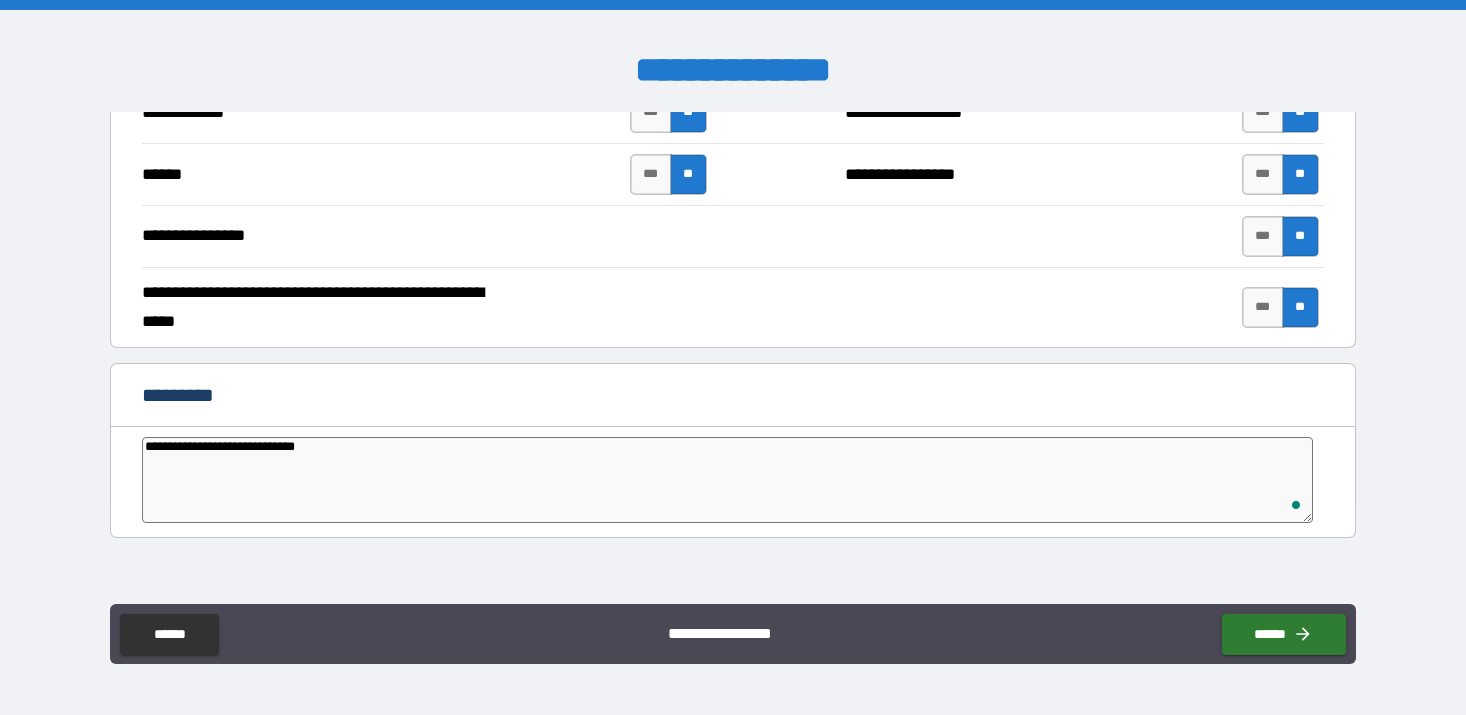 type on "*" 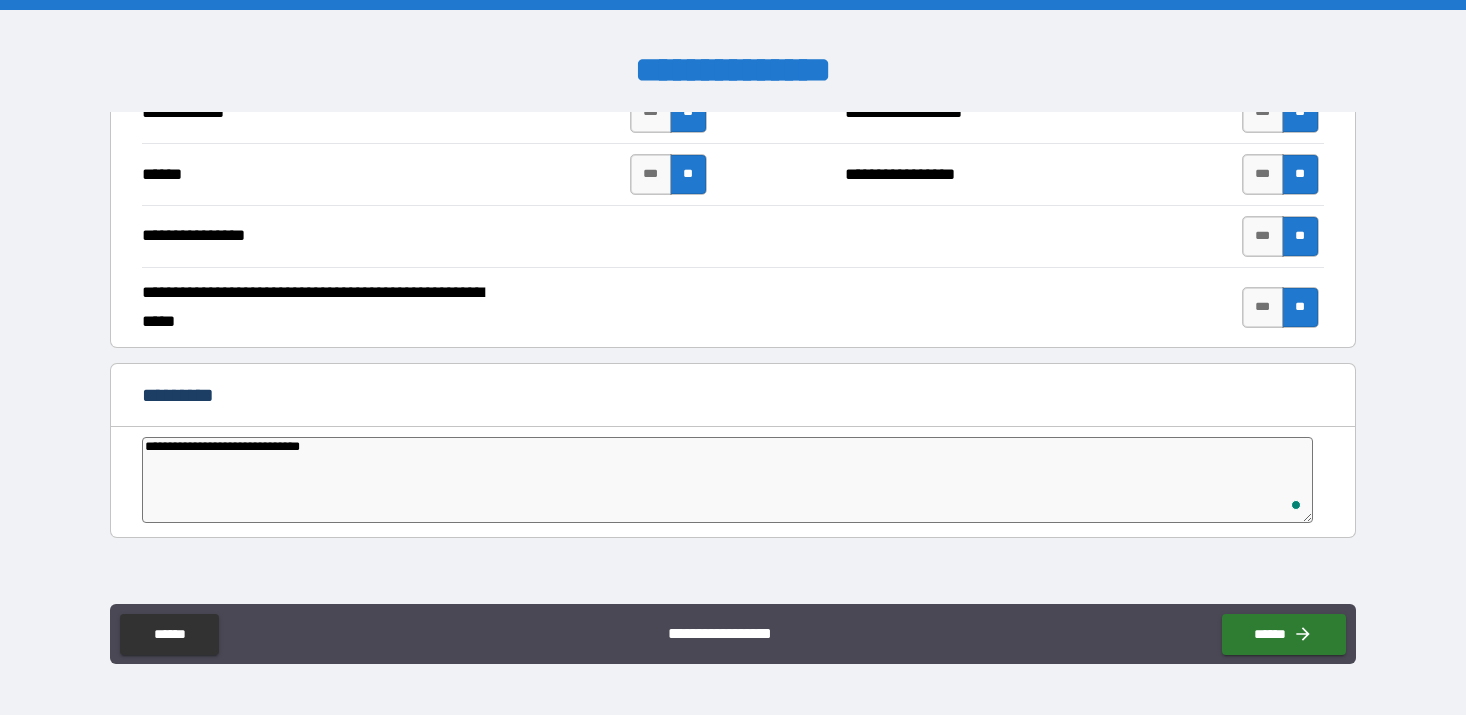 type on "**********" 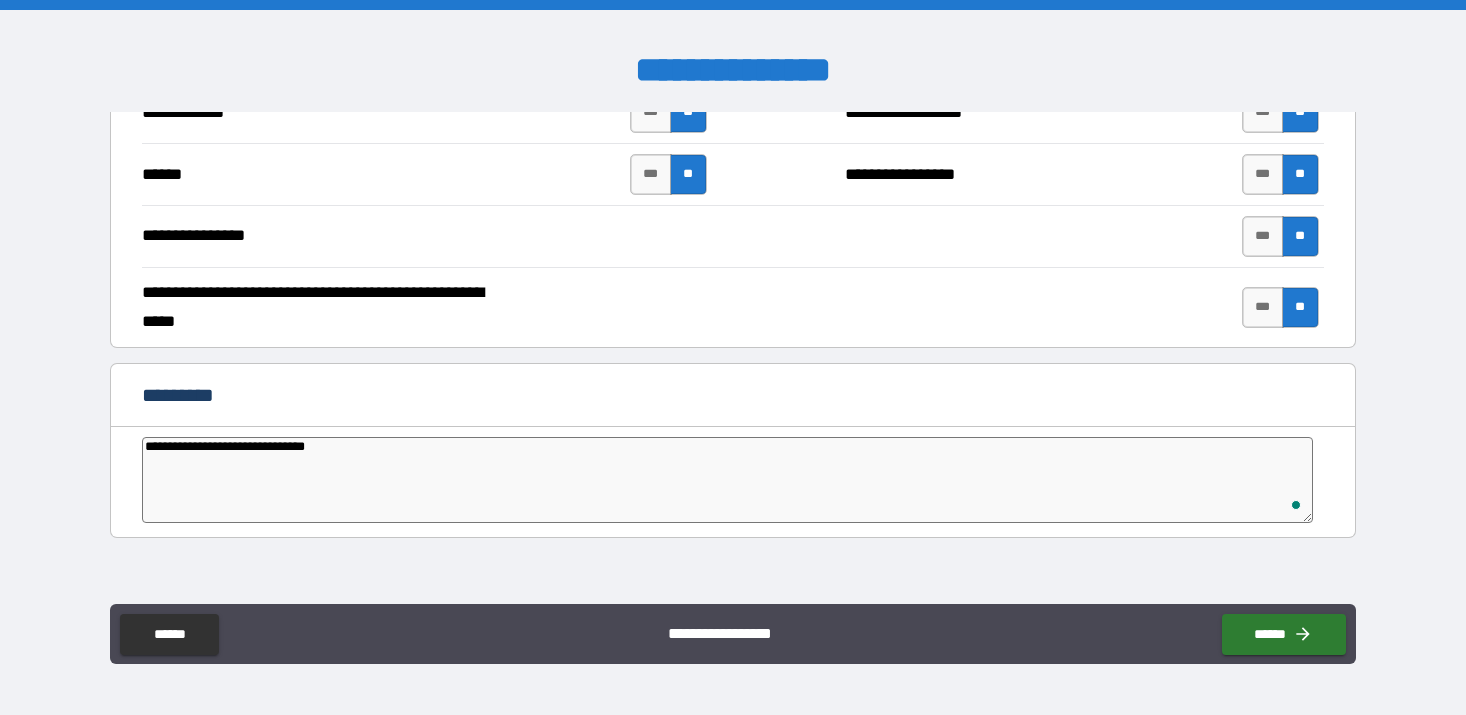 type on "*" 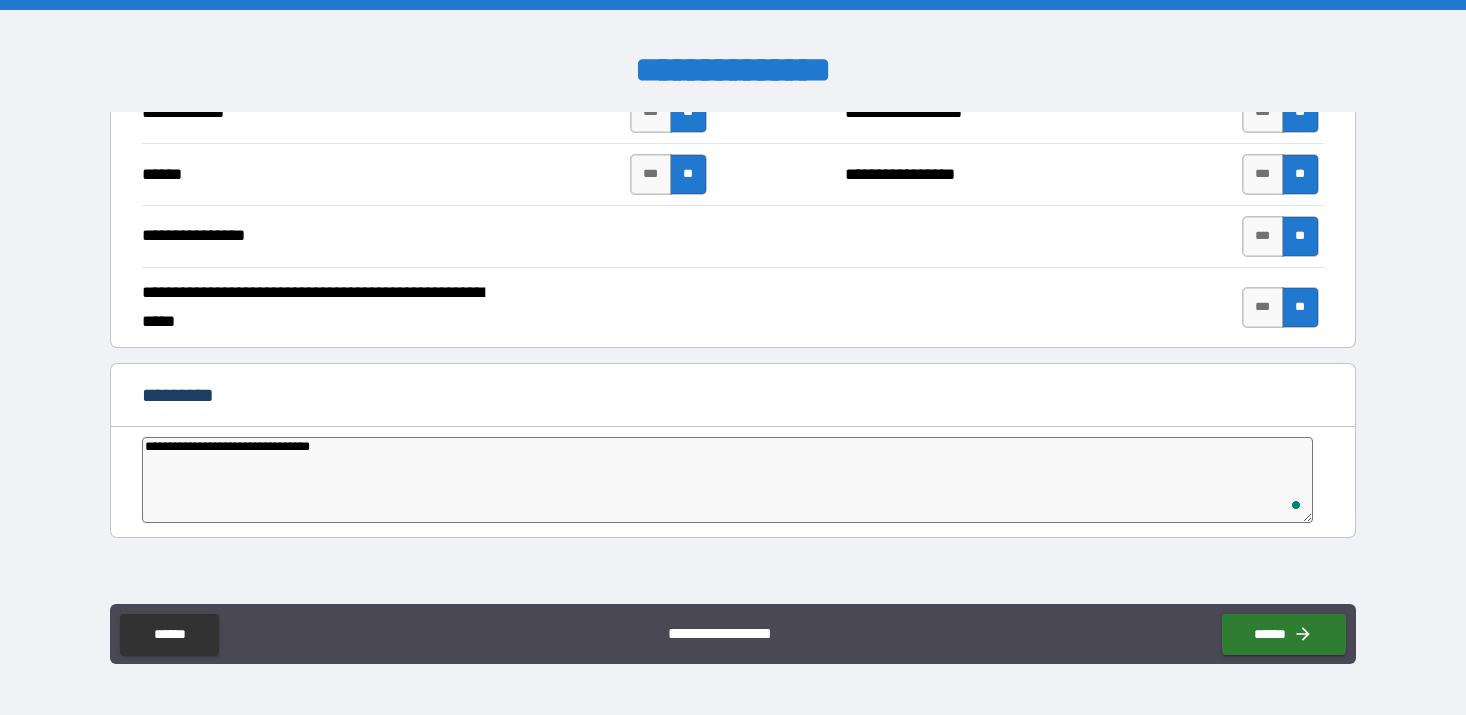 type on "**********" 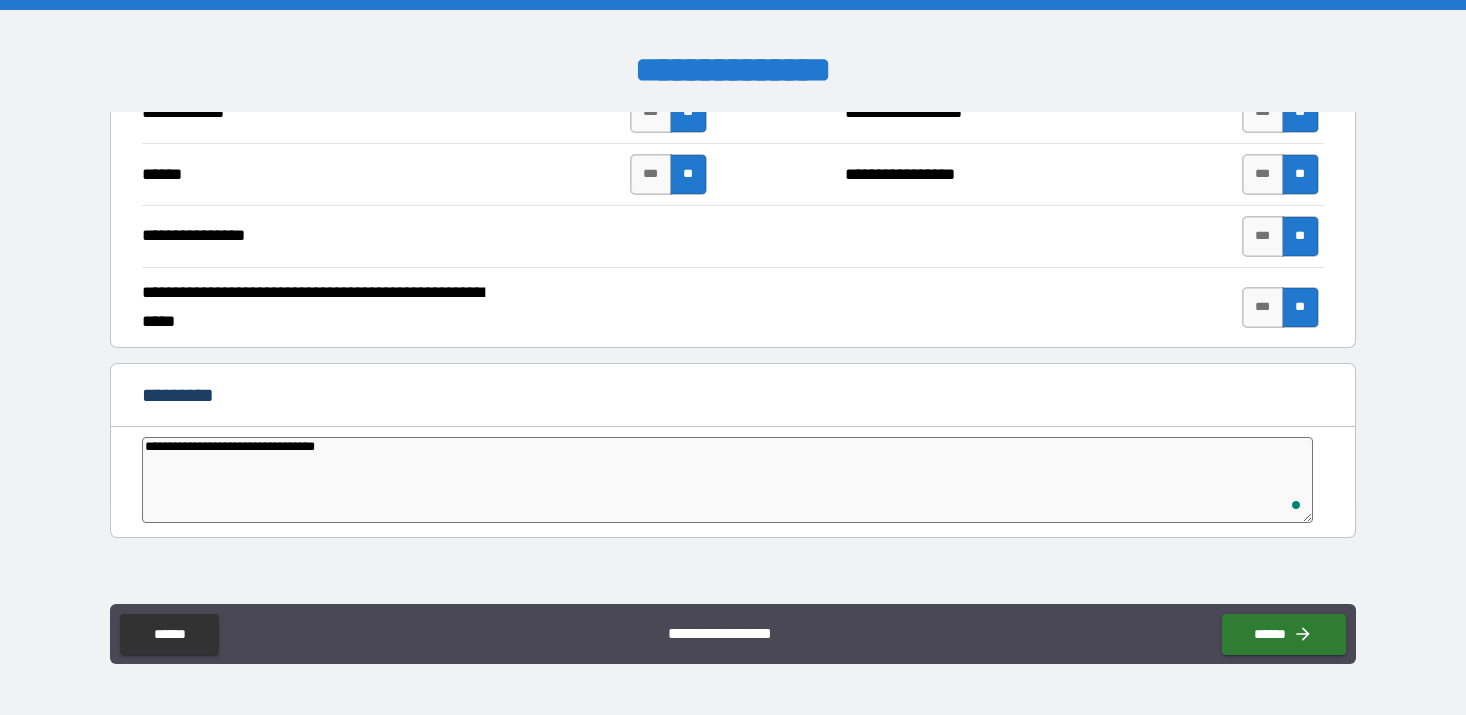 type on "**********" 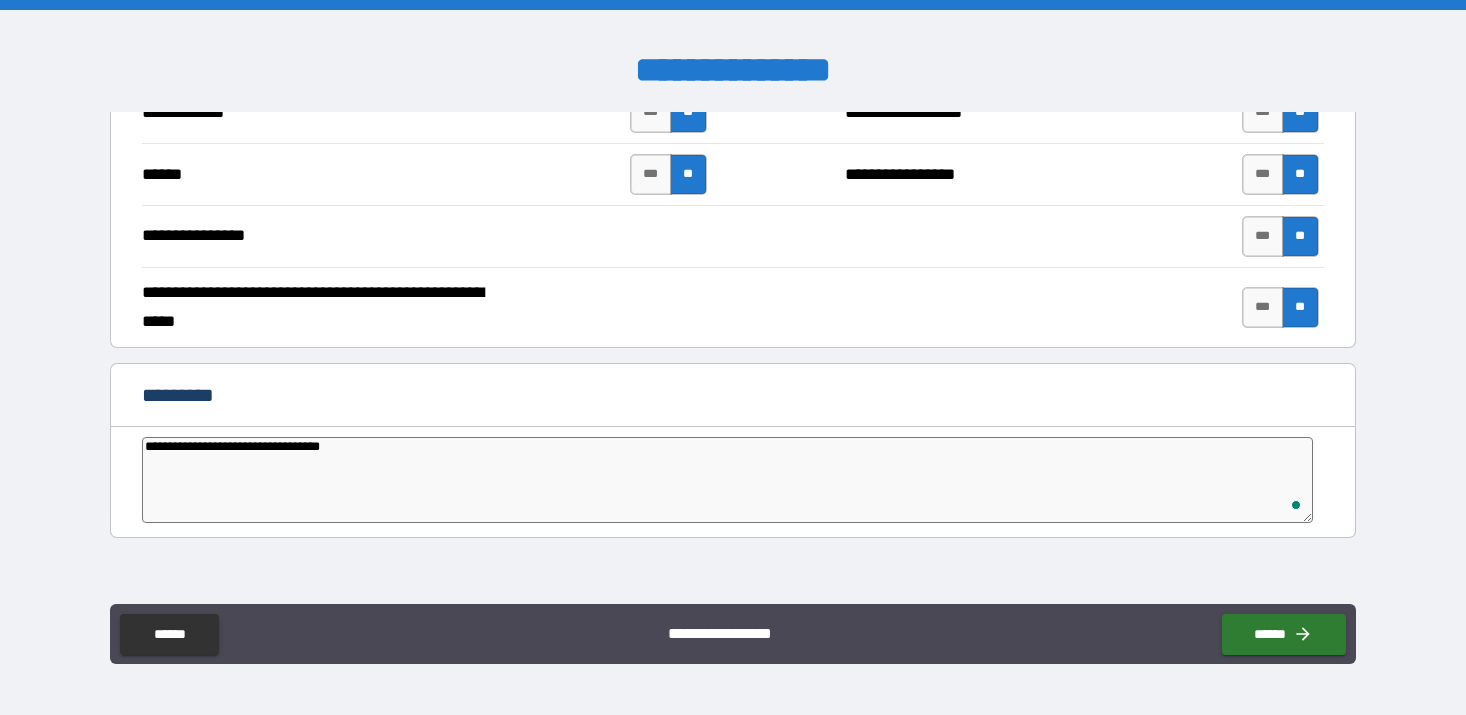 type on "*" 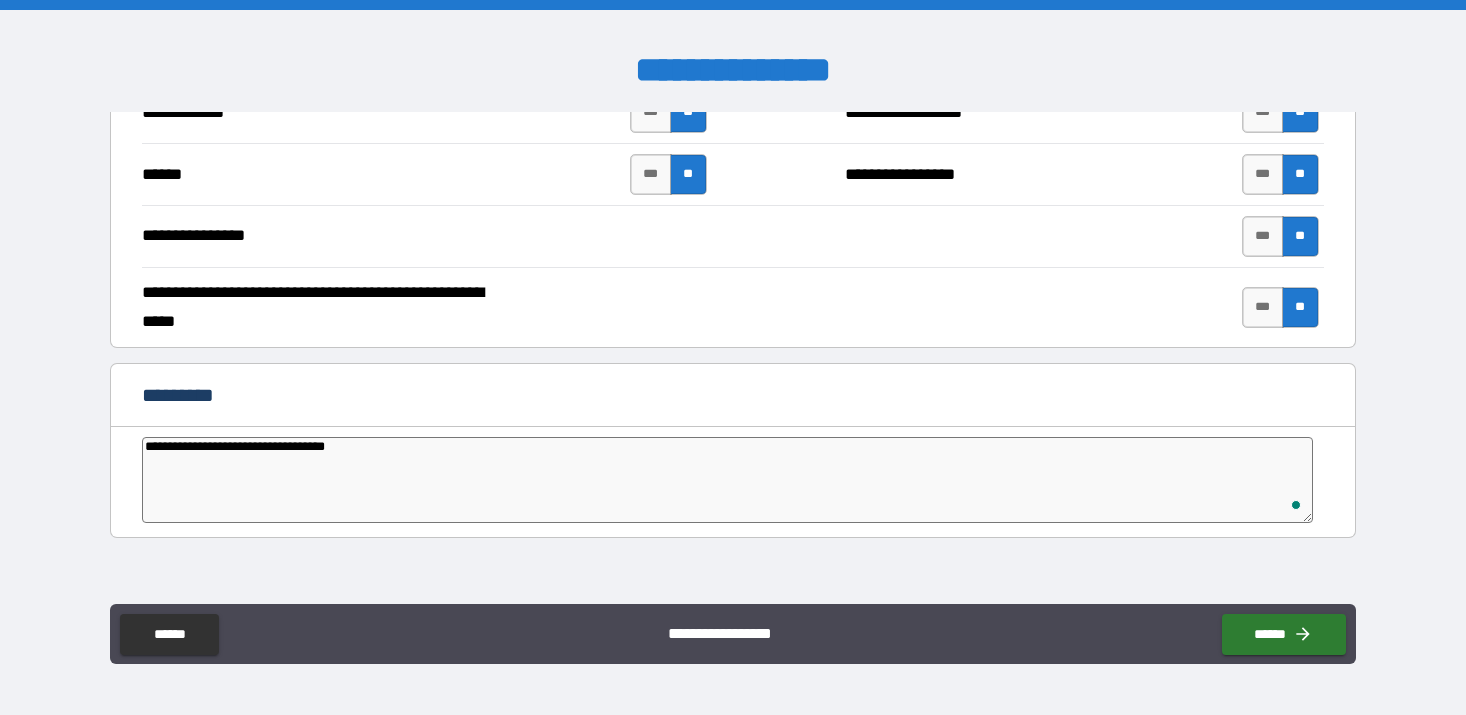 type on "**********" 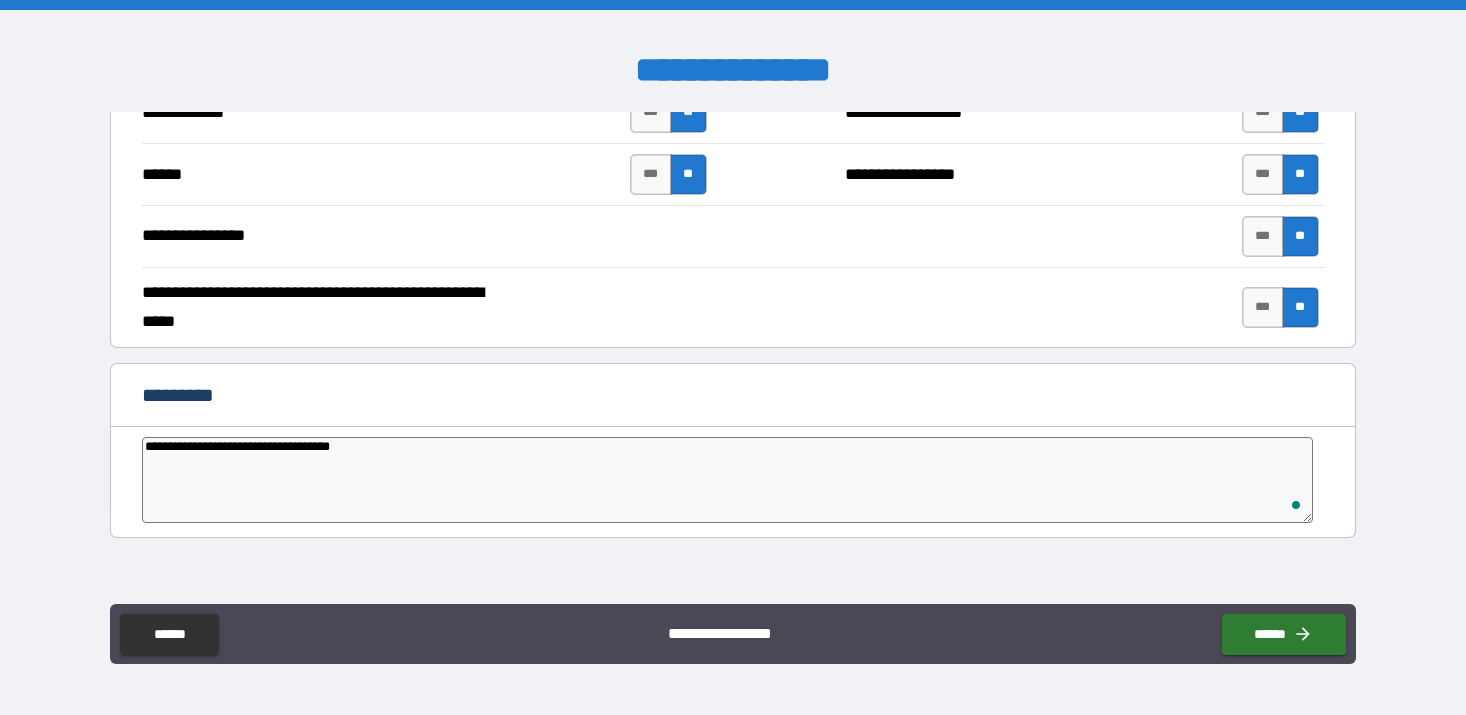type on "*" 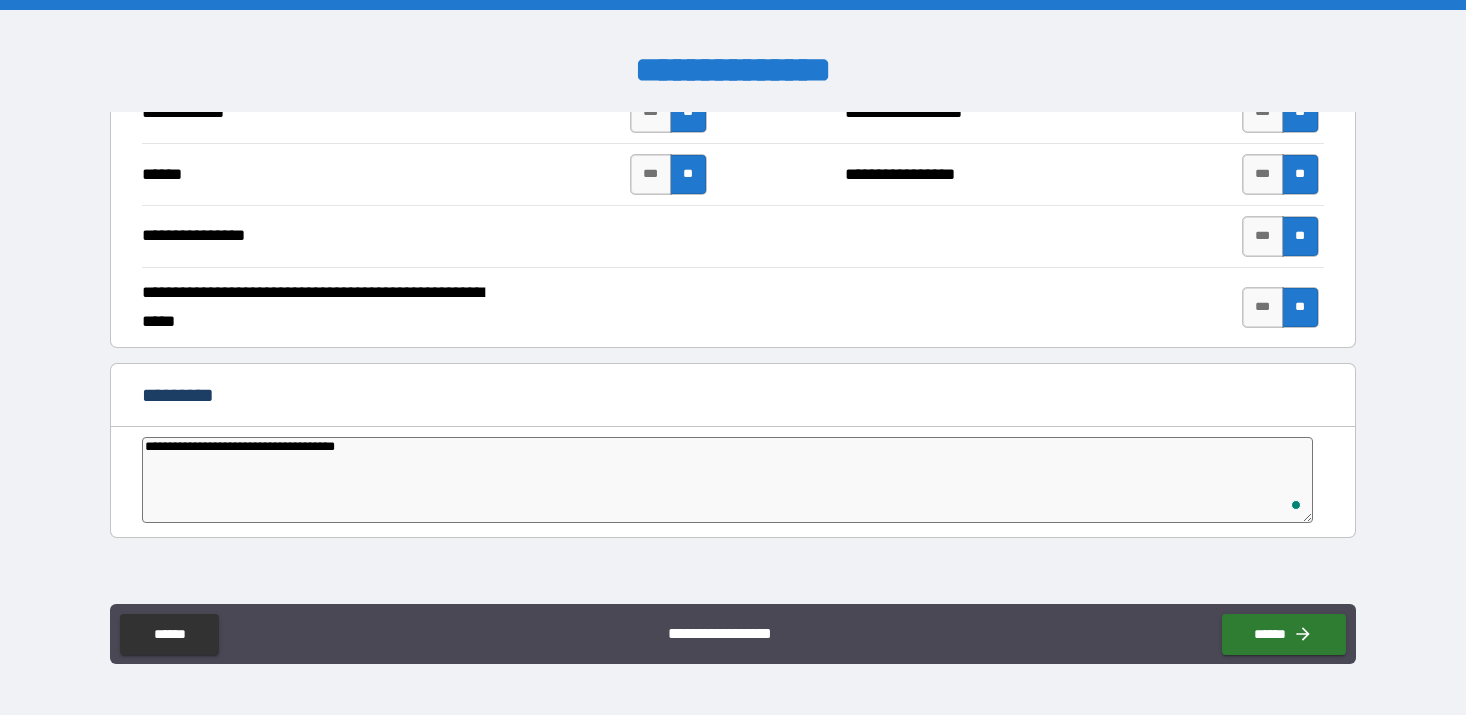 type on "**********" 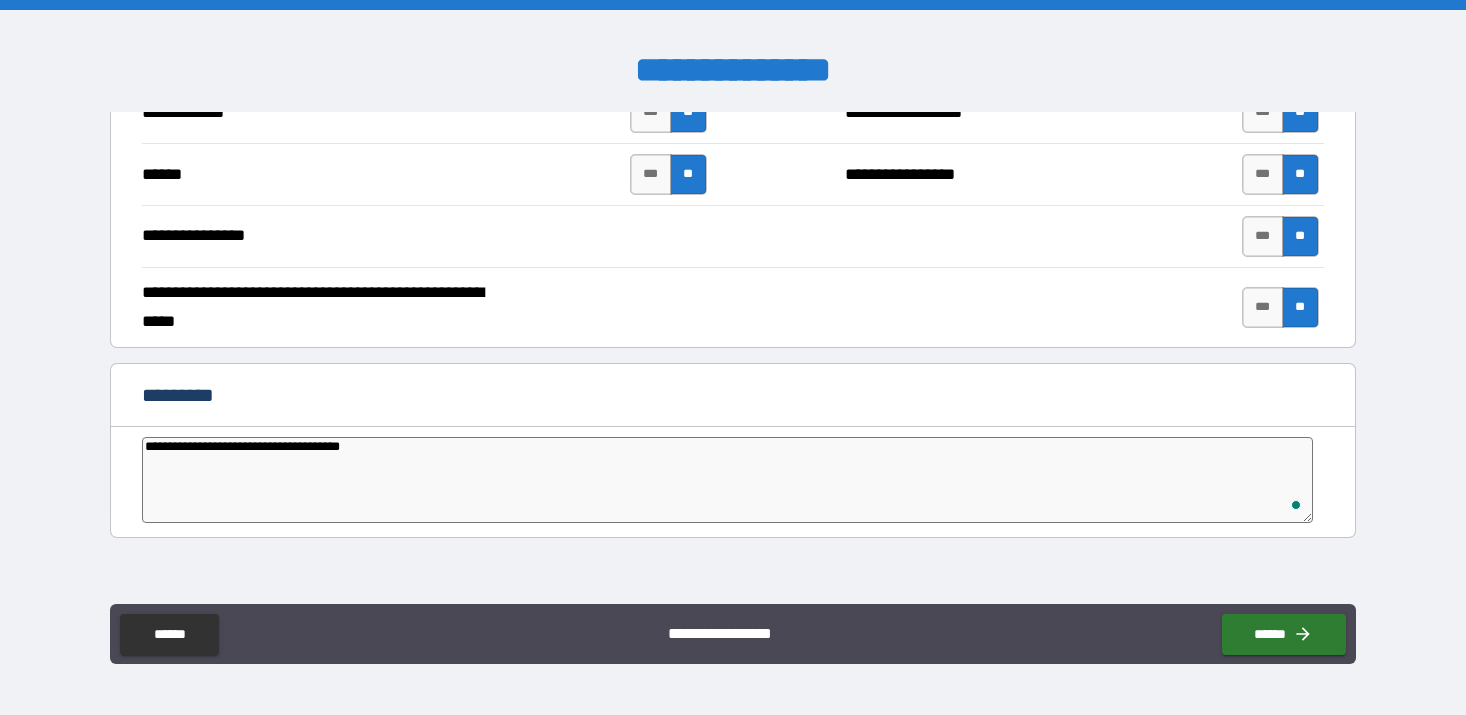 type on "**********" 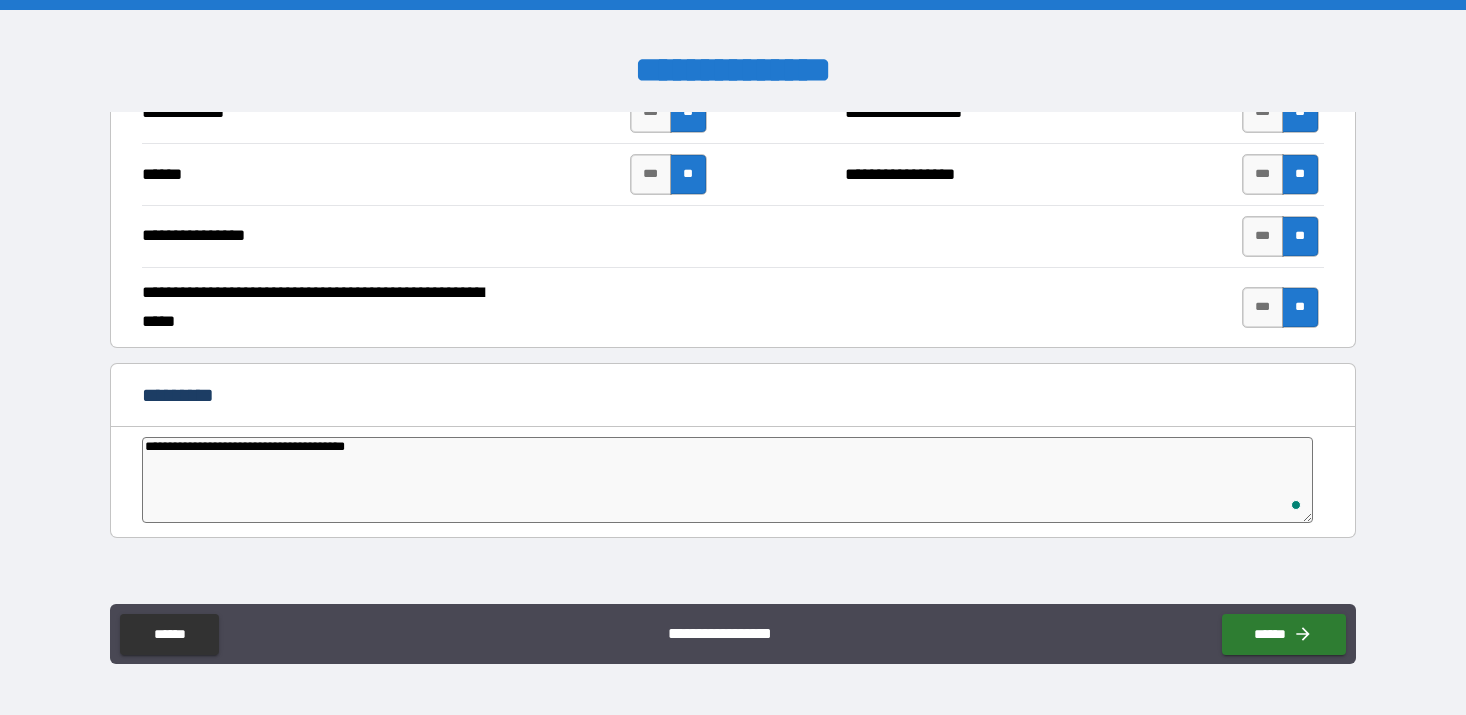 type on "*" 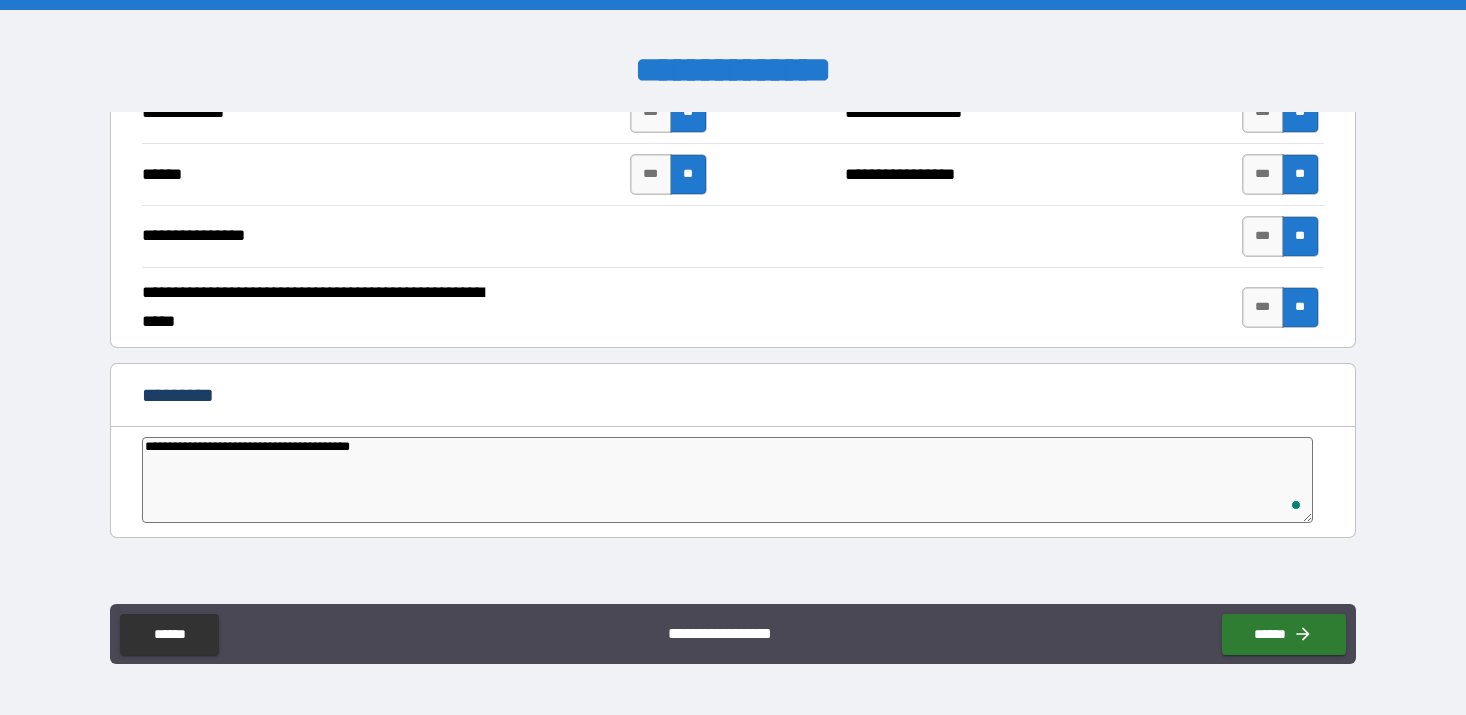 type on "*" 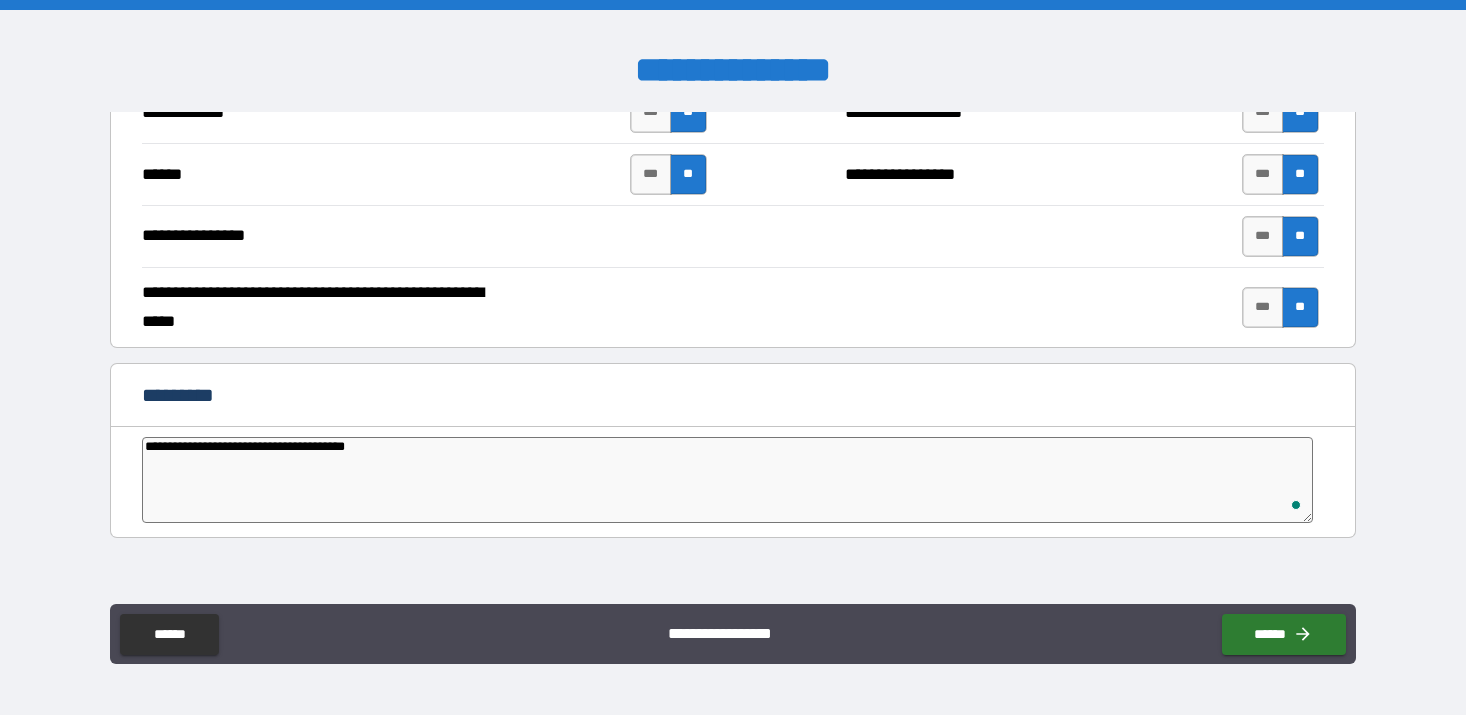 type on "*" 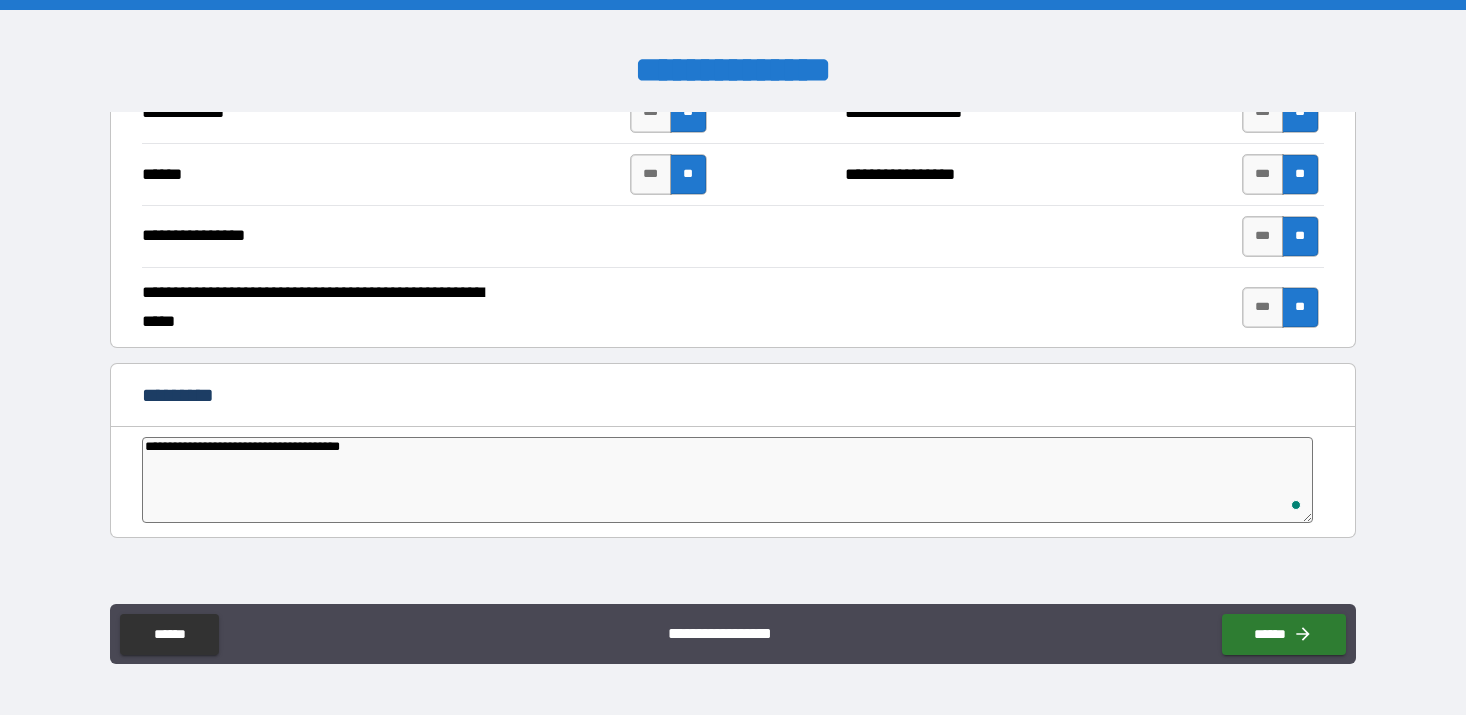 type on "*" 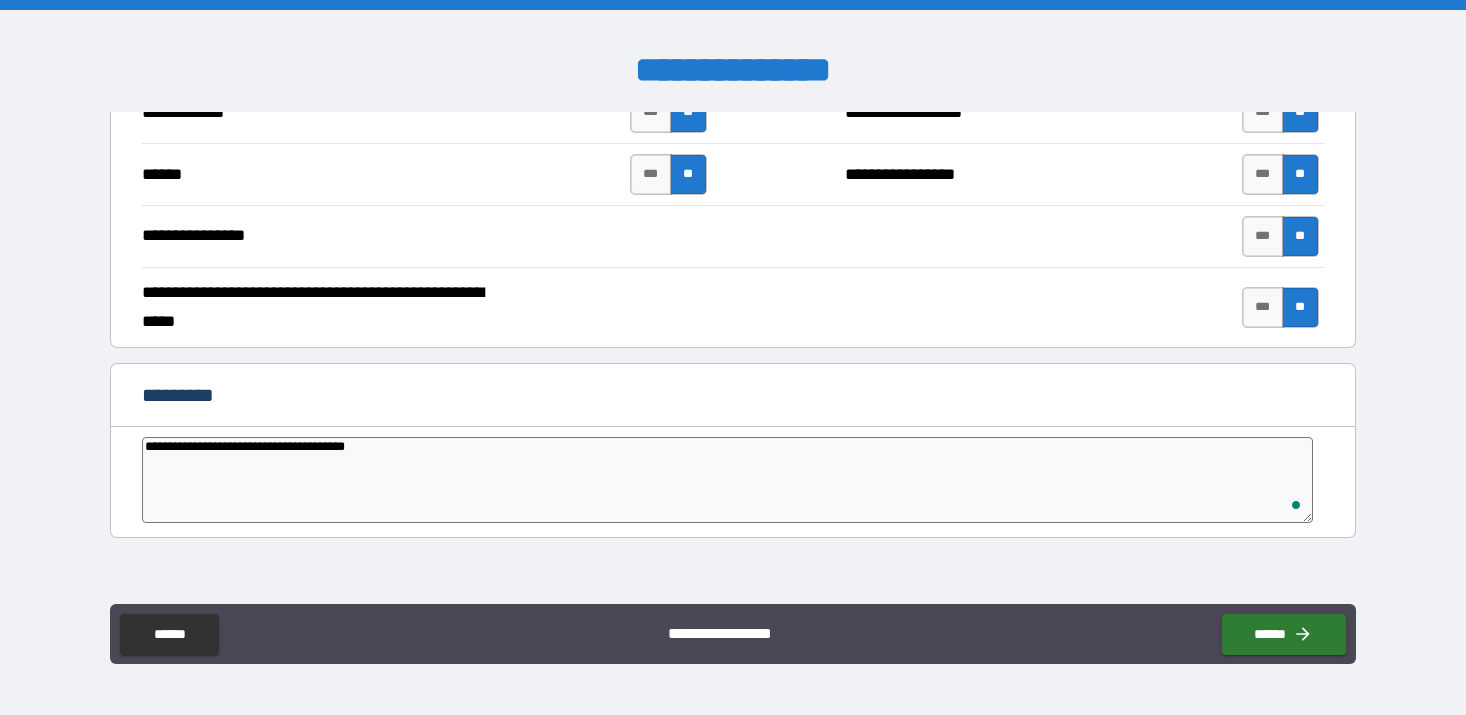 type on "**********" 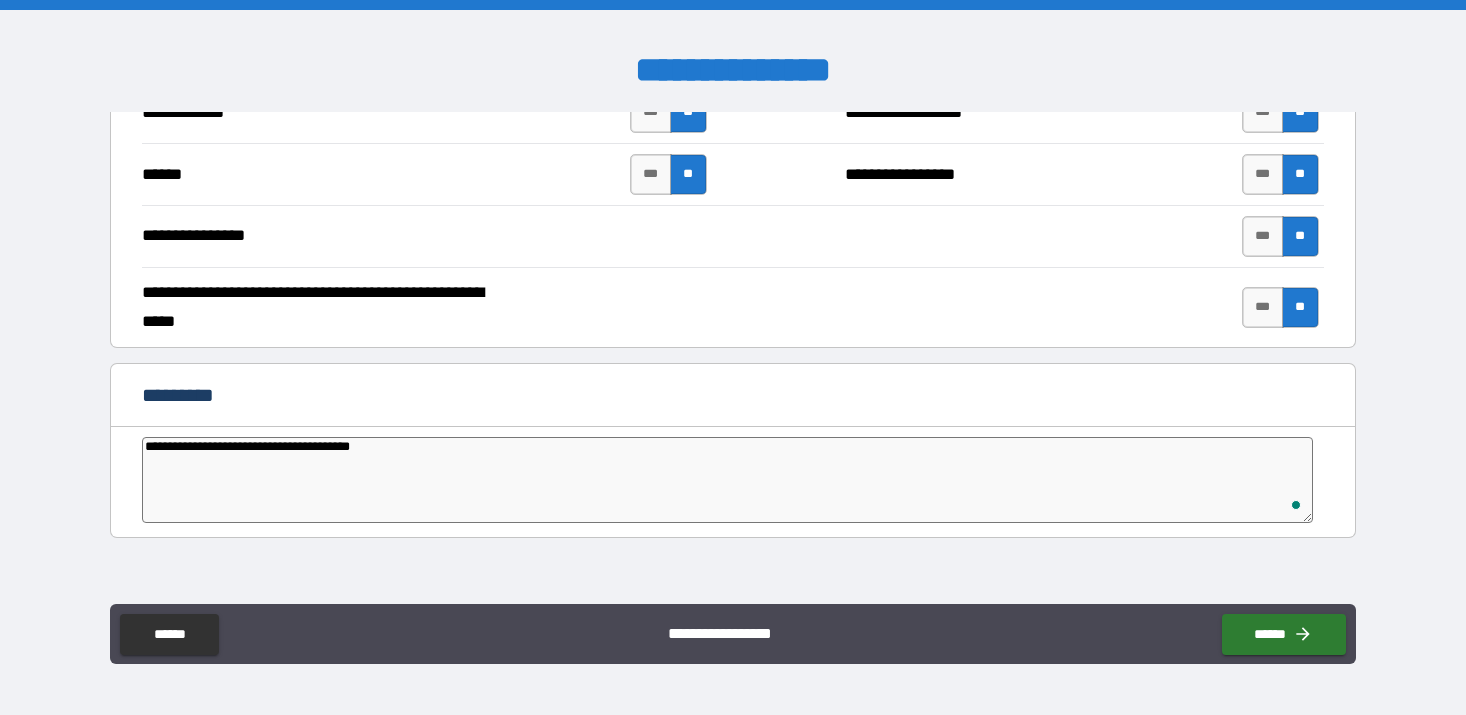 type on "**********" 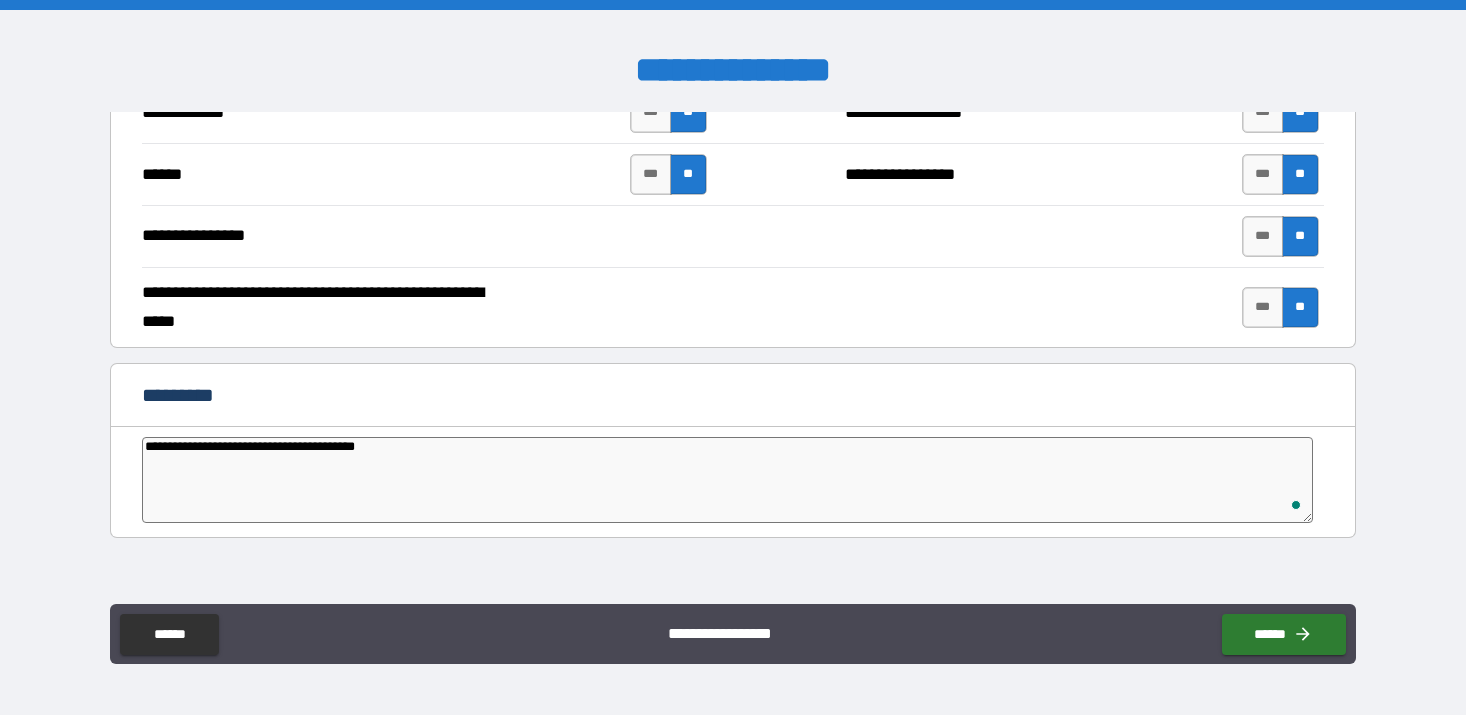 type on "*" 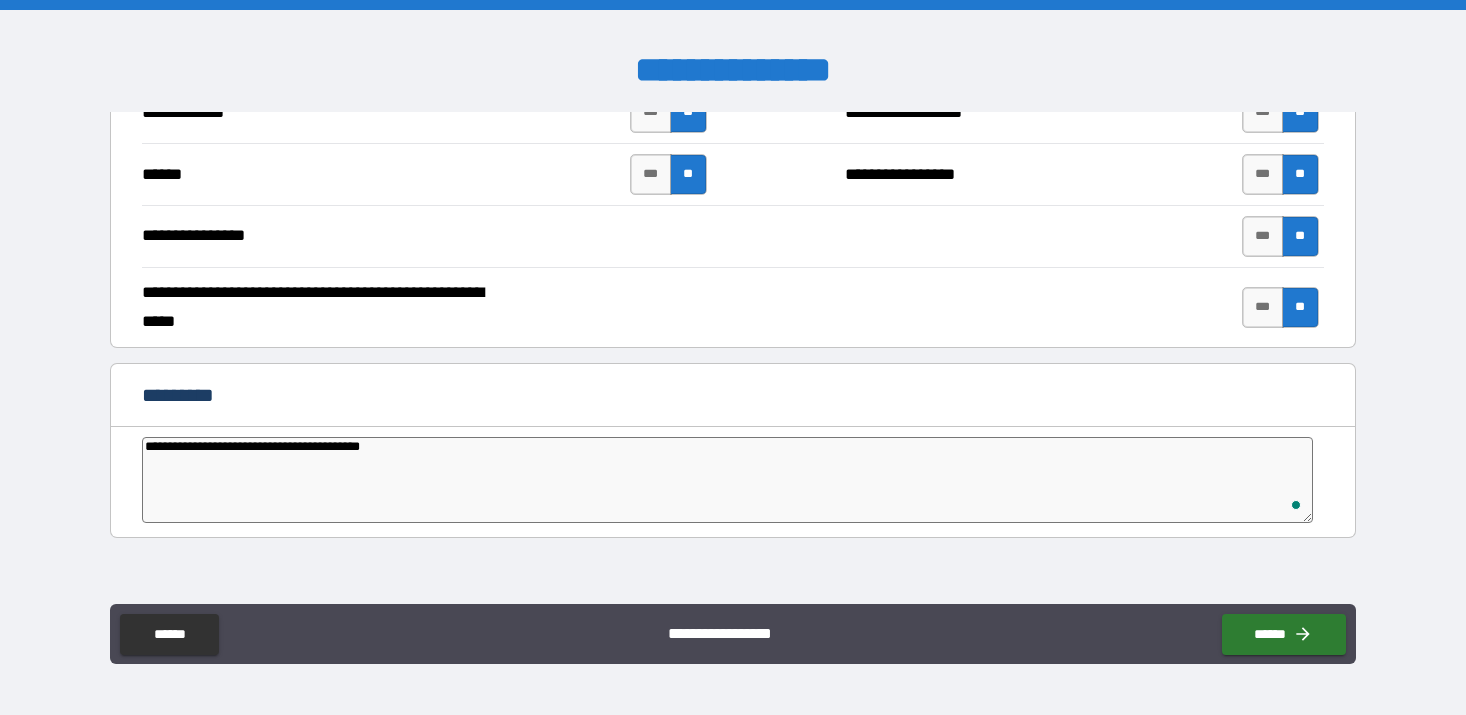 type on "**********" 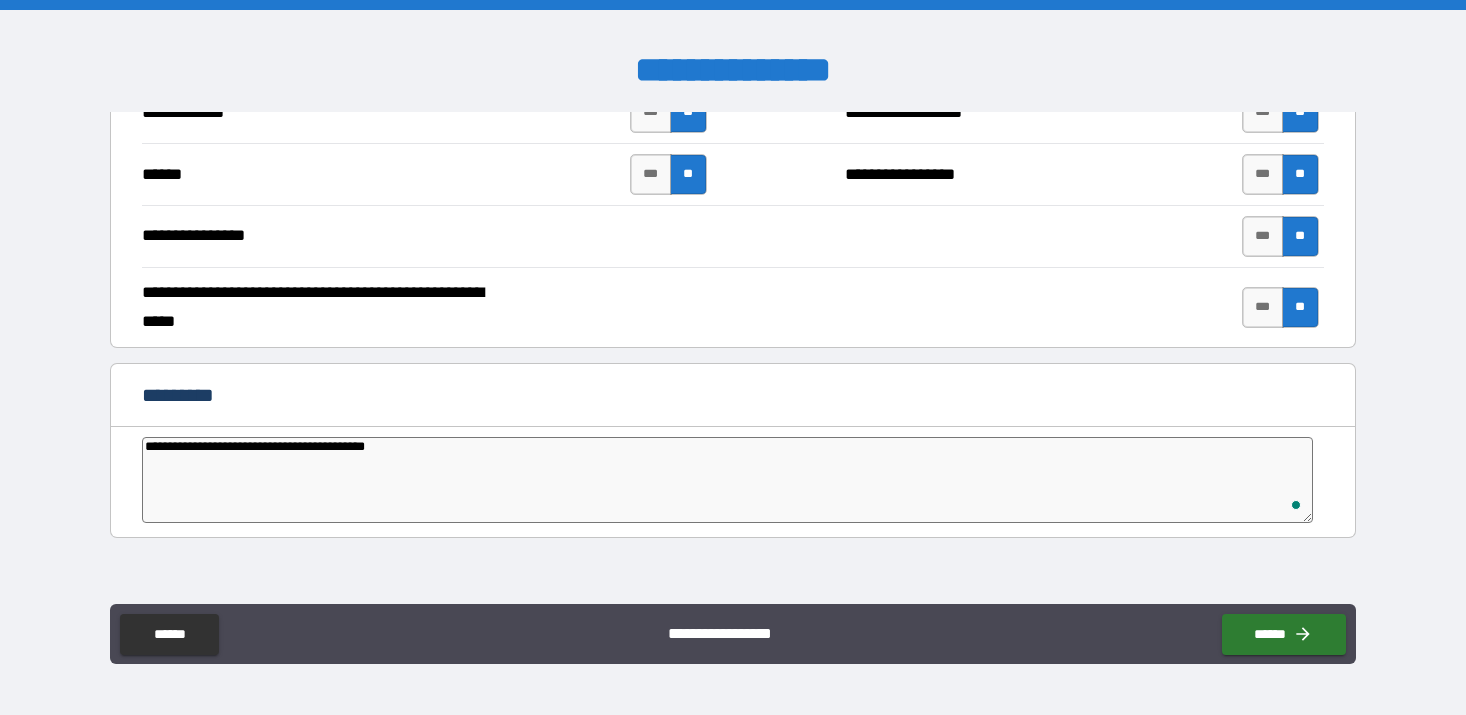 type on "*" 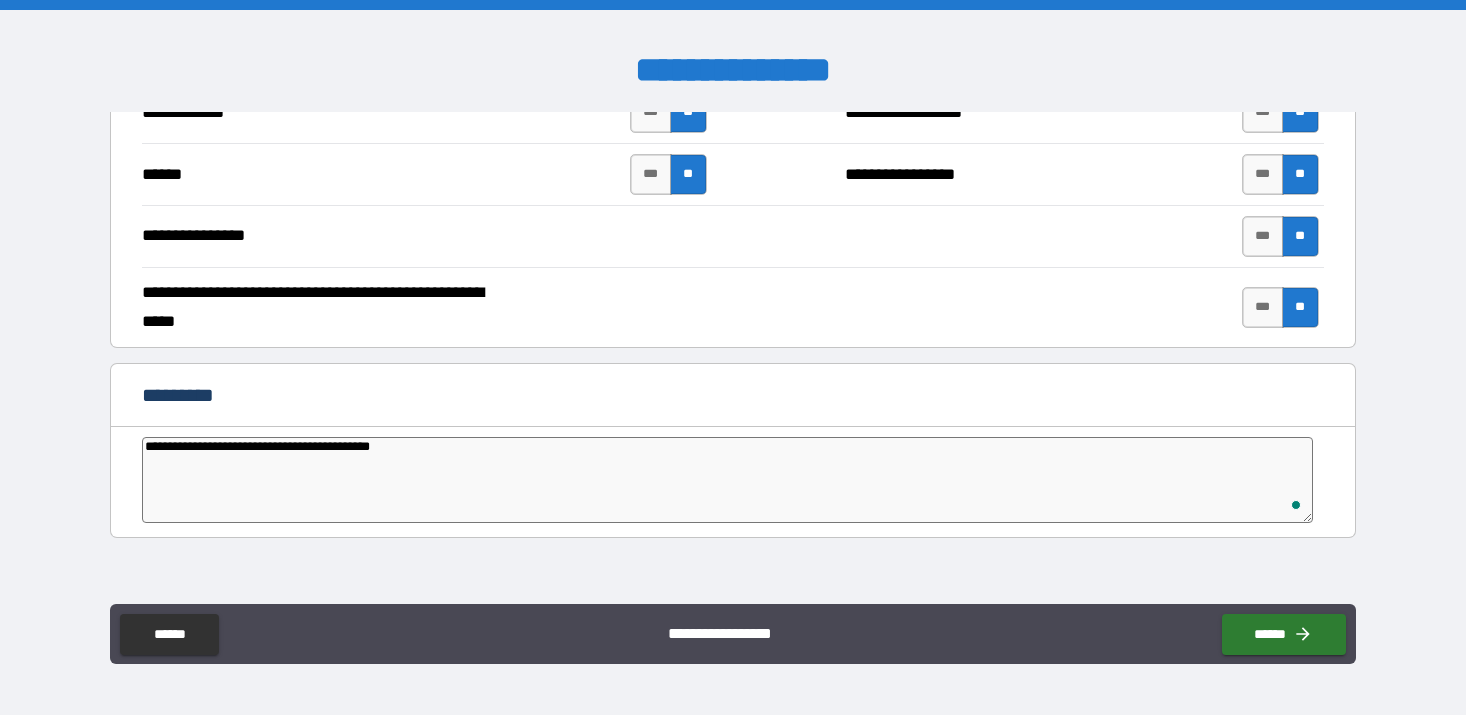 type on "**********" 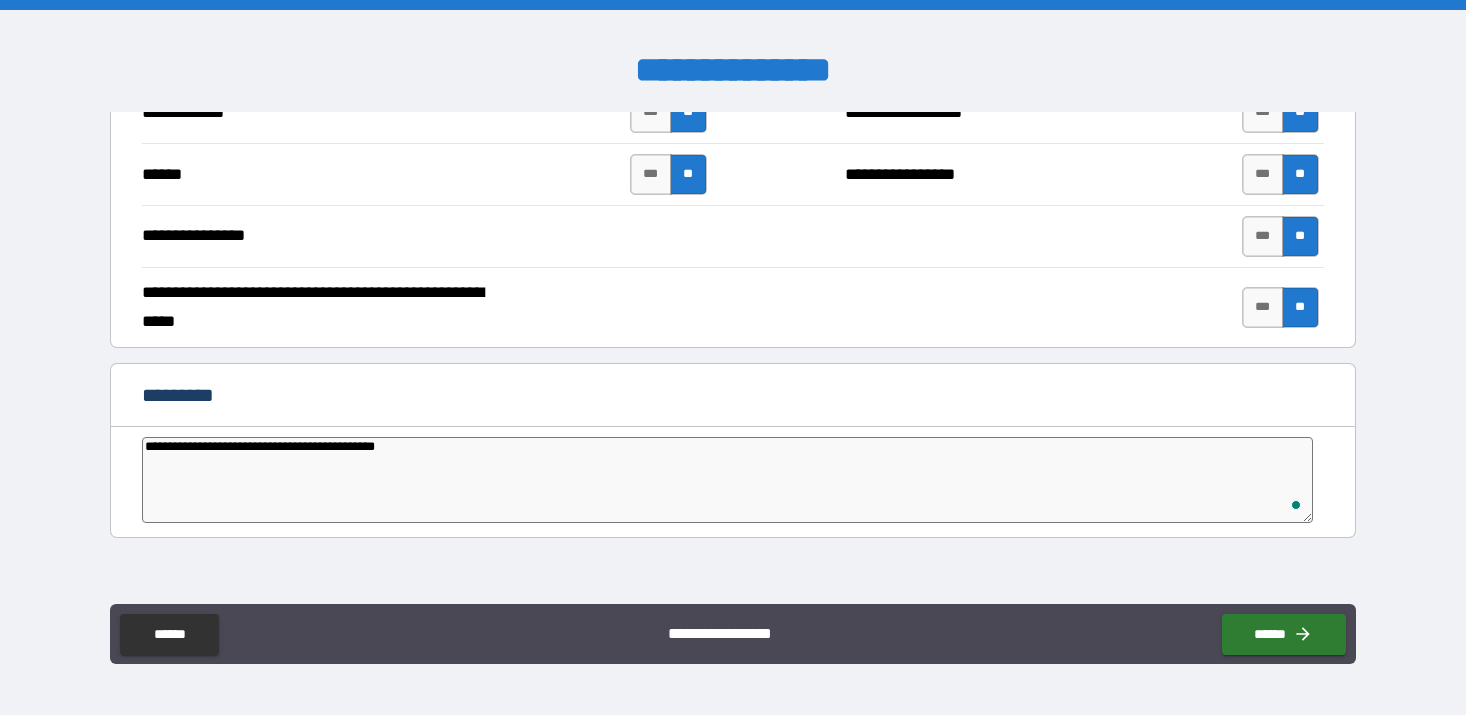 type on "**********" 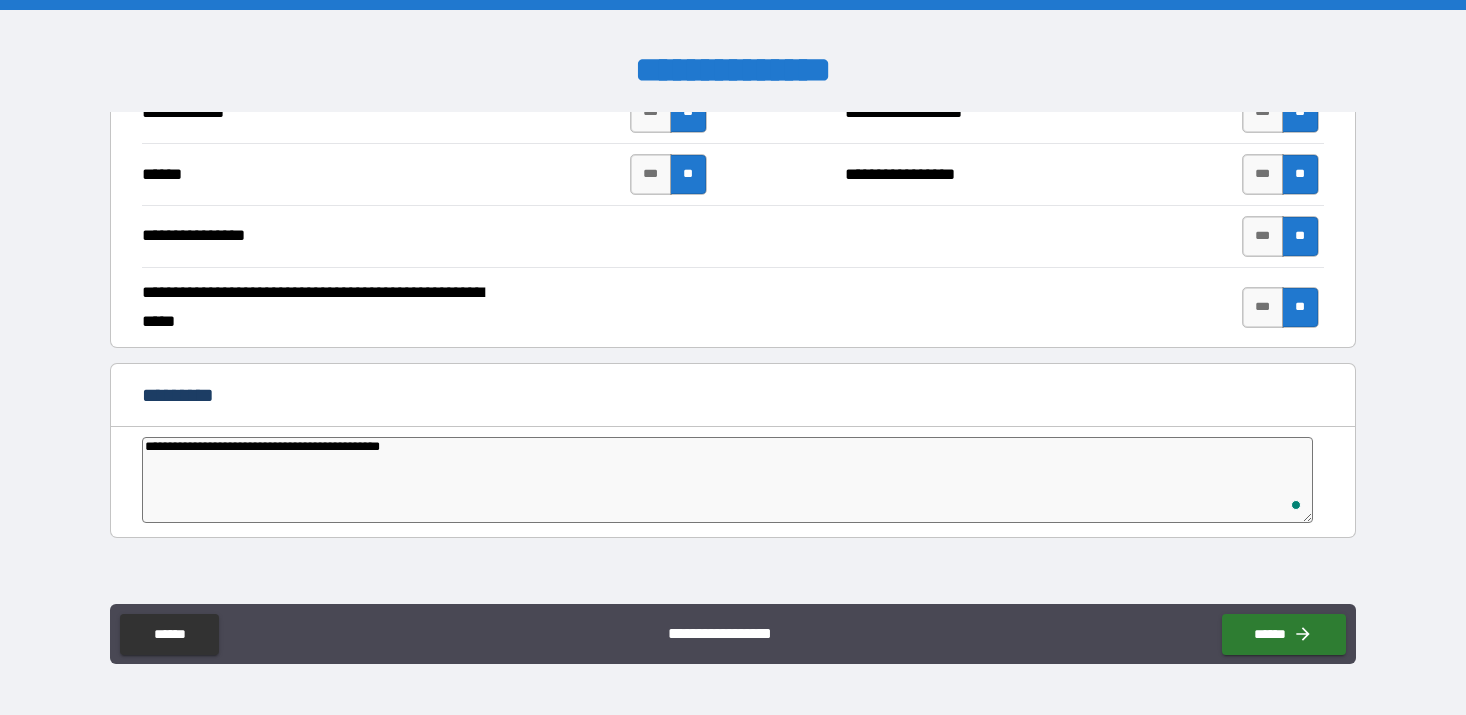 type on "**********" 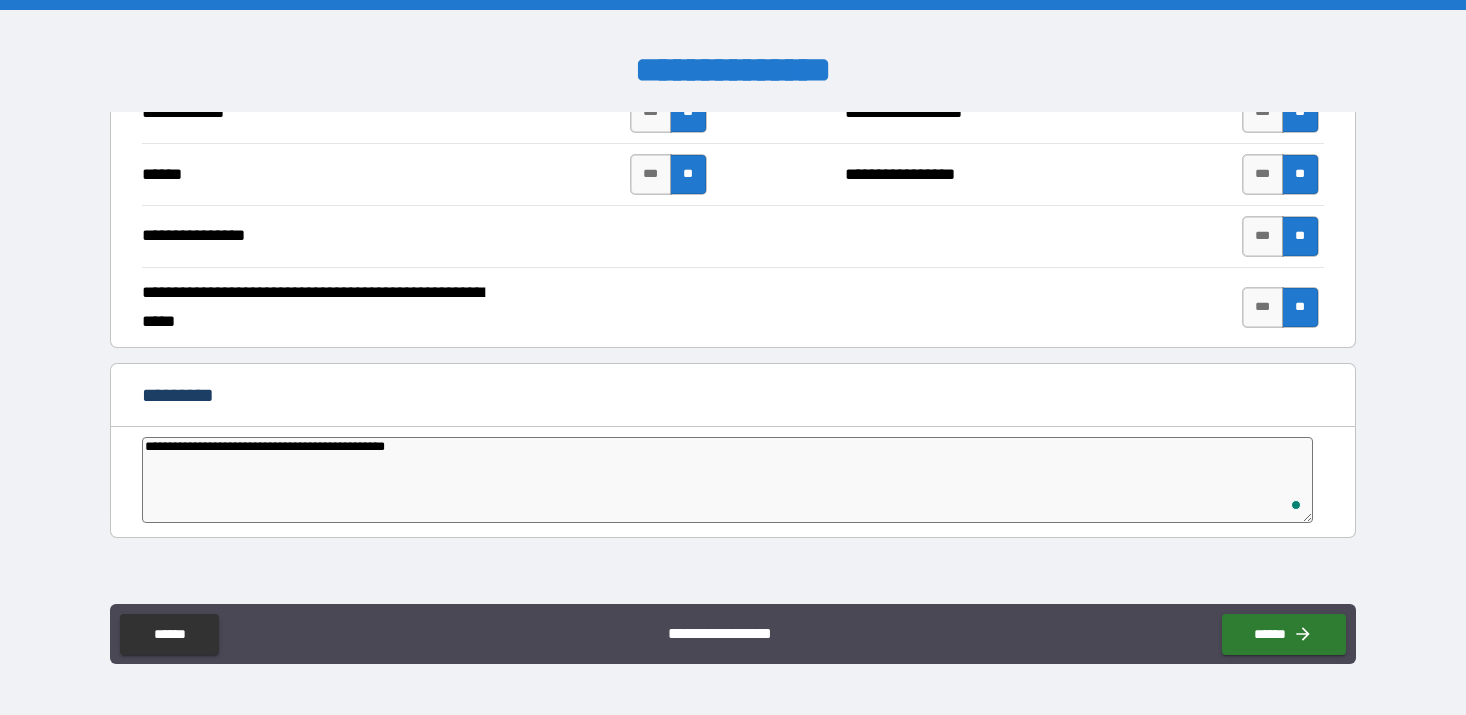 type on "*" 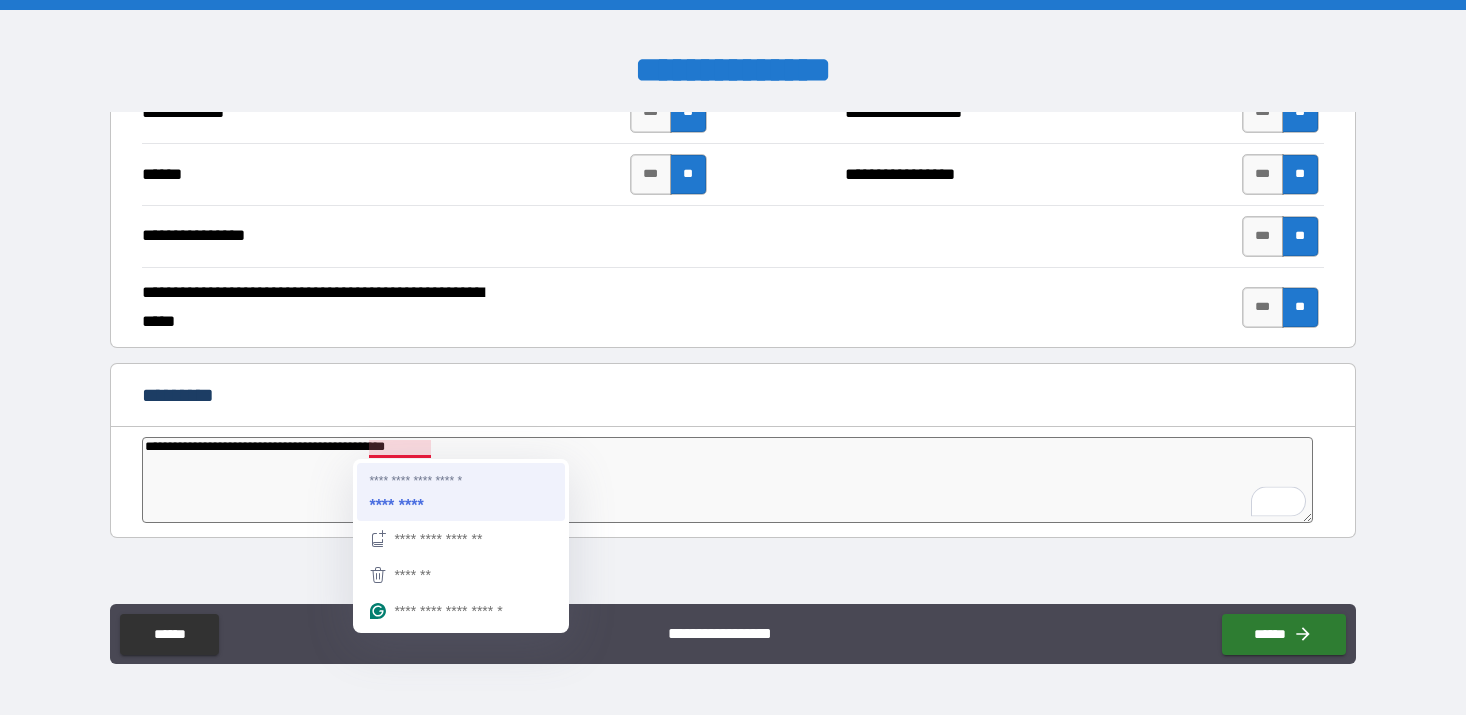 type on "**********" 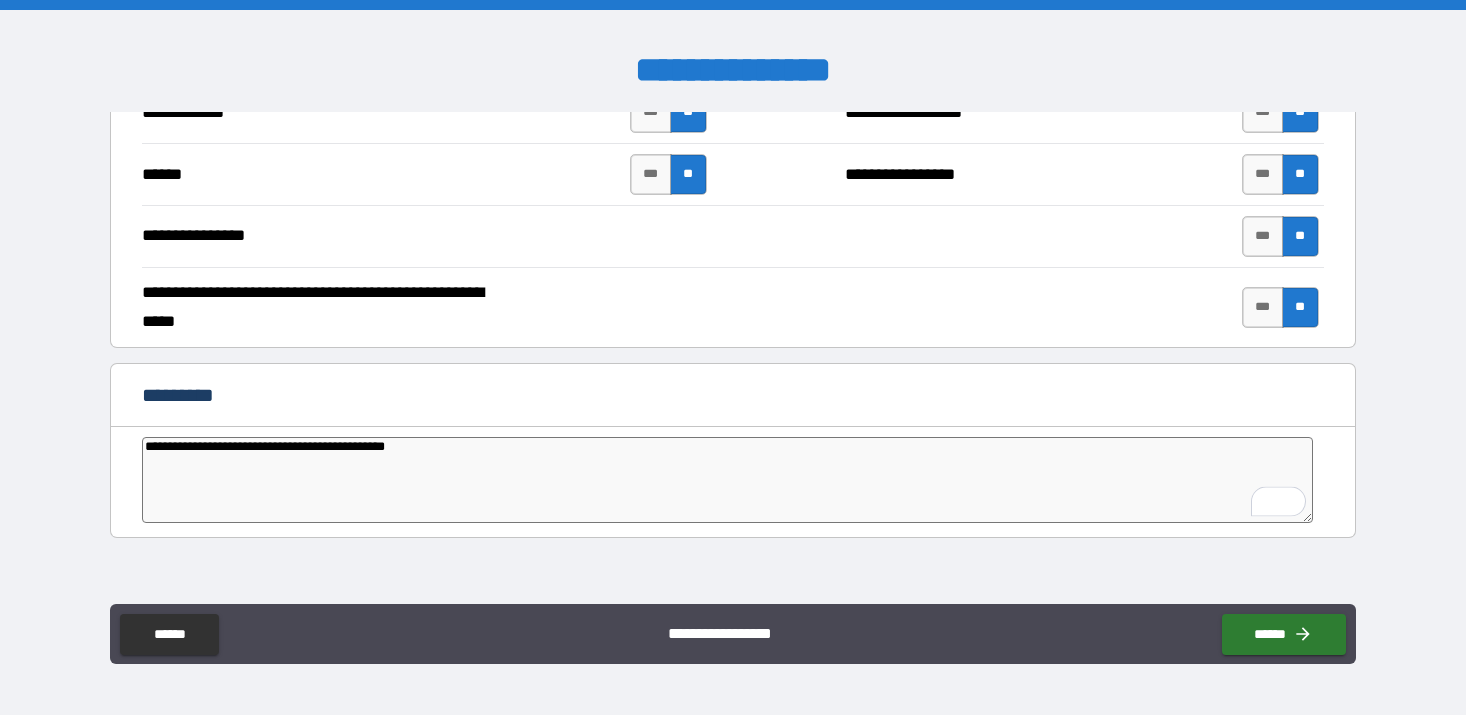 type on "*" 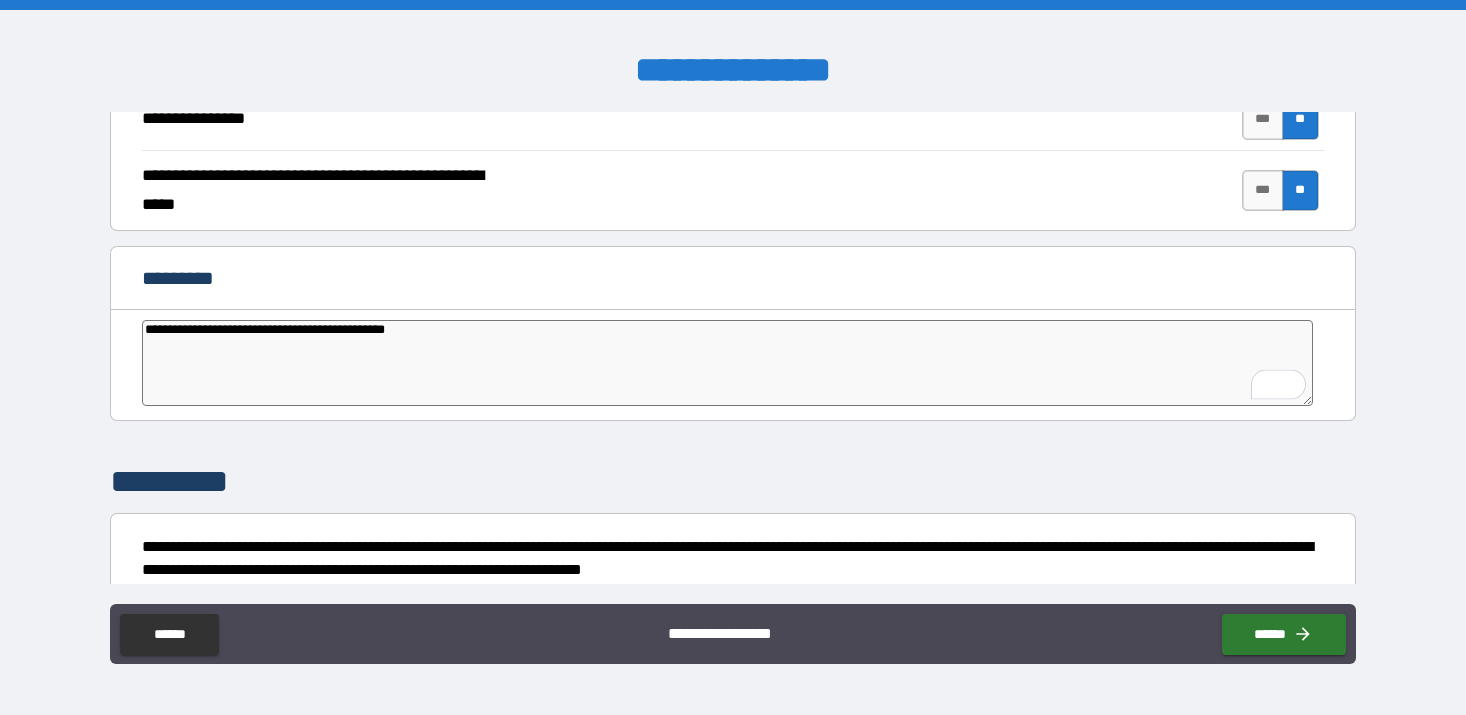 scroll, scrollTop: 4009, scrollLeft: 0, axis: vertical 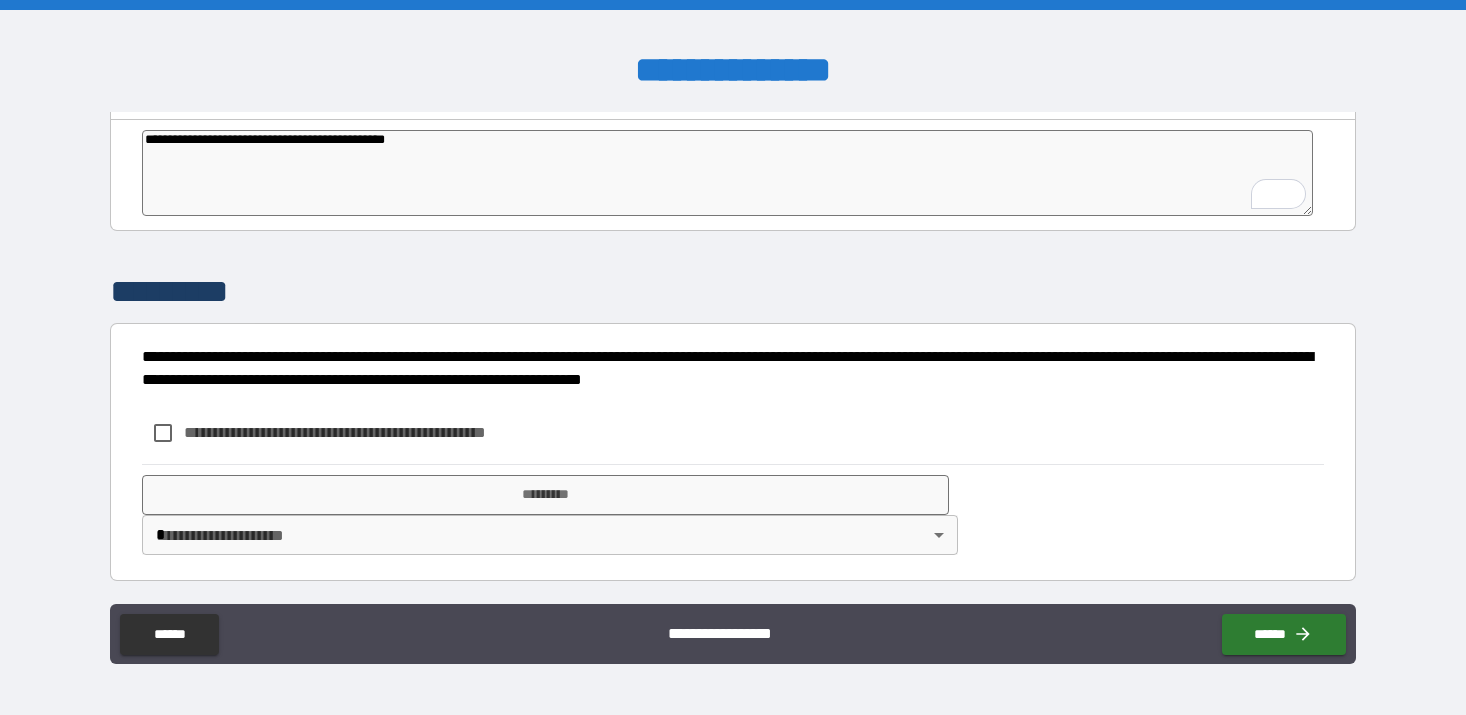 type on "**********" 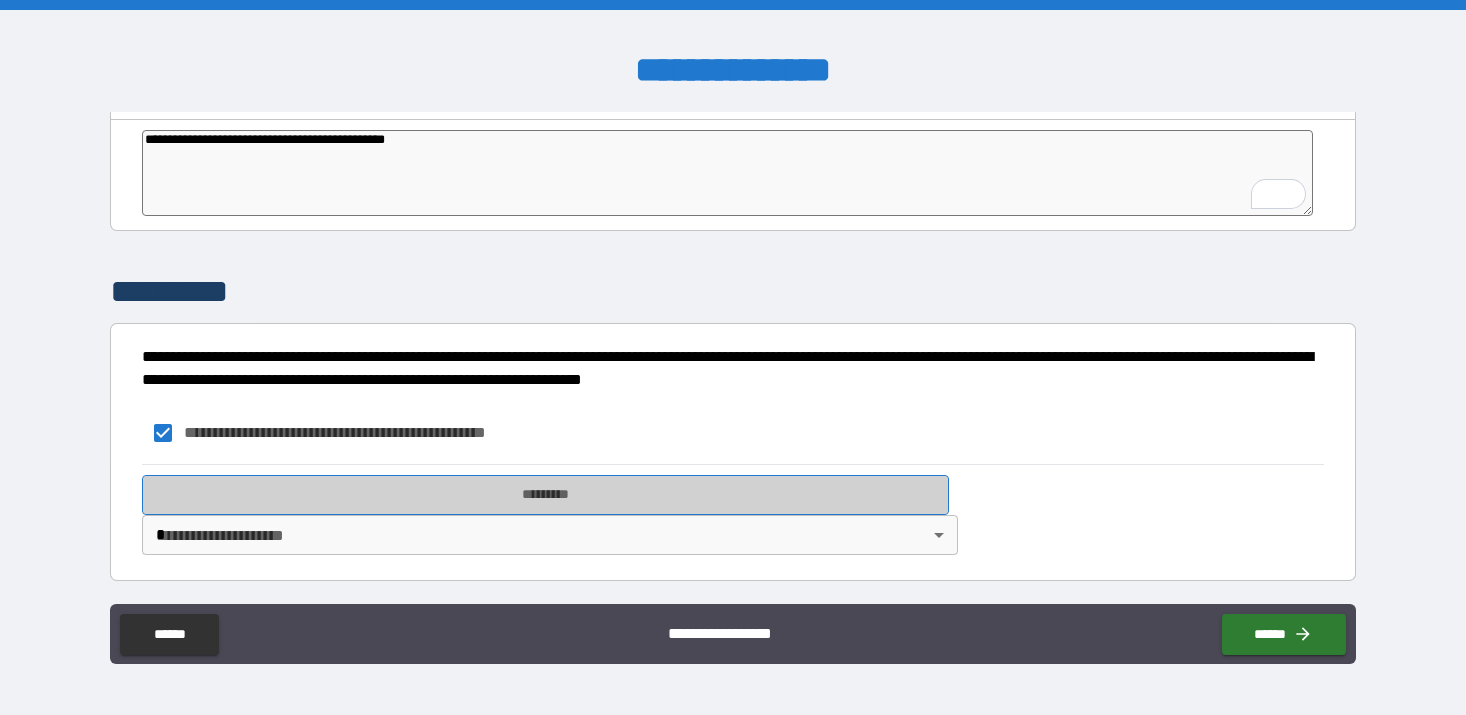 click on "*********" at bounding box center (545, 495) 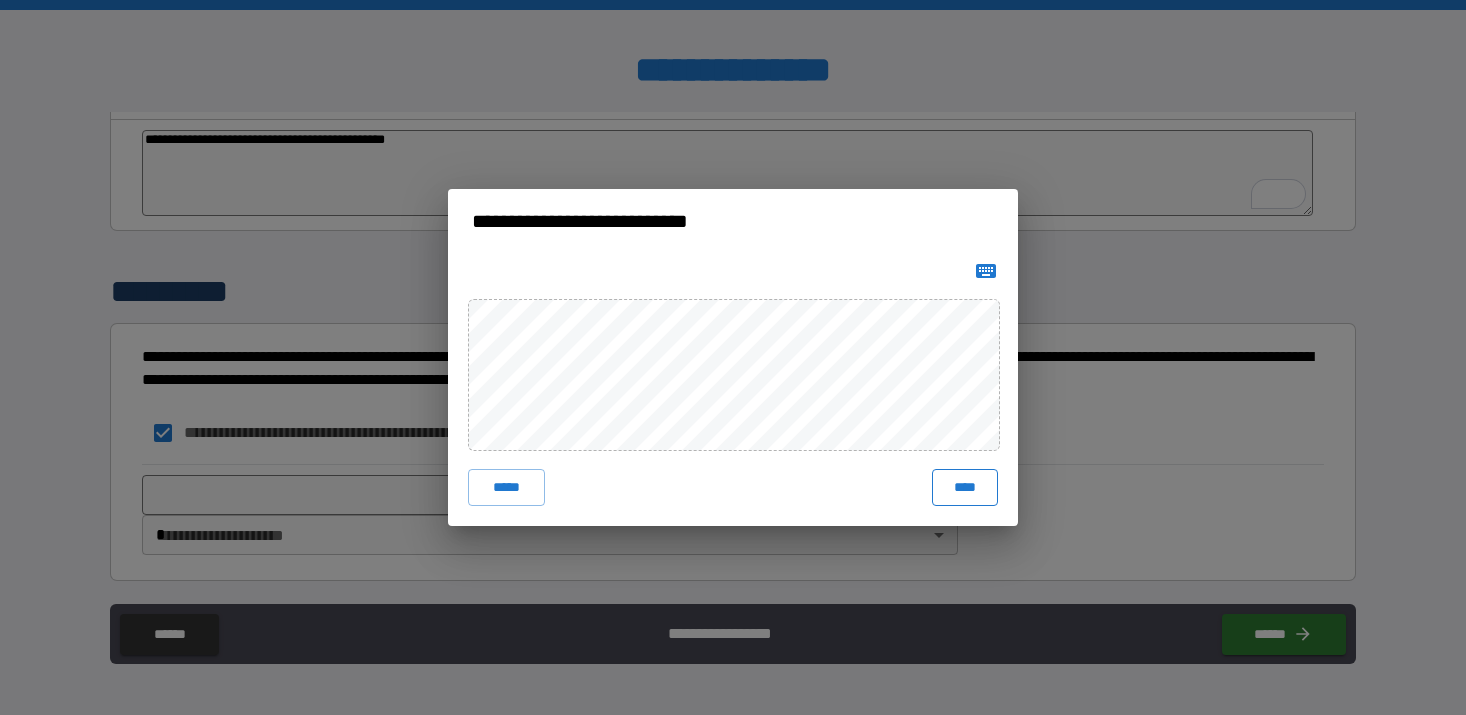 click on "****" at bounding box center (965, 487) 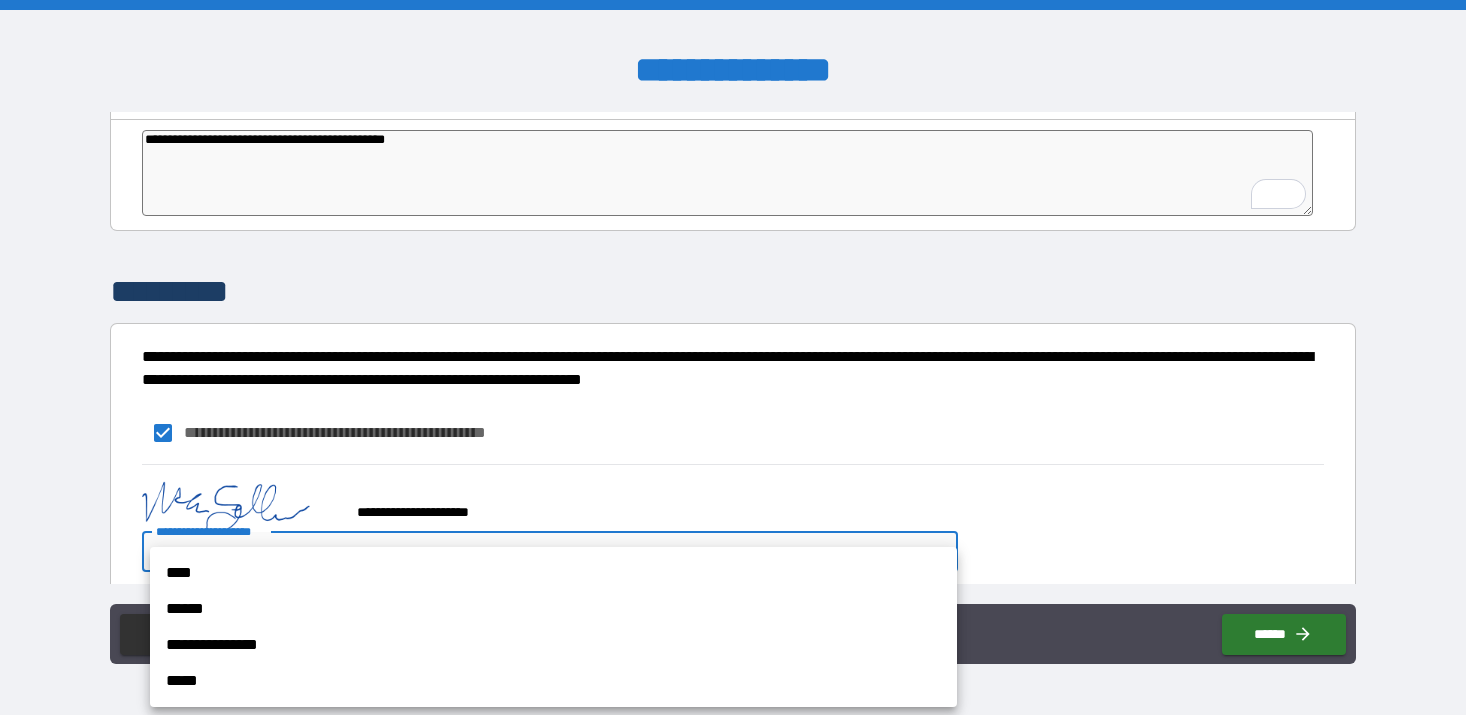 click on "**********" at bounding box center [733, 357] 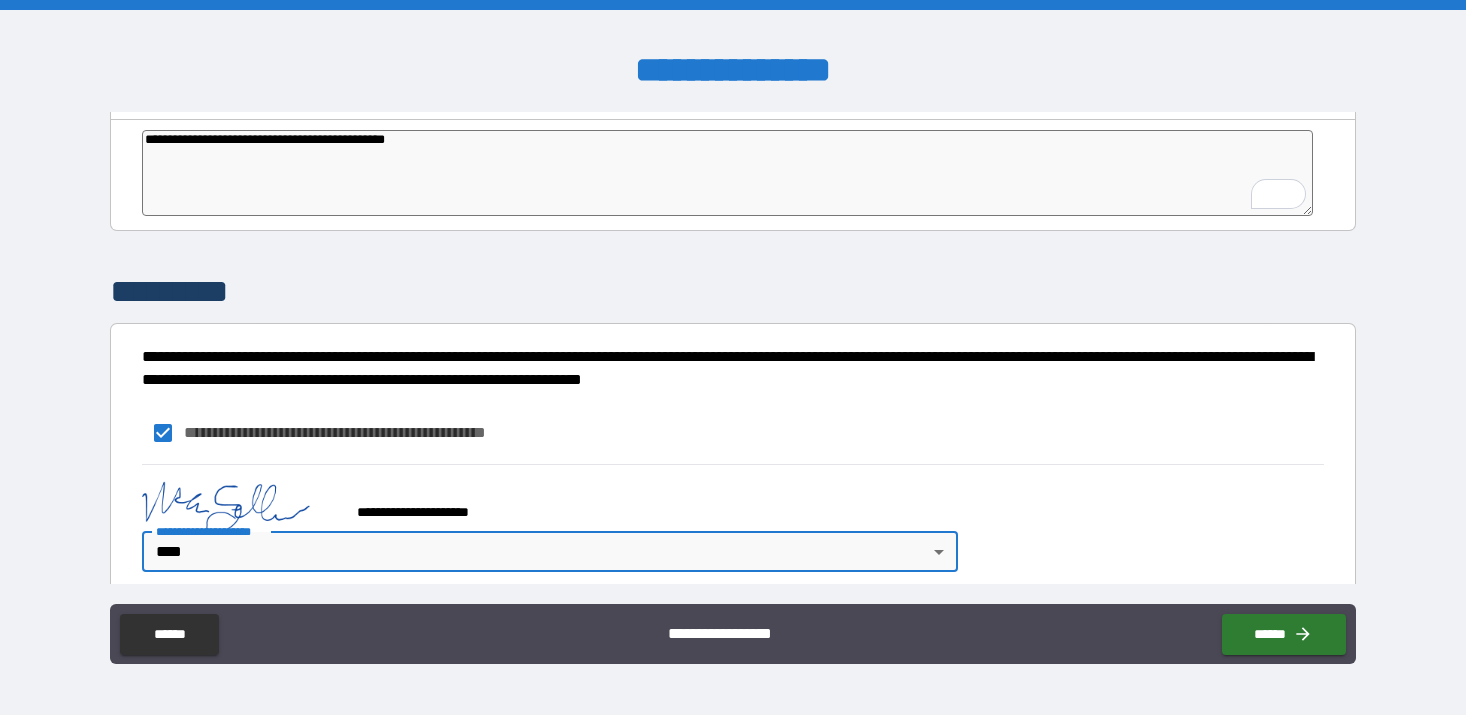 scroll, scrollTop: 4124, scrollLeft: 0, axis: vertical 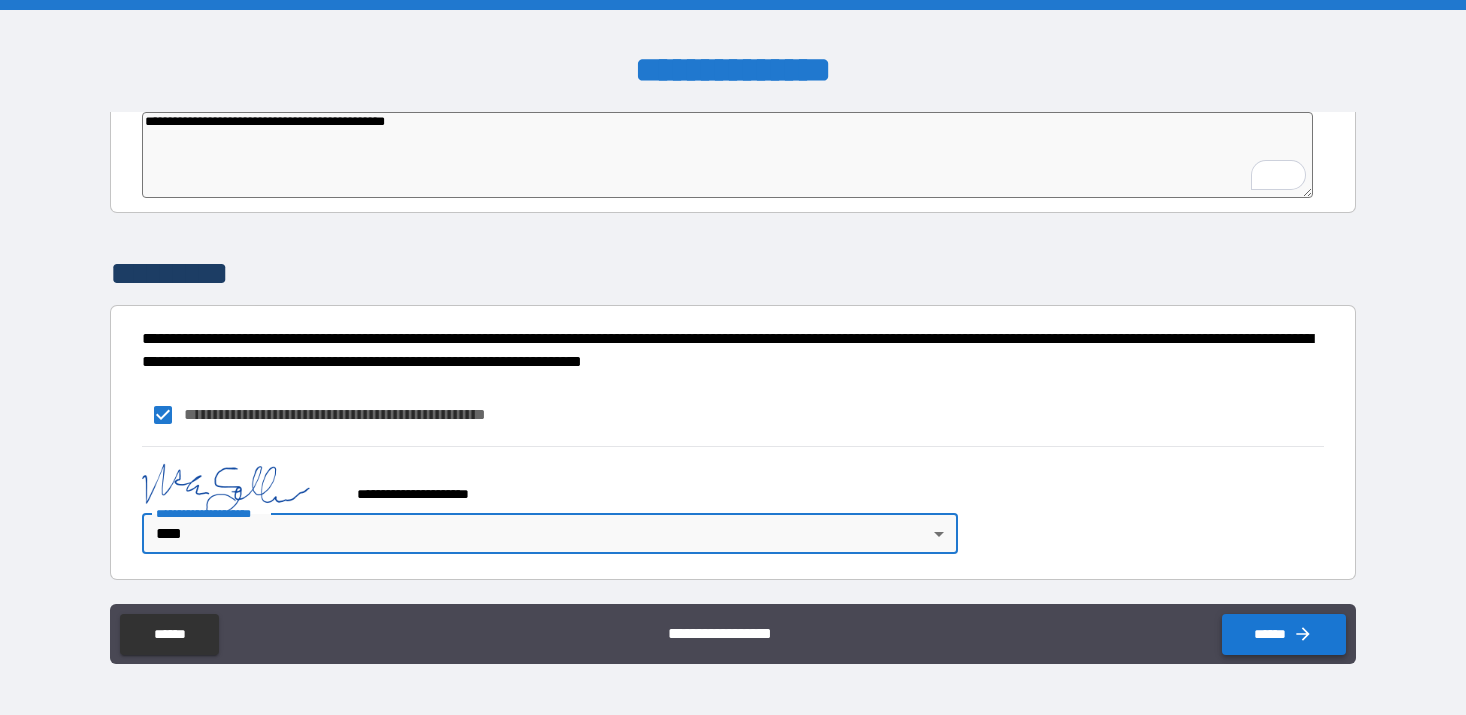 click 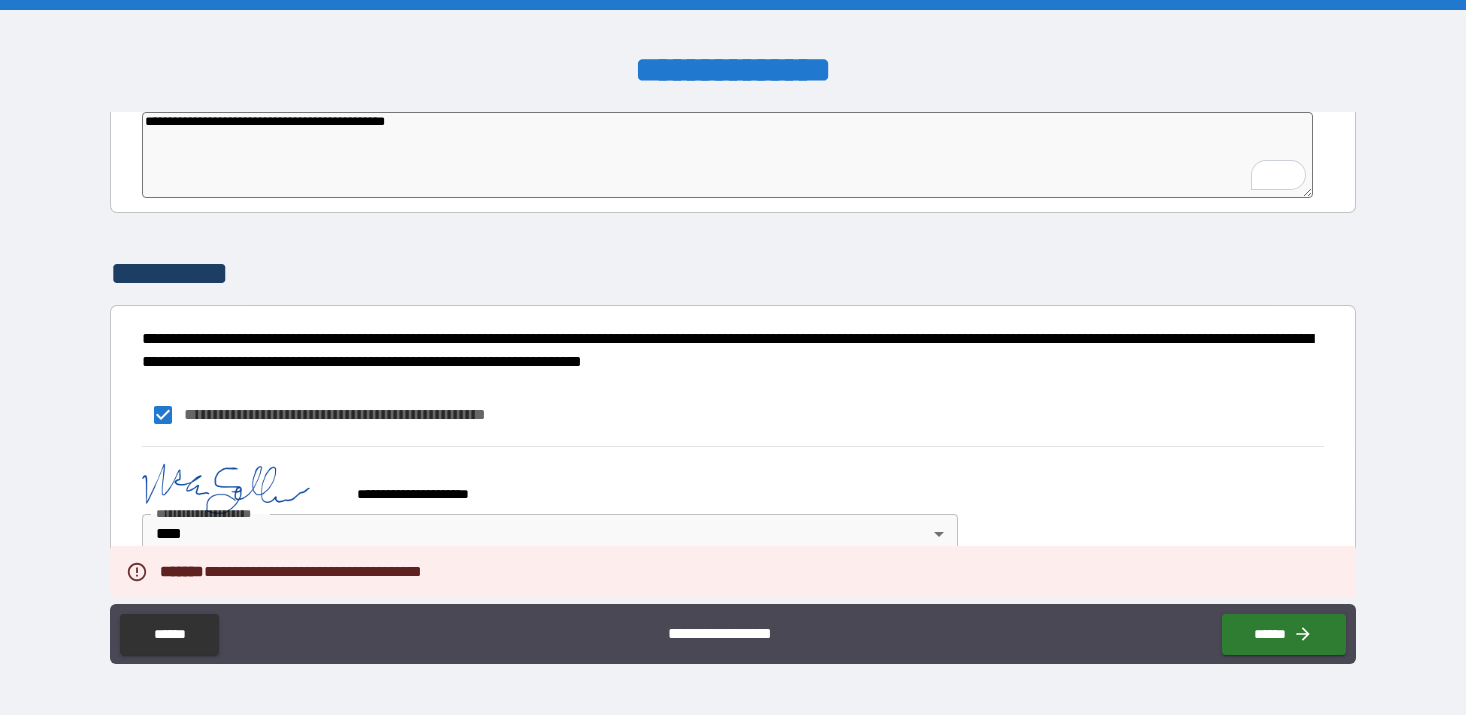 click on "**********" at bounding box center (733, 505) 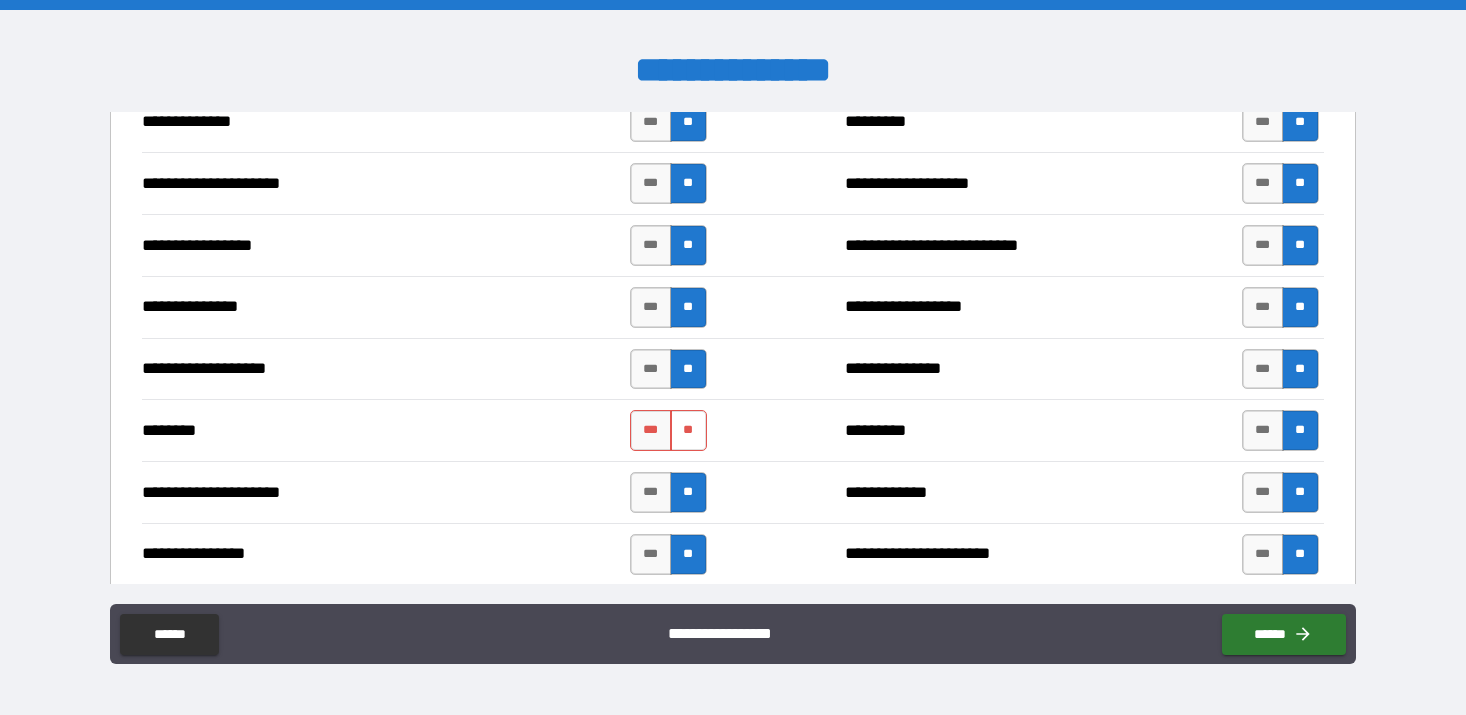 click on "**" at bounding box center (688, 430) 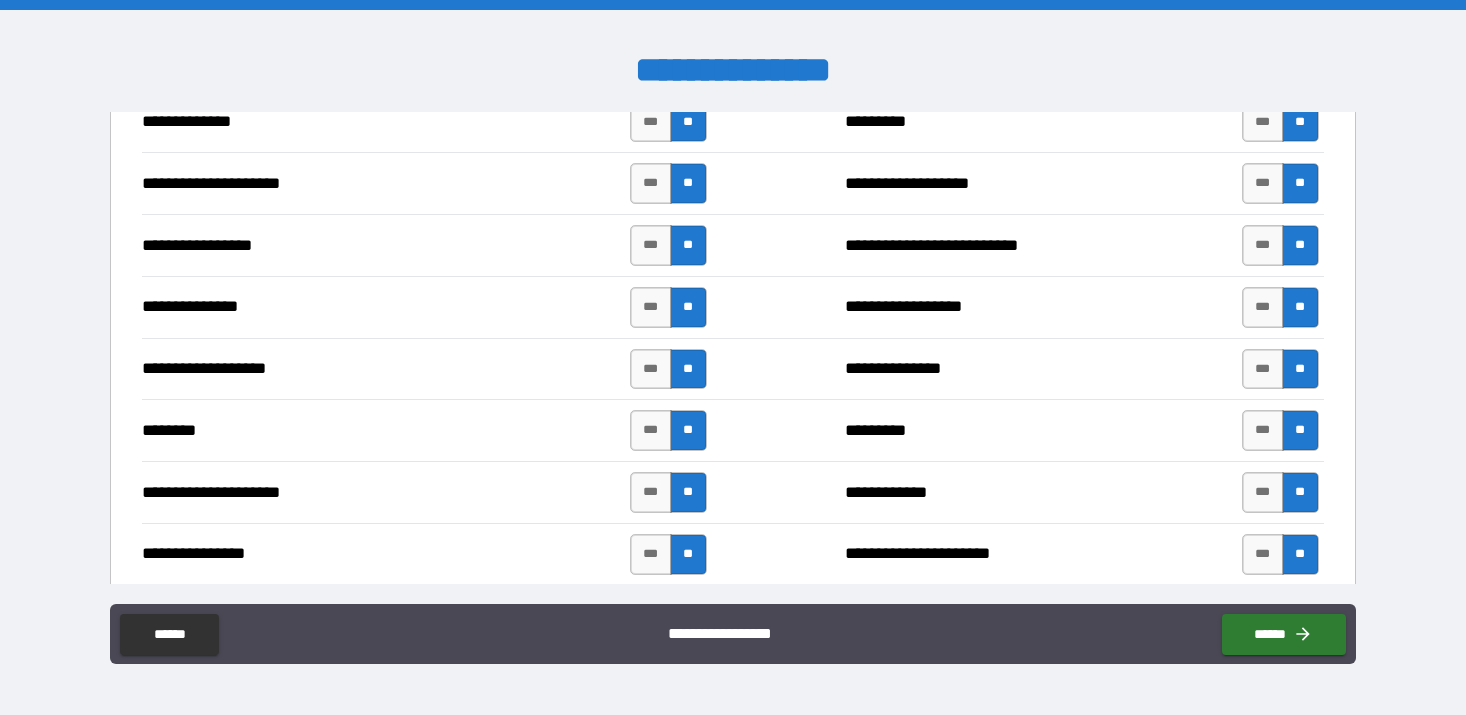 type on "*" 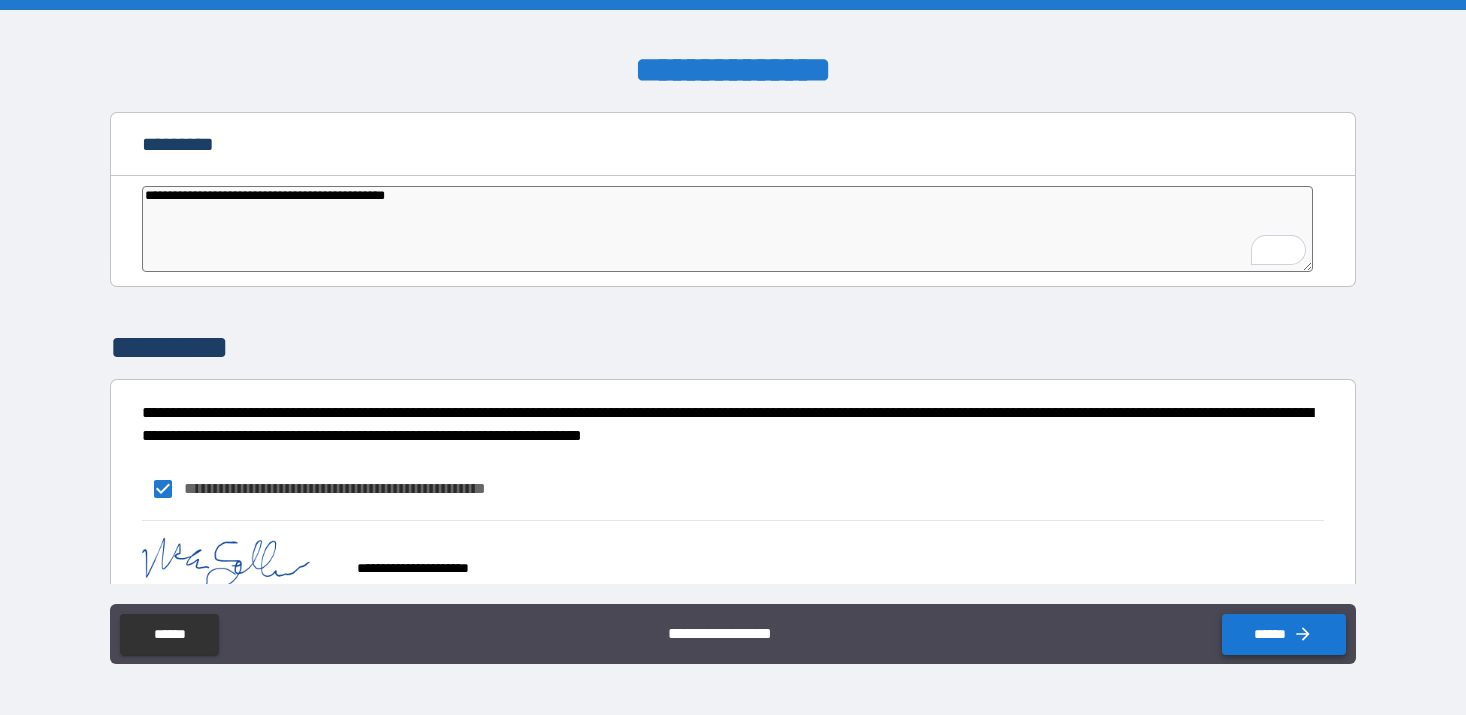 click on "******" at bounding box center (1284, 634) 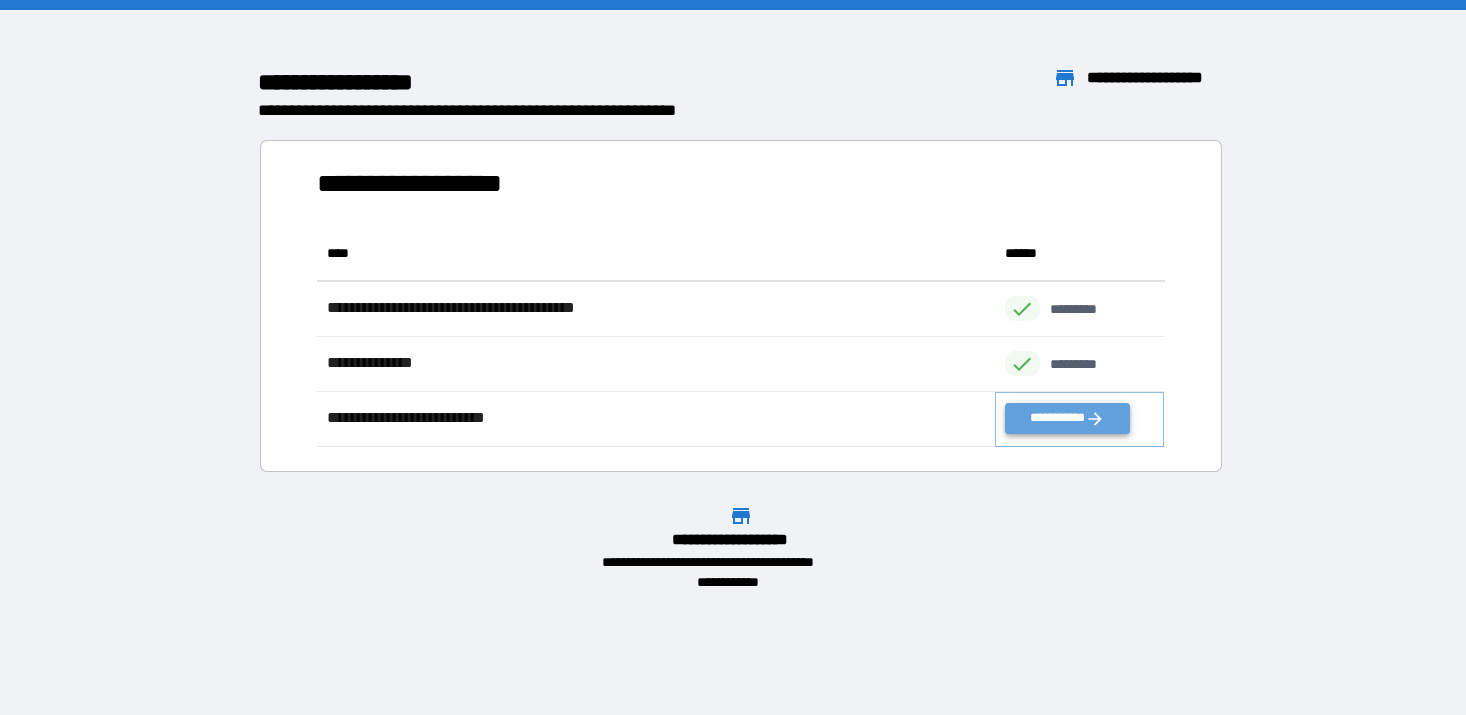 click 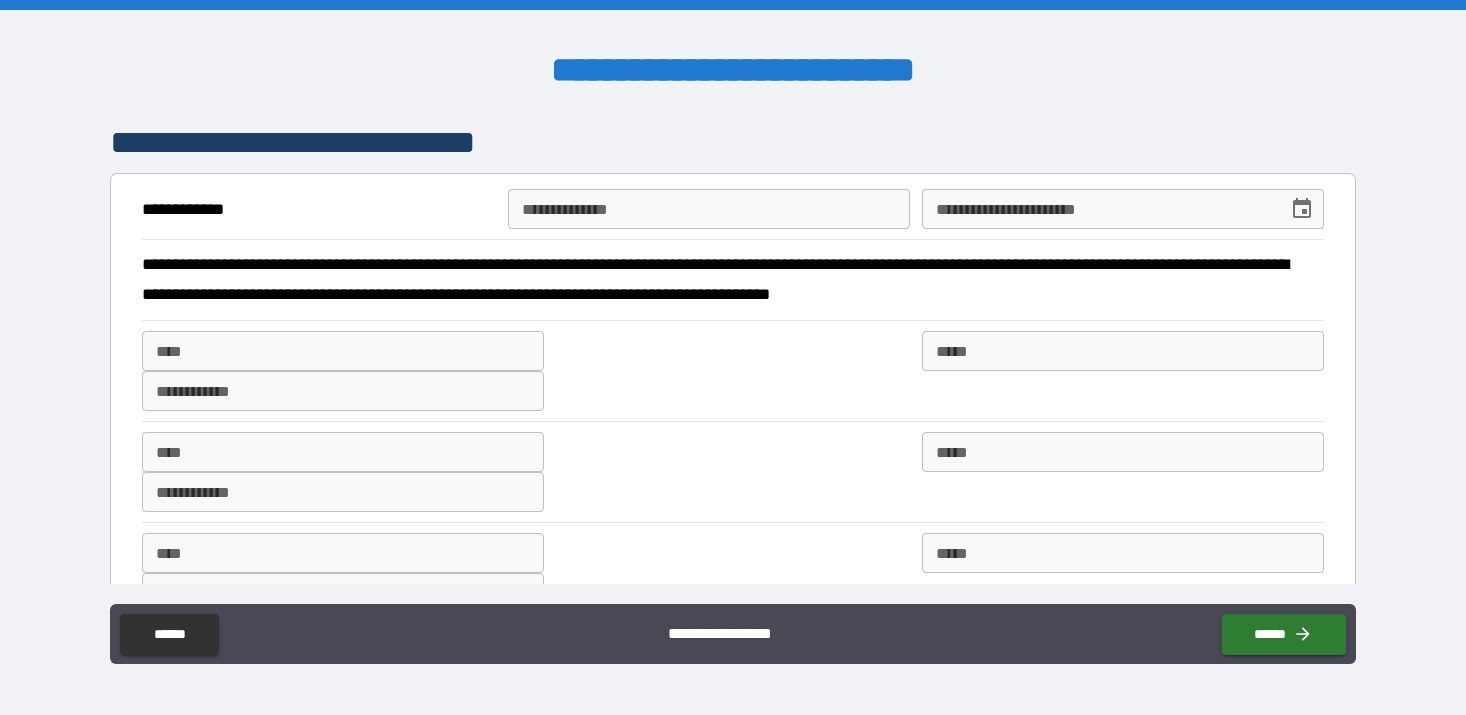 click on "**********" at bounding box center [709, 209] 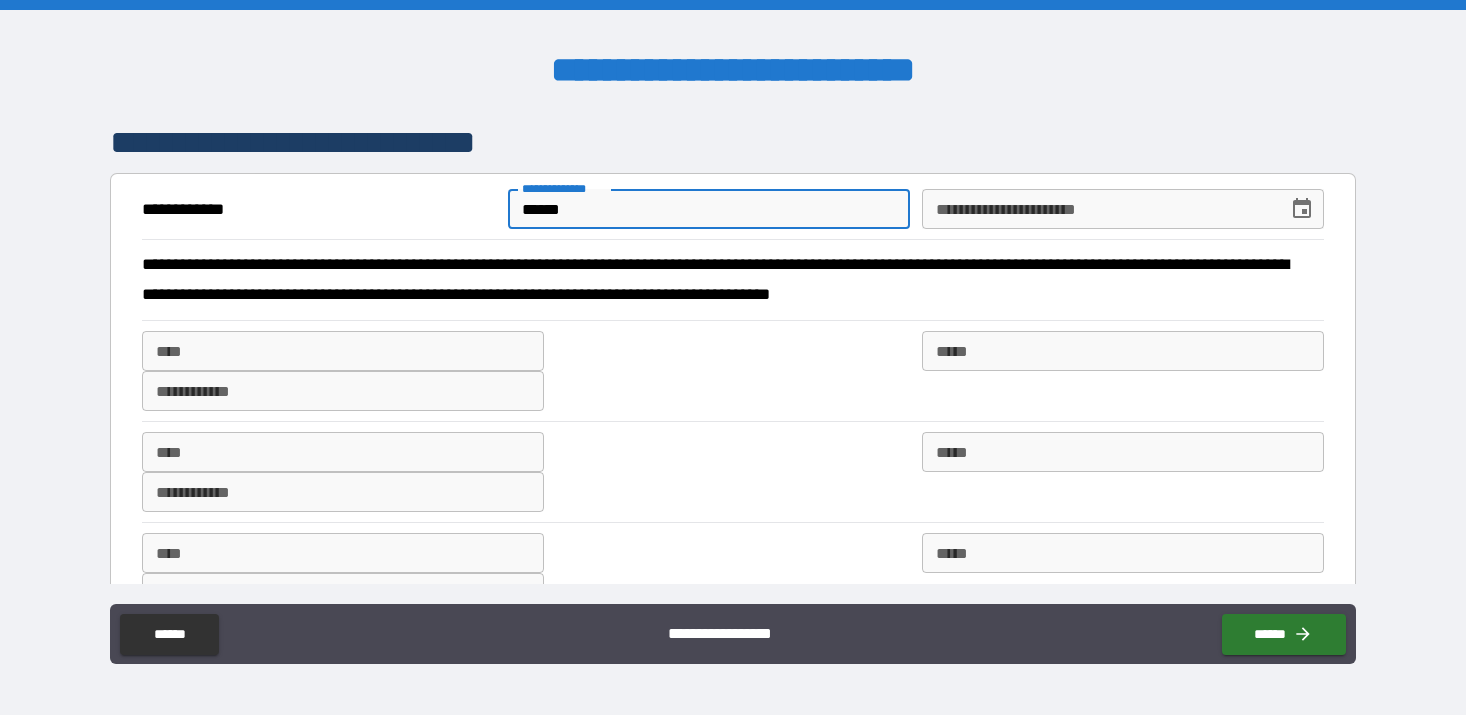 type on "*****" 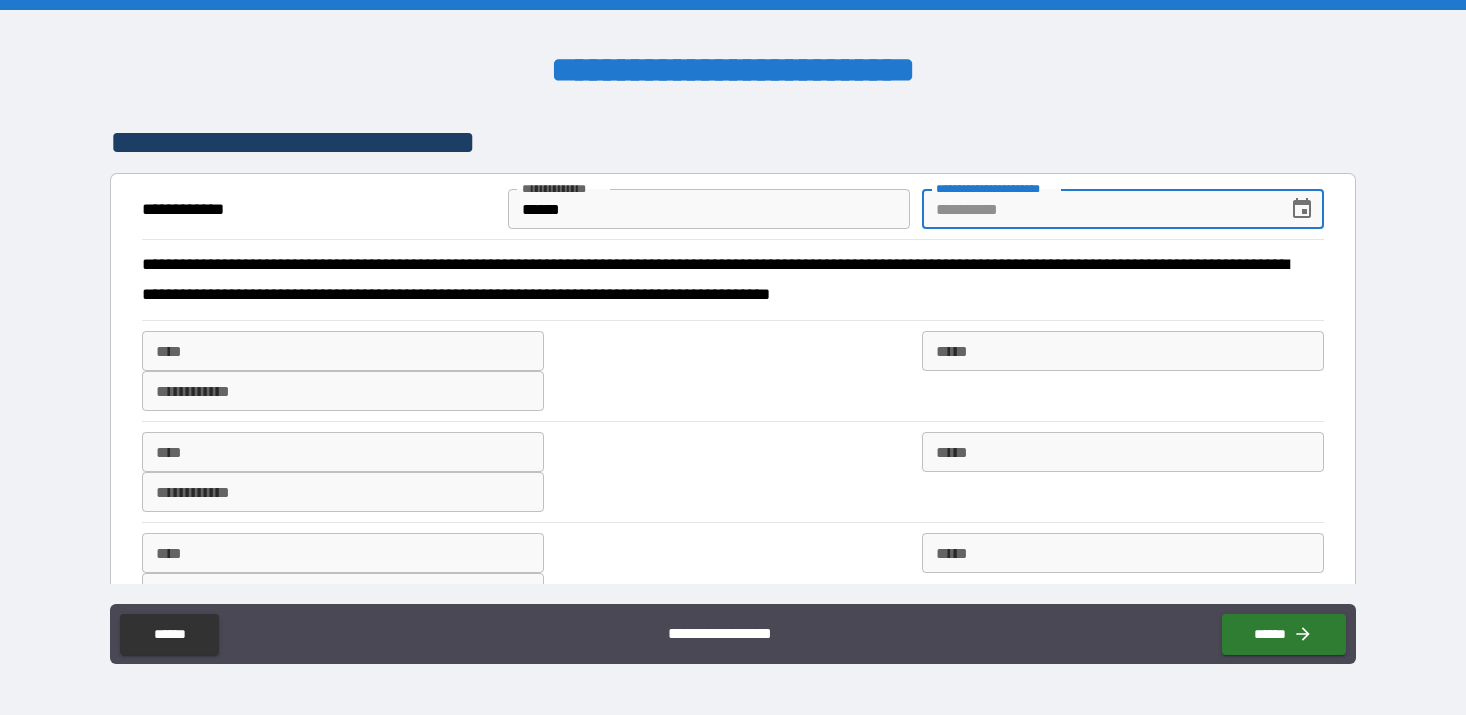 click on "*****" at bounding box center (709, 209) 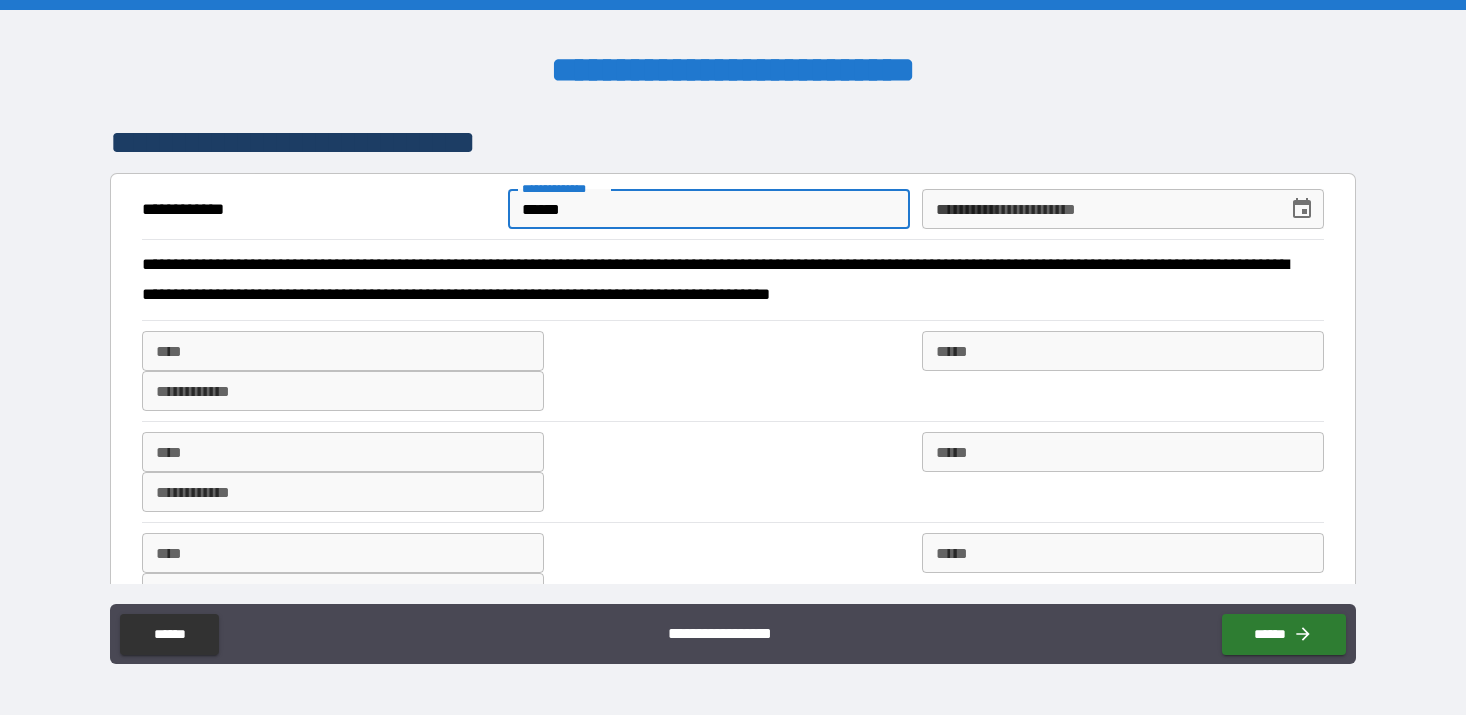 click on "*****" at bounding box center (709, 209) 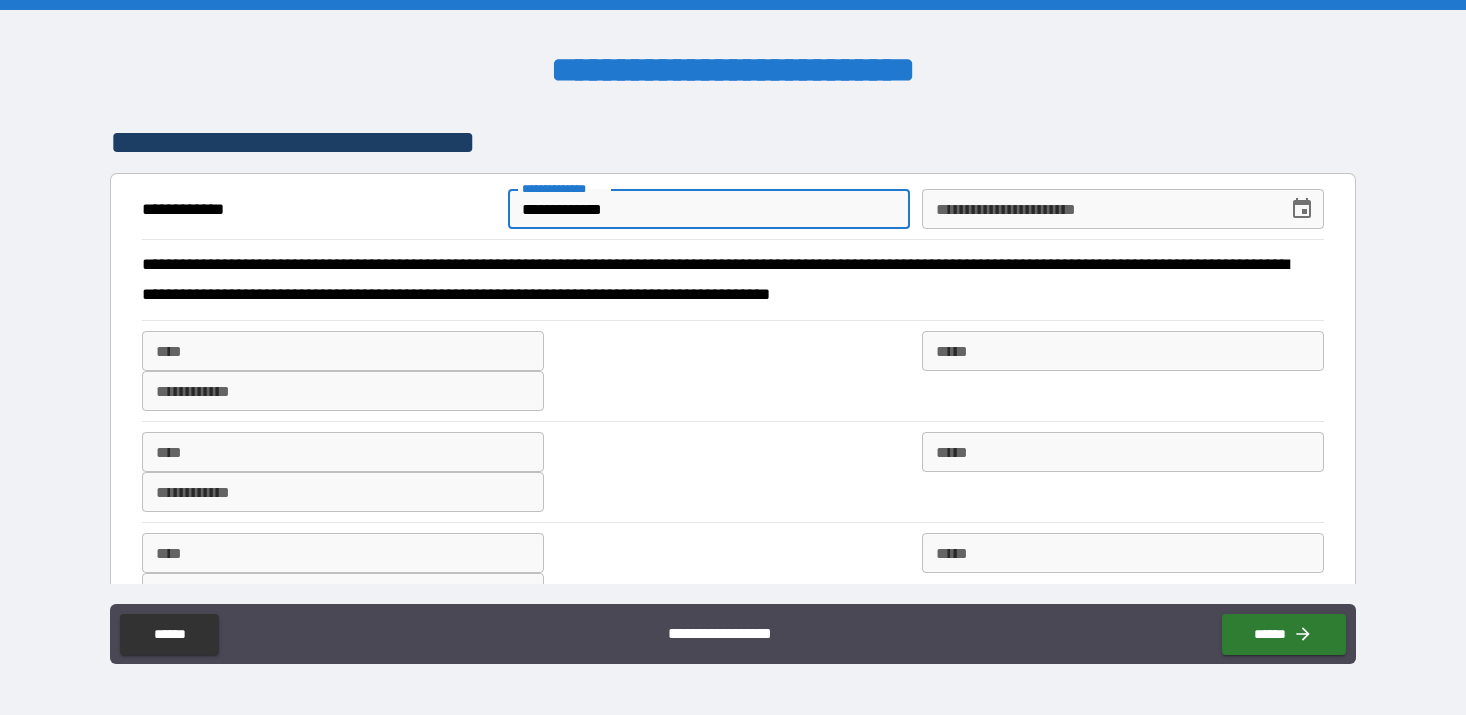 type on "**********" 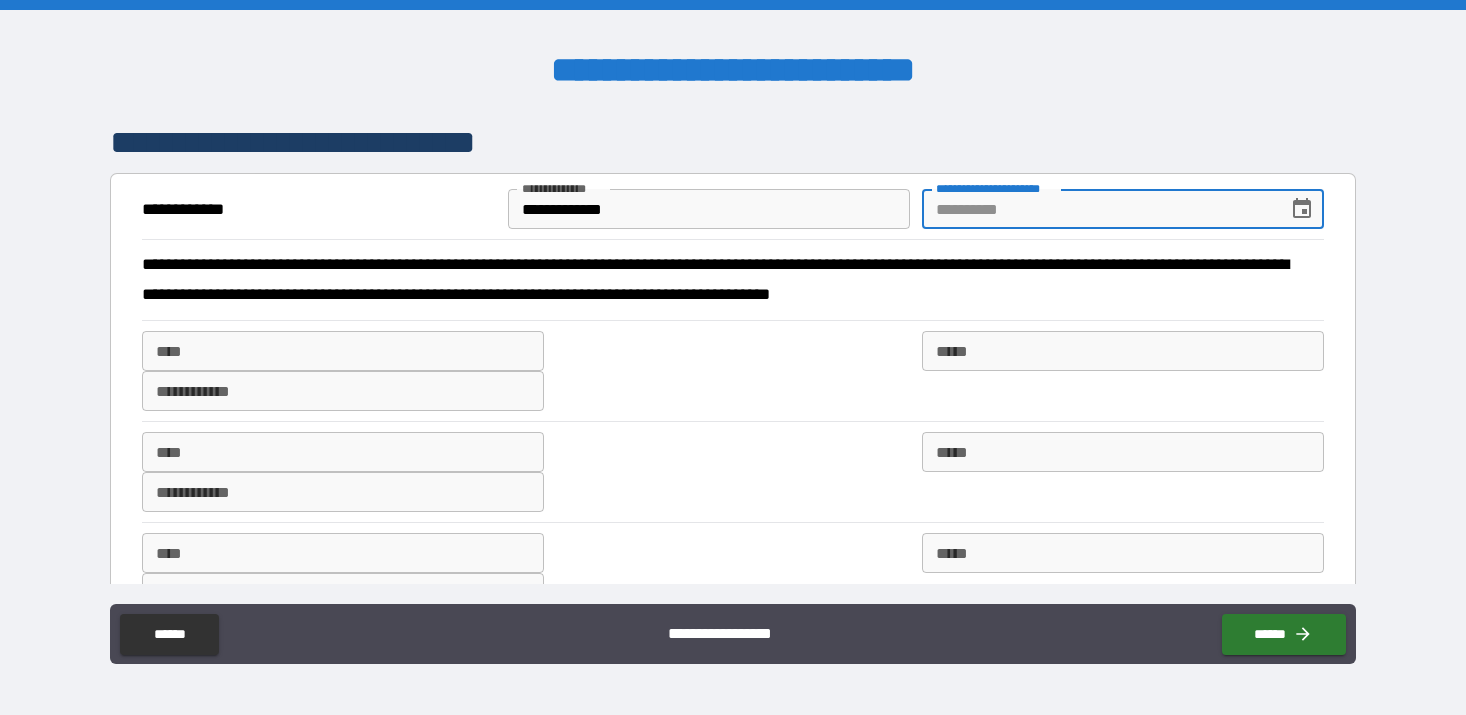 click on "**********" at bounding box center (1098, 209) 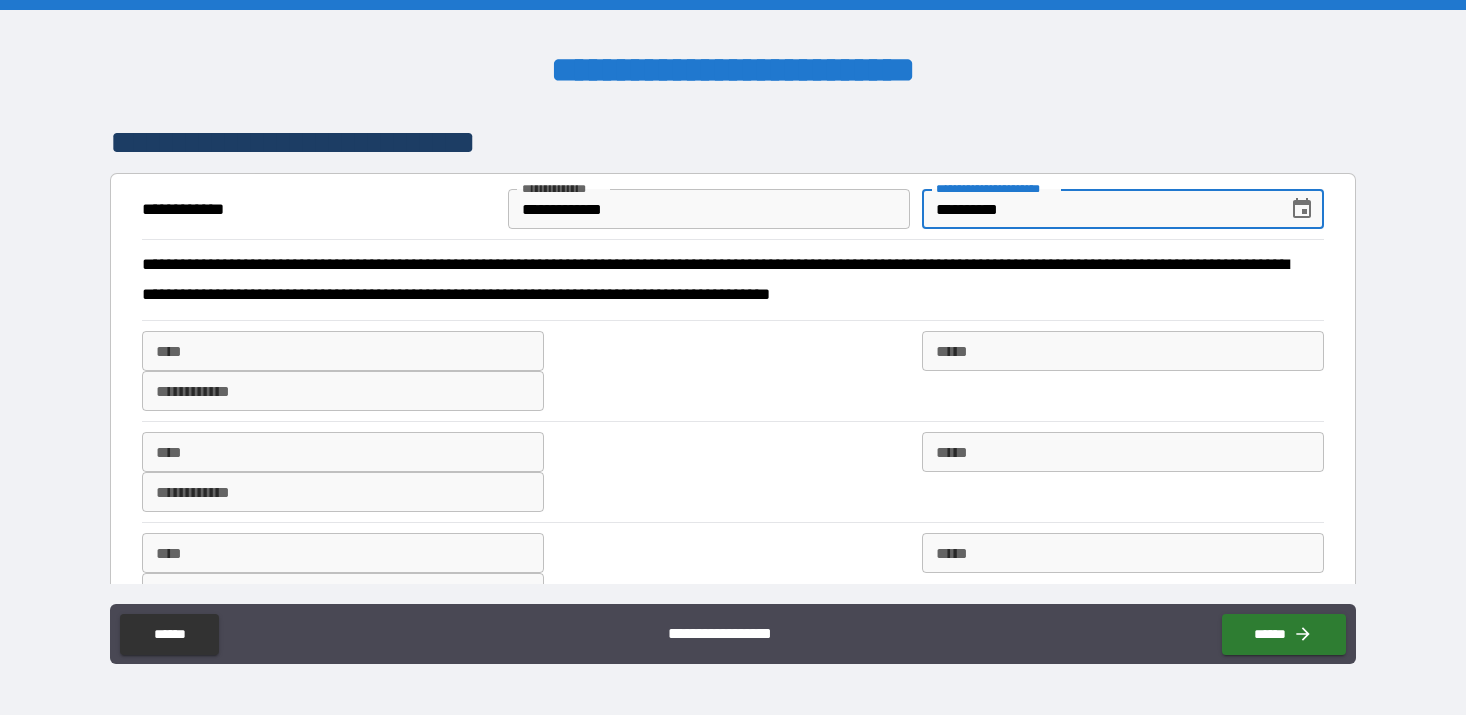 type on "**********" 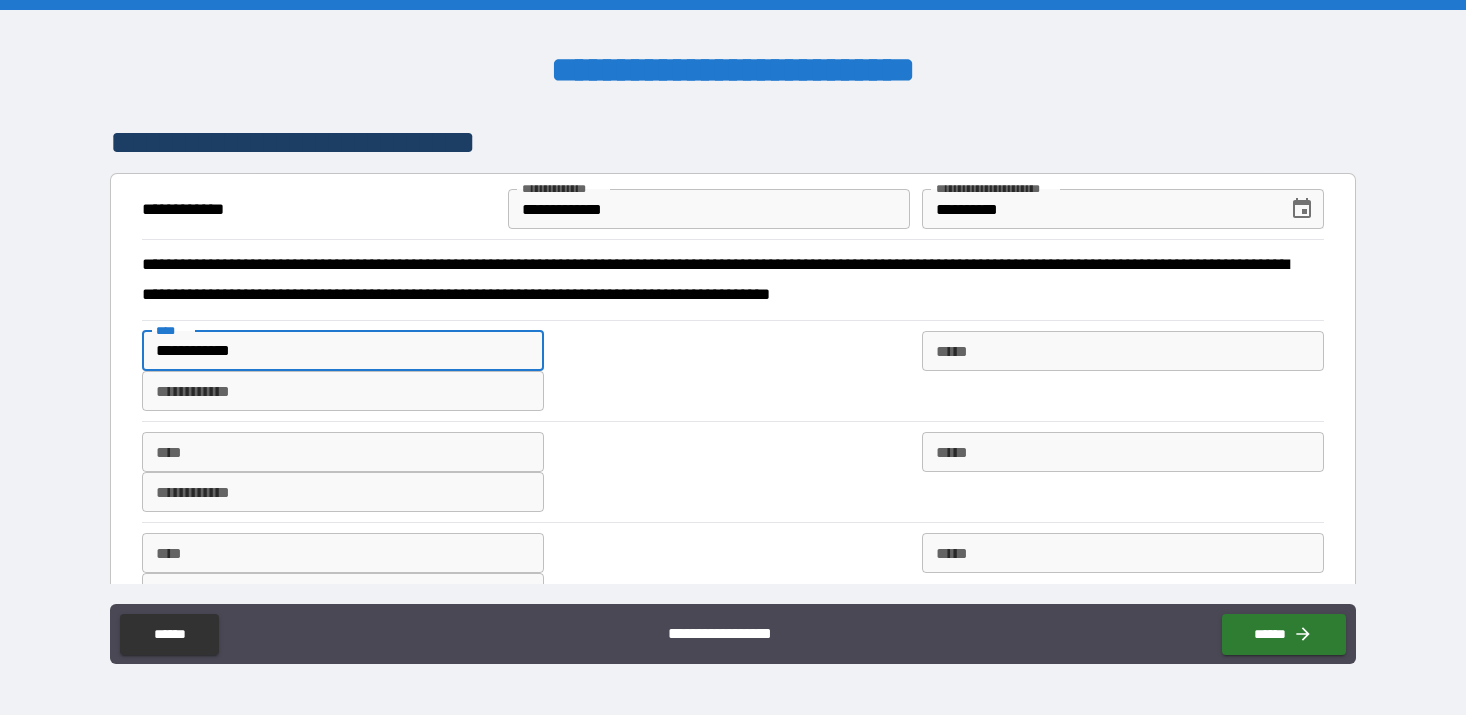 type on "**********" 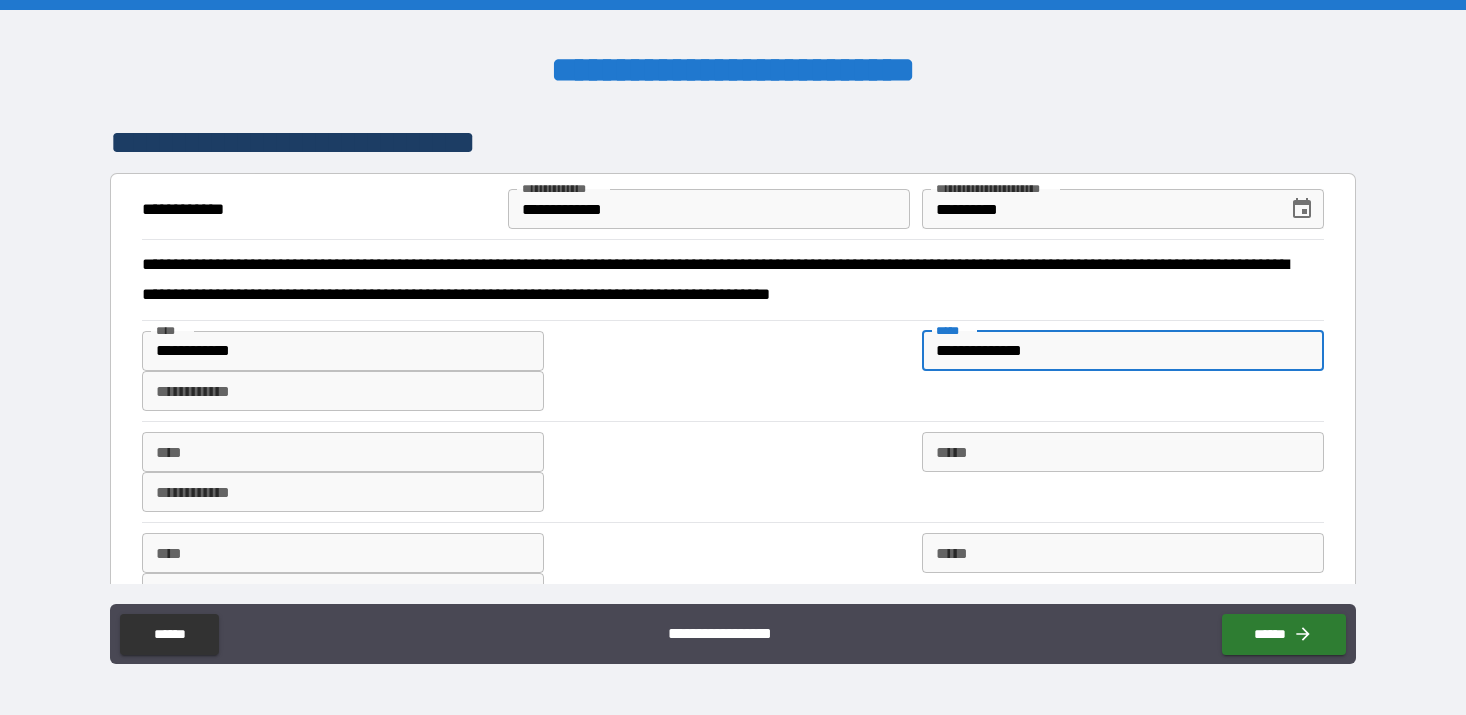 type on "**********" 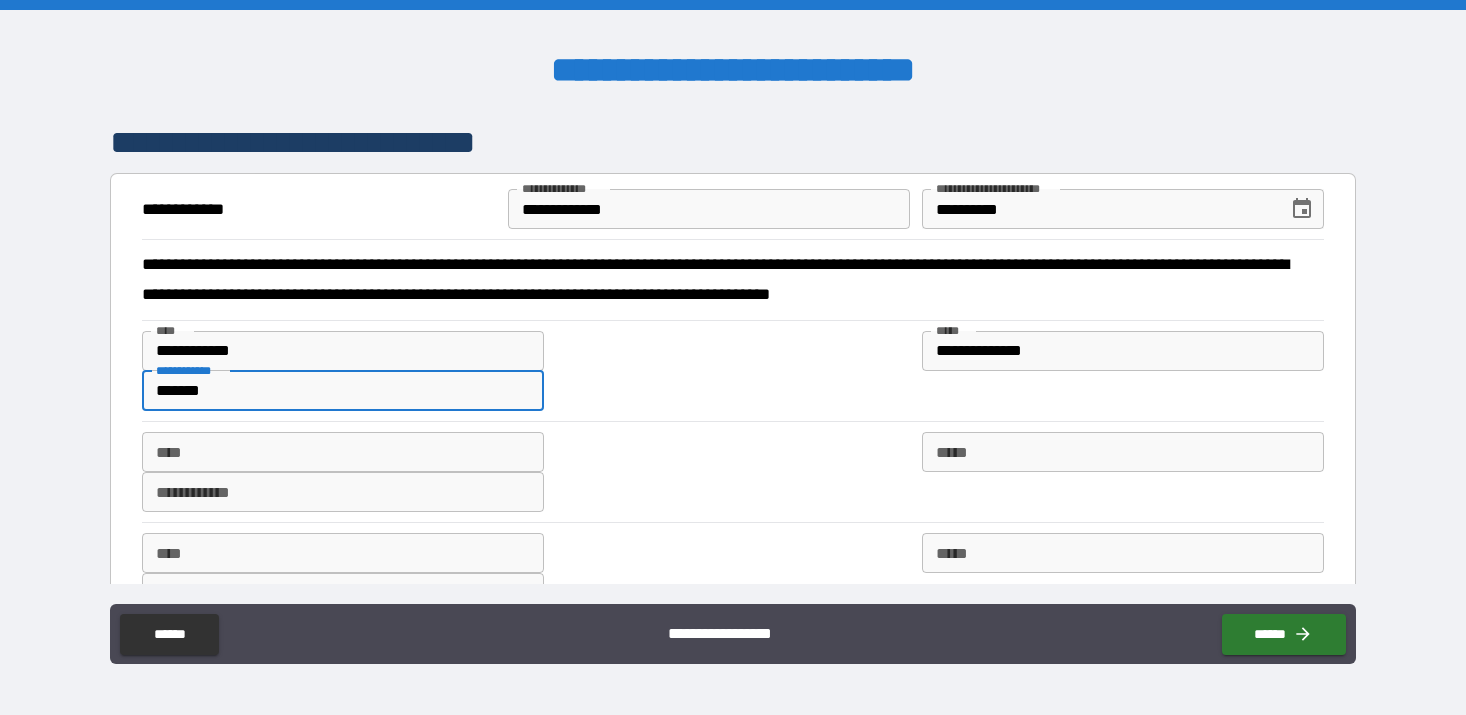 type on "*******" 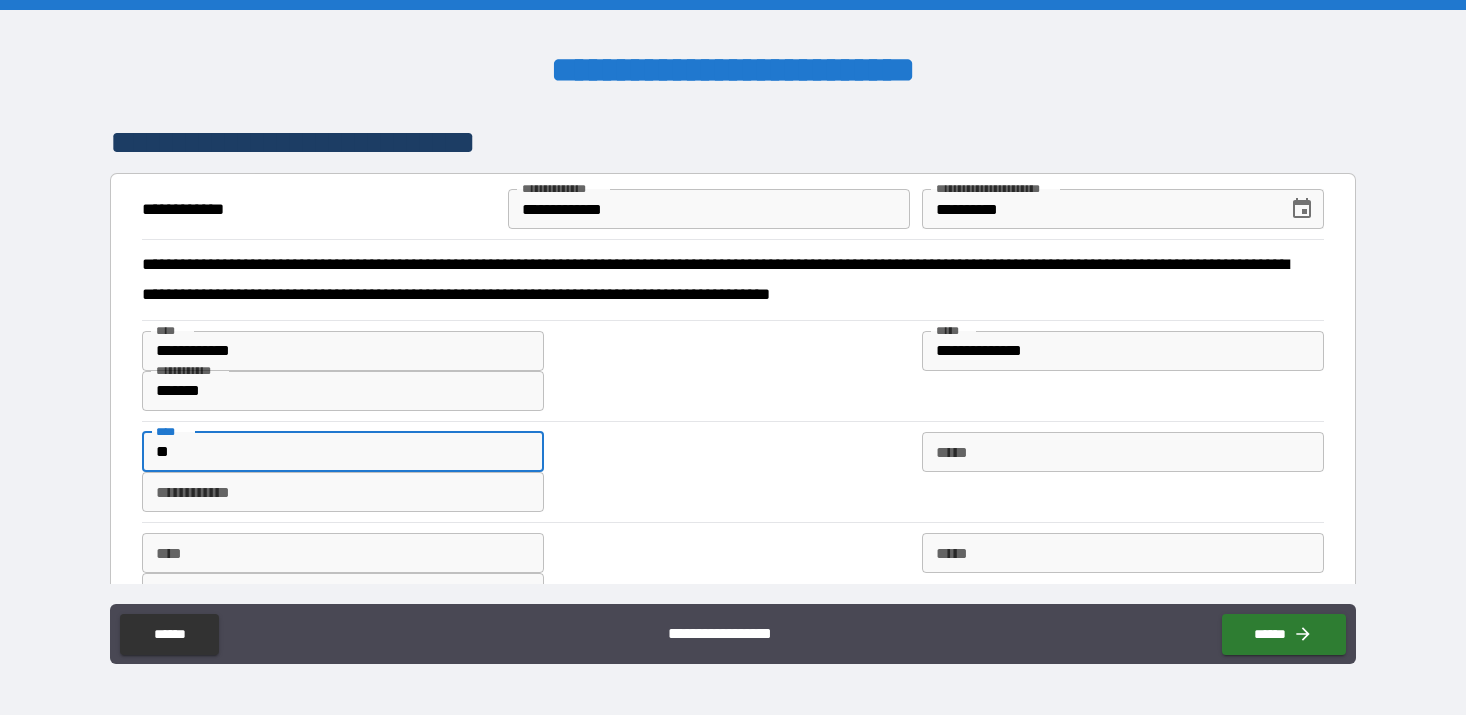type on "***" 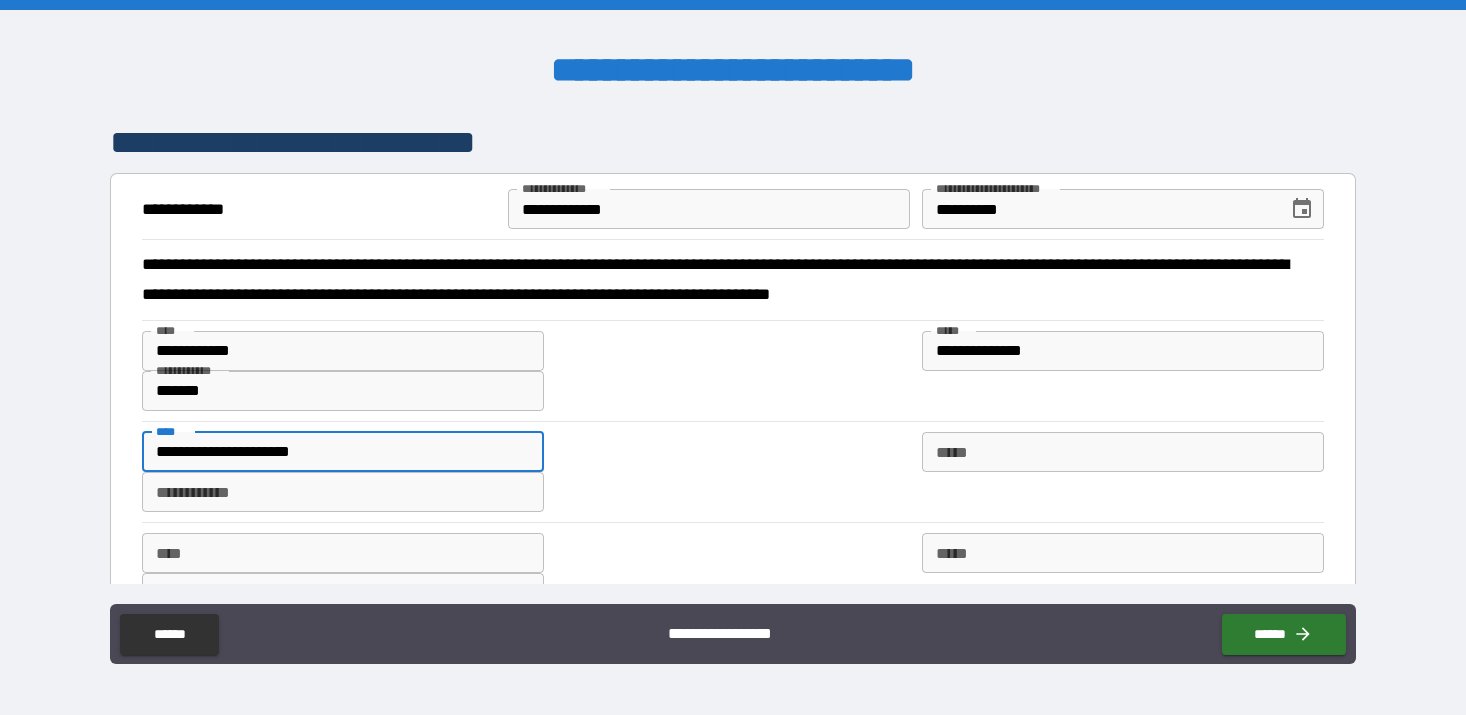 type on "**********" 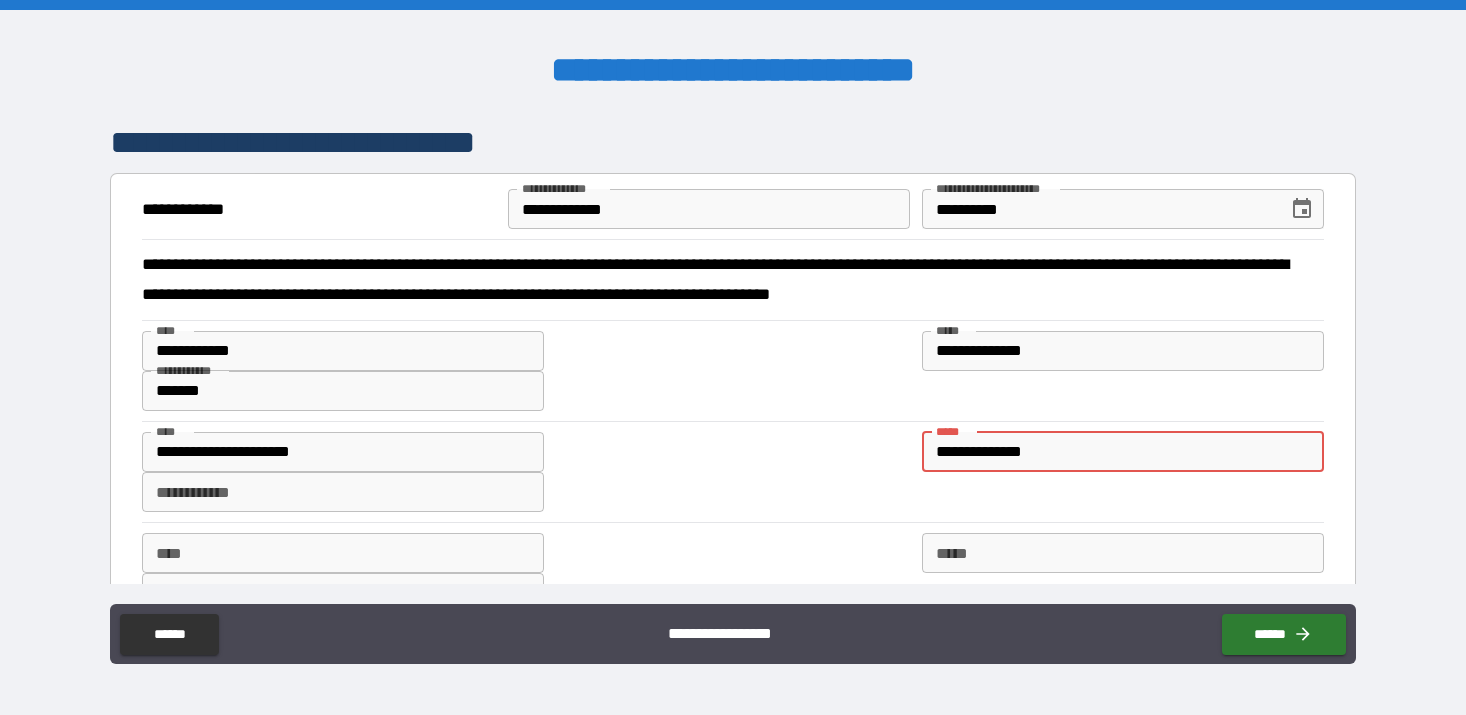 type on "**********" 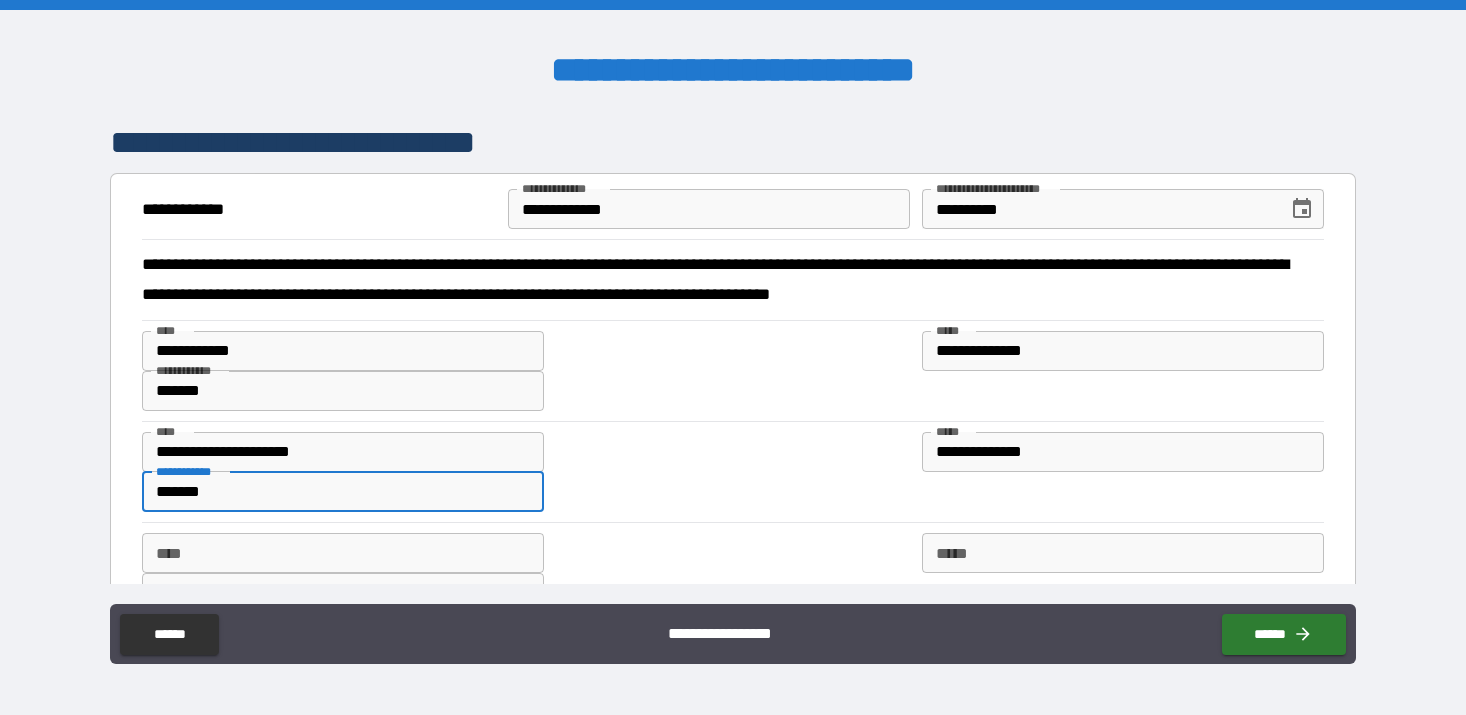type on "*******" 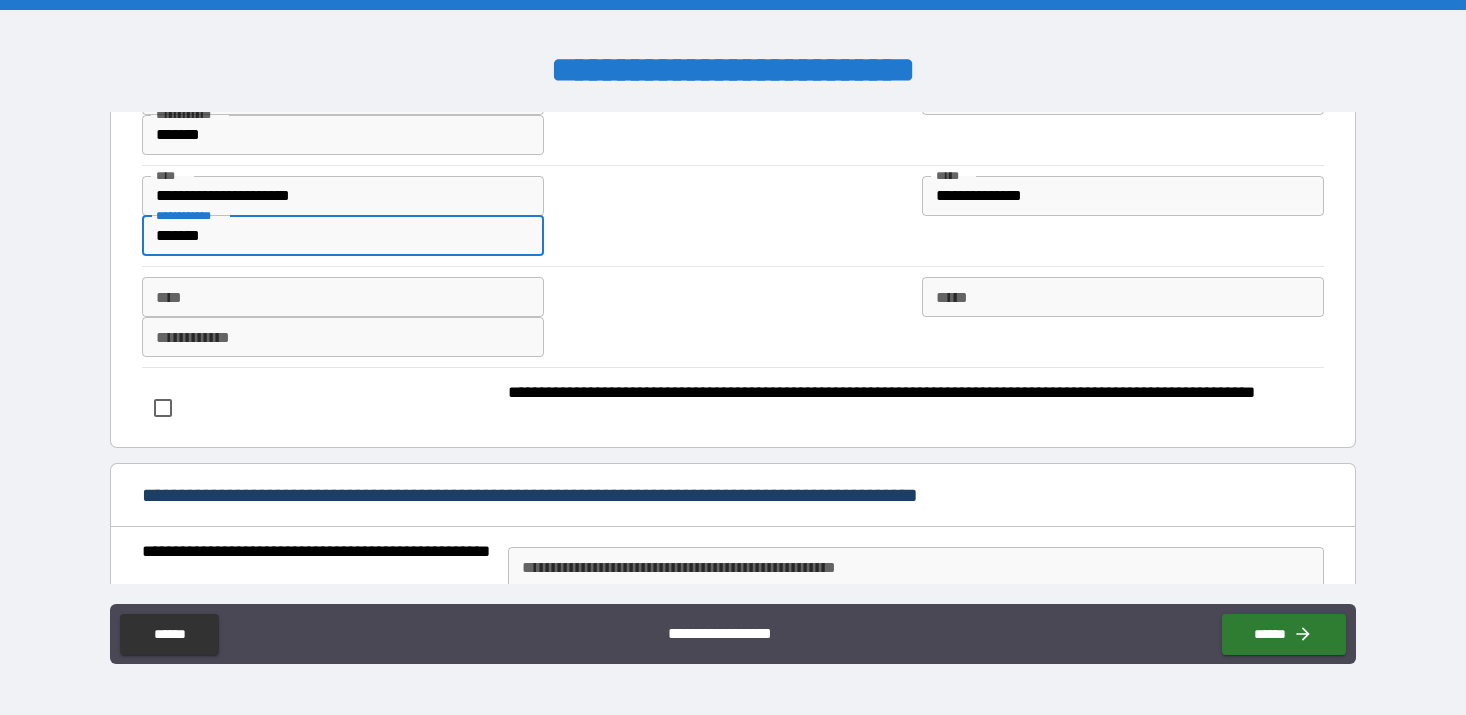 type on "*******" 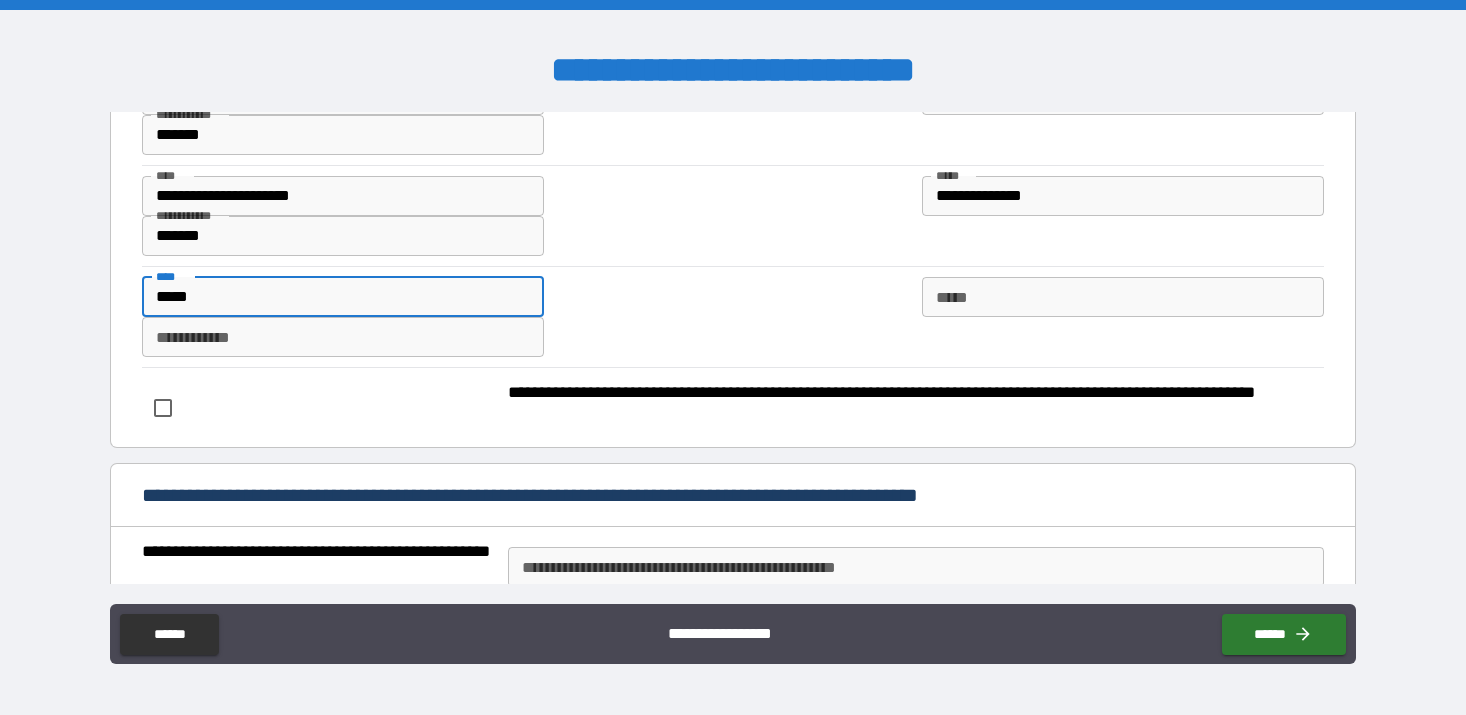 type on "******" 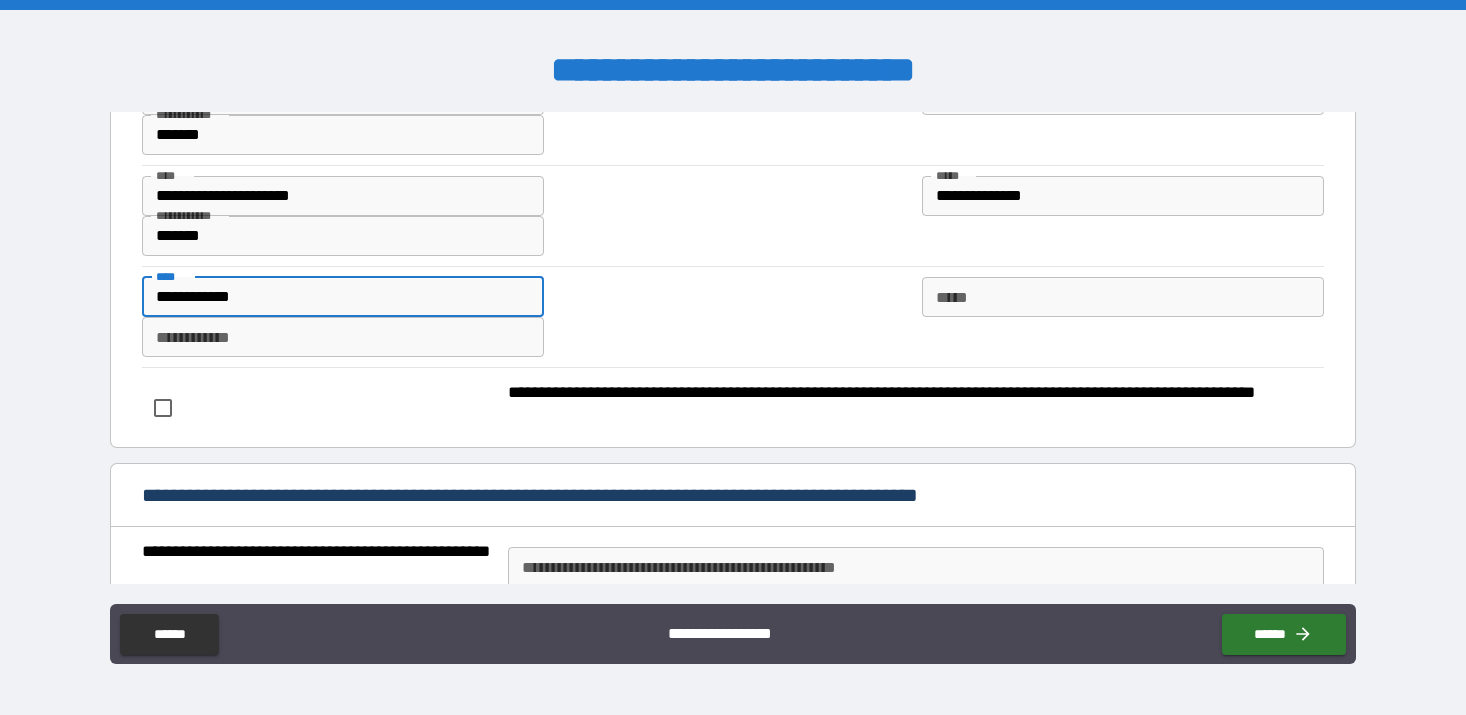 type on "**********" 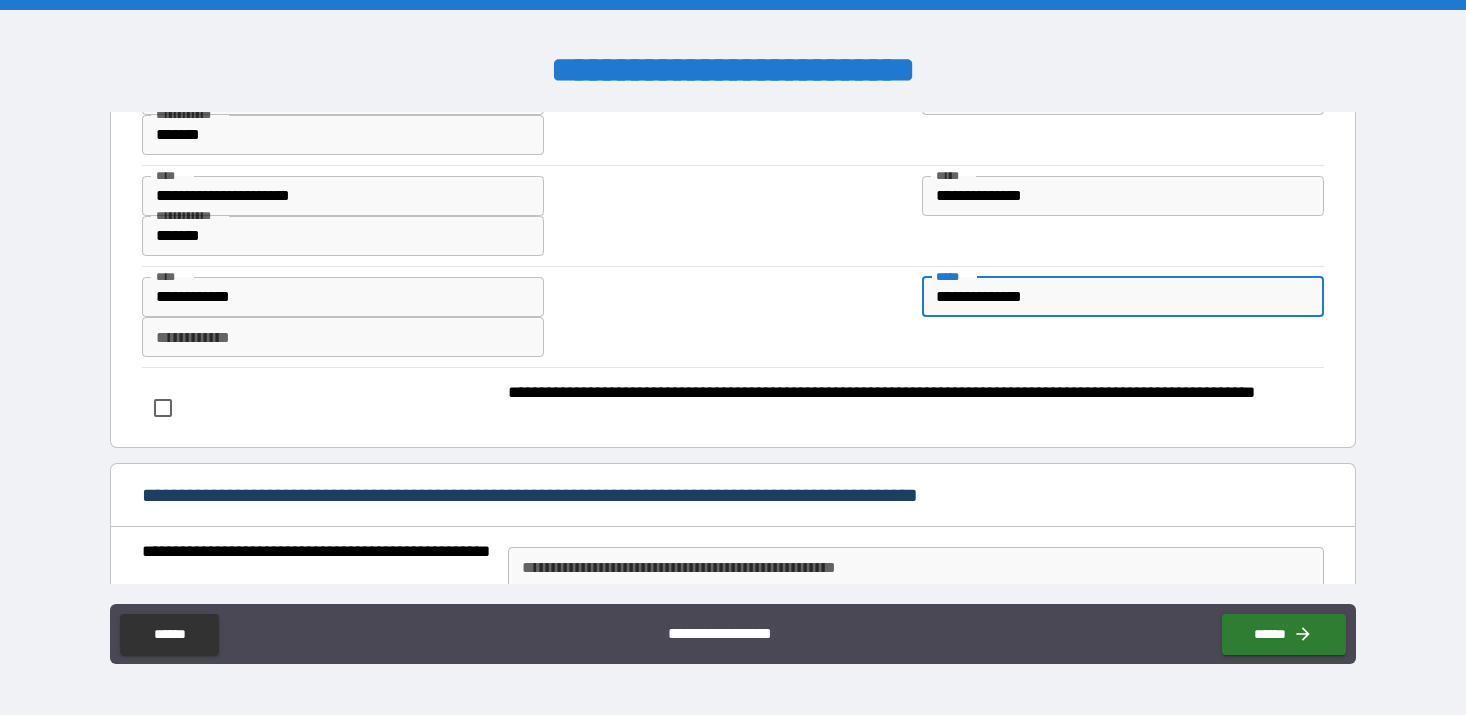type on "**********" 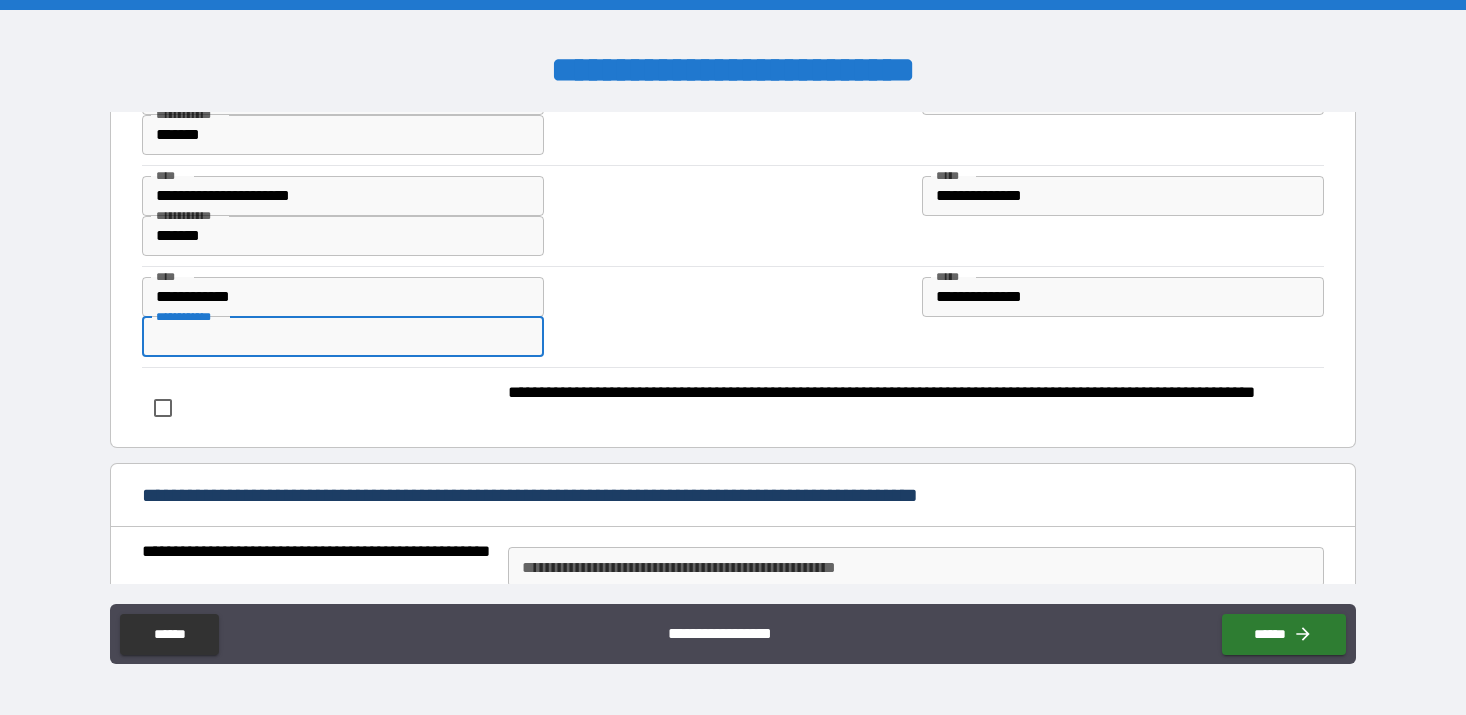 click on "**********" at bounding box center (343, 337) 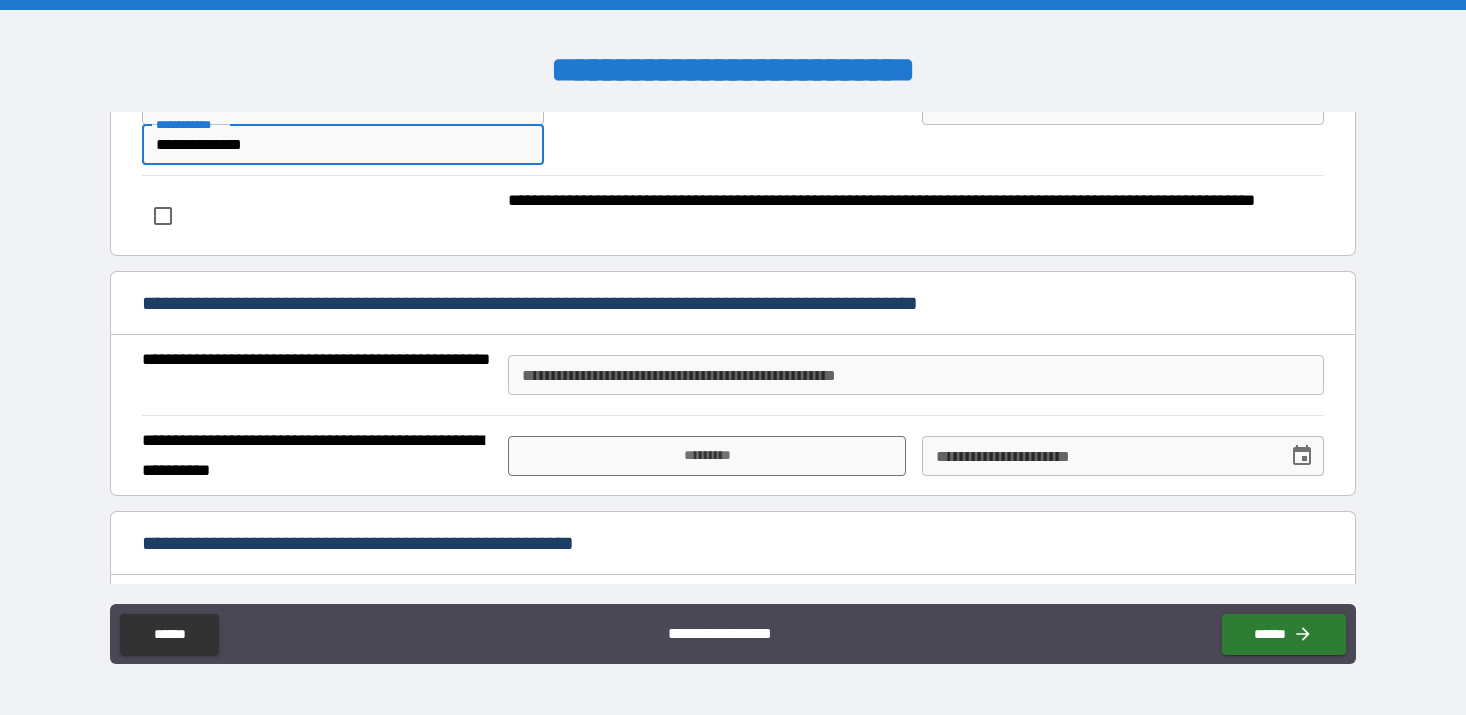 scroll, scrollTop: 526, scrollLeft: 0, axis: vertical 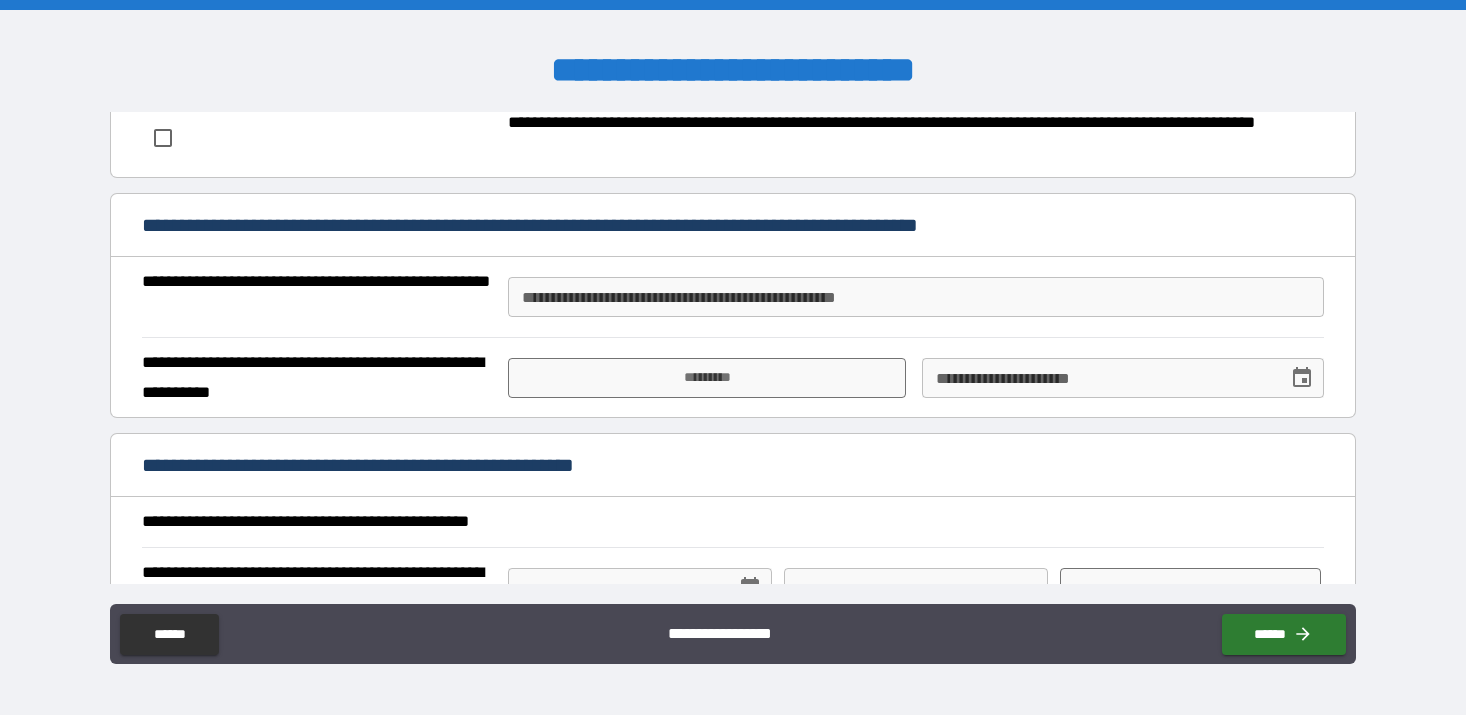 type on "**********" 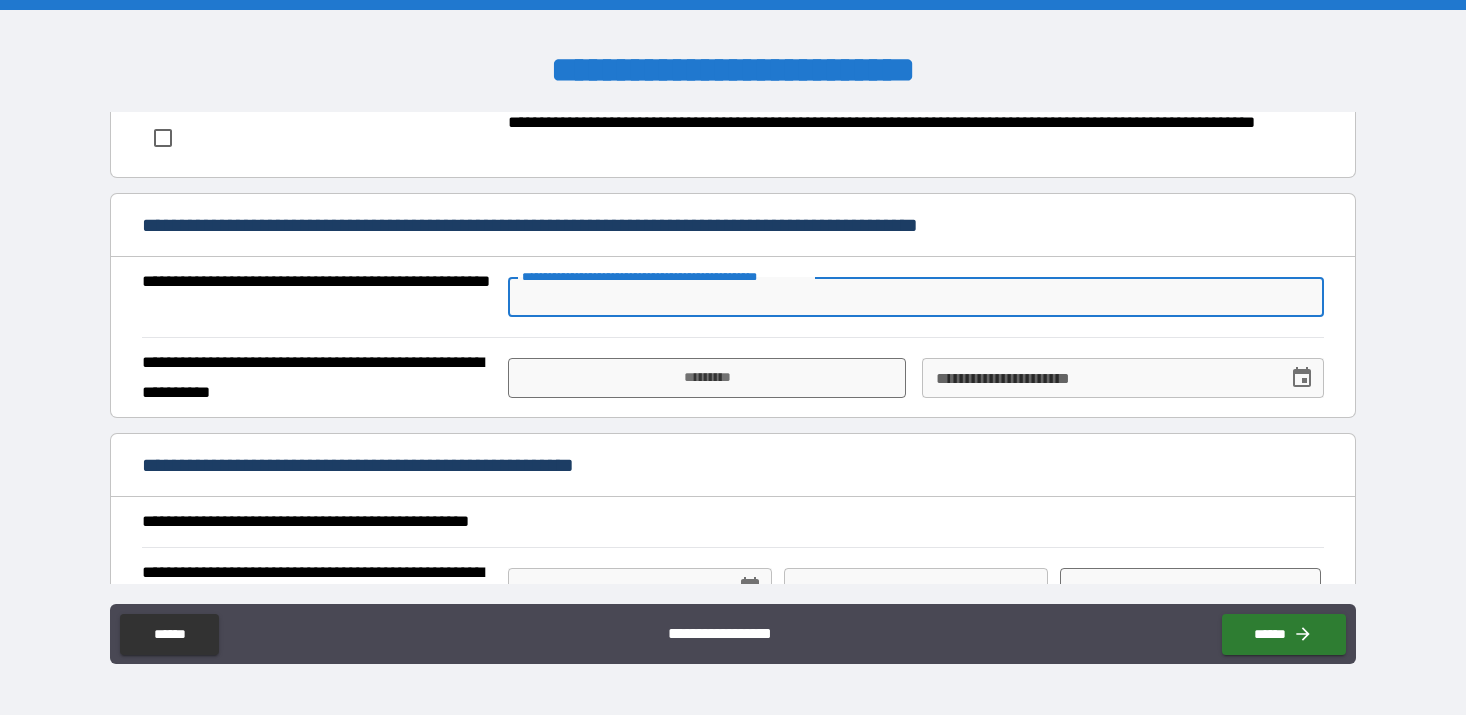click on "**********" at bounding box center [915, 297] 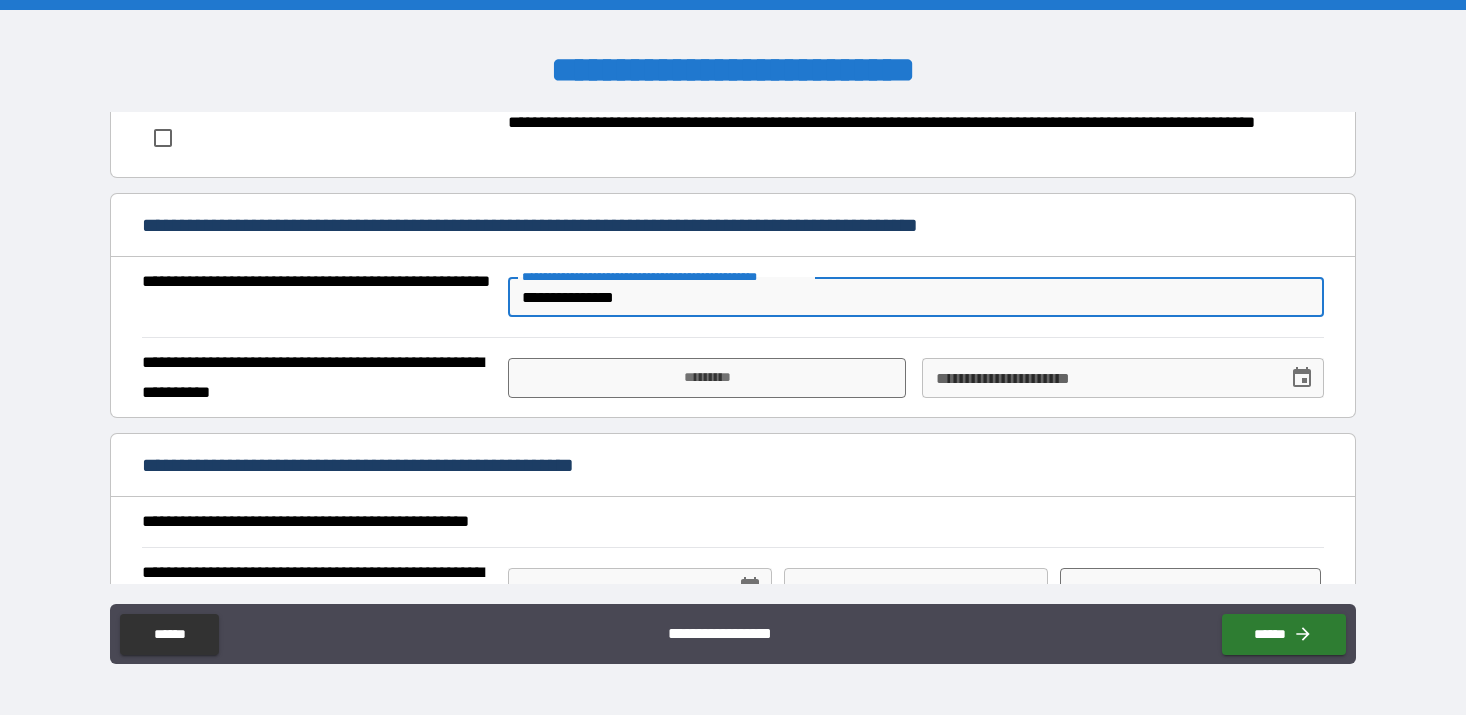 type on "**********" 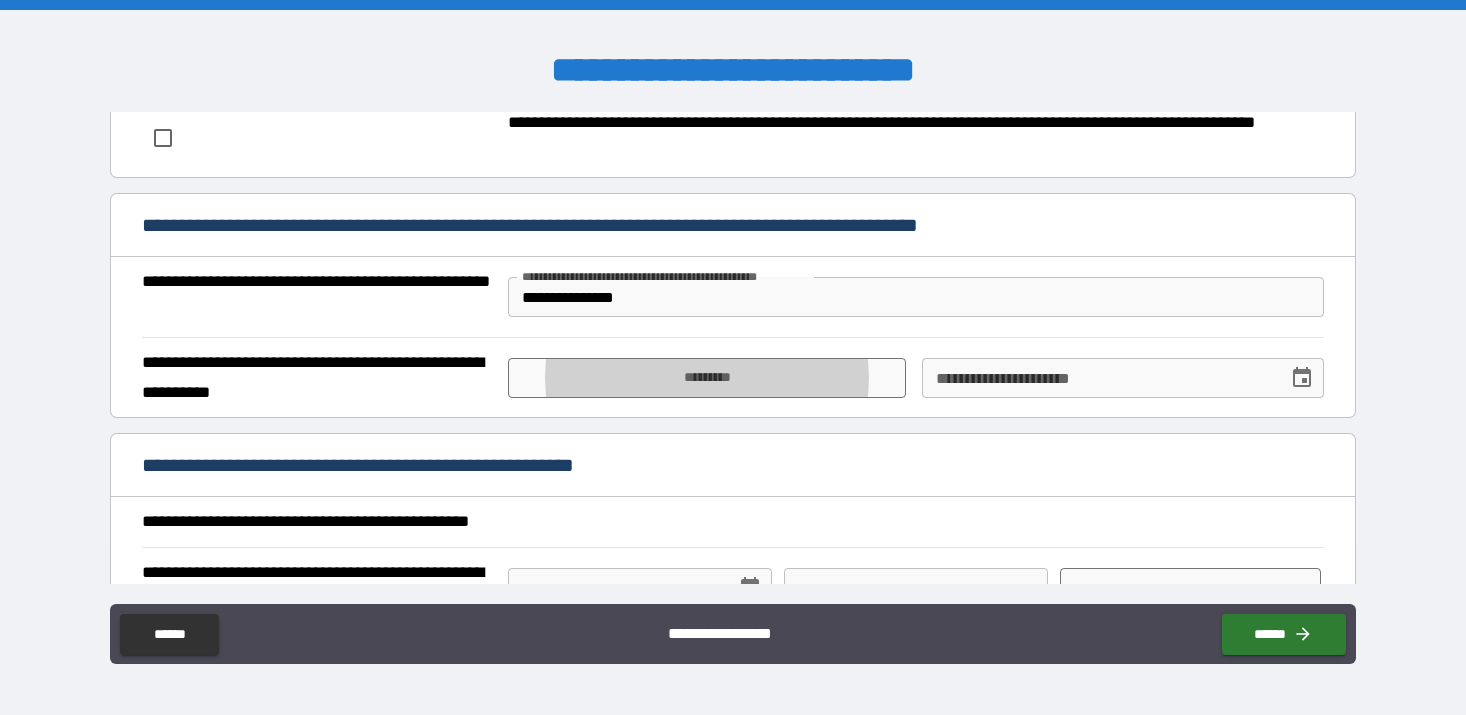 type 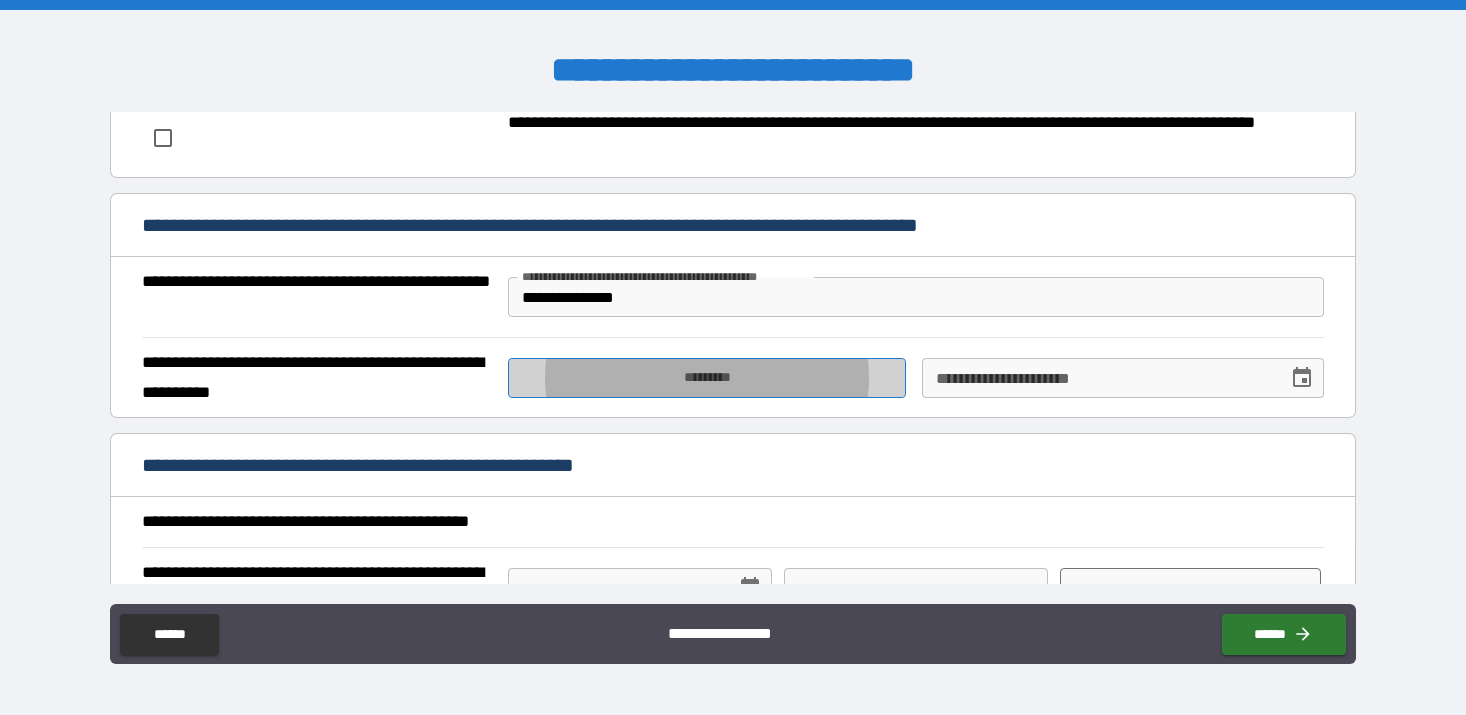 click on "*********" at bounding box center (707, 378) 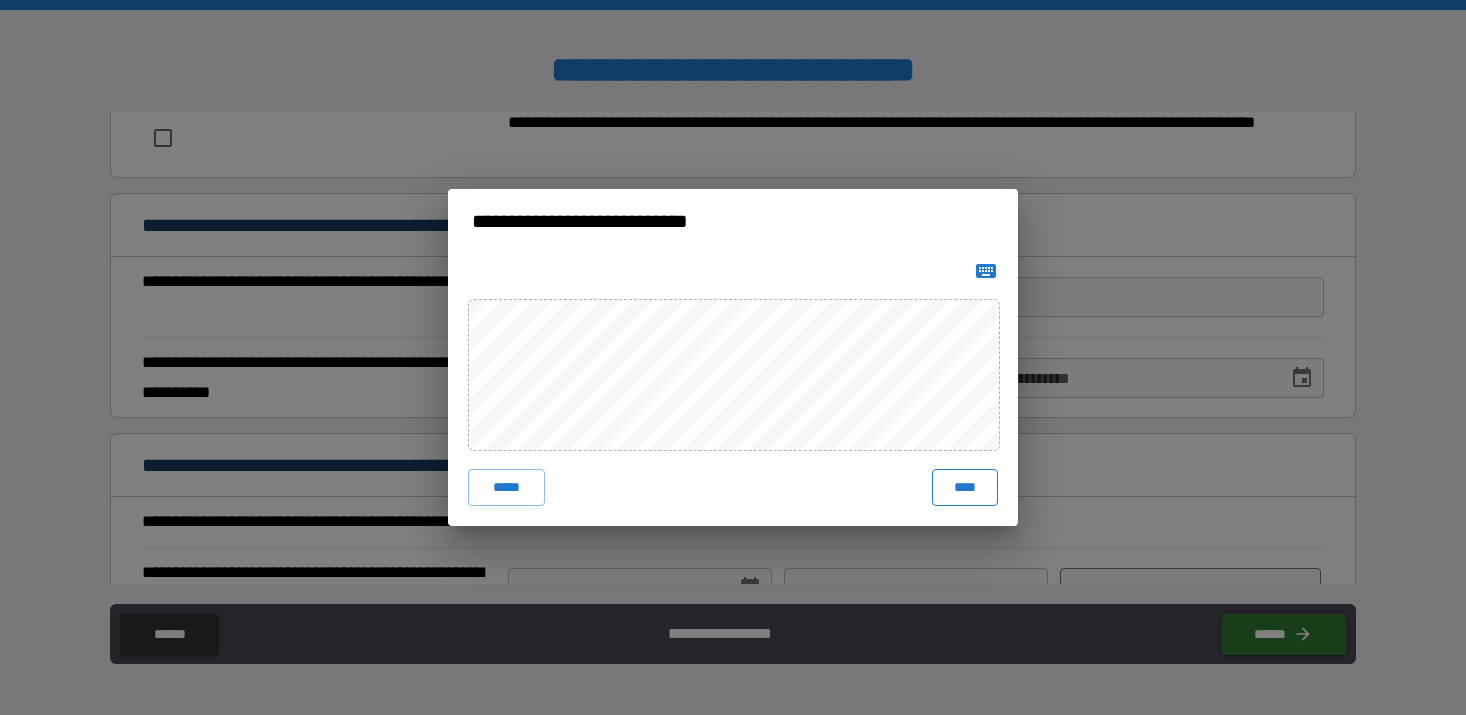 click on "****" at bounding box center (965, 487) 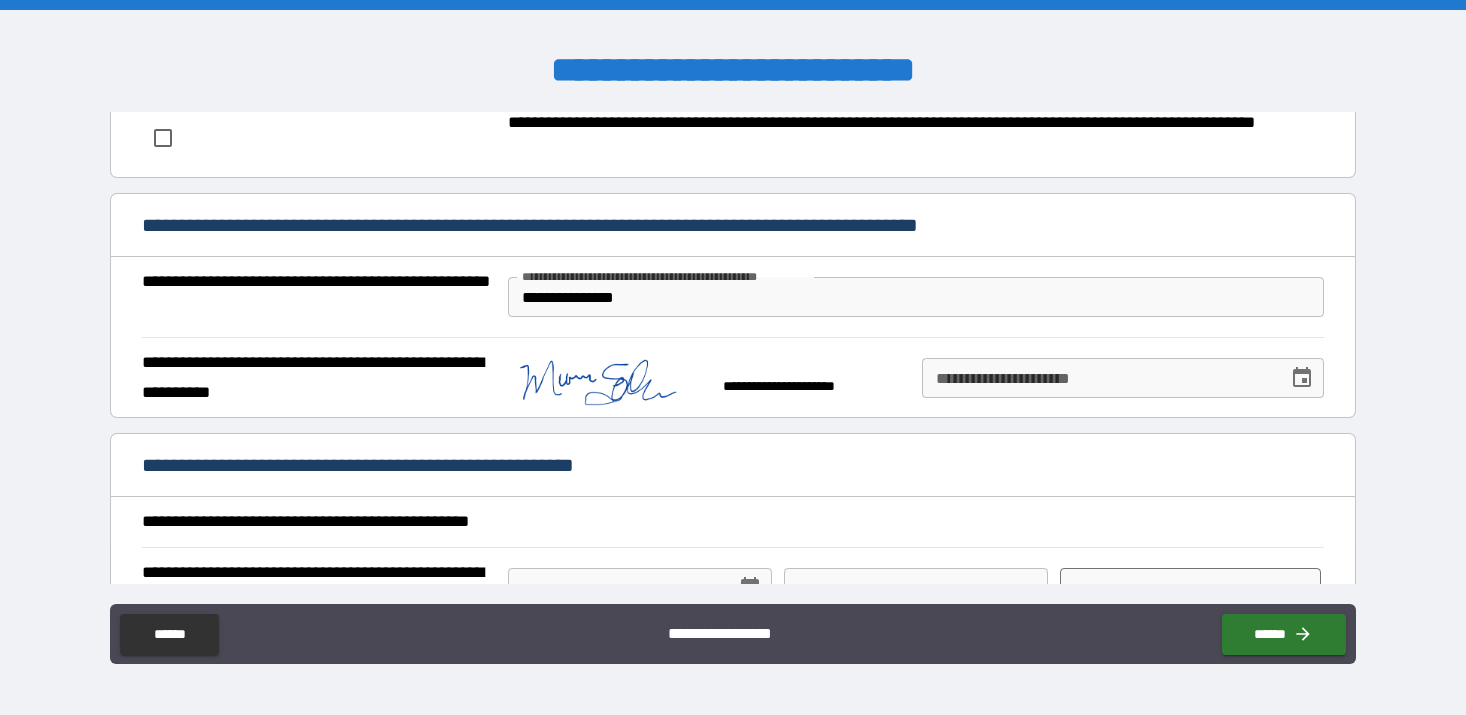 scroll, scrollTop: 590, scrollLeft: 0, axis: vertical 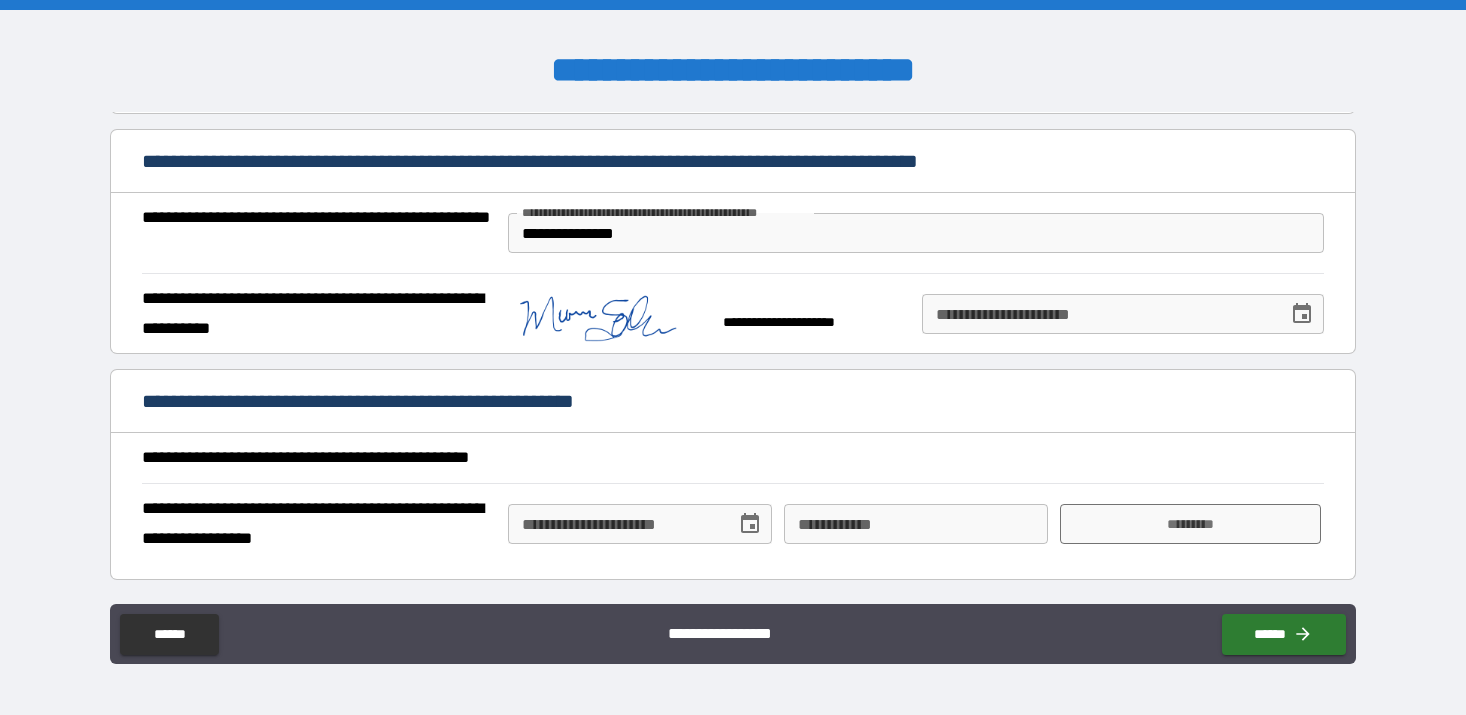 click 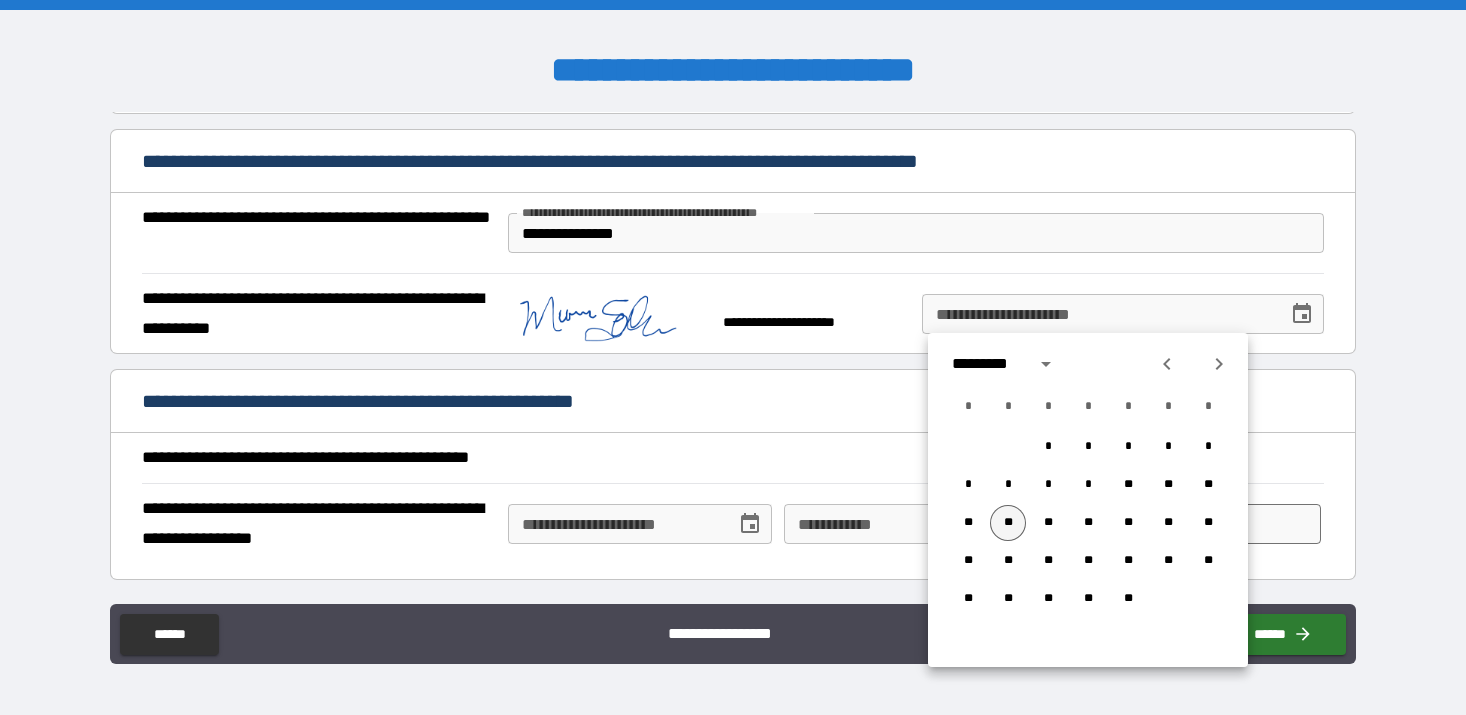click on "**" at bounding box center (1008, 523) 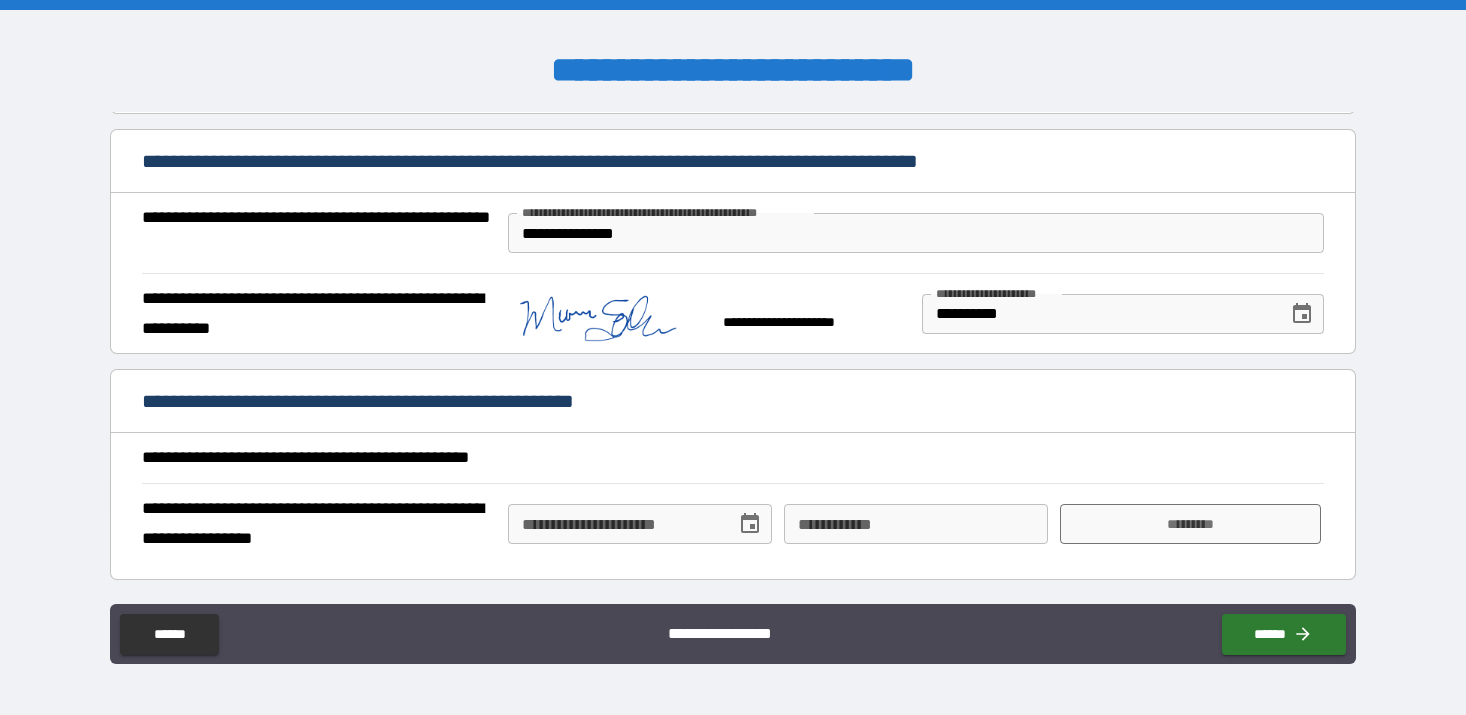 click on "**********" at bounding box center [727, 458] 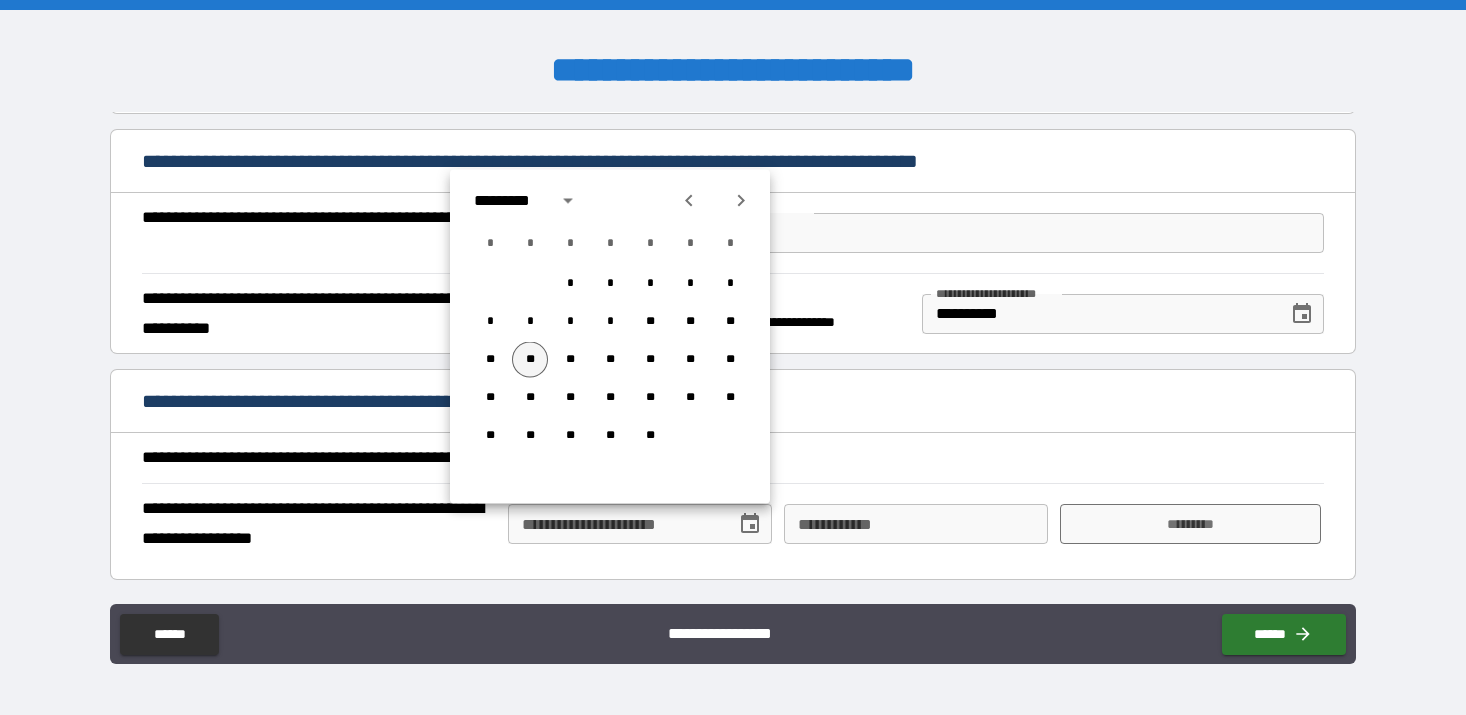 click on "**" at bounding box center (530, 360) 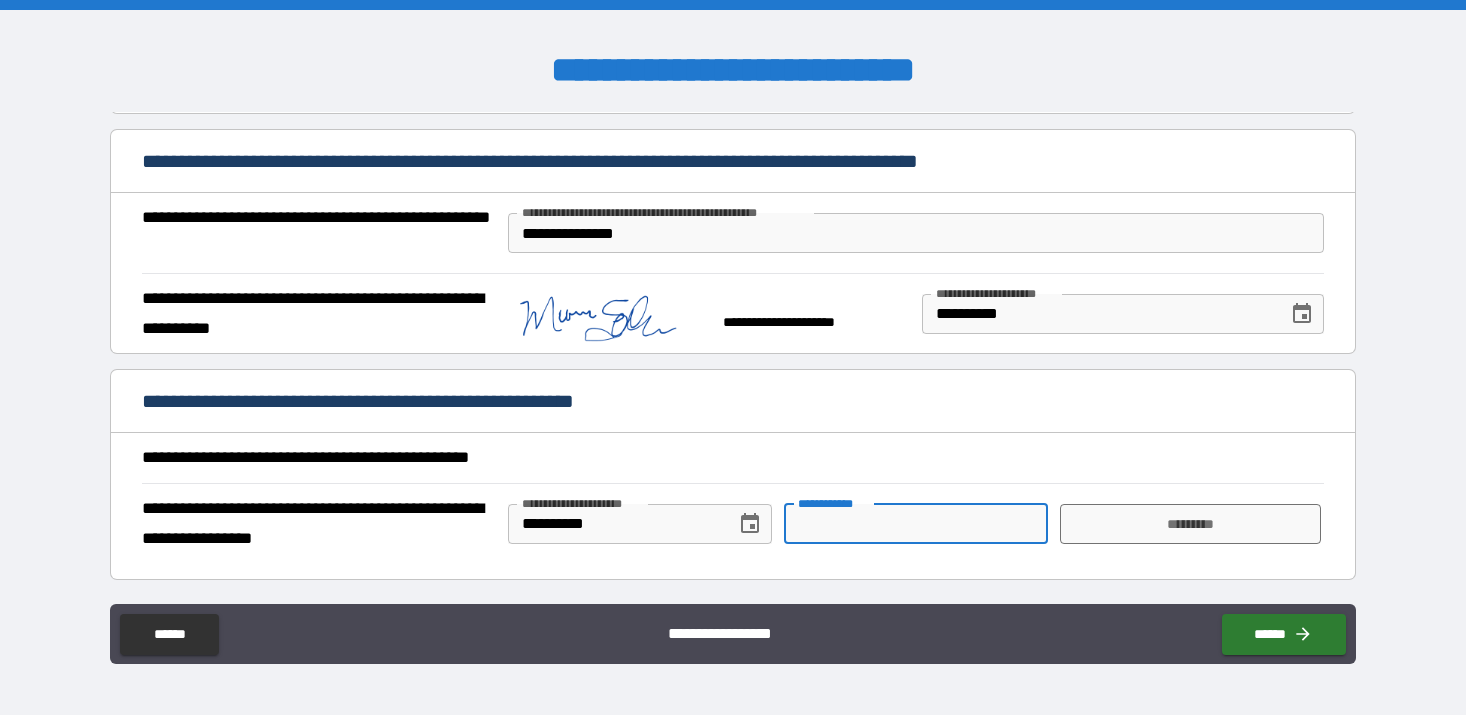 click on "**********" at bounding box center (916, 524) 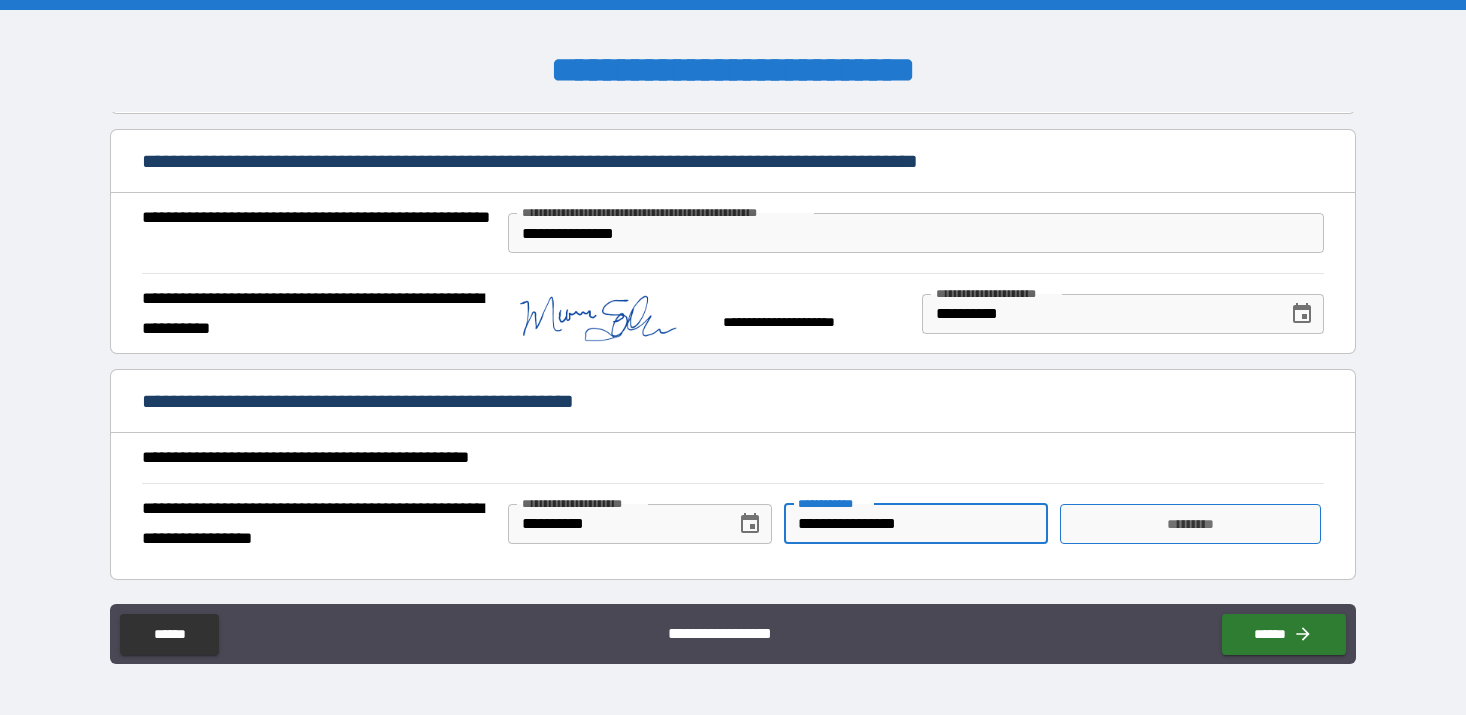 type on "**********" 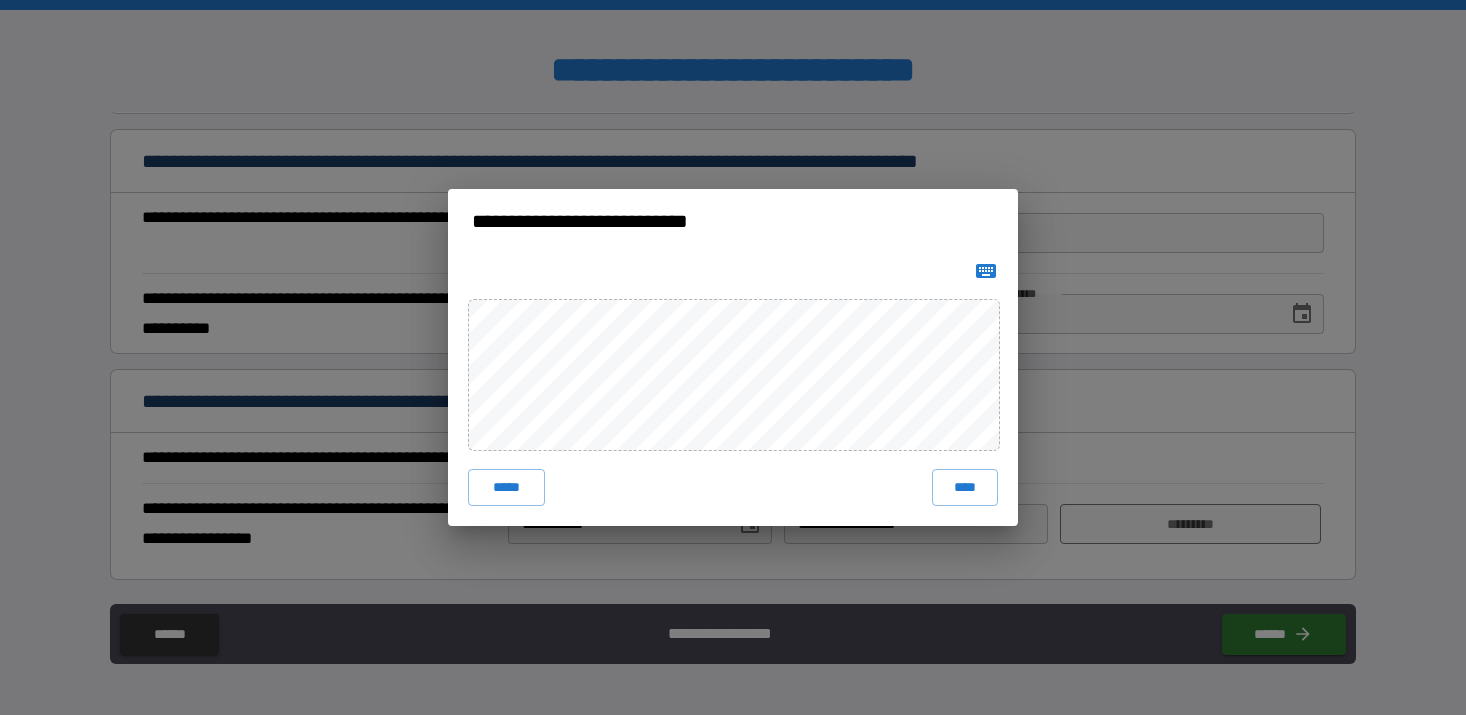 click on "***** ****" at bounding box center [733, 389] 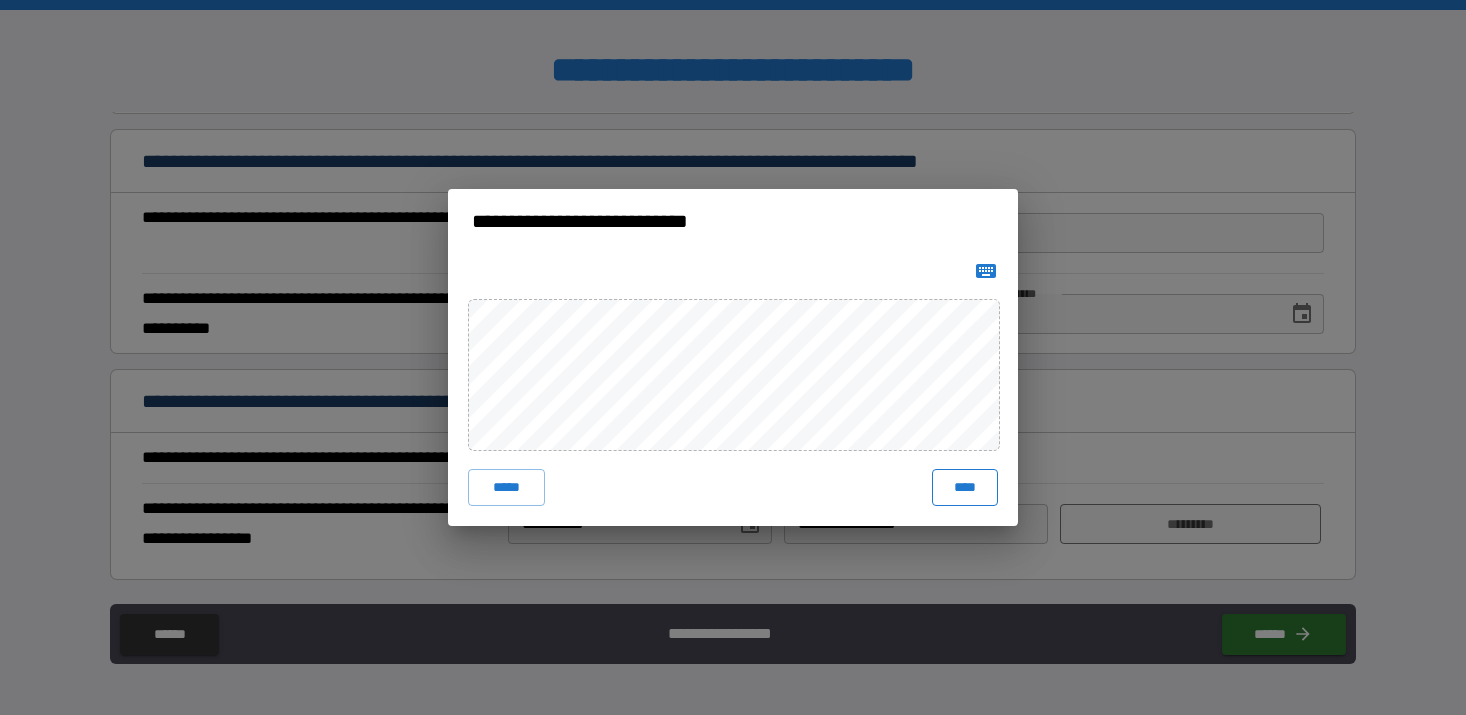 click on "****" at bounding box center (965, 487) 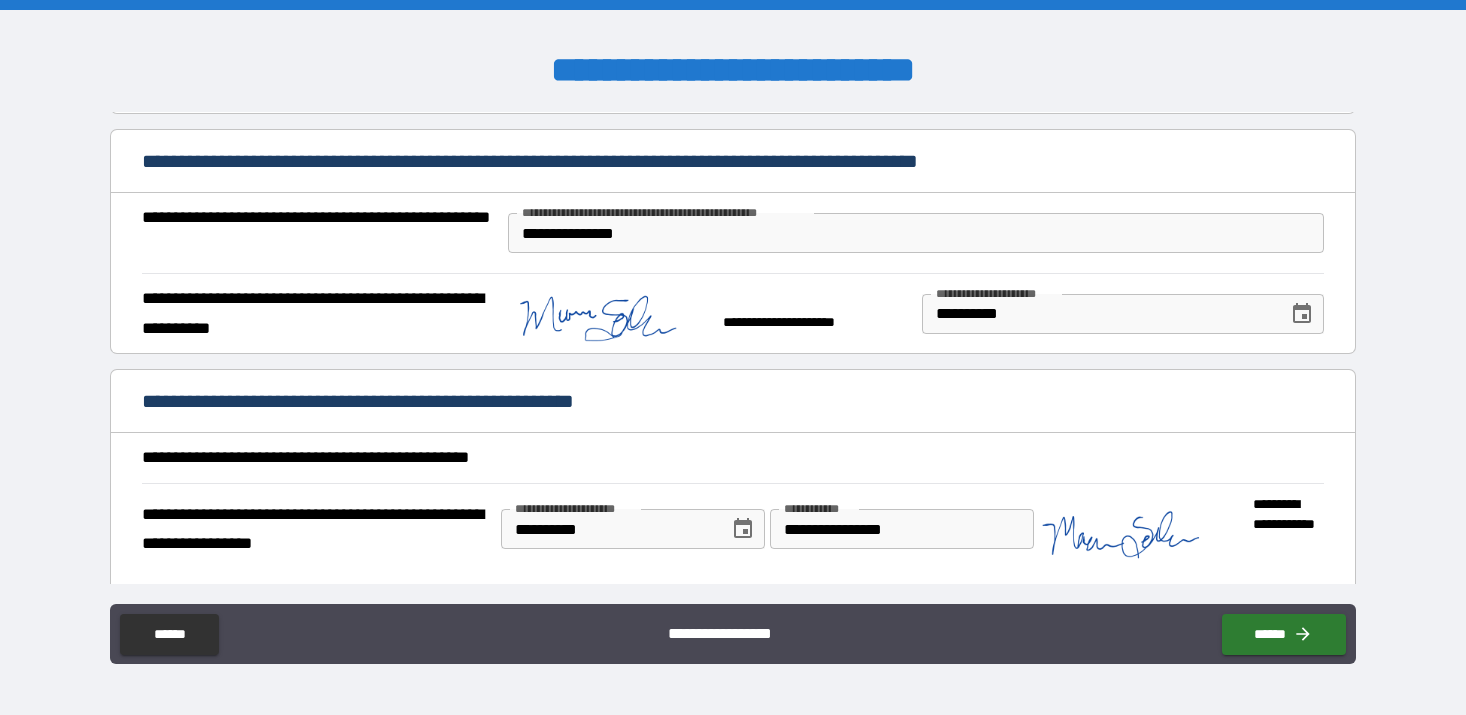 scroll, scrollTop: 601, scrollLeft: 0, axis: vertical 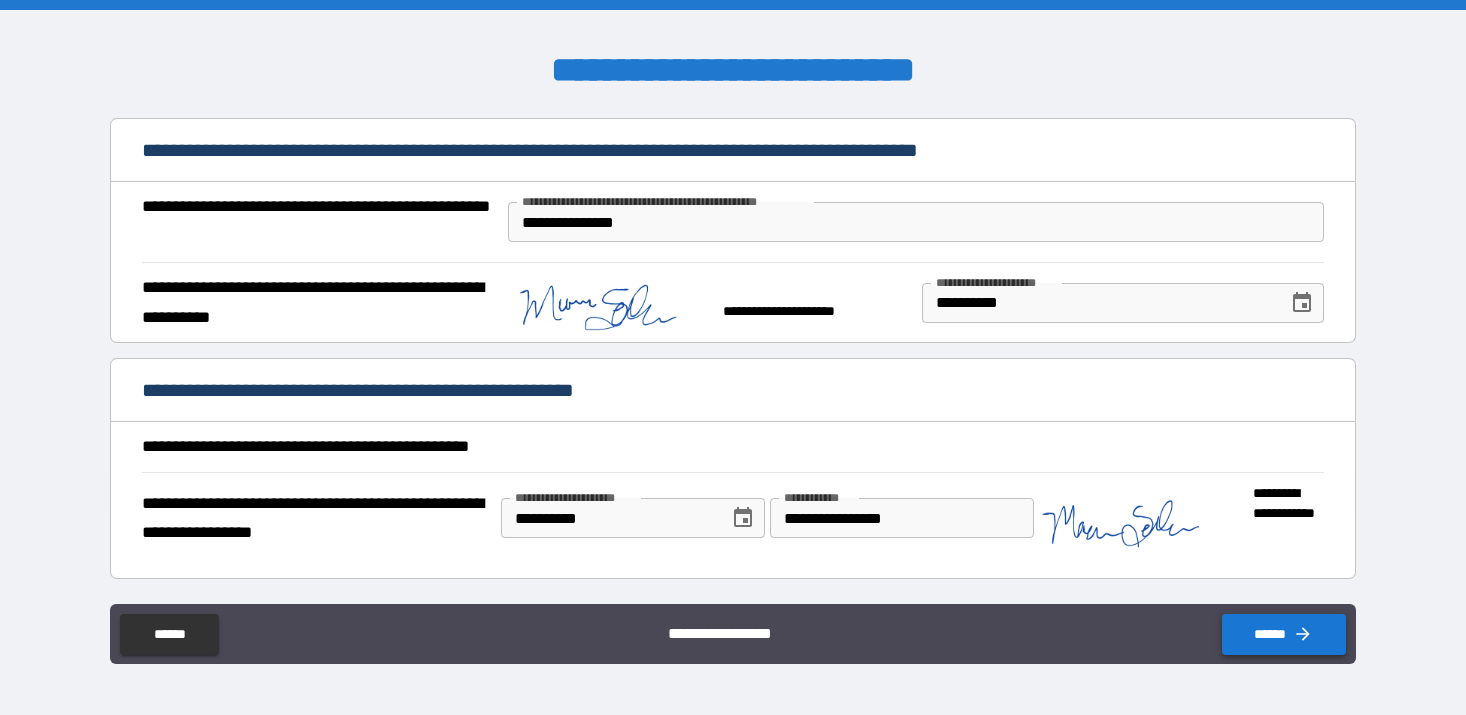 click on "******" at bounding box center (1284, 634) 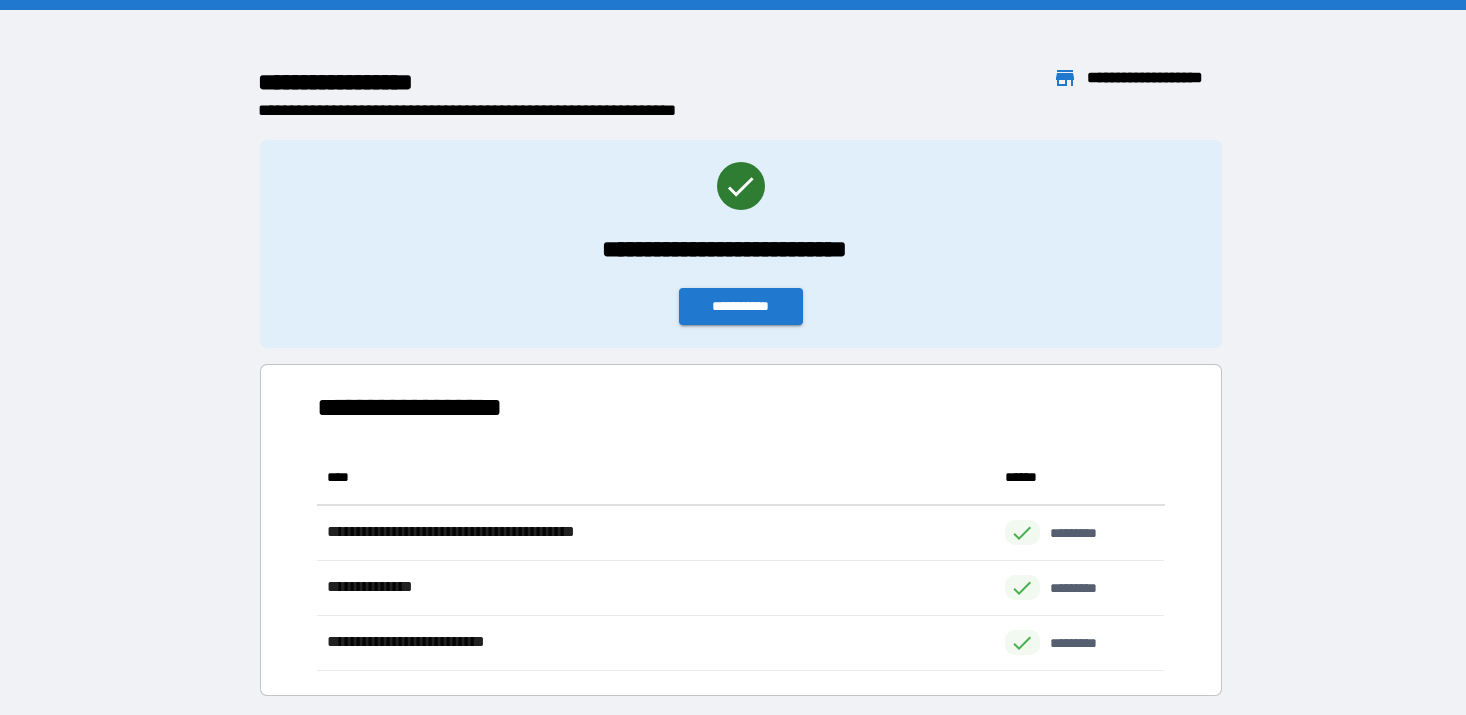 scroll, scrollTop: 1, scrollLeft: 0, axis: vertical 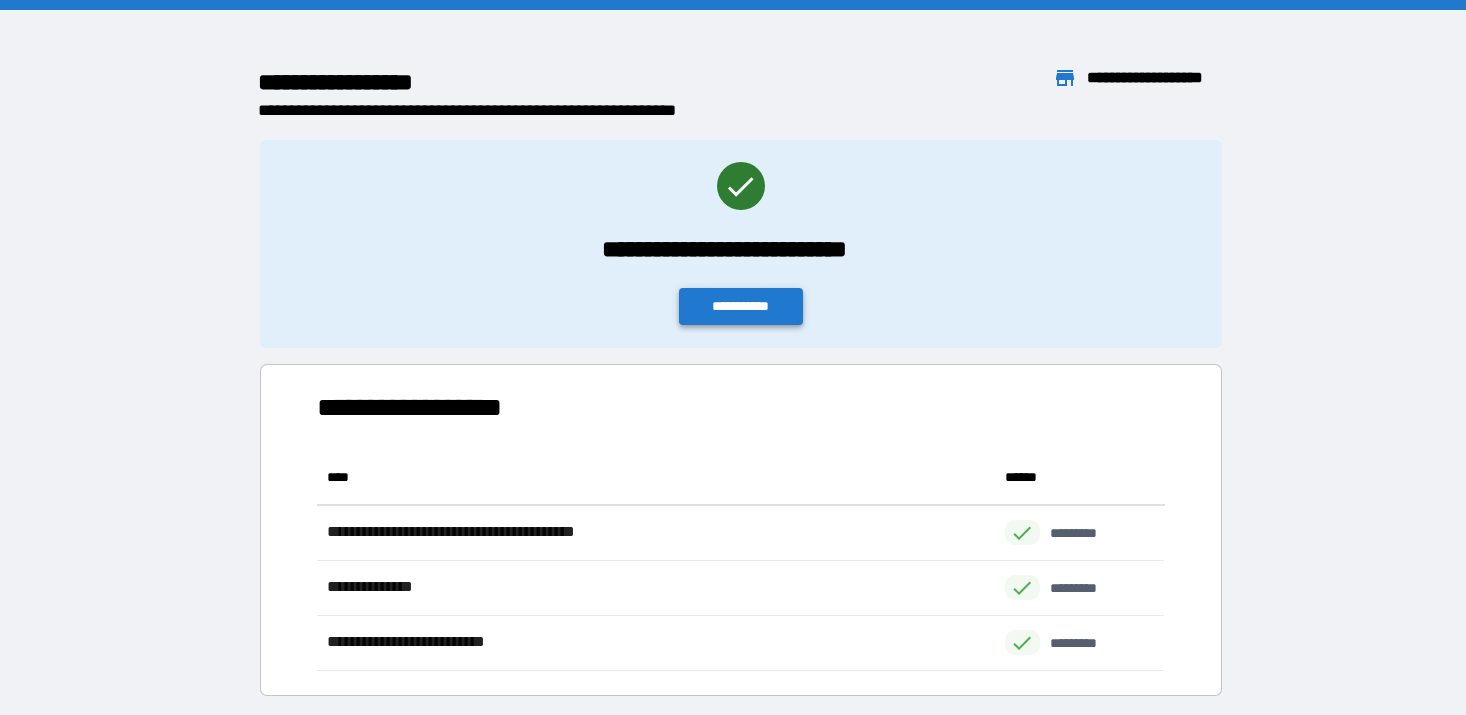 click on "**********" at bounding box center [741, 306] 